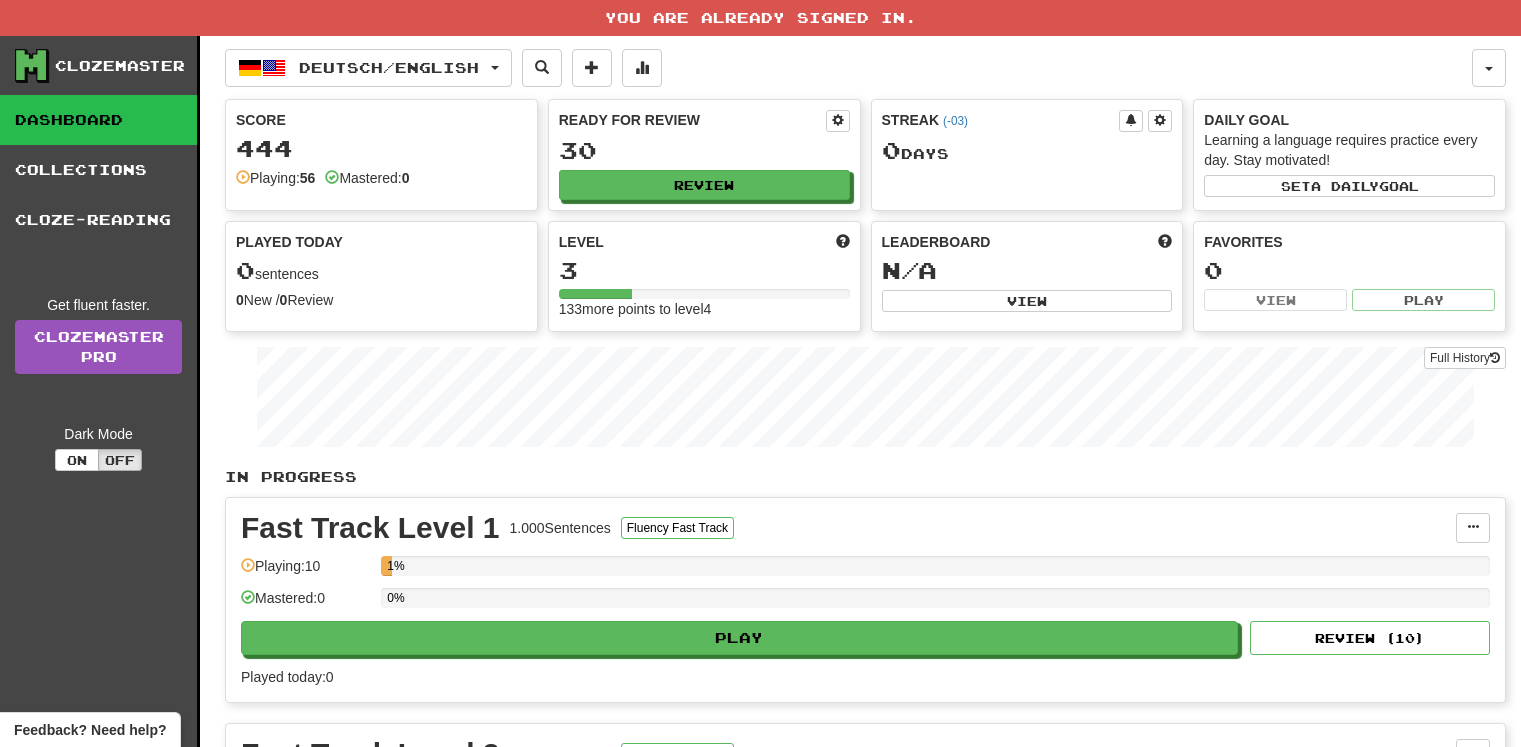 scroll, scrollTop: 0, scrollLeft: 0, axis: both 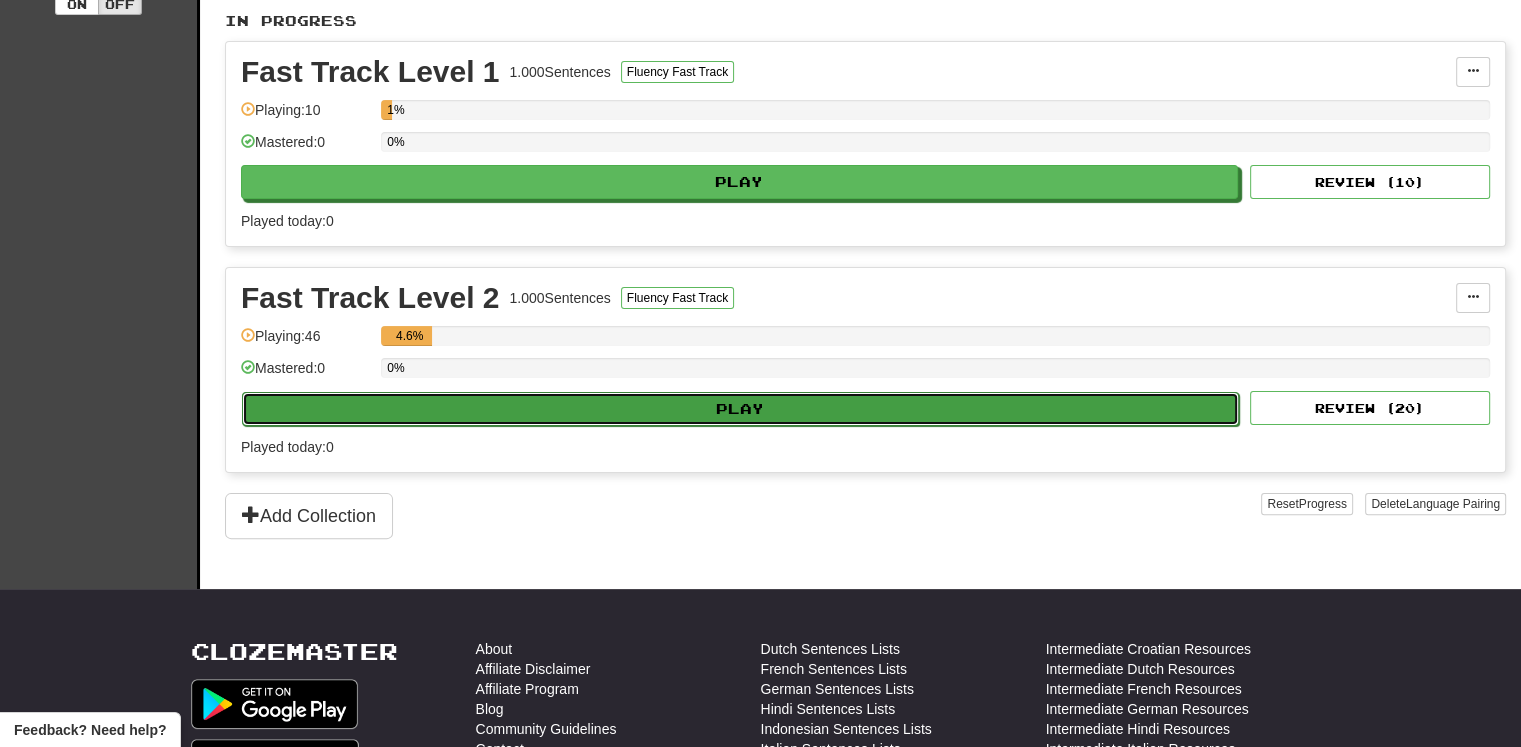 click on "Play" at bounding box center (740, 409) 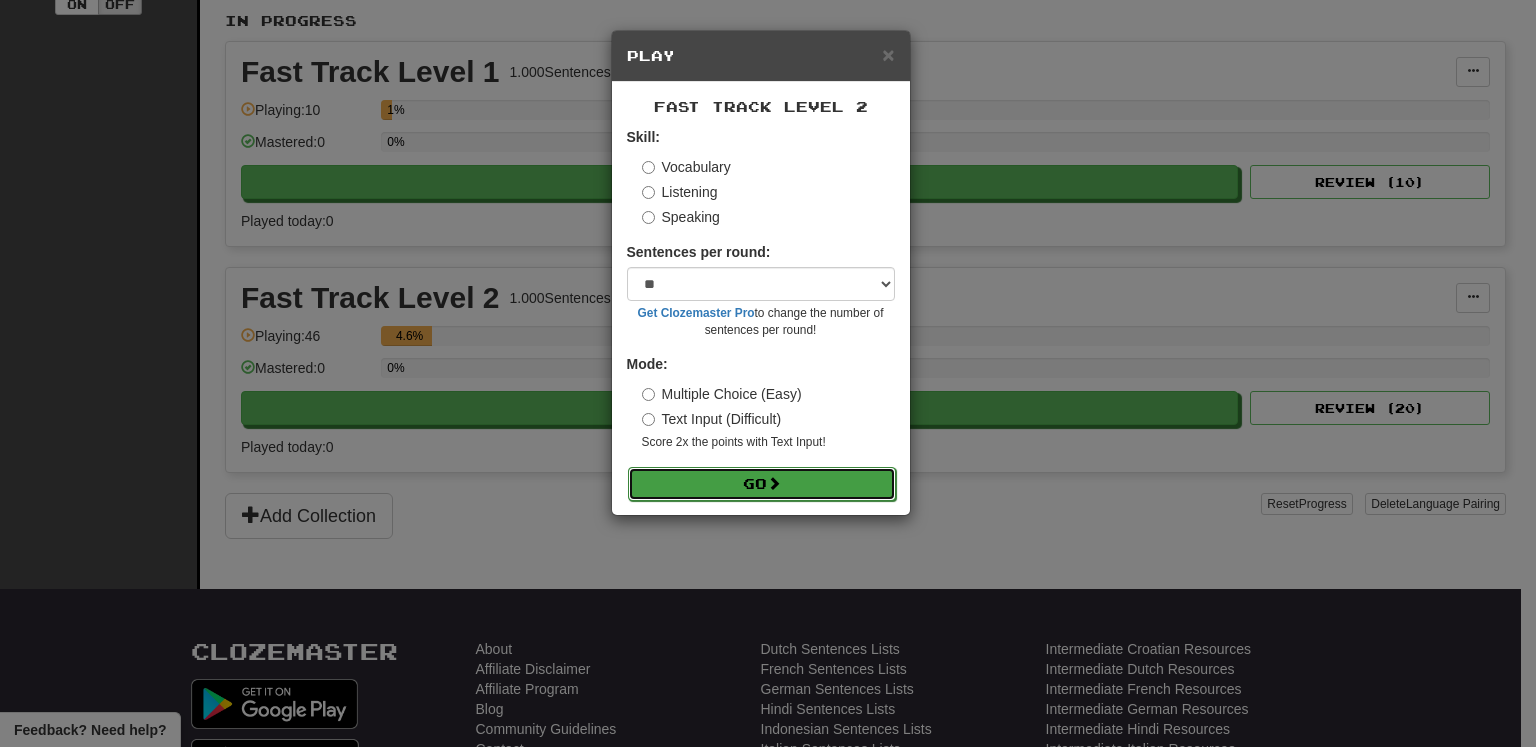 click on "Go" at bounding box center (762, 484) 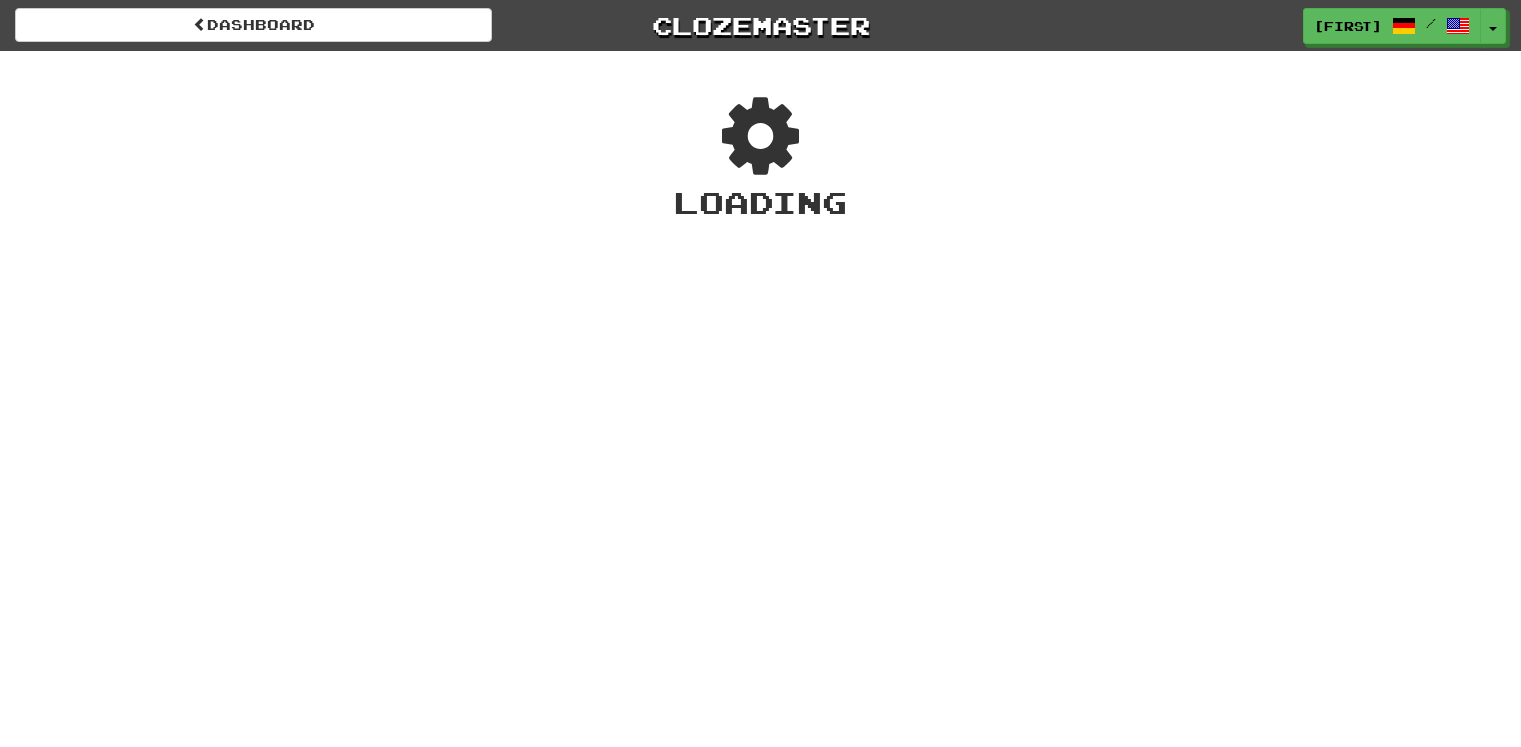 scroll, scrollTop: 0, scrollLeft: 0, axis: both 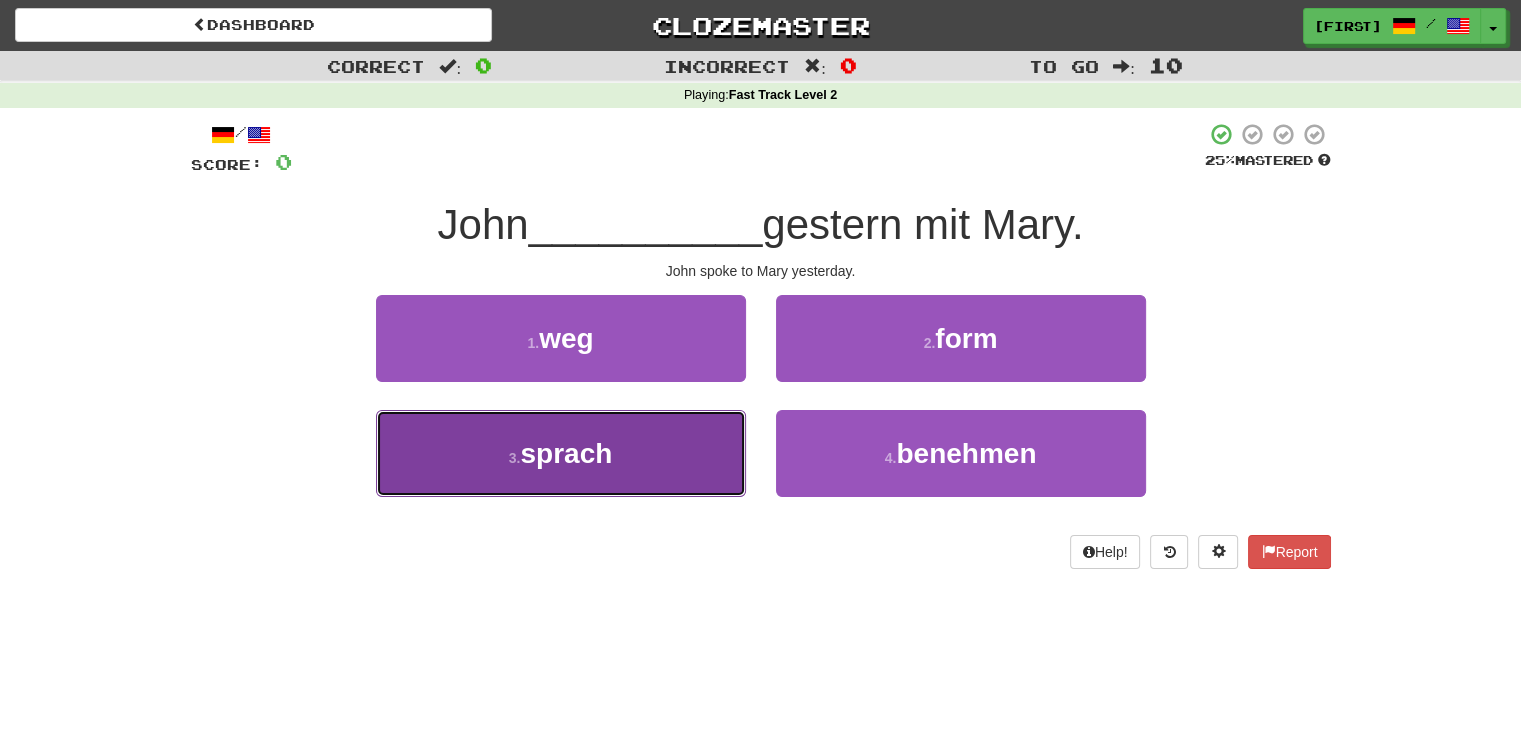 click on "3 .  sprach" at bounding box center [561, 453] 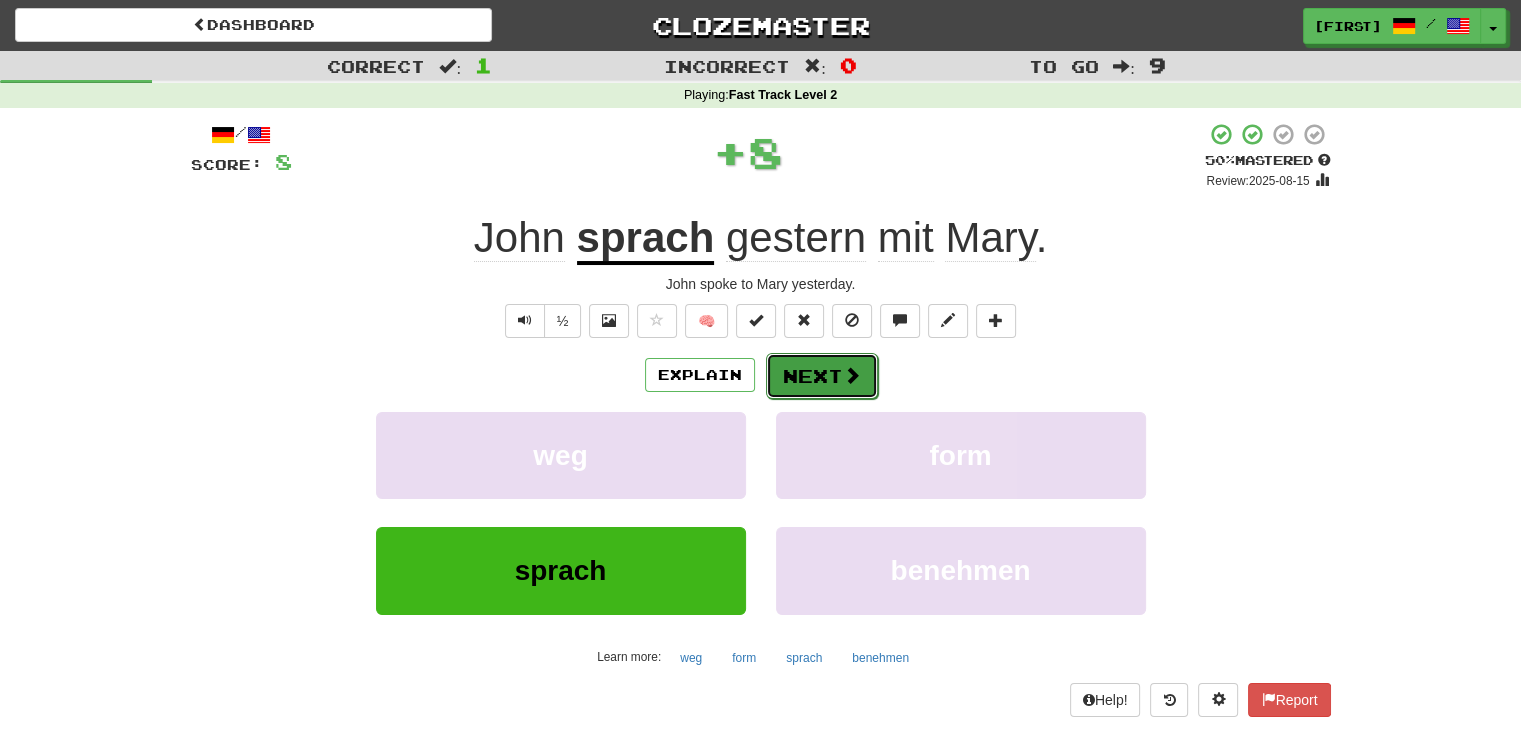 click on "Next" at bounding box center (822, 376) 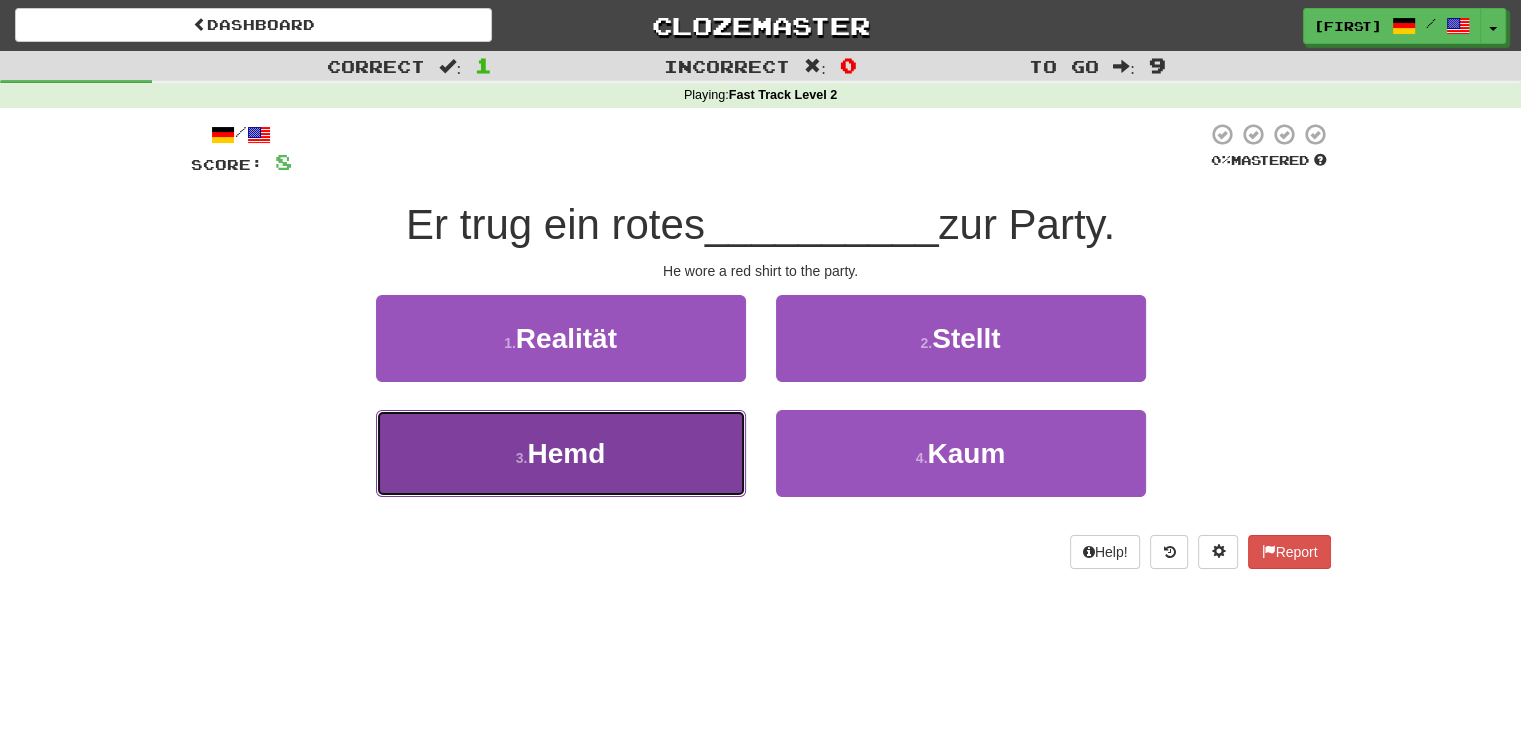 click on "Hemd" at bounding box center (566, 453) 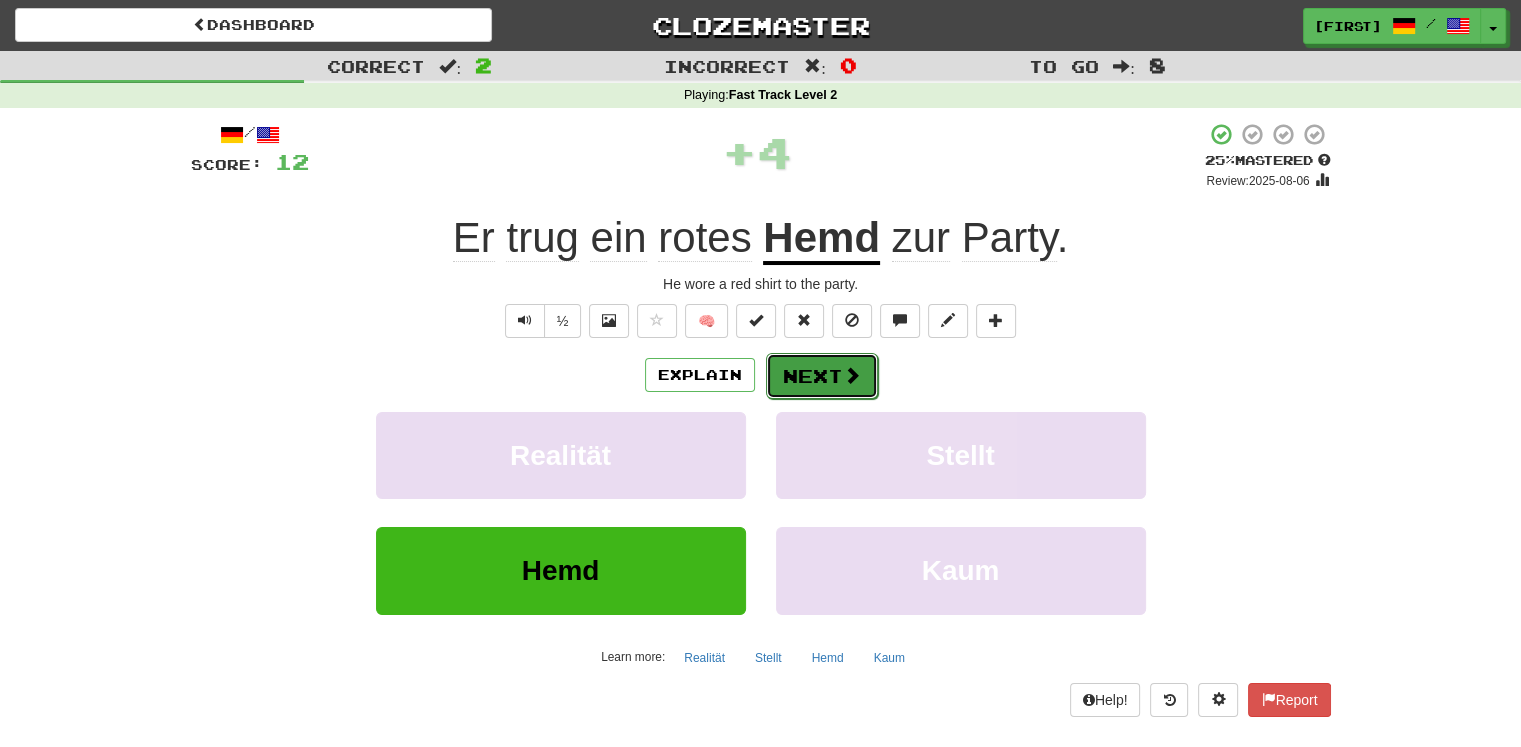 click on "Next" at bounding box center (822, 376) 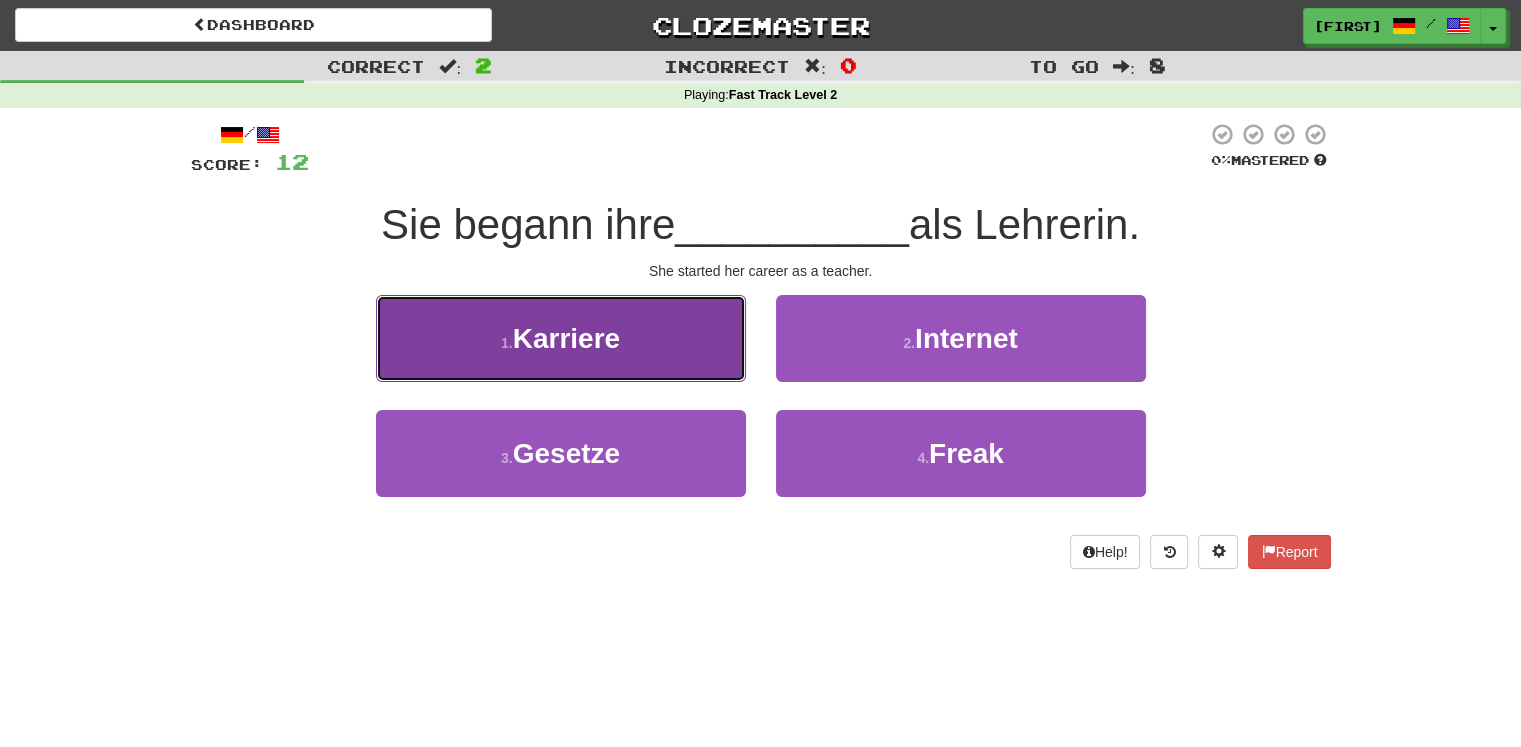 click on "1 .  Karriere" at bounding box center (561, 338) 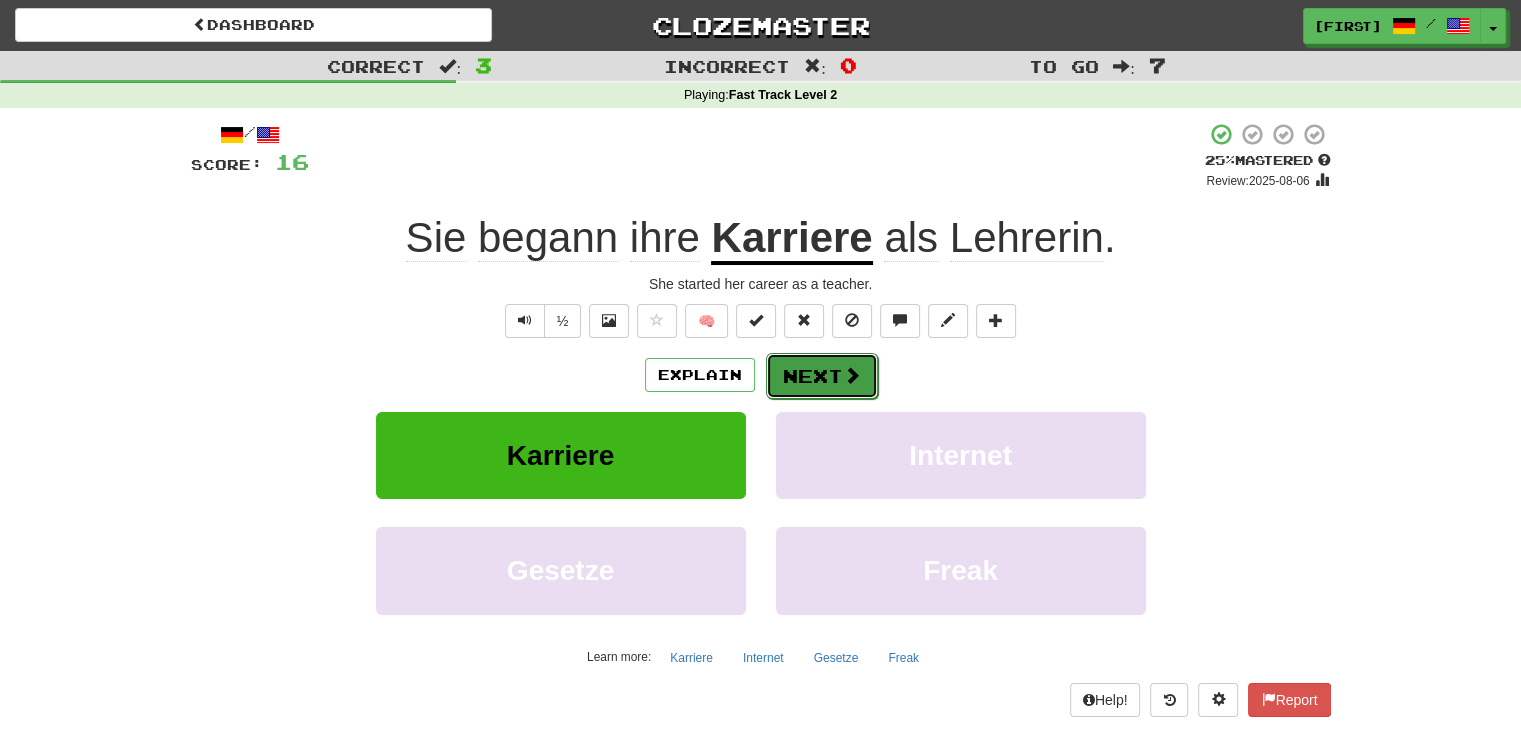 click on "Next" at bounding box center (822, 376) 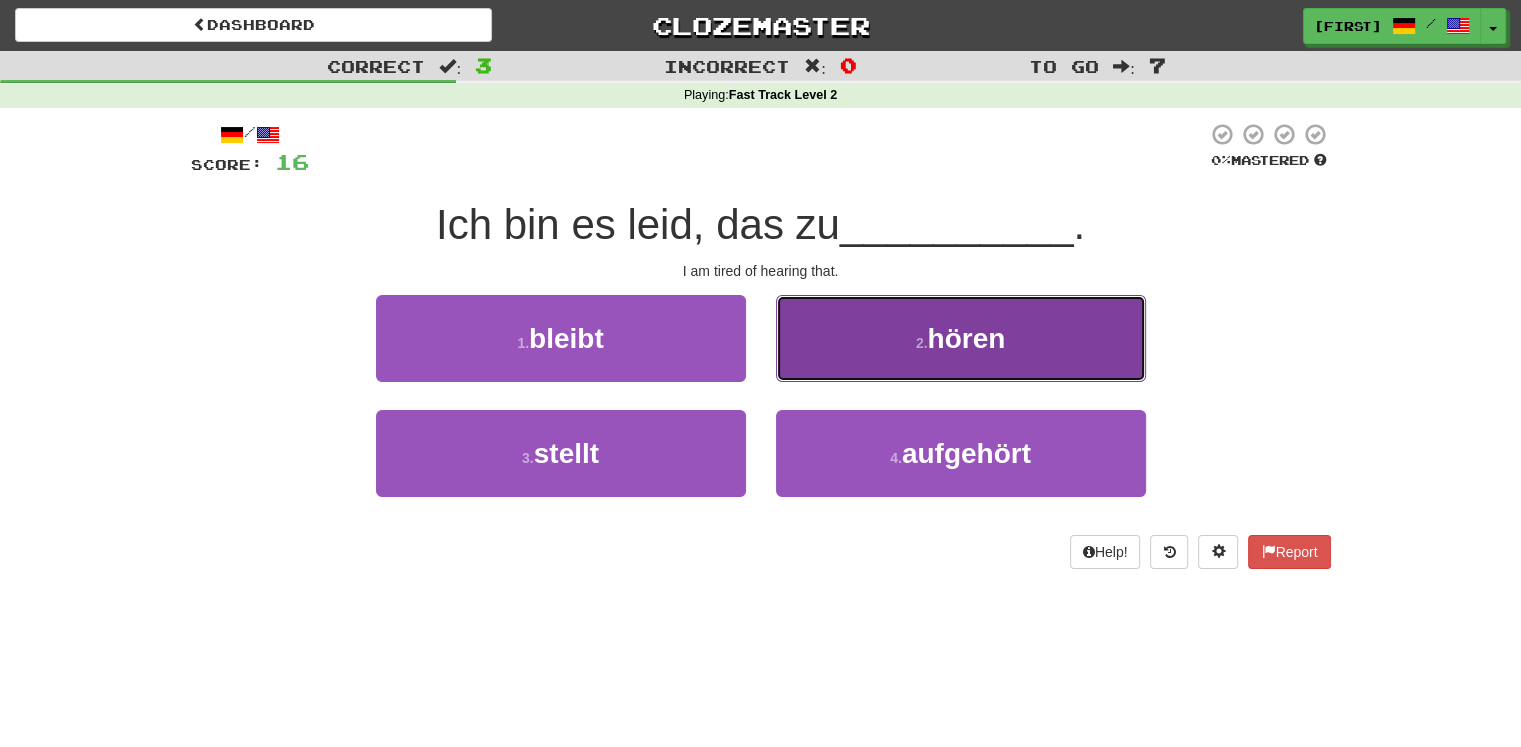 click on "2 .  hören" at bounding box center (961, 338) 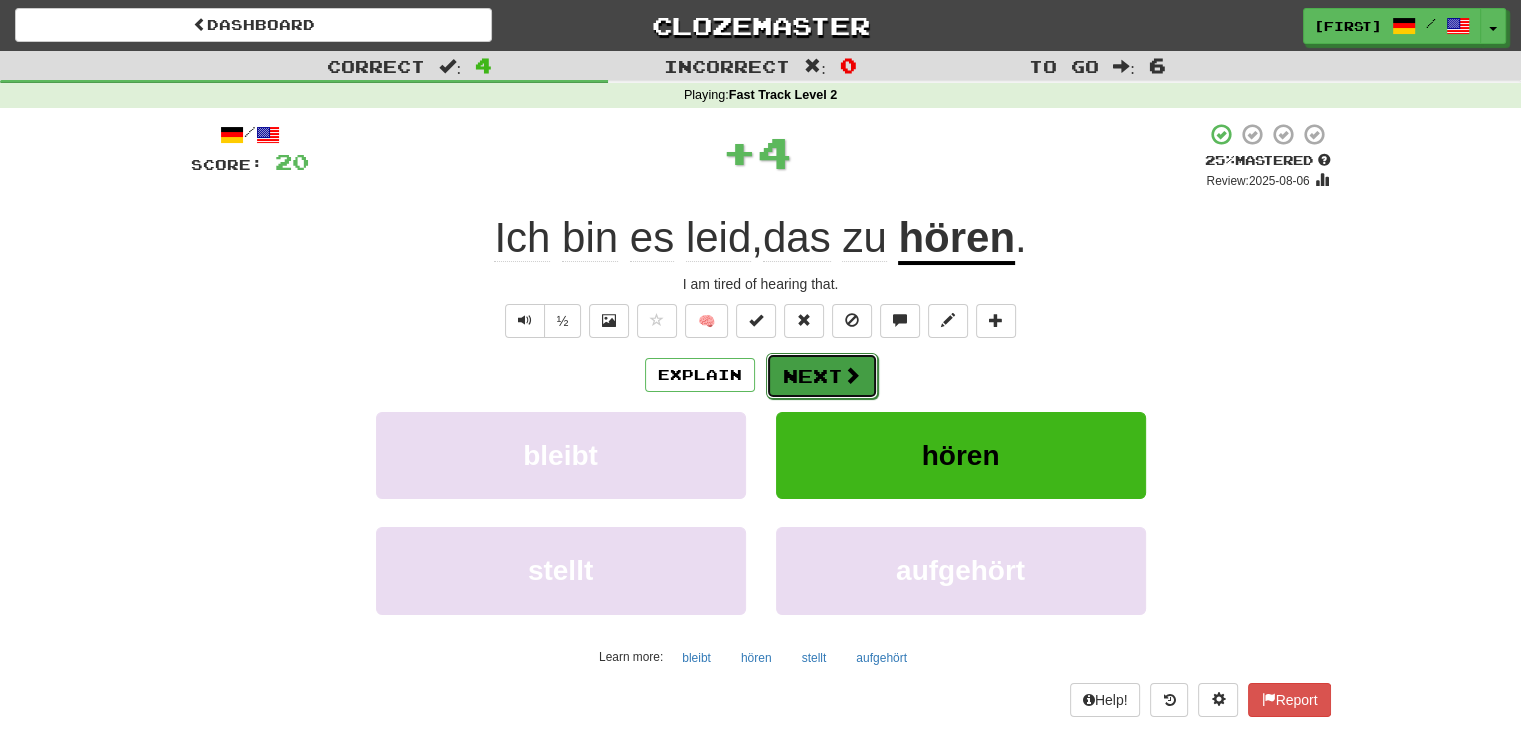 click on "Next" at bounding box center [822, 376] 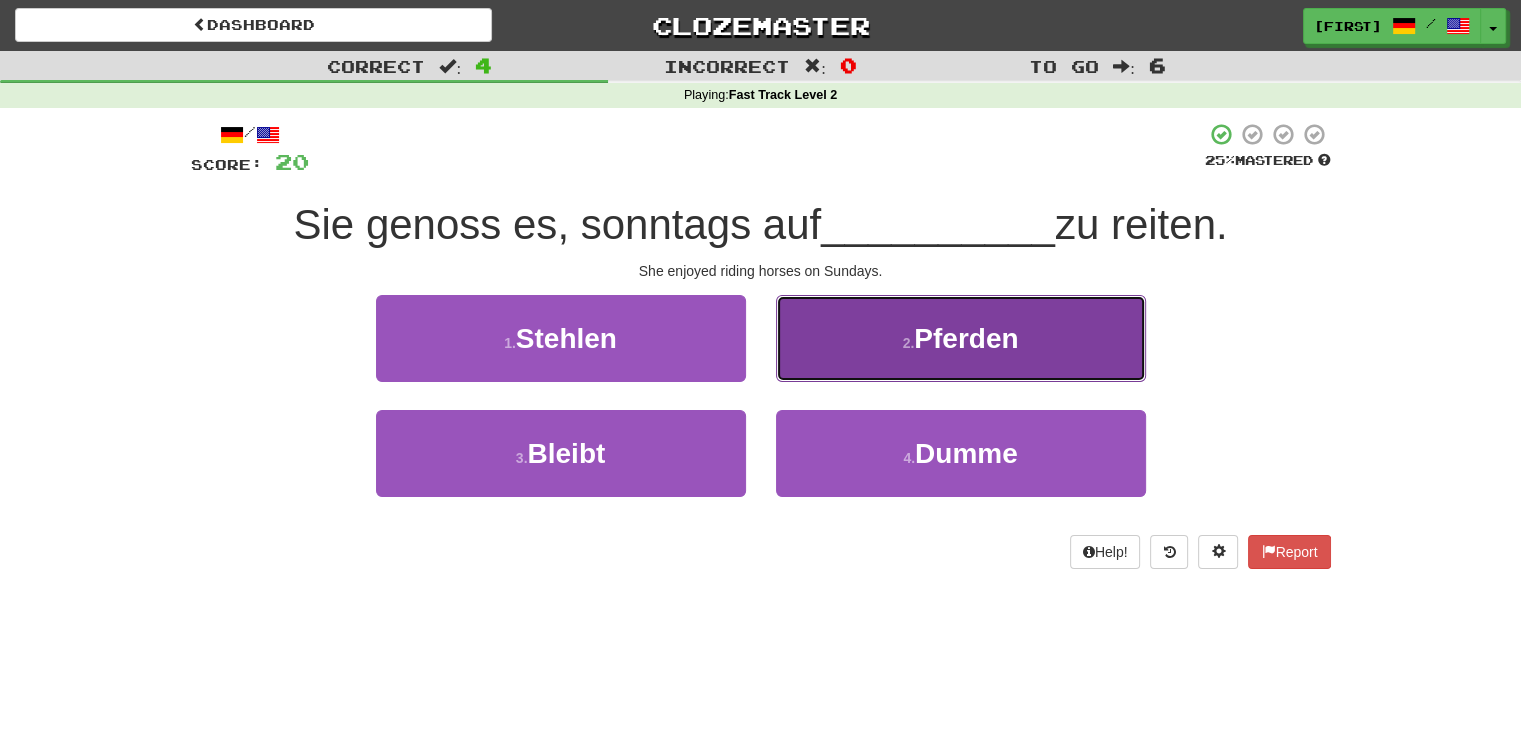 click on "2 .  Pferden" at bounding box center (961, 338) 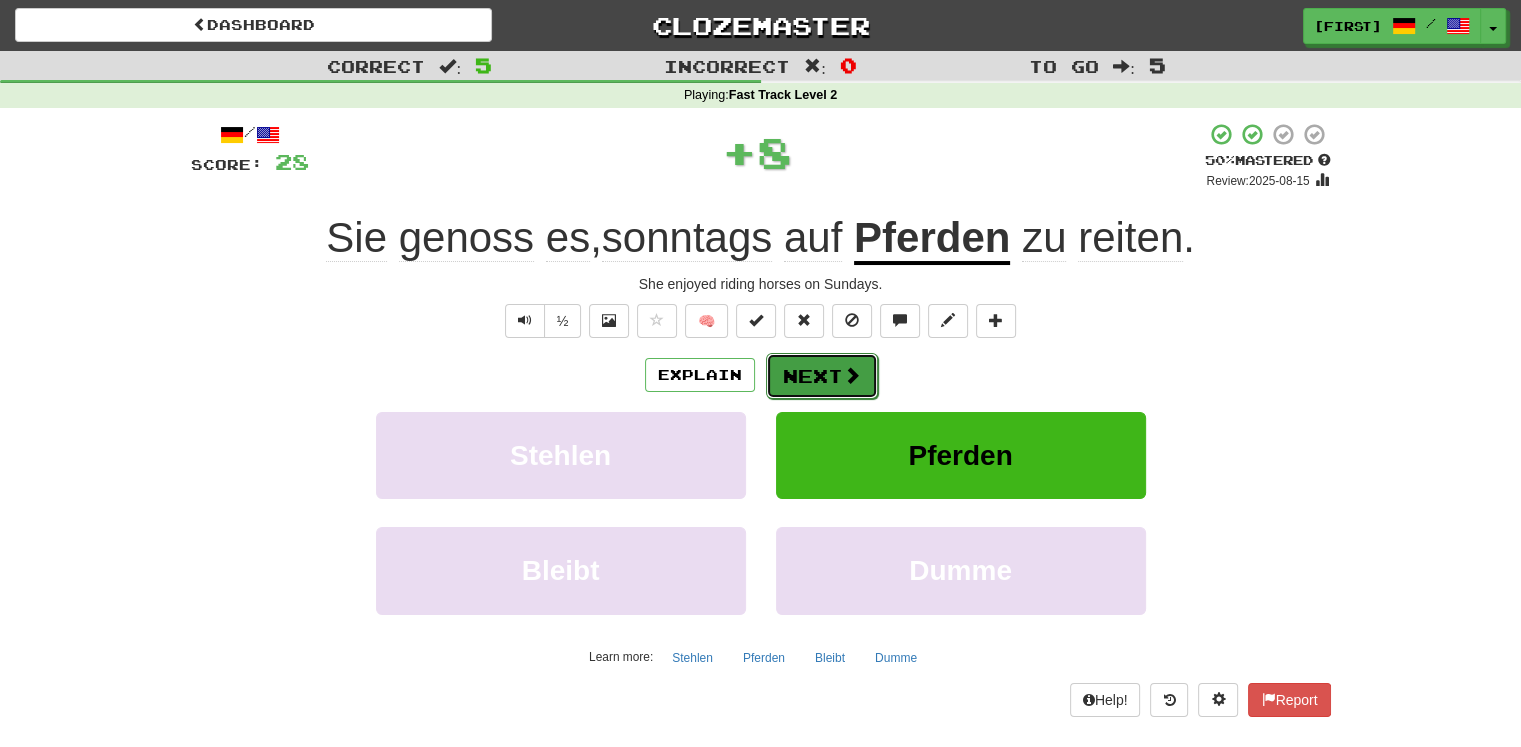 click on "Next" at bounding box center (822, 376) 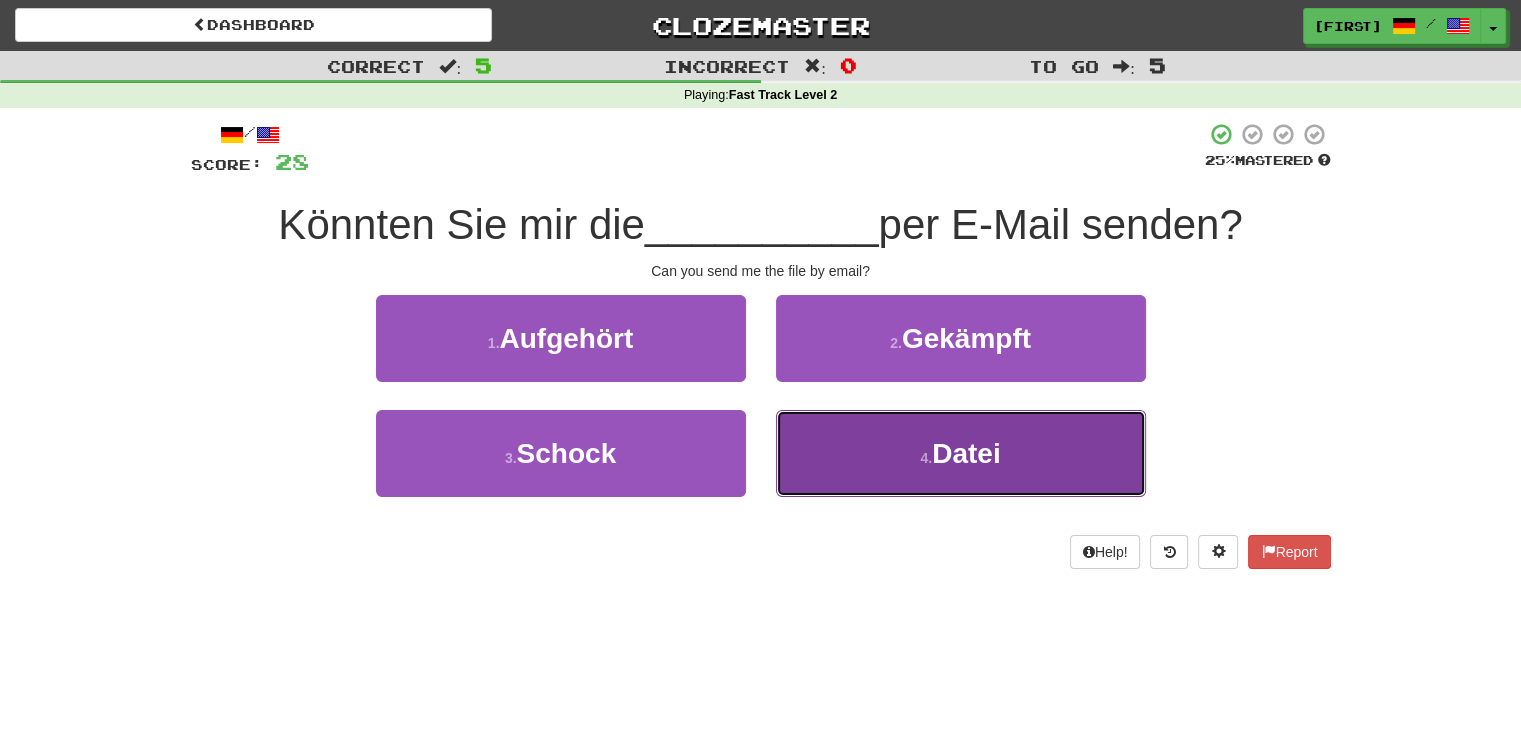 click on "4 .  Datei" at bounding box center [961, 453] 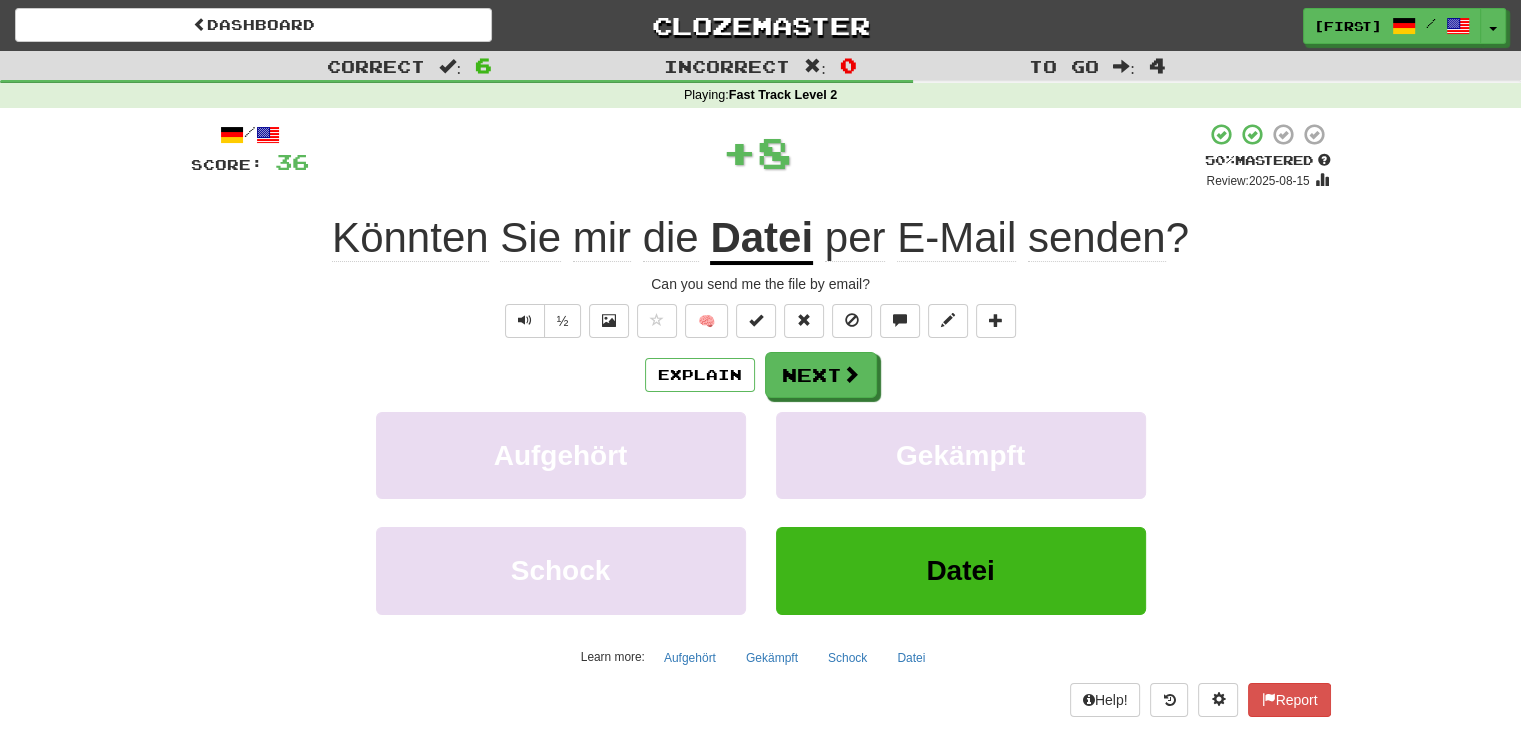 click on "/  Score:   36 + 8 50 %  Mastered Review:  2025-08-15 Könnten   Sie   mir   die   Datei   per   E-Mail   senden ? Can you send me the file by email? ½ 🧠 Explain Next Aufgehört Gekämpft Schock Datei Learn more: Aufgehört Gekämpft Schock Datei  Help!  Report" at bounding box center [761, 419] 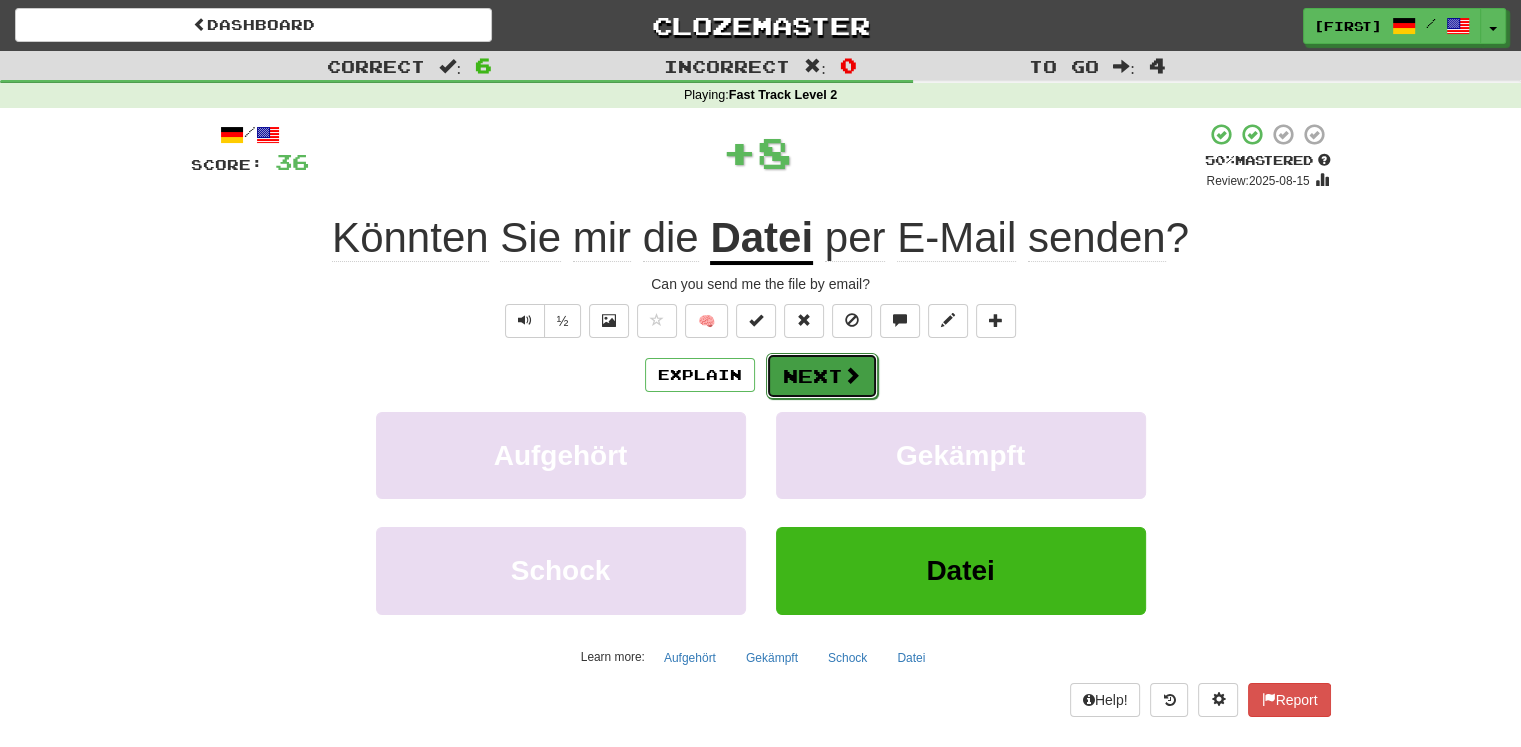 click on "Next" at bounding box center [822, 376] 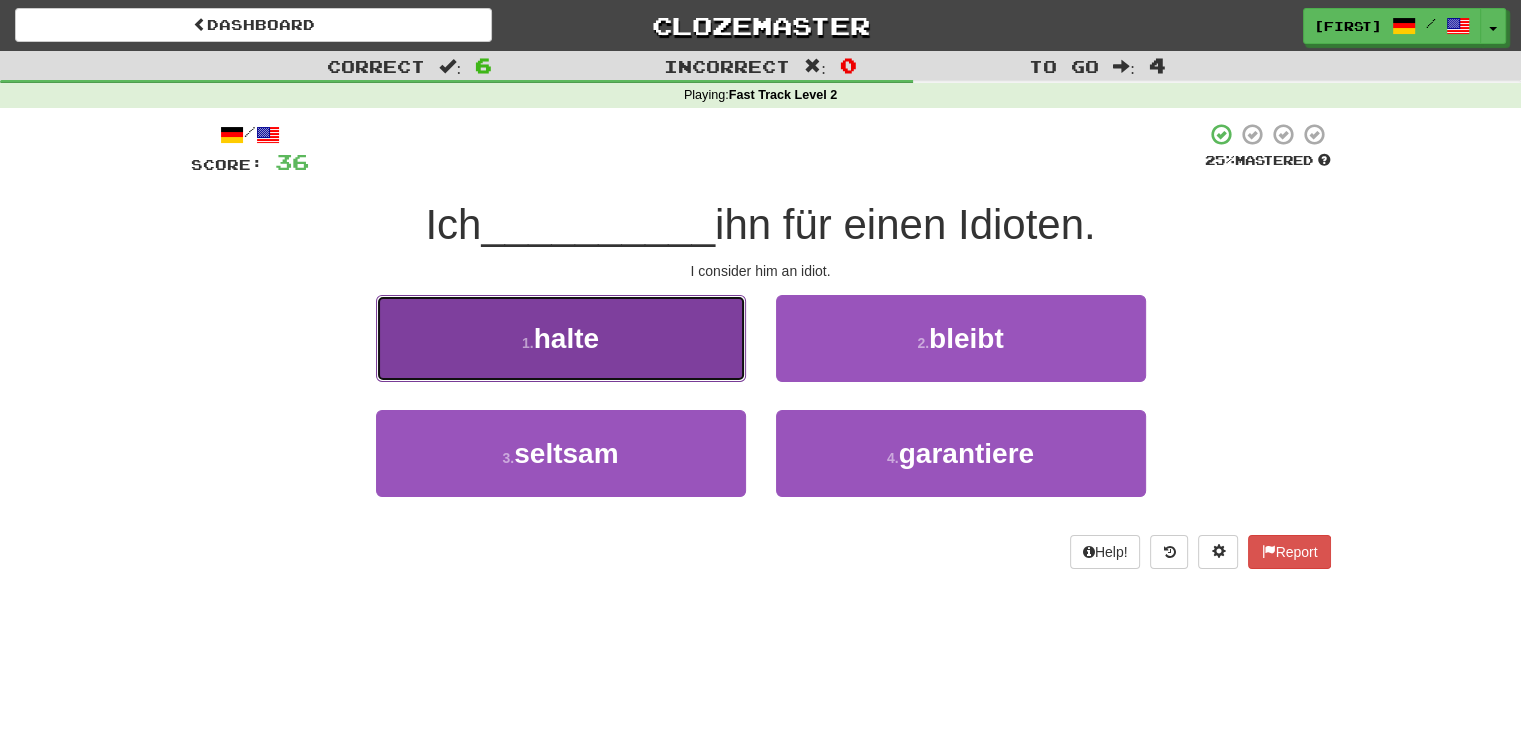 click on "1 .  halte" at bounding box center (561, 338) 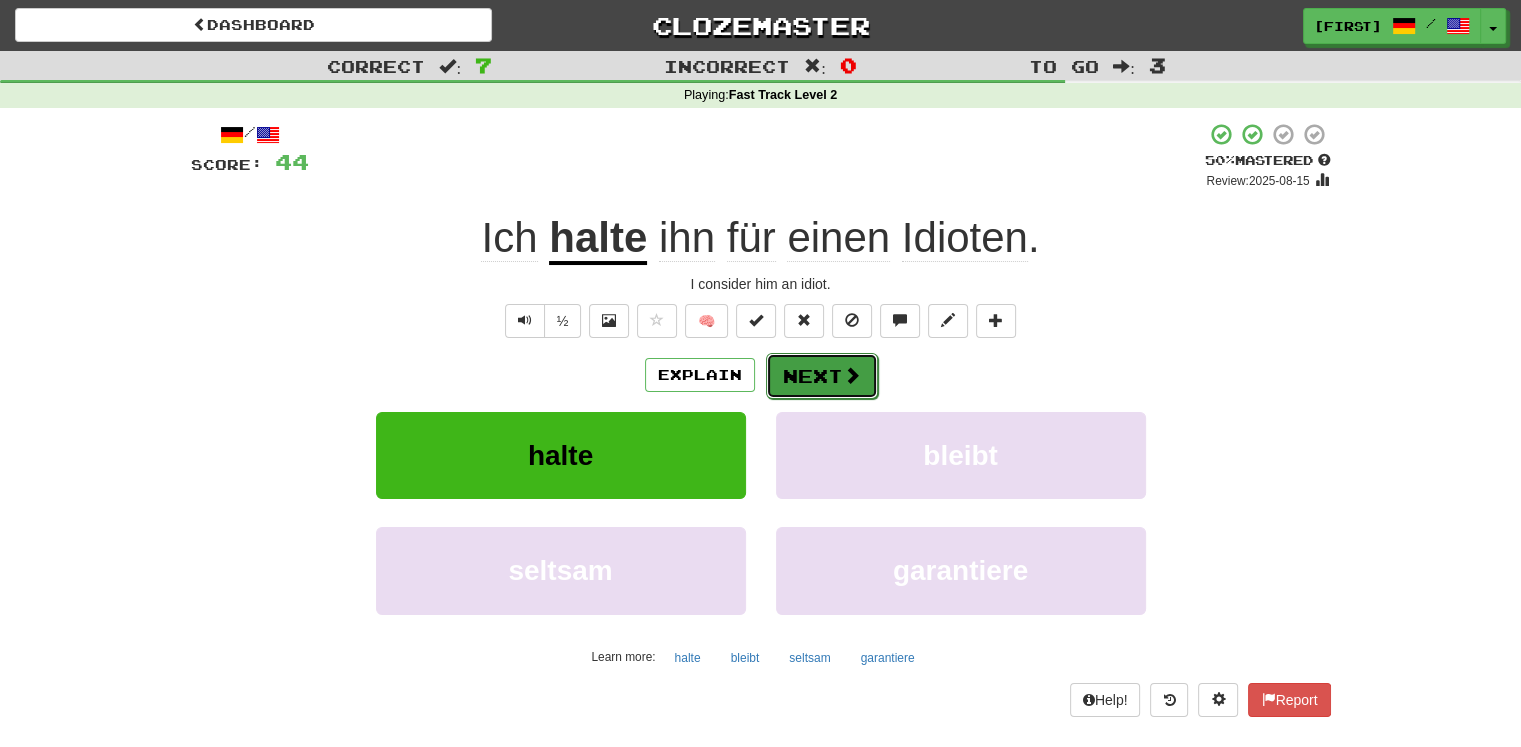 click on "Next" at bounding box center (822, 376) 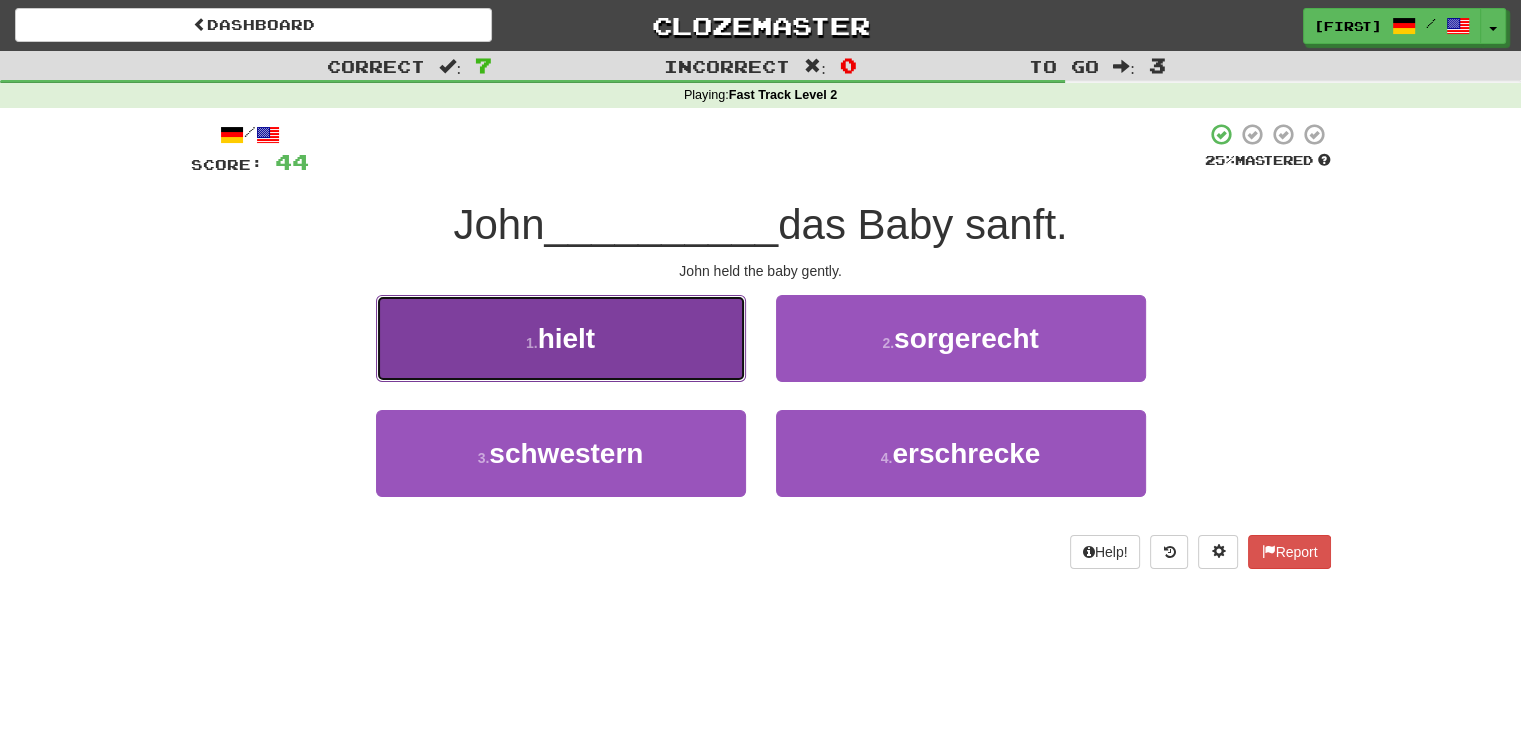 click on "1 .  hielt" at bounding box center [561, 338] 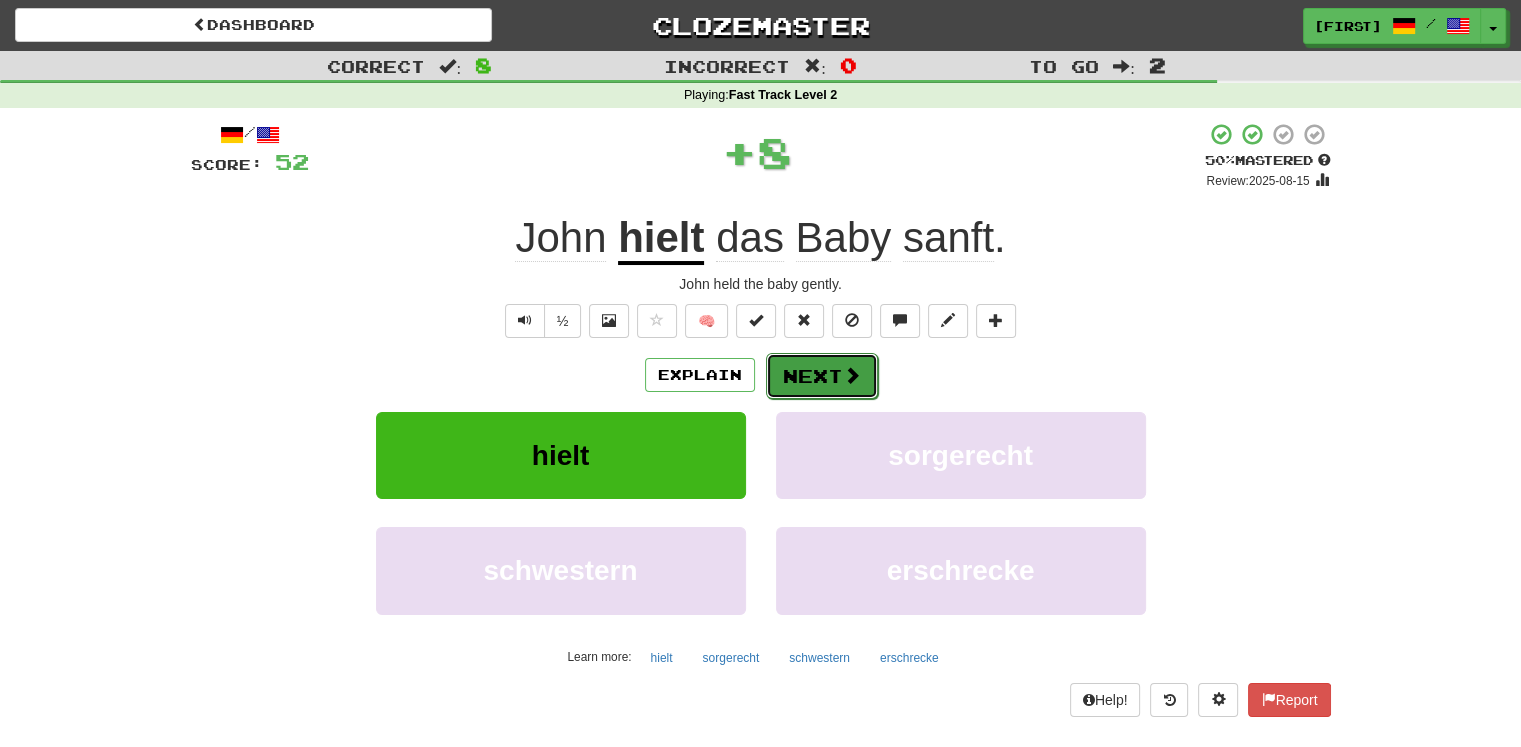 click at bounding box center [852, 375] 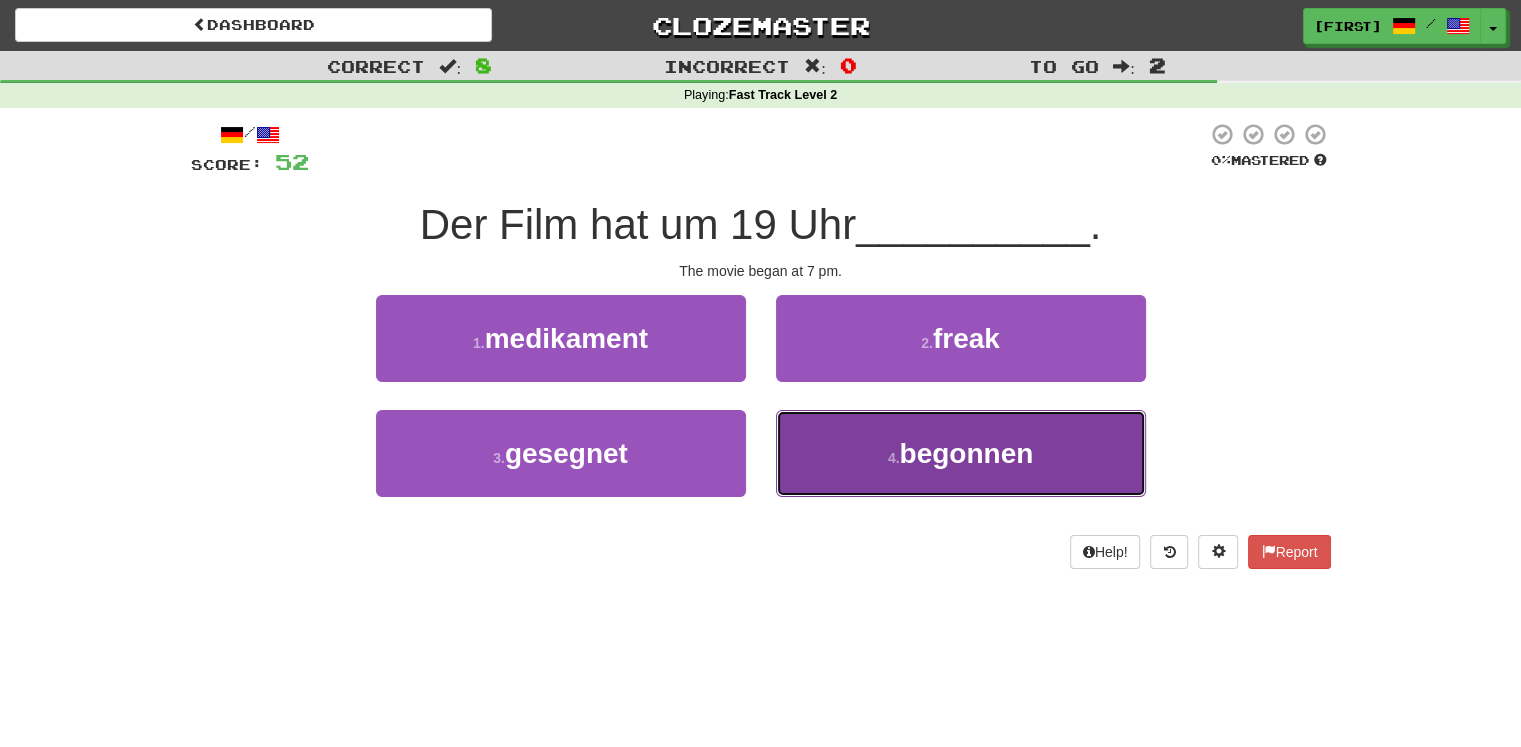 click on "begonnen" at bounding box center (966, 453) 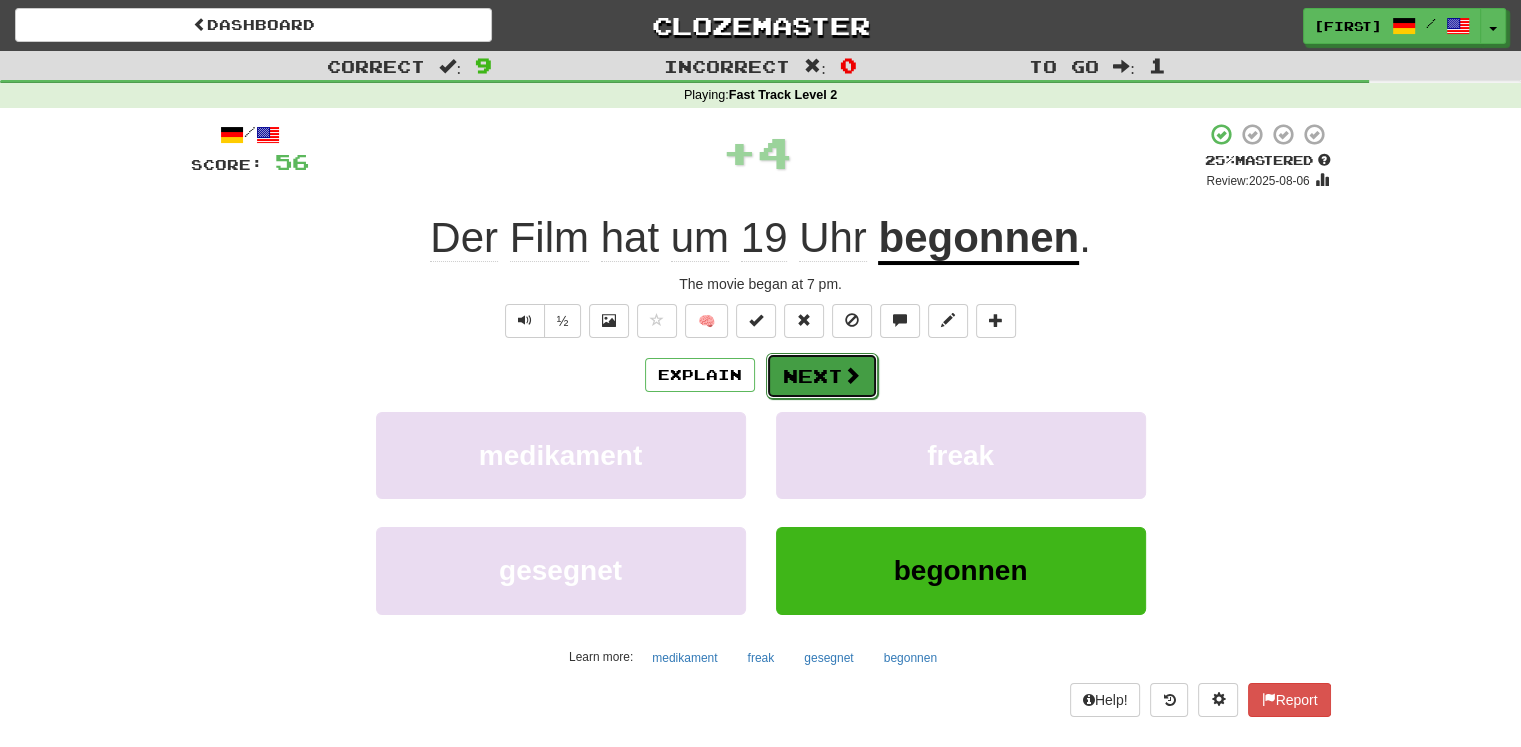 click at bounding box center [852, 375] 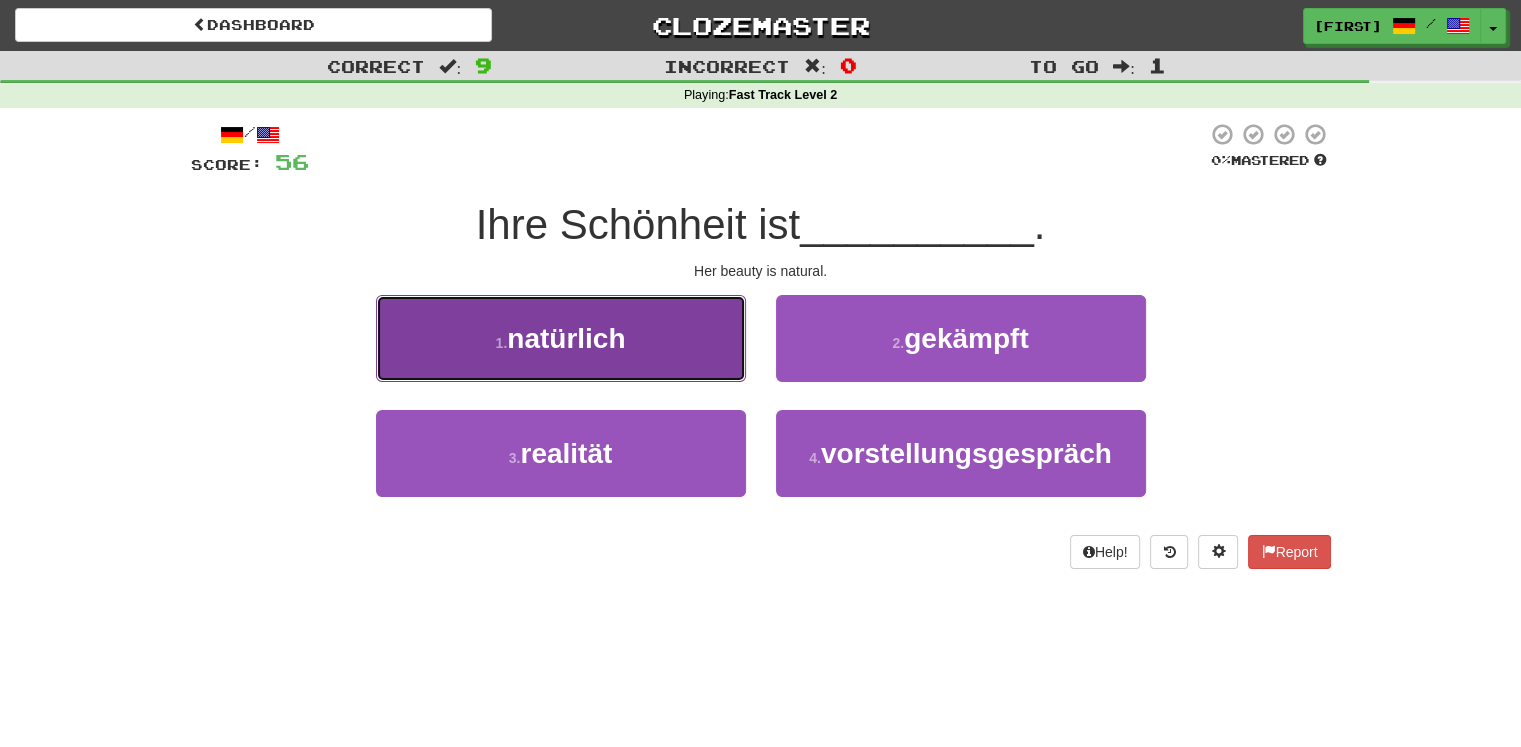 click on "1 .  natürlich" at bounding box center (561, 338) 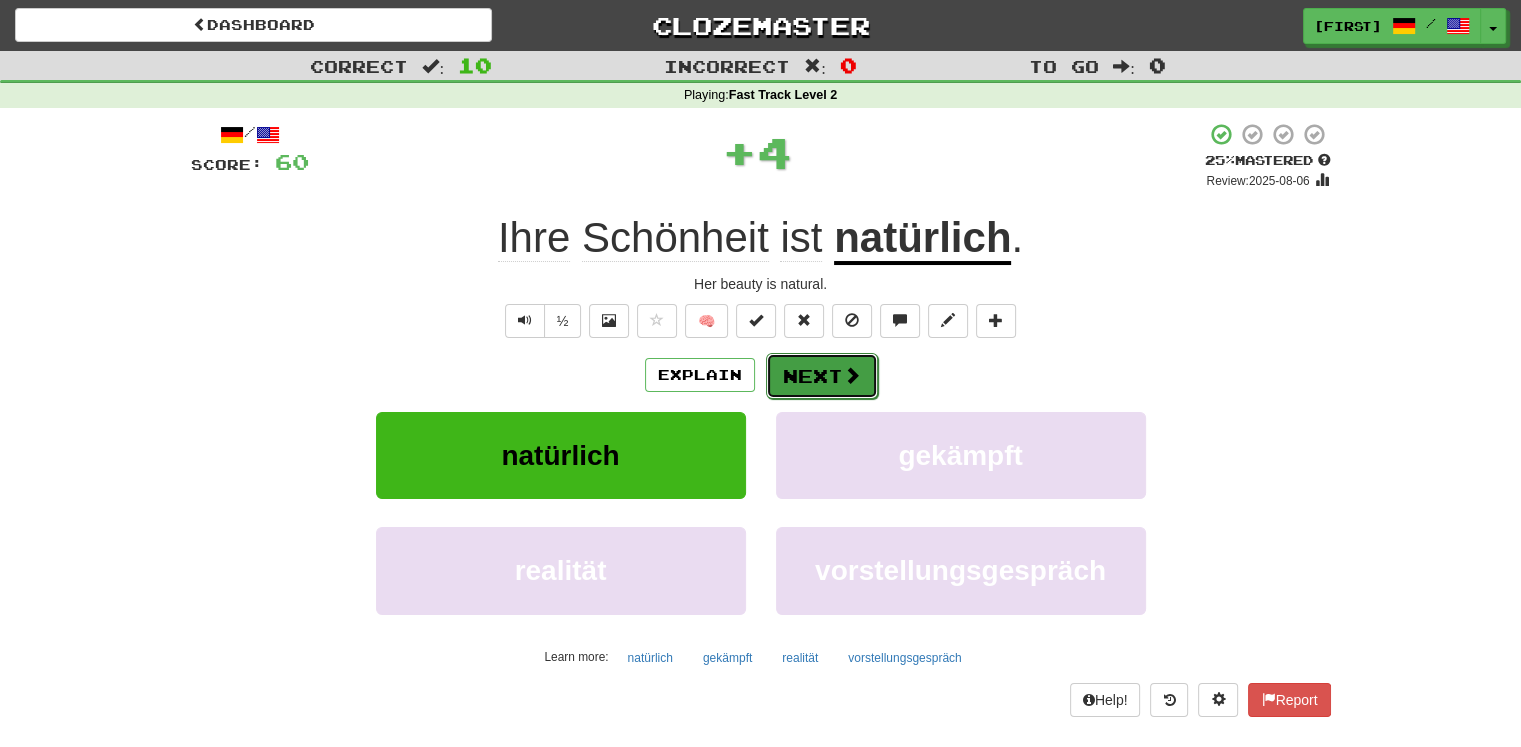 click on "Next" at bounding box center [822, 376] 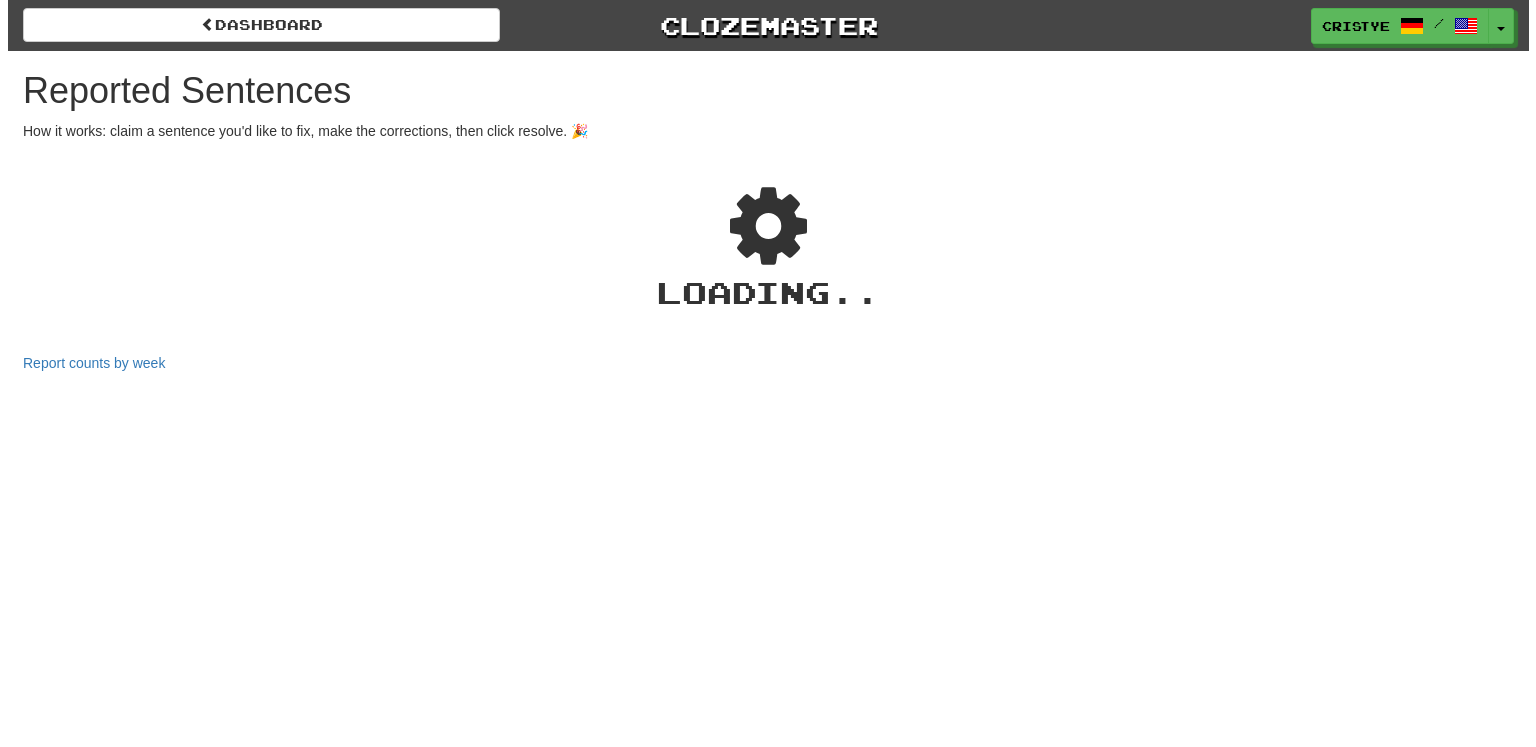 scroll, scrollTop: 0, scrollLeft: 0, axis: both 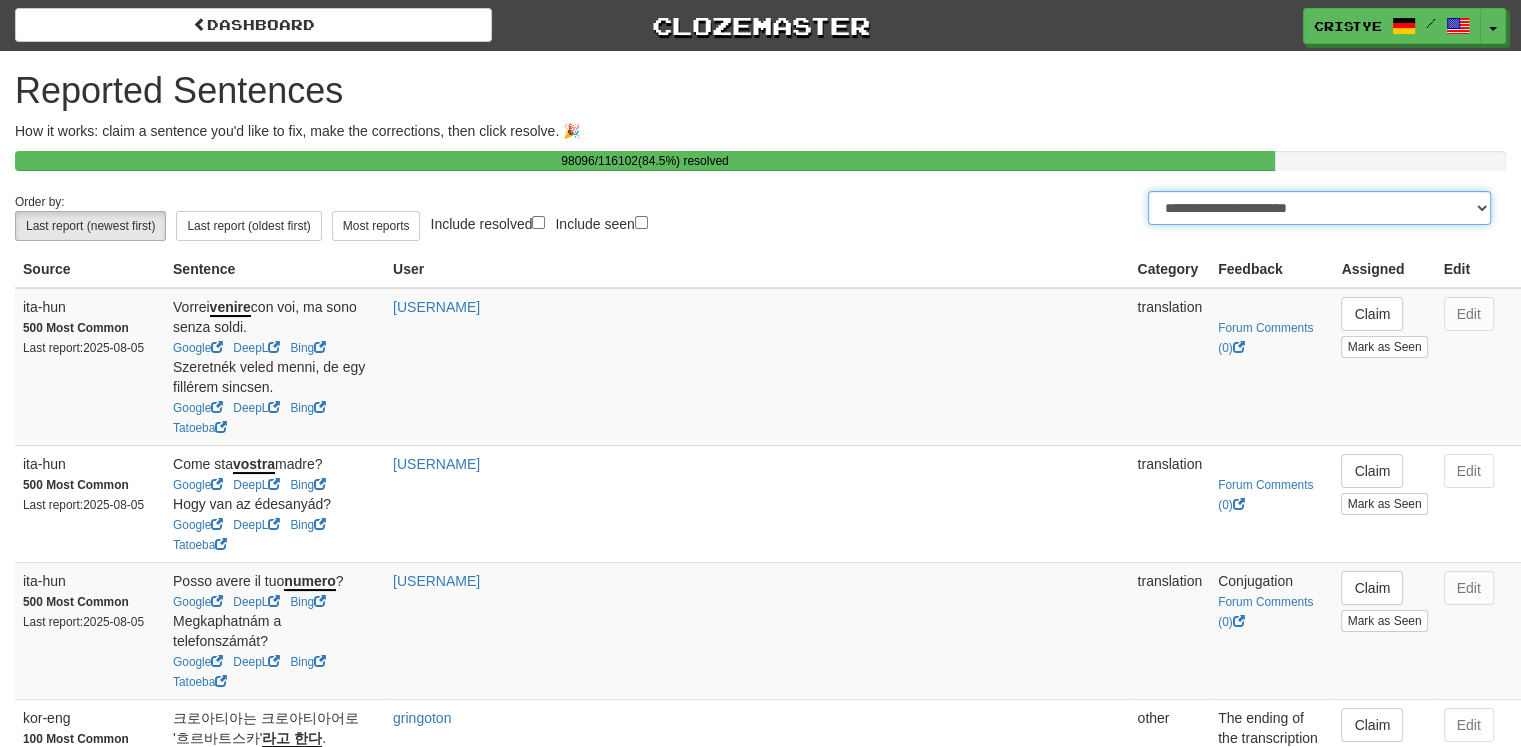 click on "**********" at bounding box center [1319, 208] 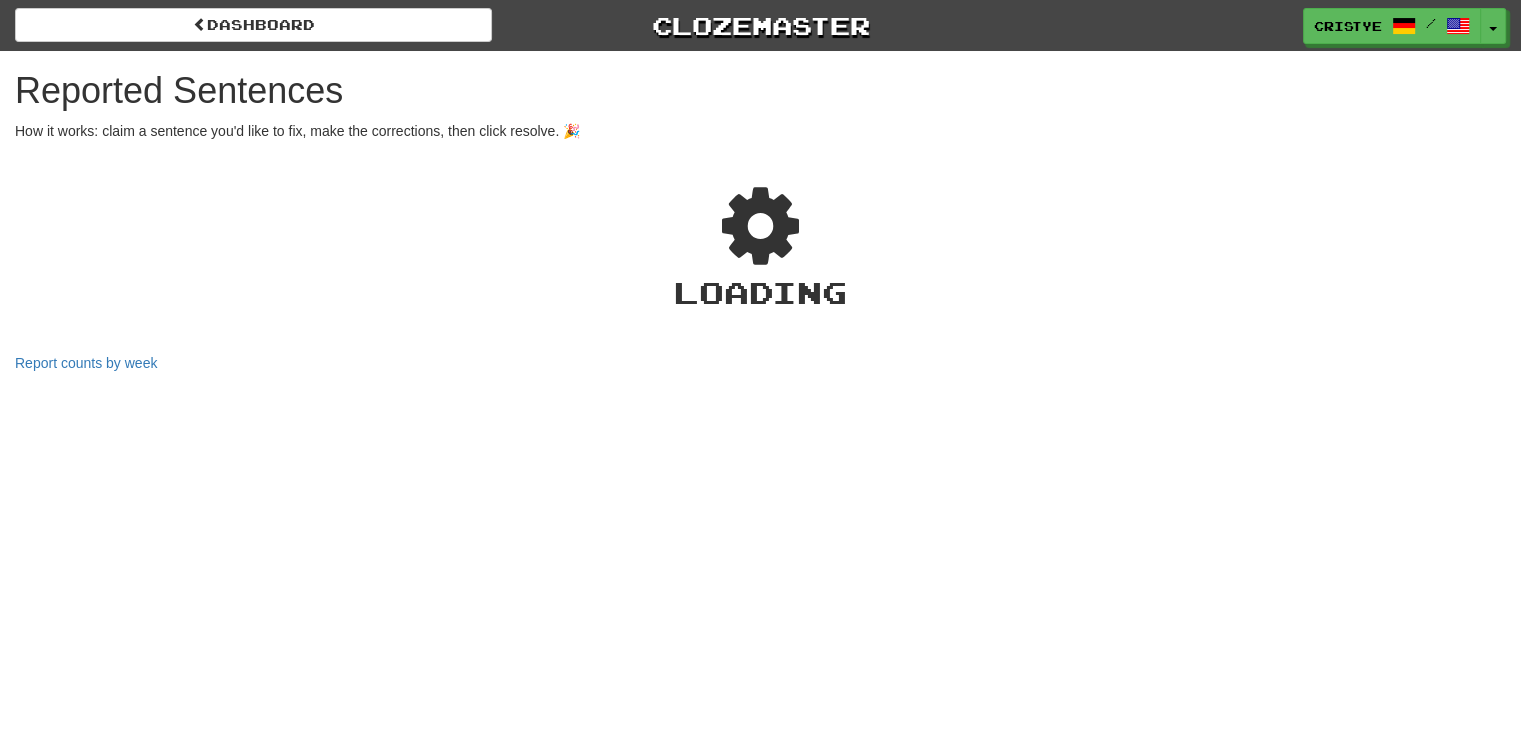 select on "***" 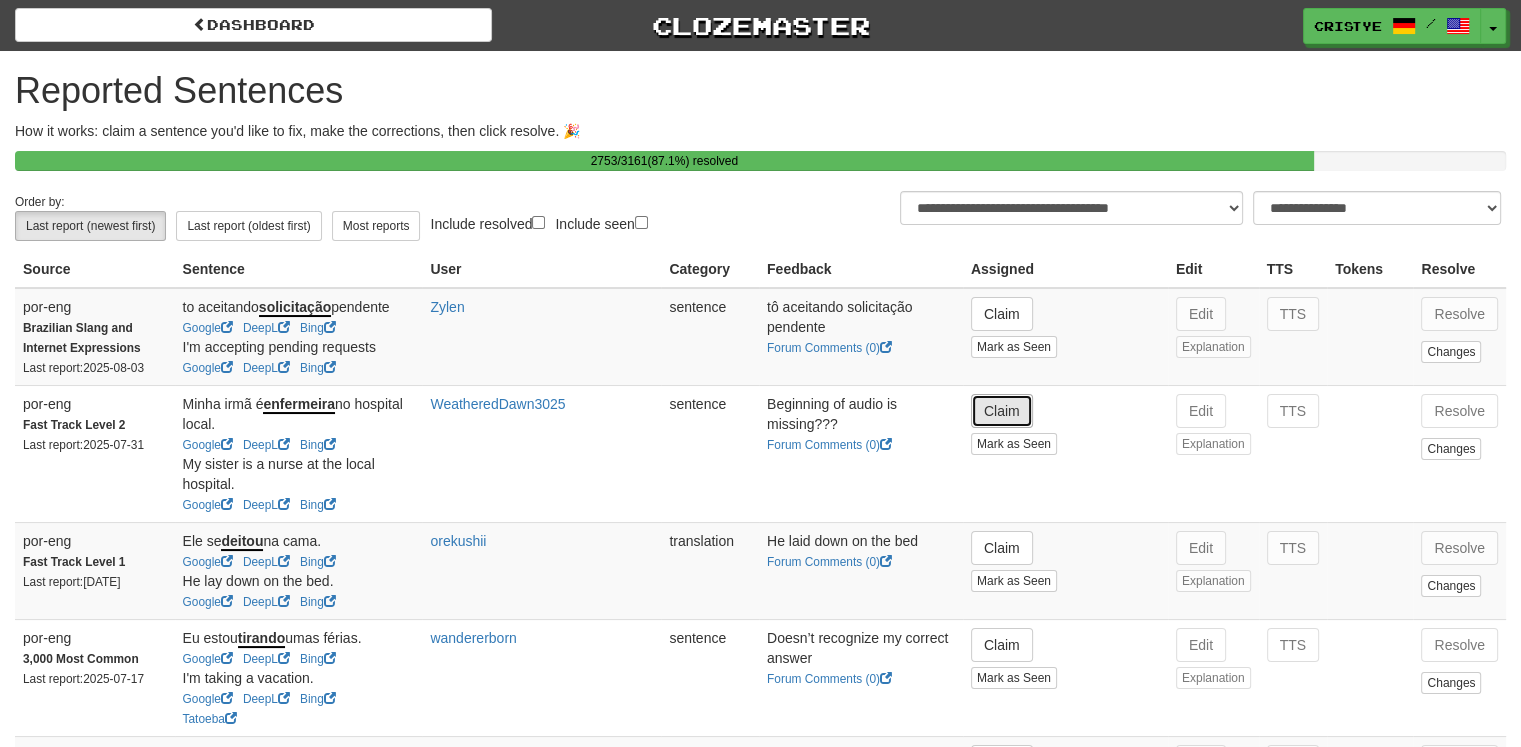 click on "Claim" at bounding box center (1002, 411) 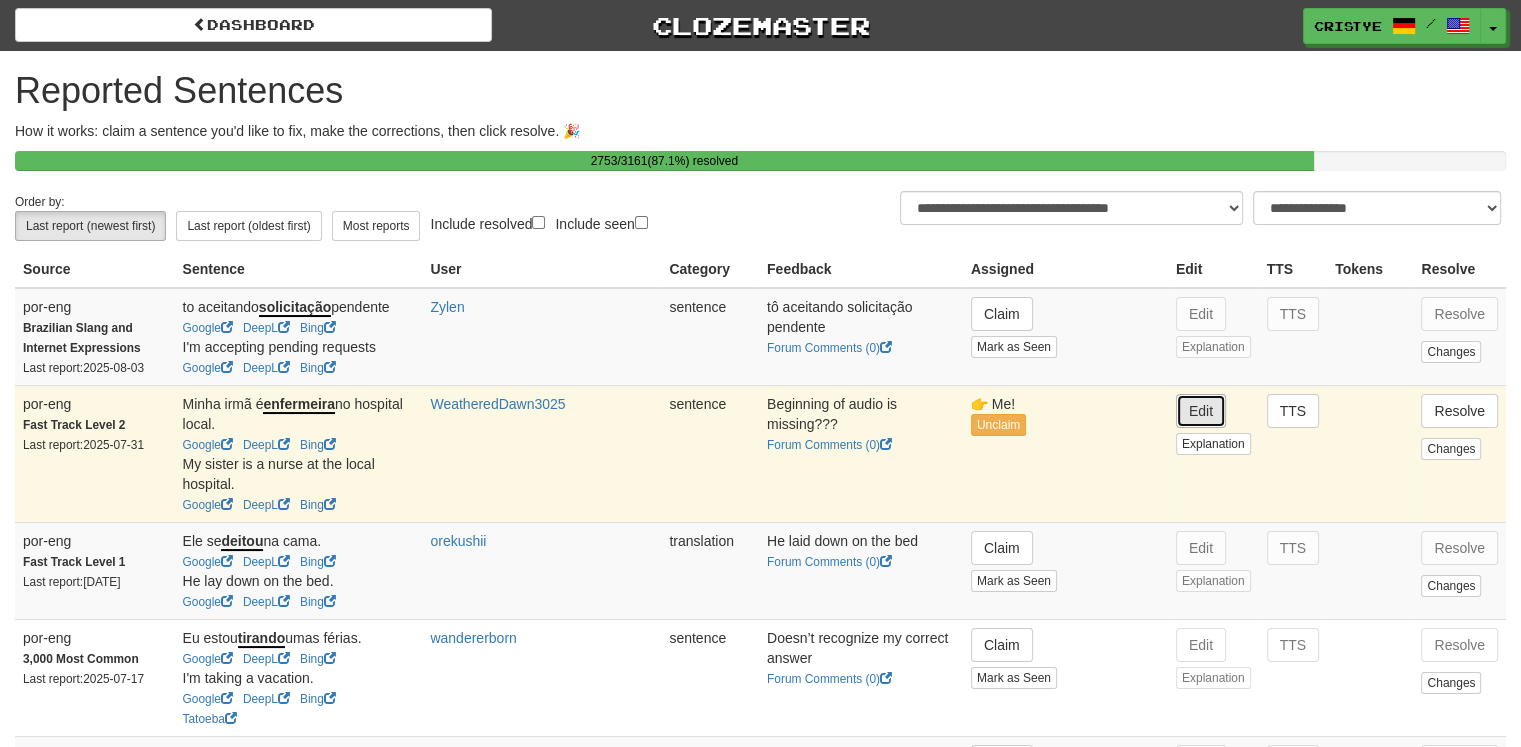 click on "Edit" at bounding box center [1201, 411] 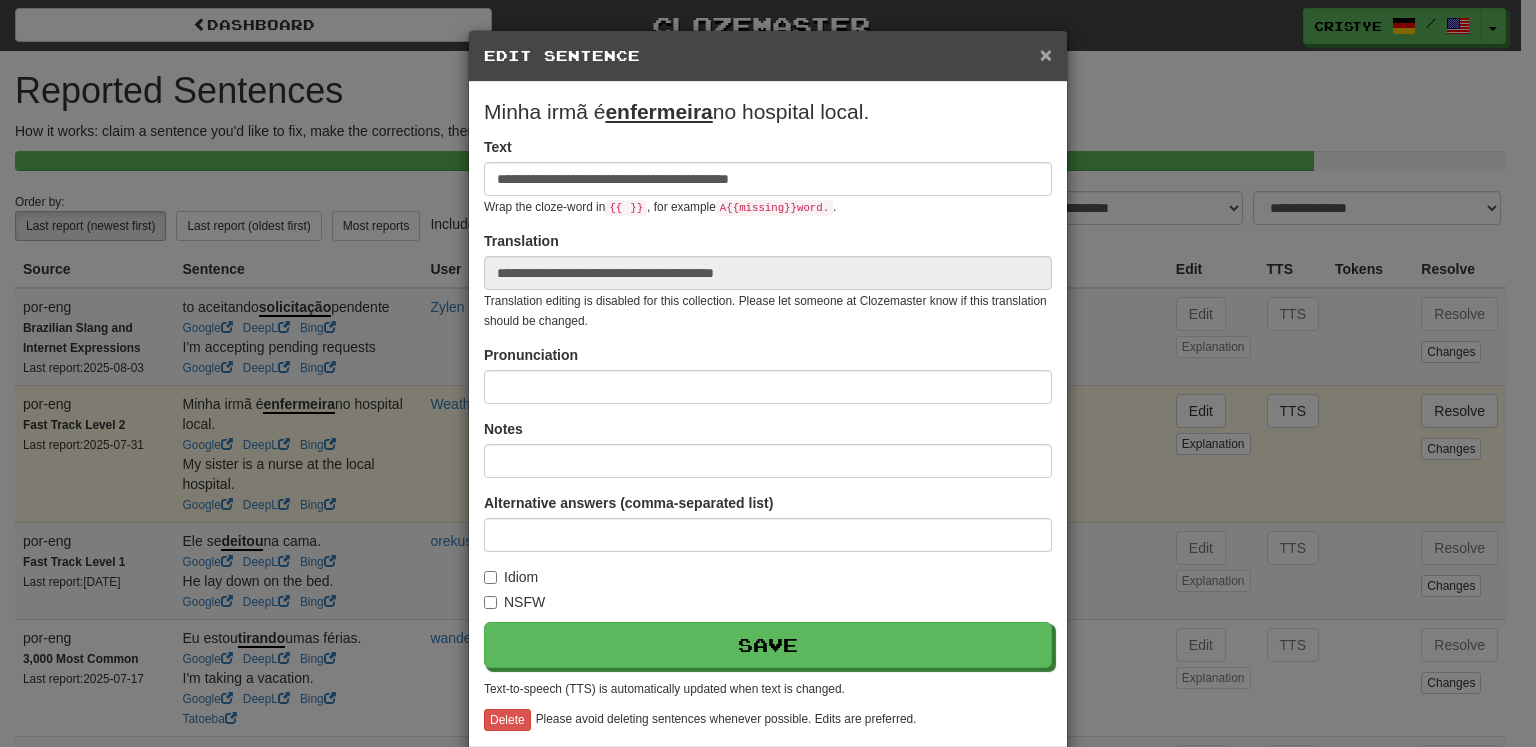 click on "×" at bounding box center [1046, 54] 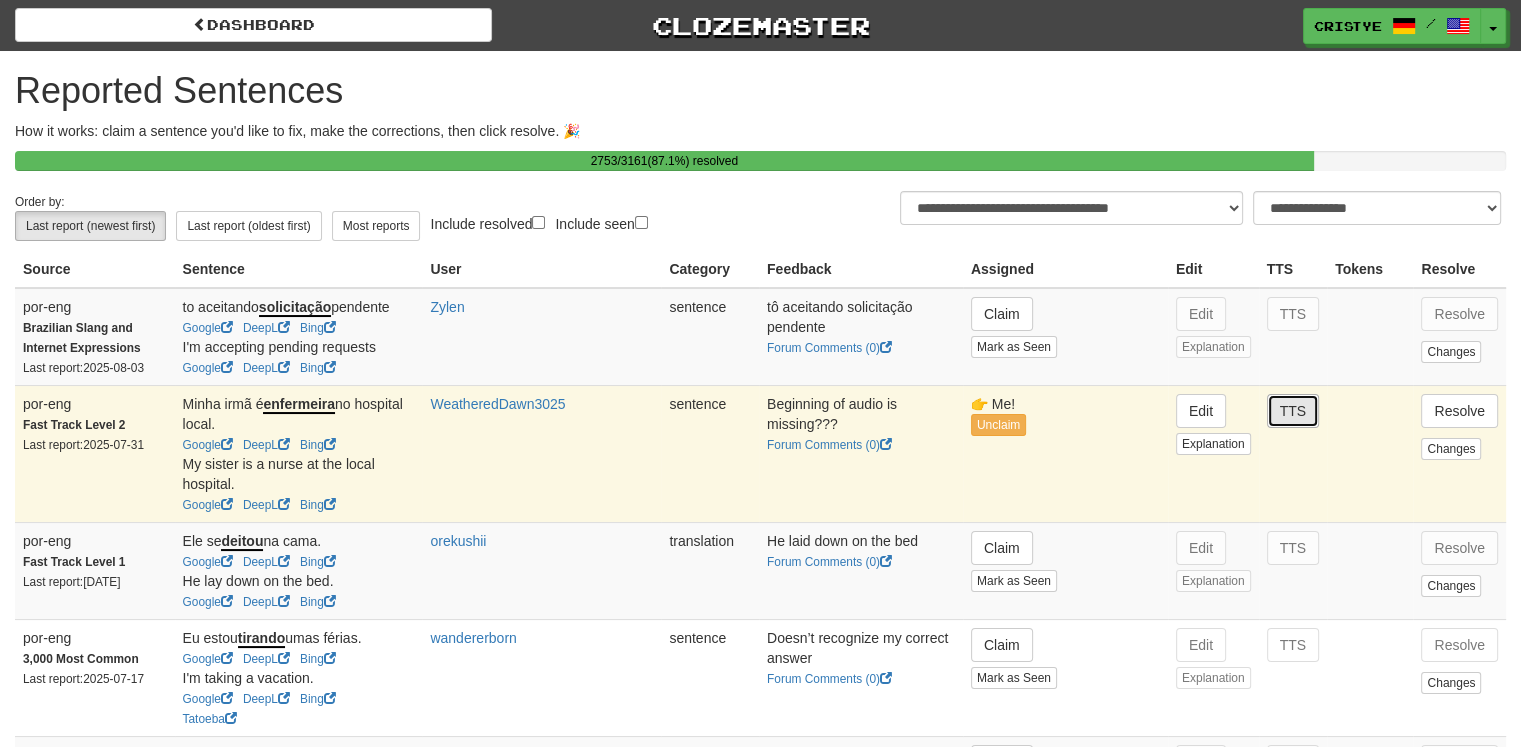 click on "TTS" at bounding box center [1293, 411] 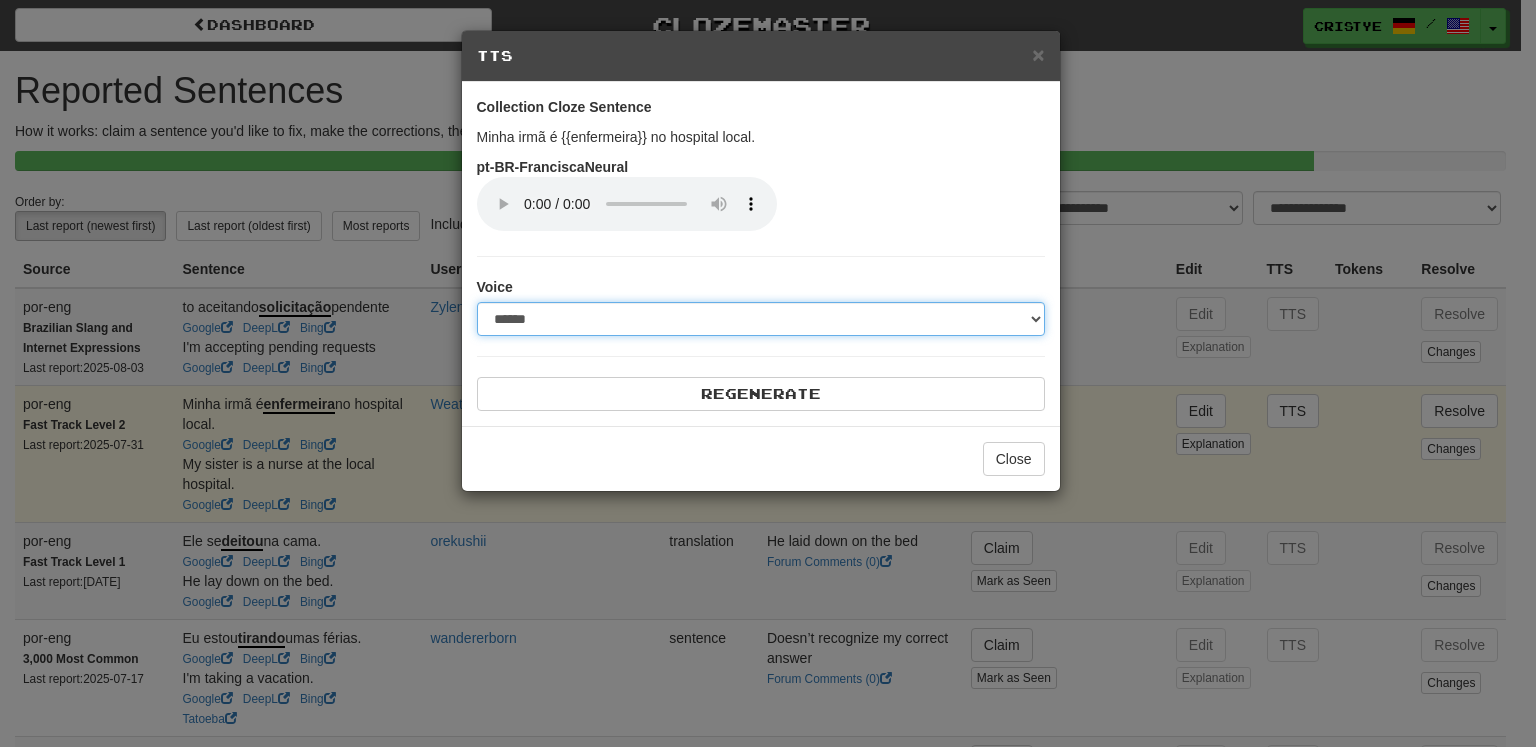 click on "**********" at bounding box center (761, 319) 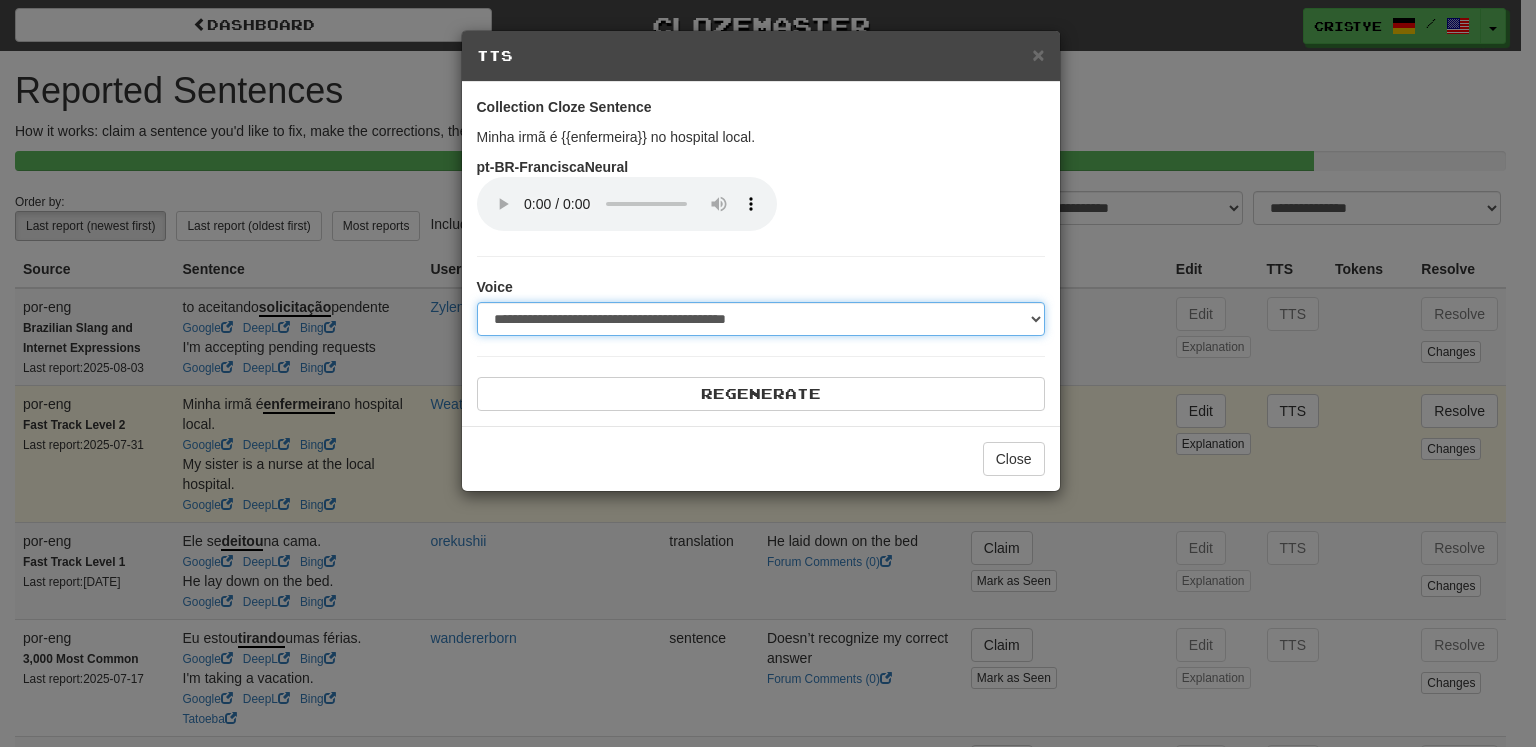 click on "**********" at bounding box center (761, 319) 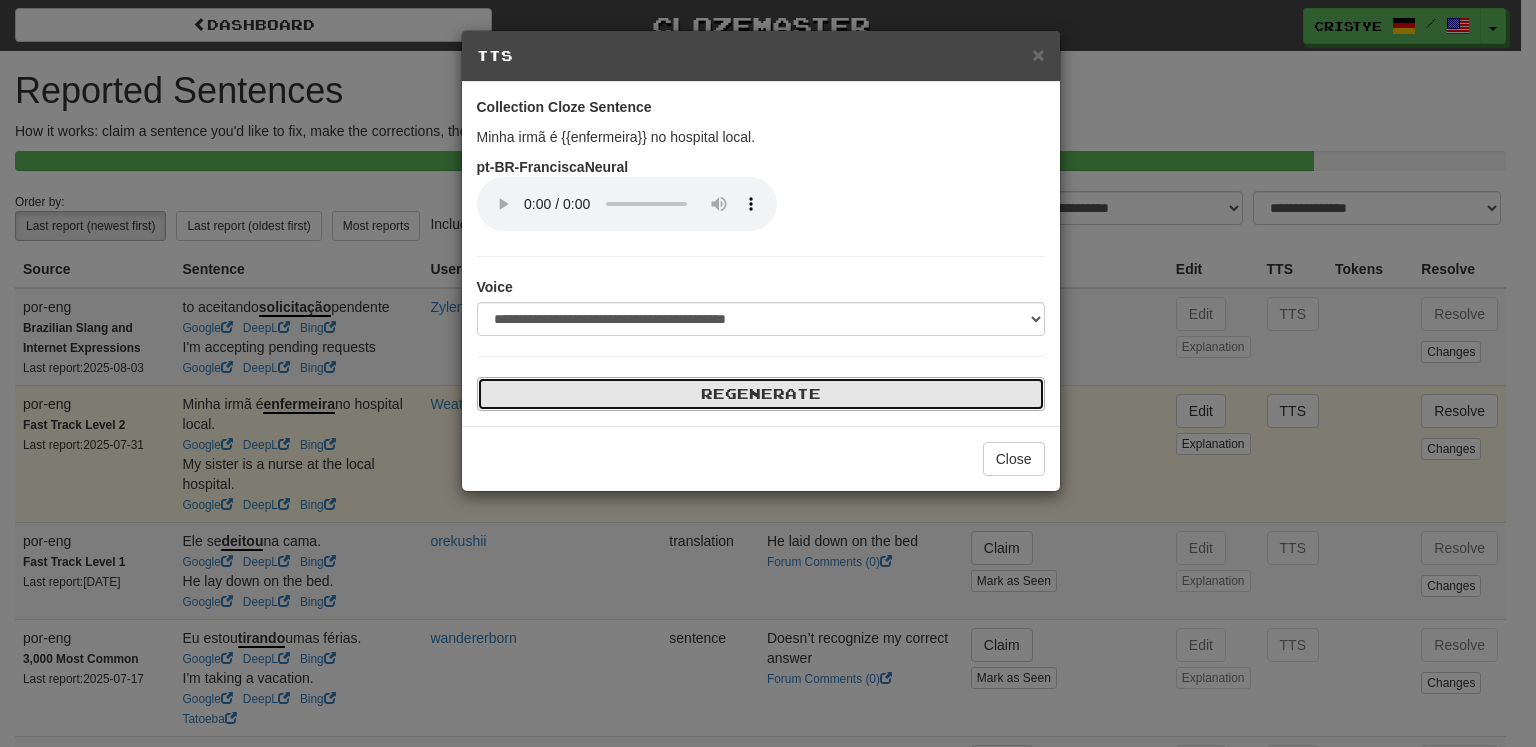 click on "Regenerate" at bounding box center (761, 394) 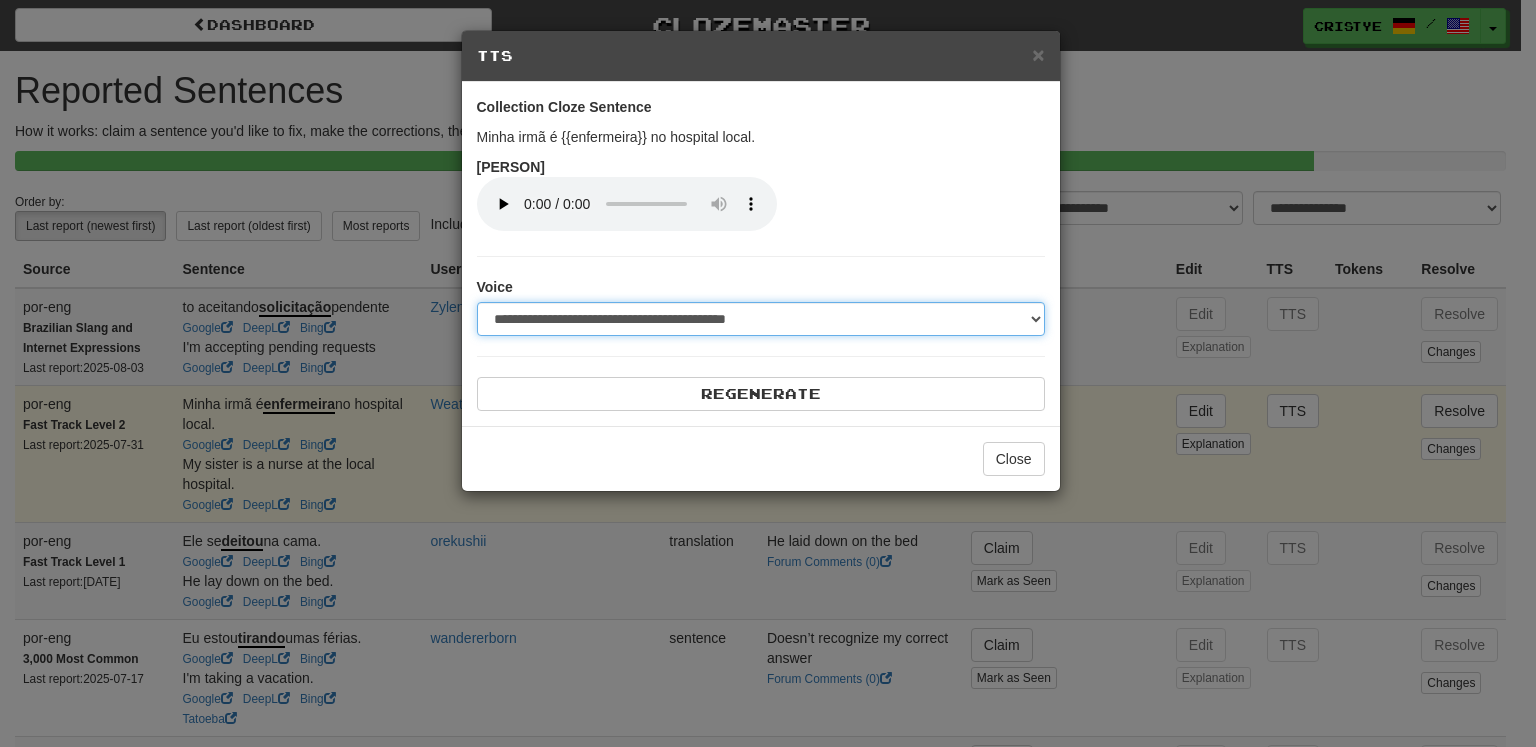 click on "**********" at bounding box center [761, 319] 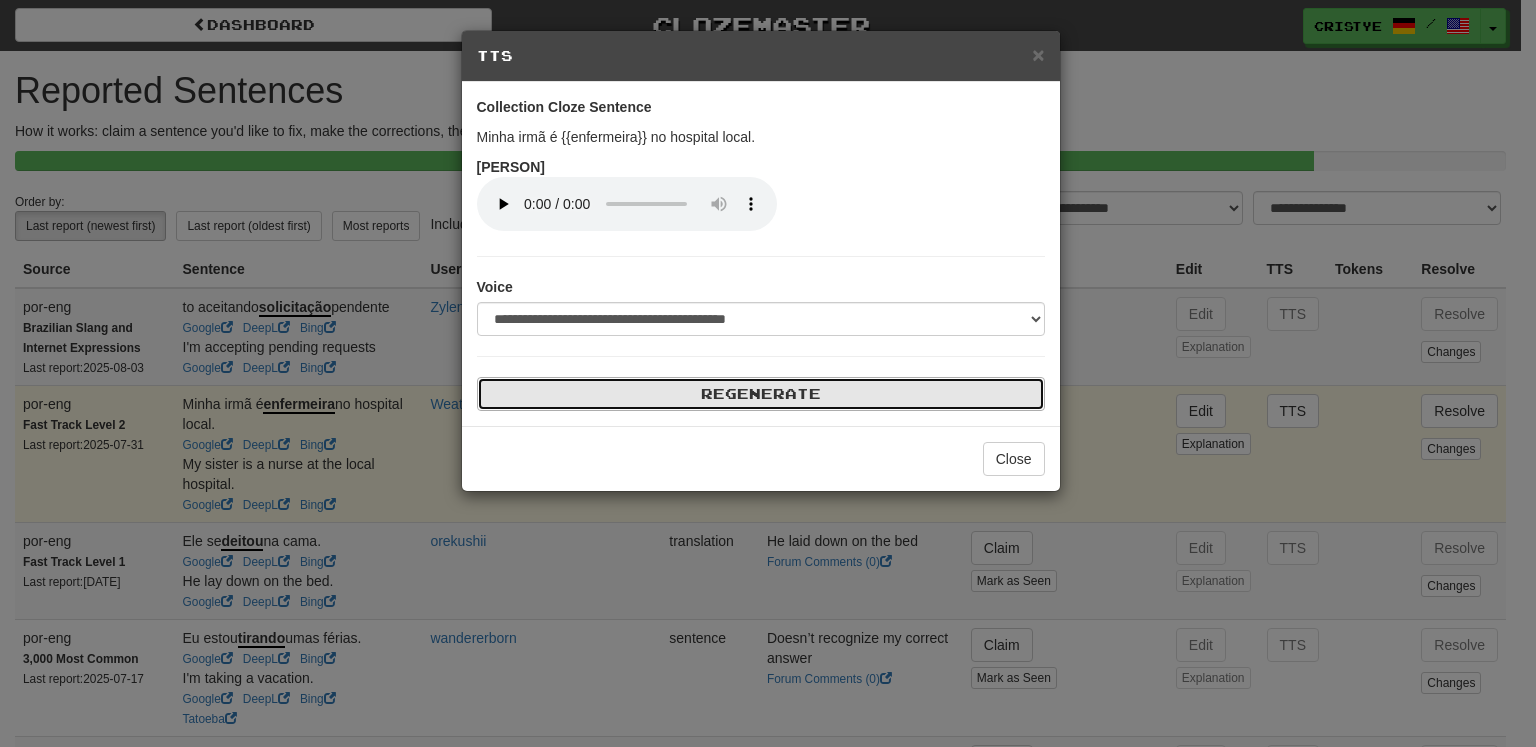 click on "Regenerate" at bounding box center (761, 394) 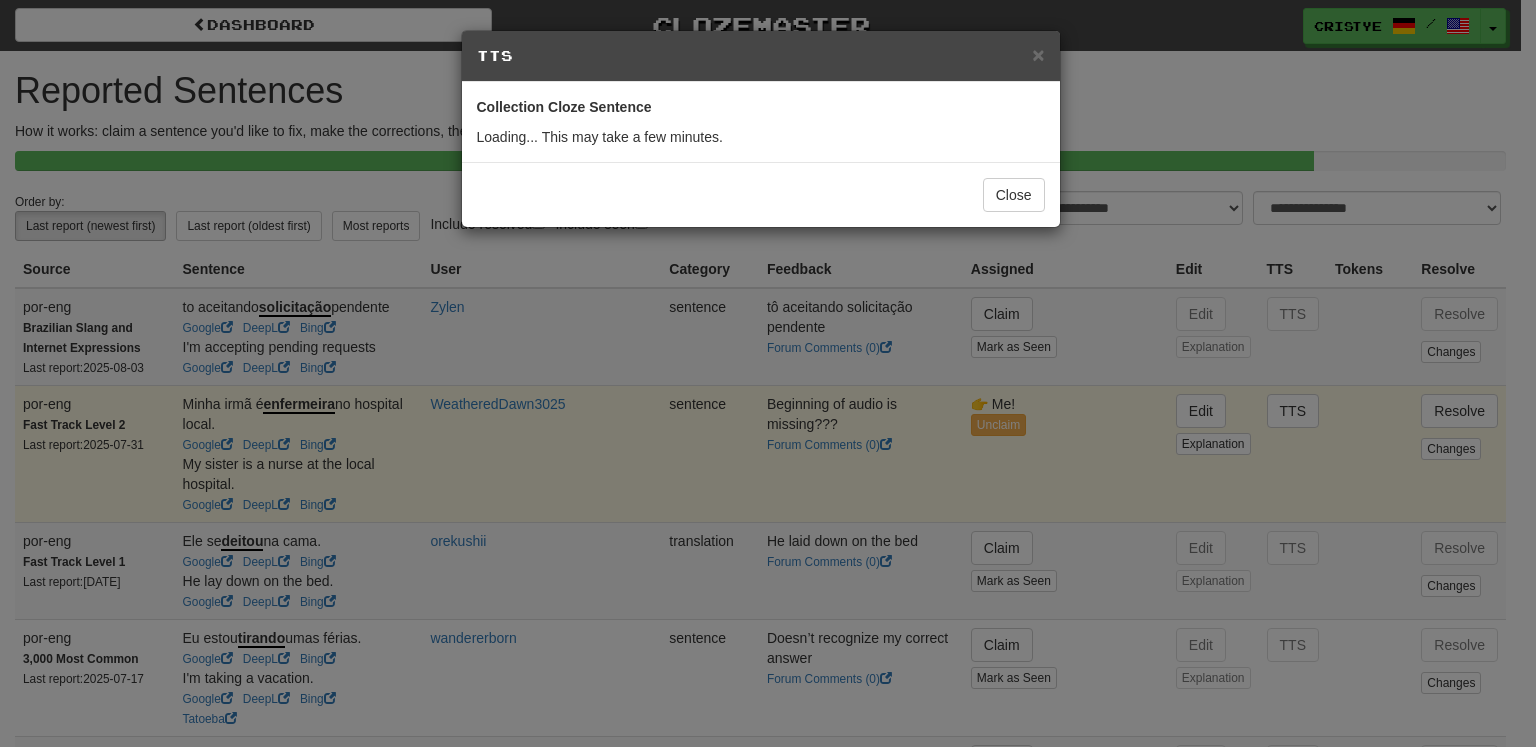 select on "***" 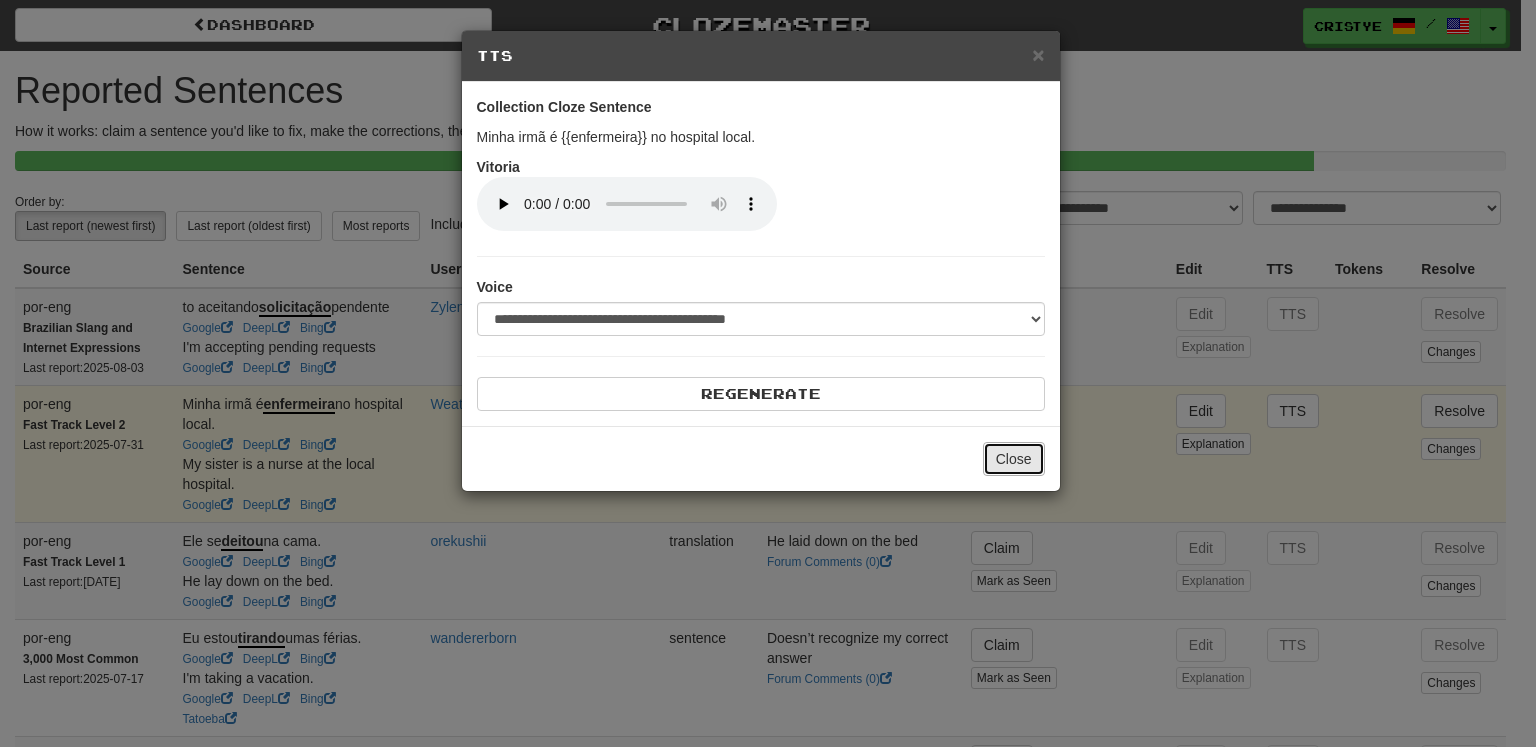 click on "Close" at bounding box center (1014, 459) 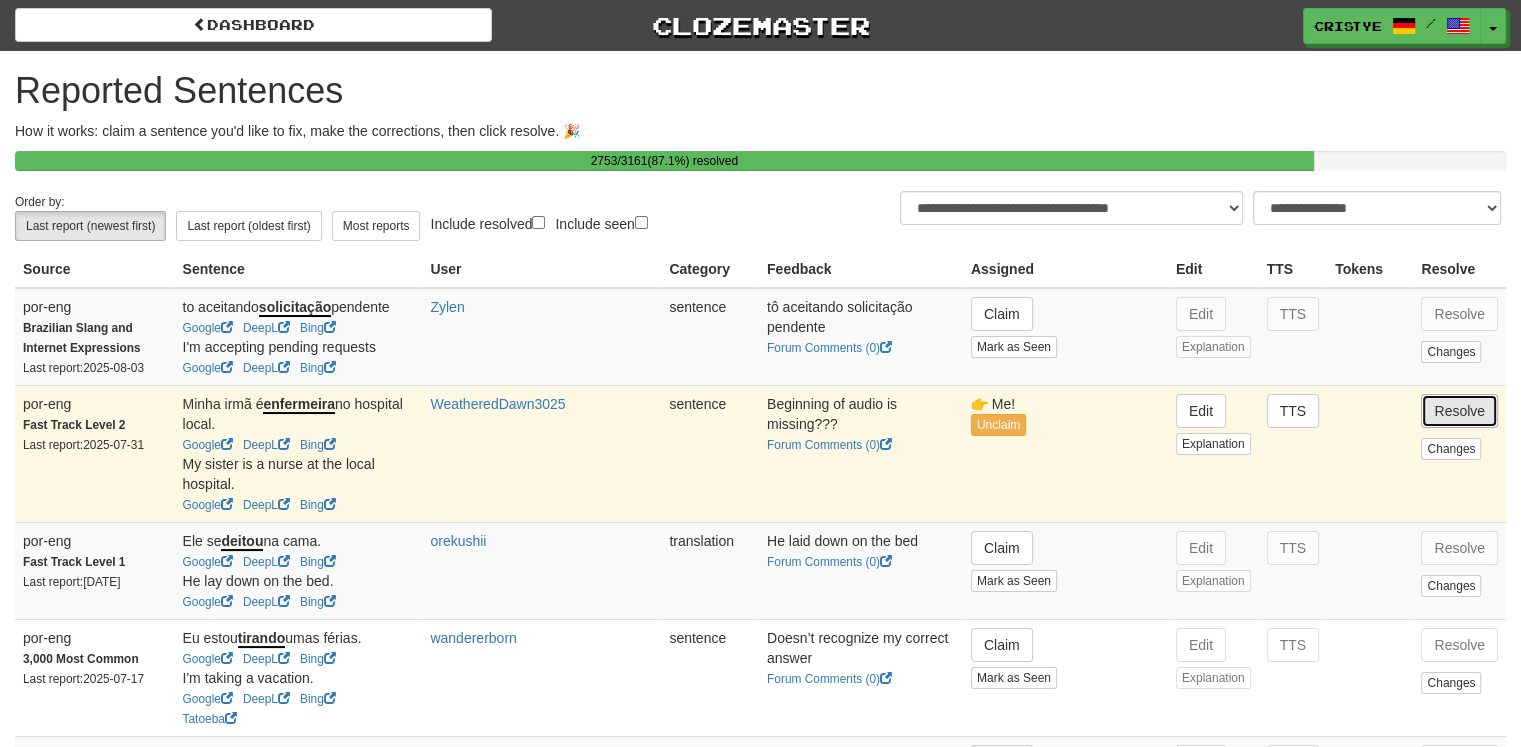 click on "Resolve" at bounding box center [1459, 411] 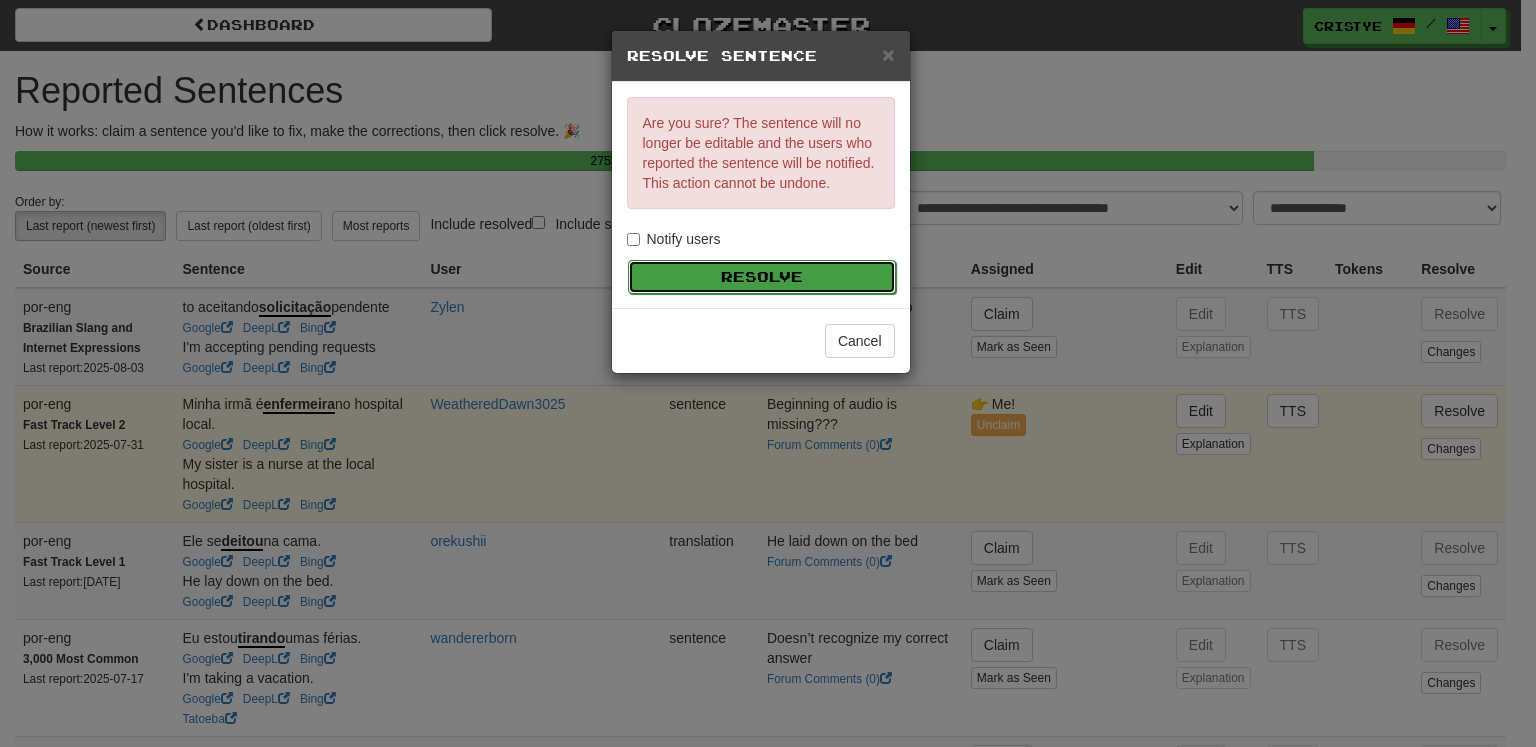 click on "Resolve" at bounding box center (762, 277) 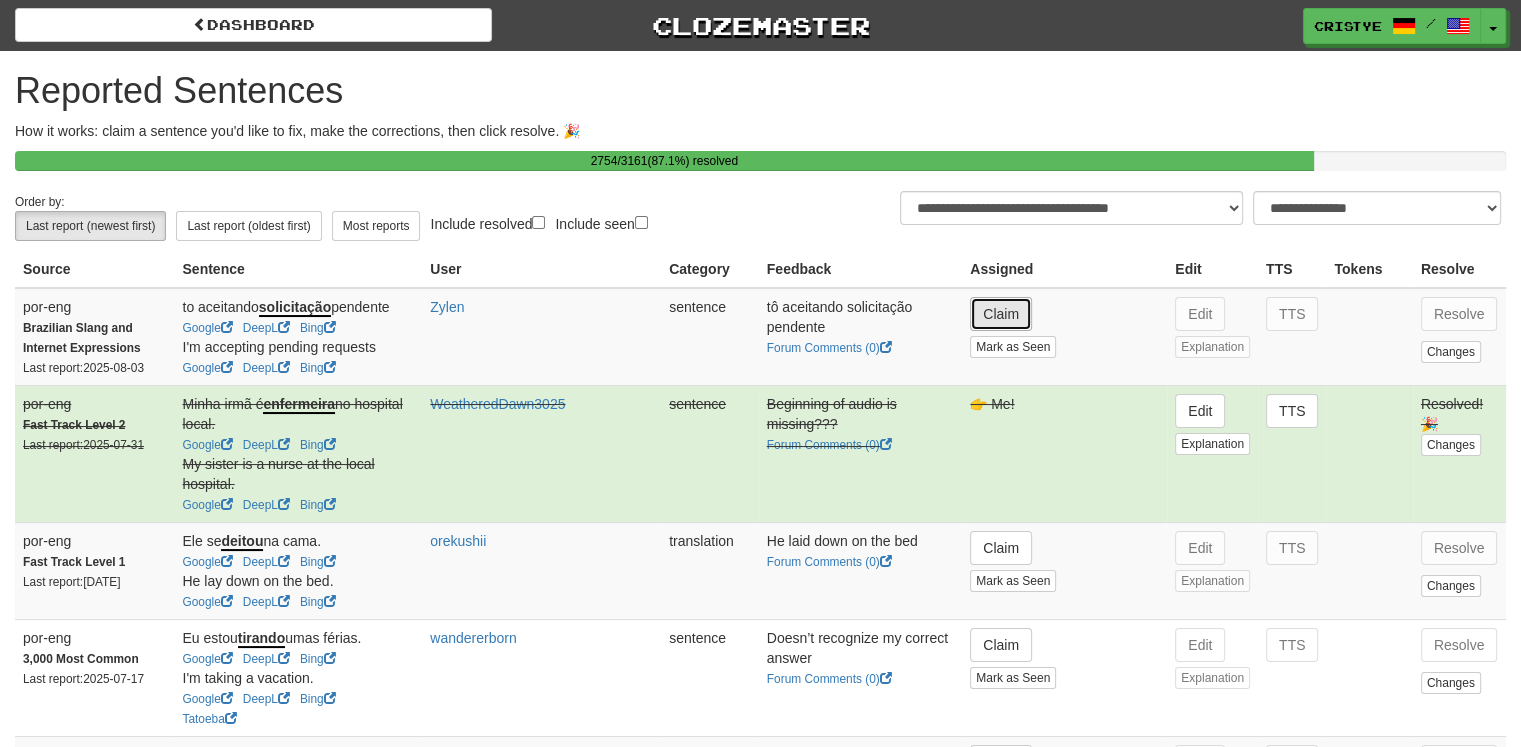 click on "Claim" at bounding box center [1001, 314] 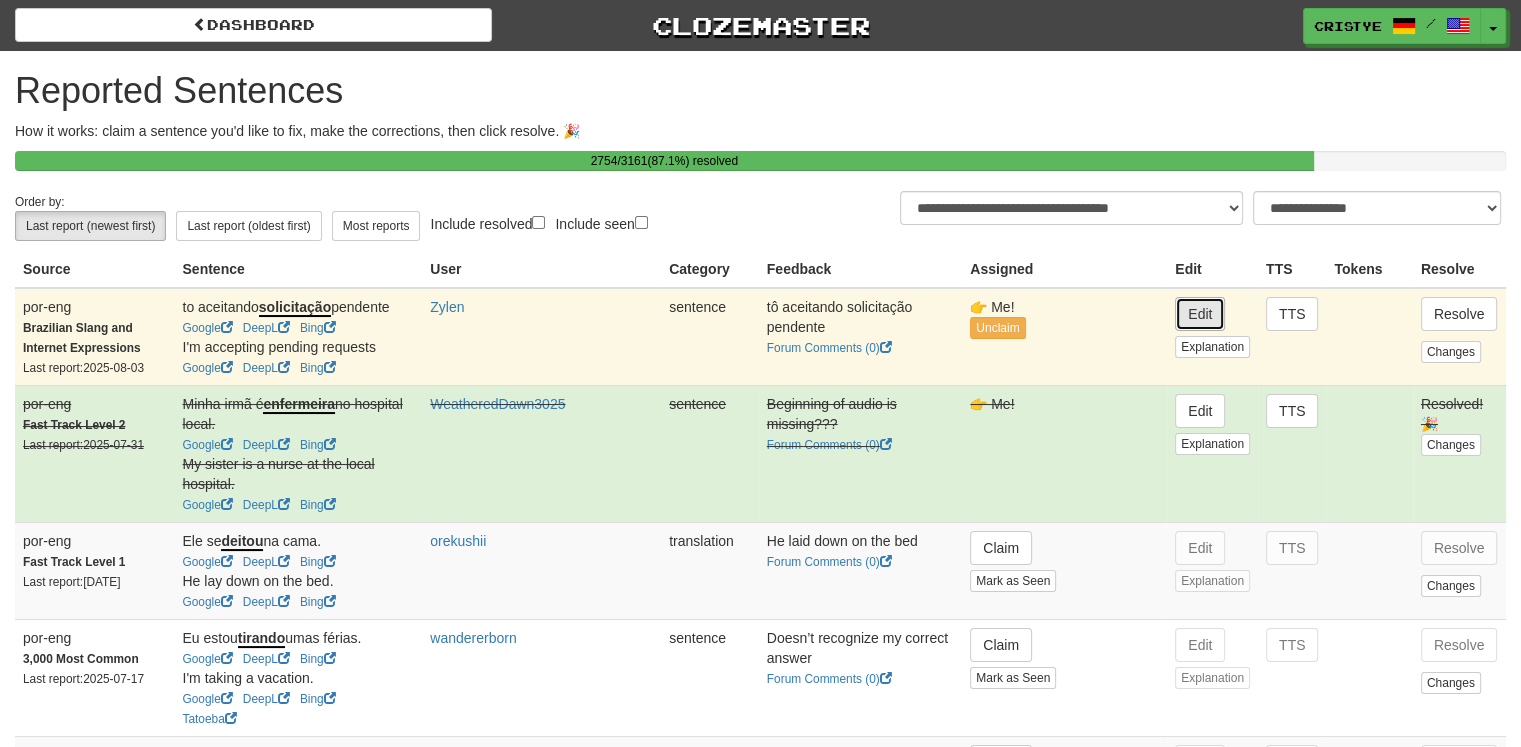 click on "Edit" at bounding box center (1200, 314) 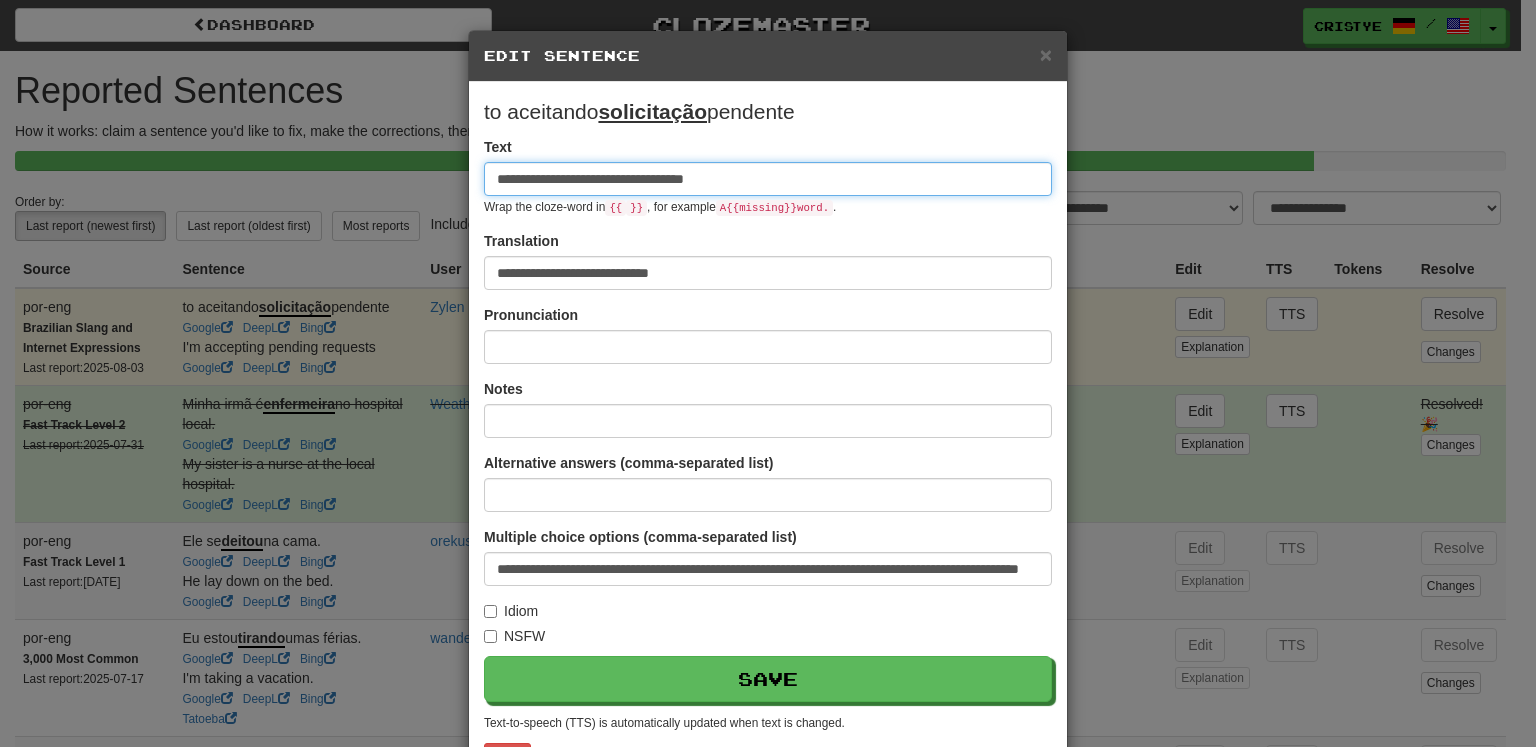 click on "**********" at bounding box center (768, 179) 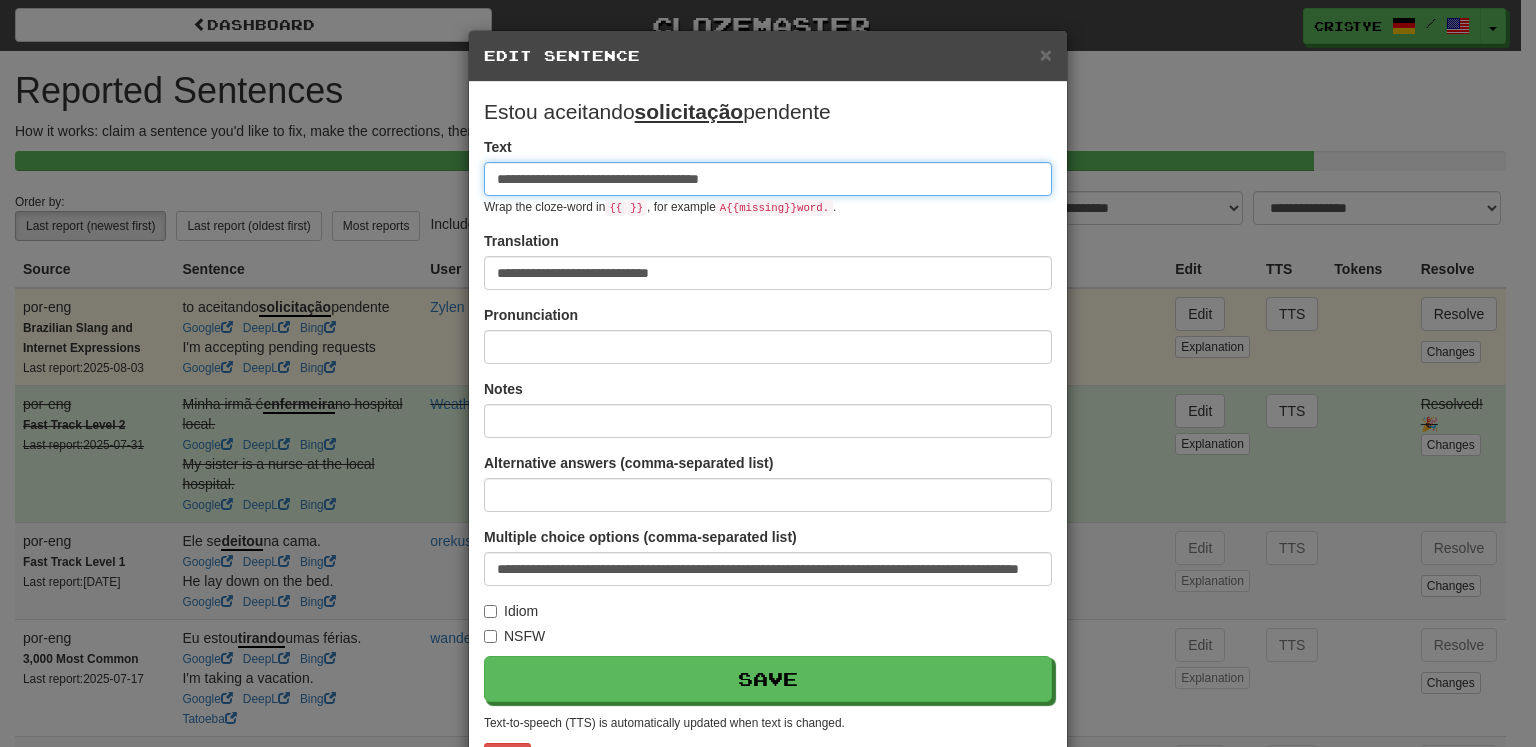 click on "**********" at bounding box center (768, 179) 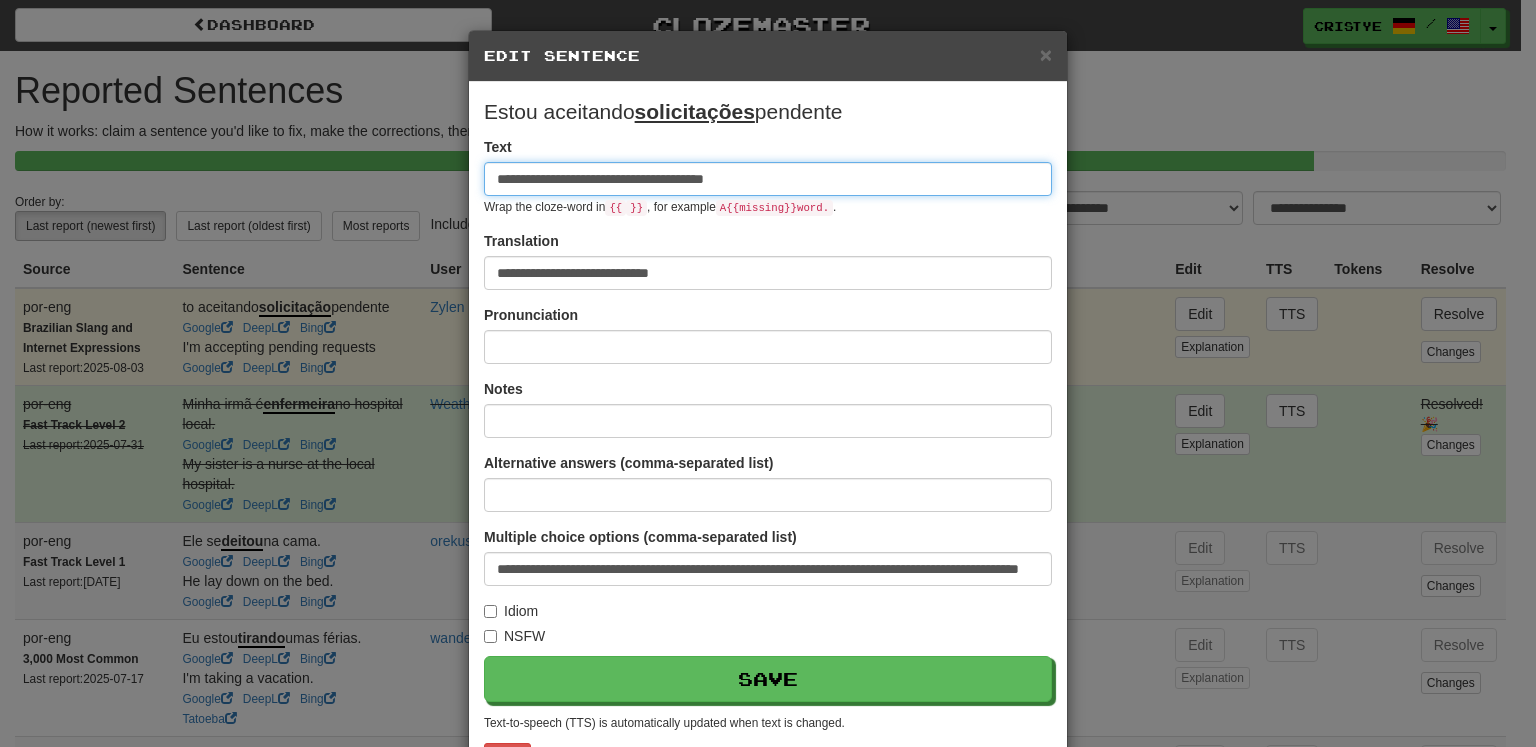 click on "**********" at bounding box center [768, 179] 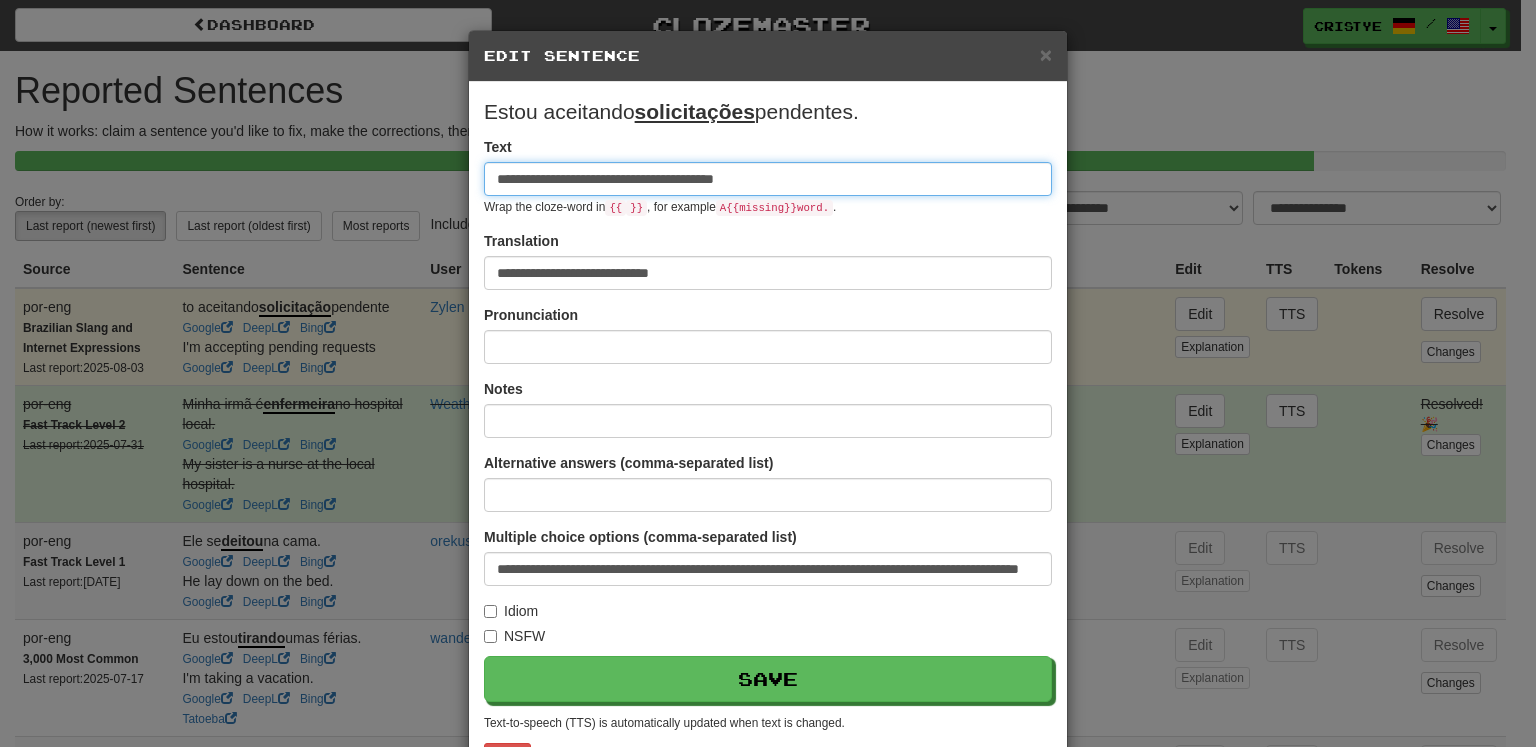 type on "**********" 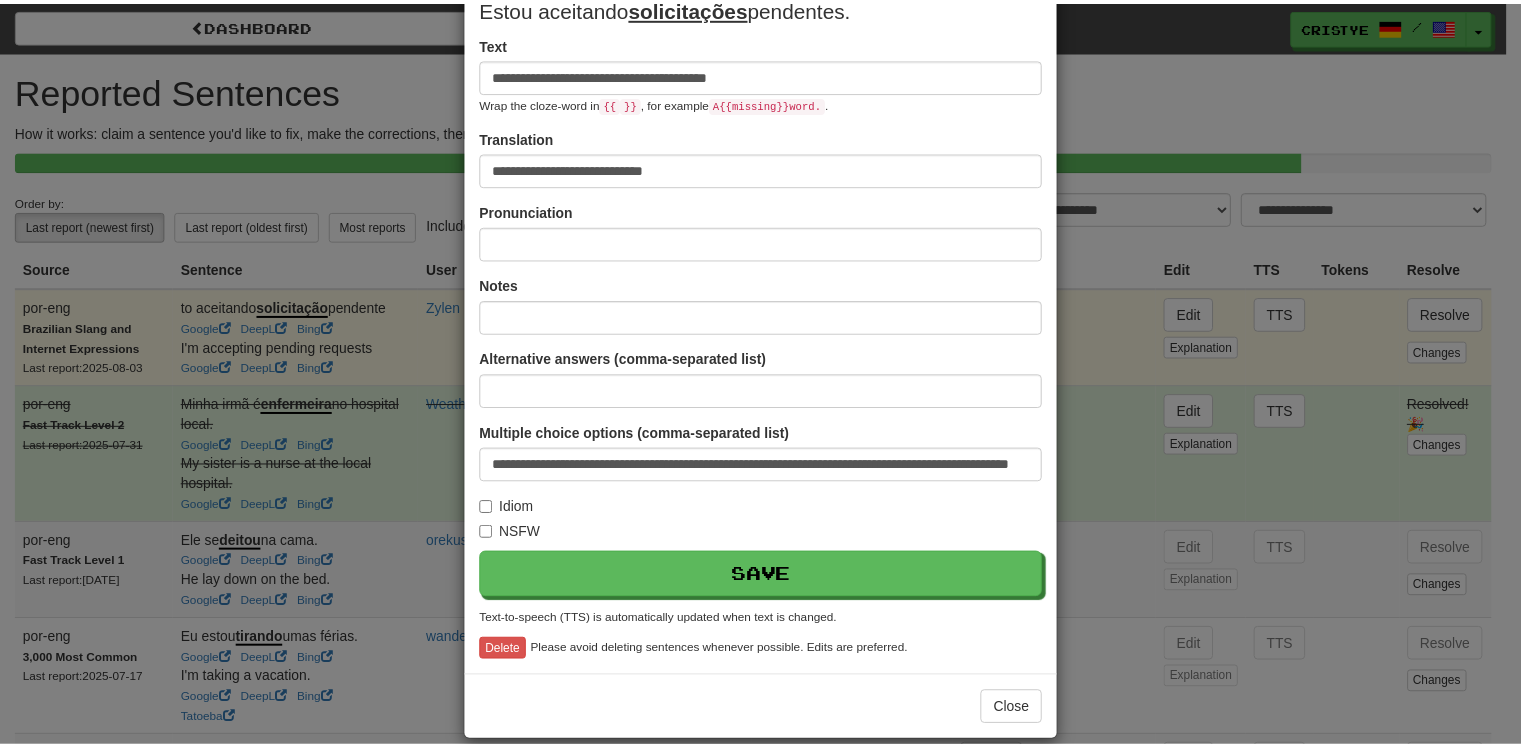 scroll, scrollTop: 110, scrollLeft: 0, axis: vertical 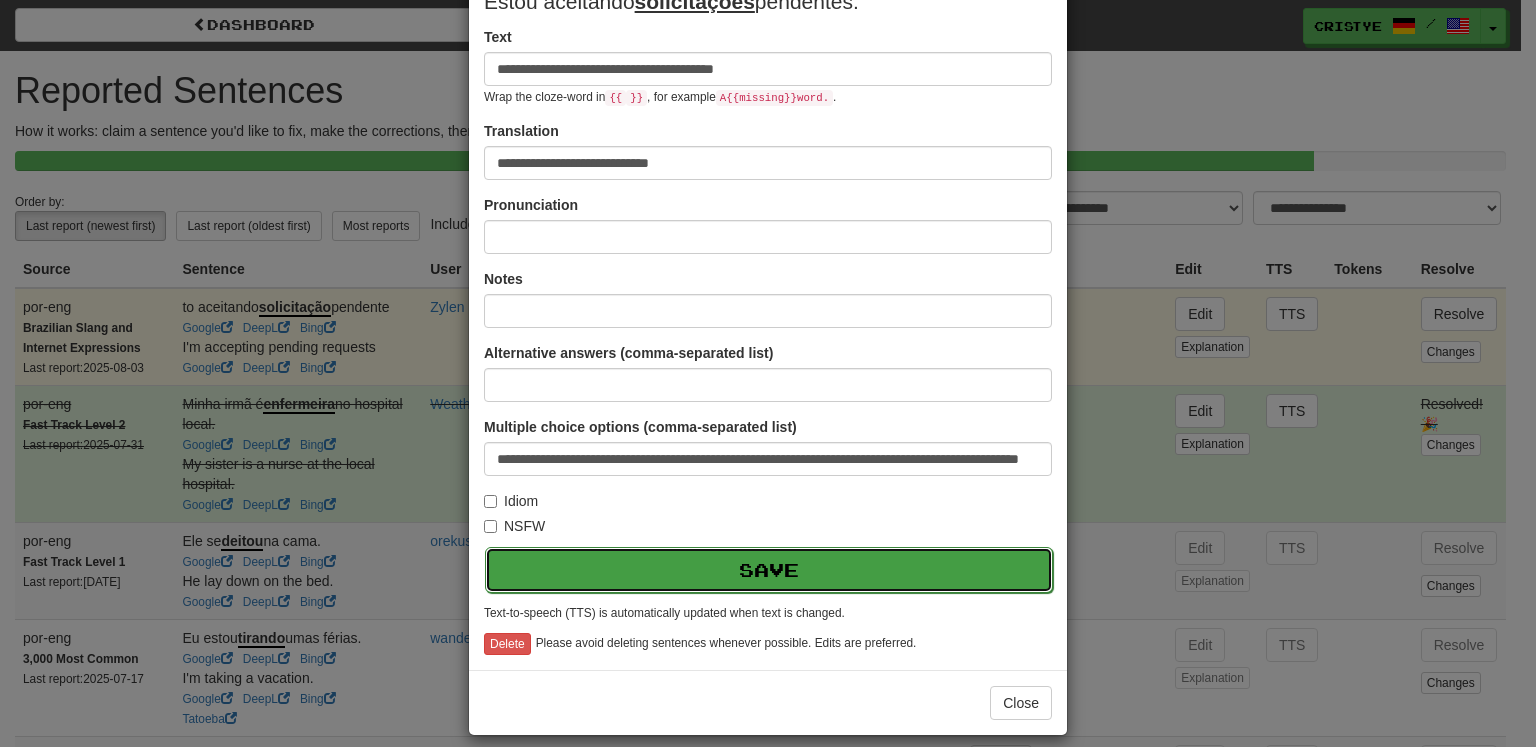 click on "Save" at bounding box center [769, 570] 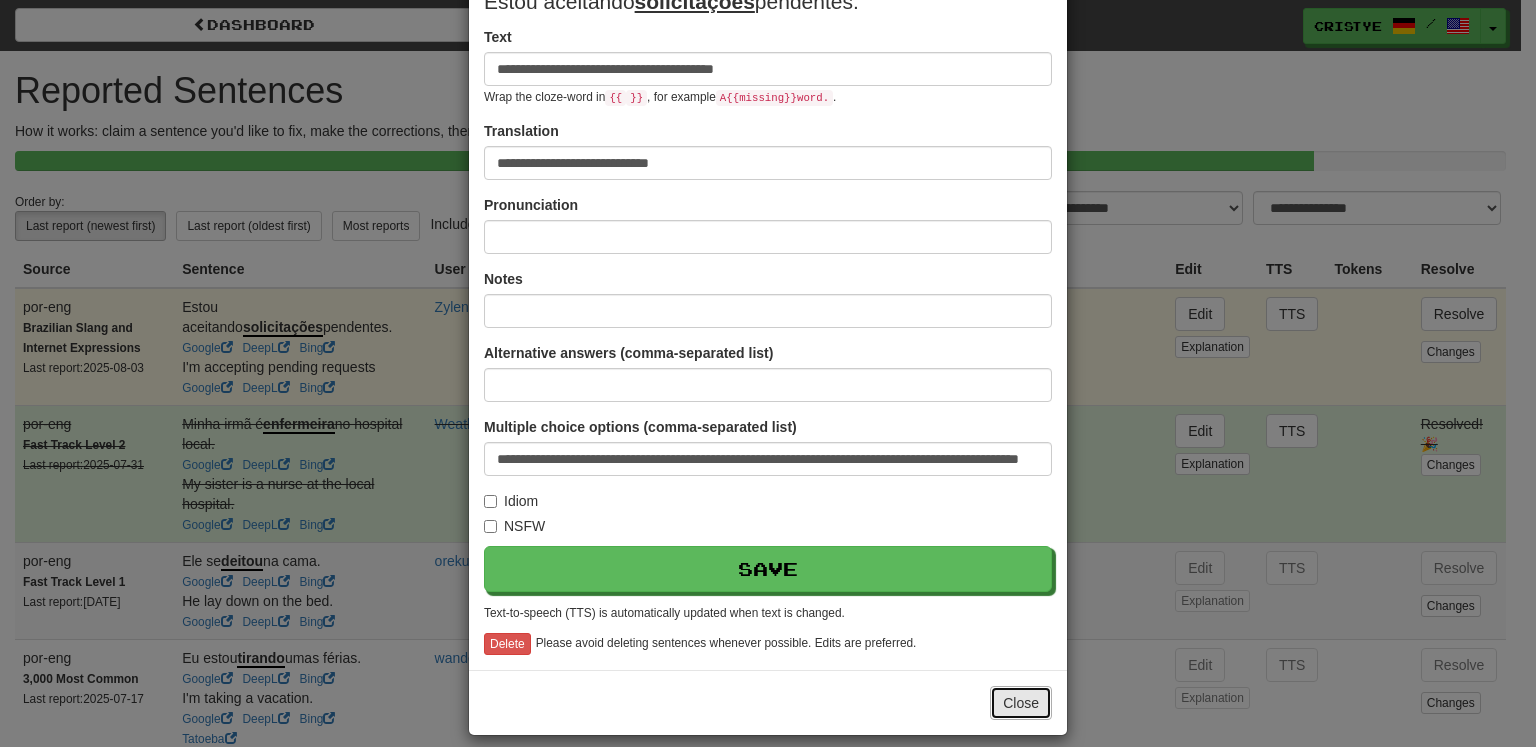 click on "Close" at bounding box center [1021, 703] 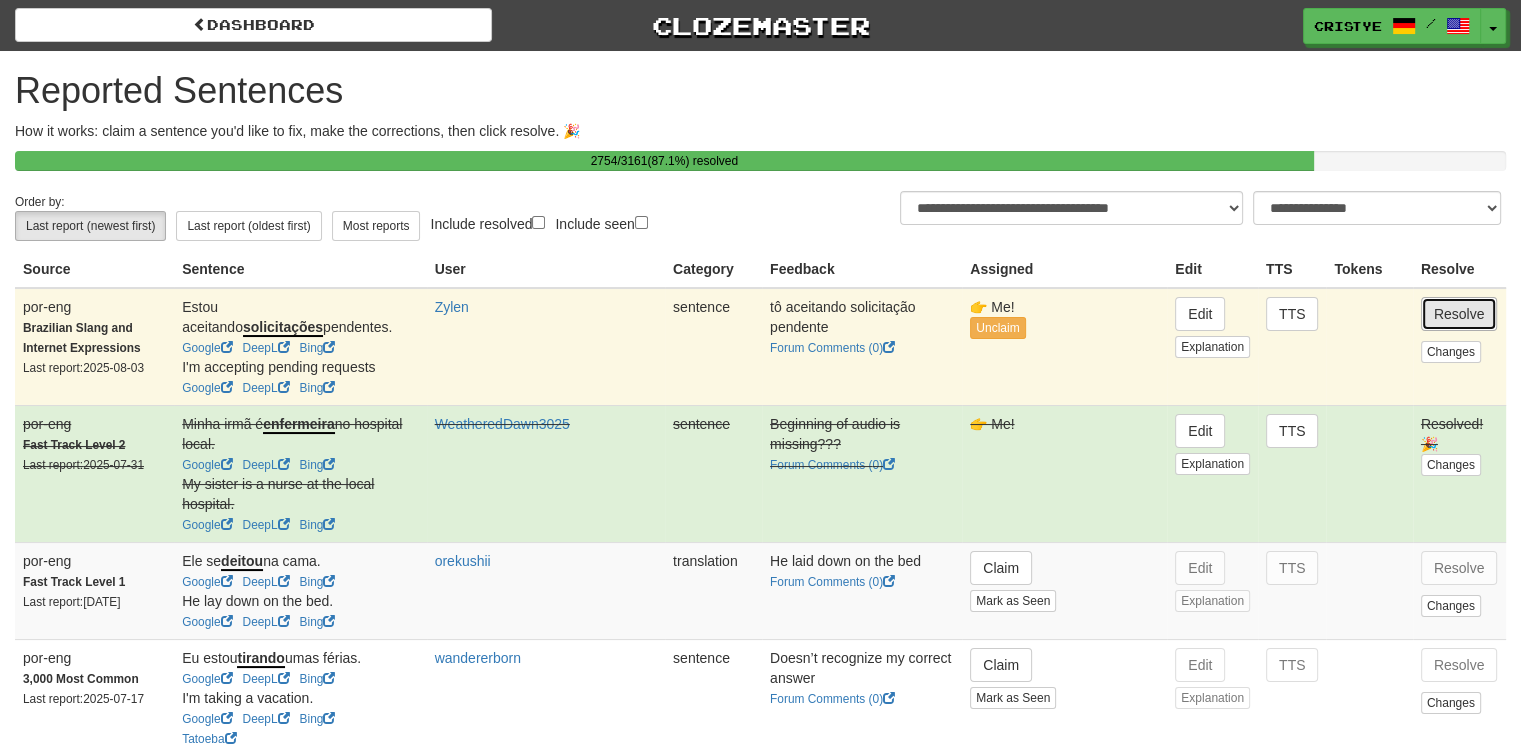 click on "Resolve" at bounding box center (1459, 314) 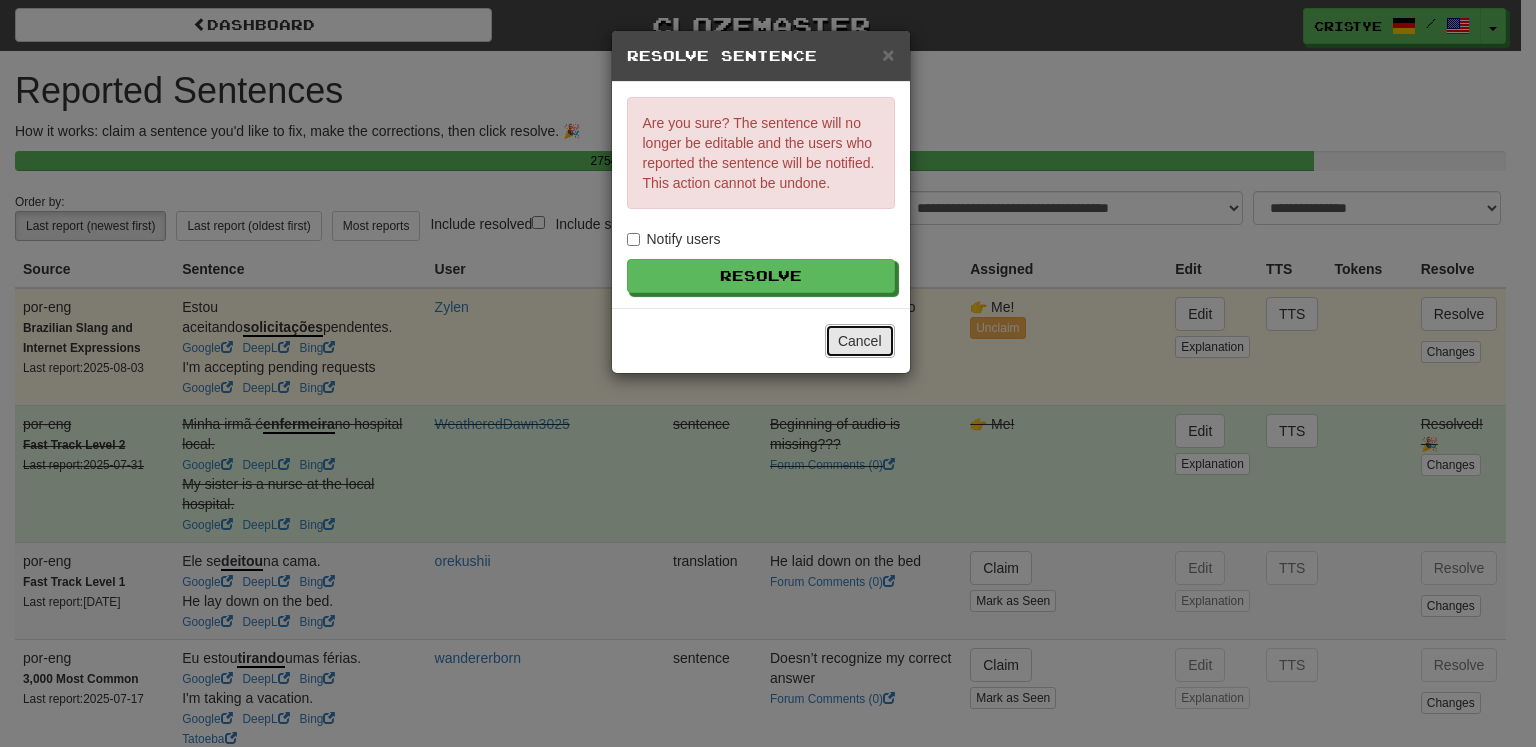 click on "Cancel" at bounding box center [860, 341] 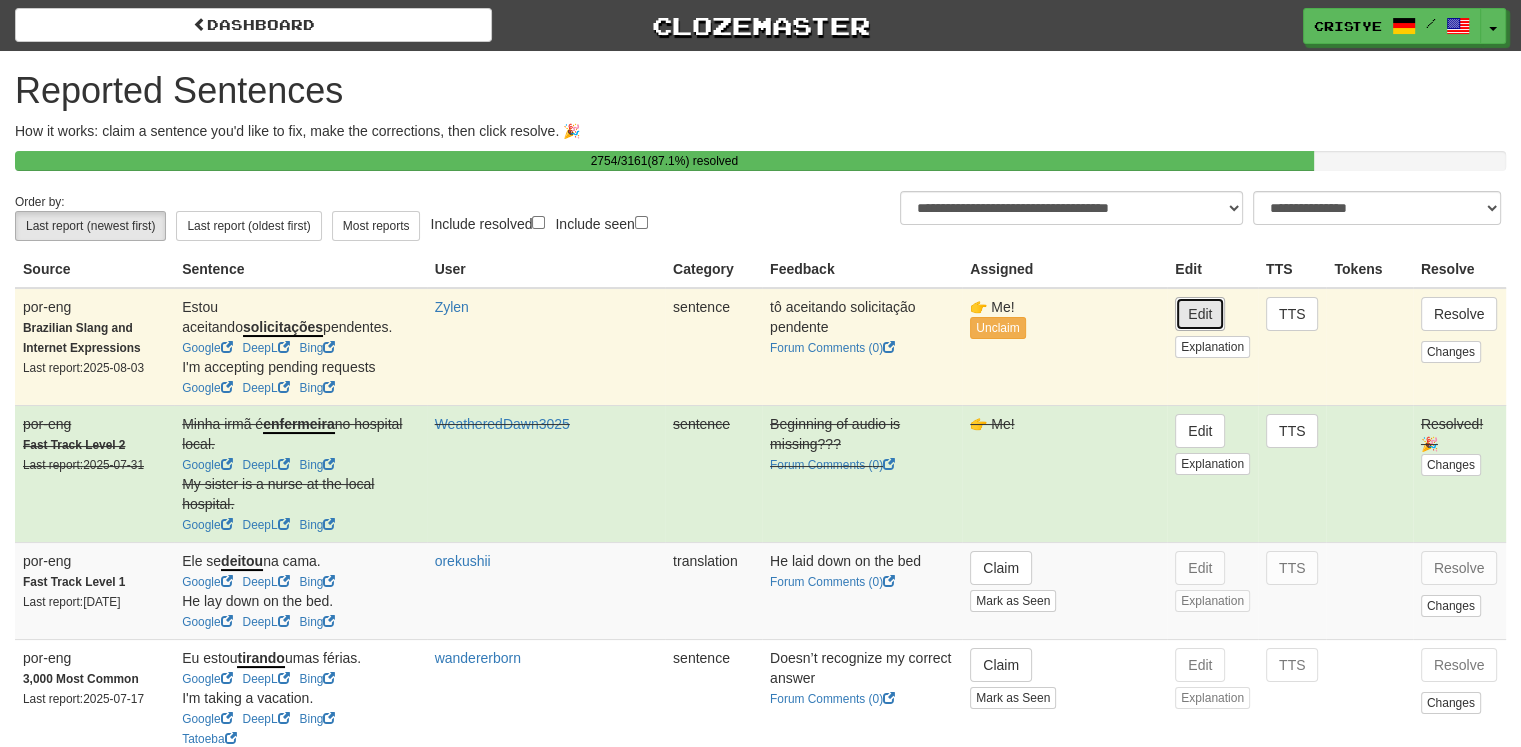 click on "Edit" at bounding box center (1200, 314) 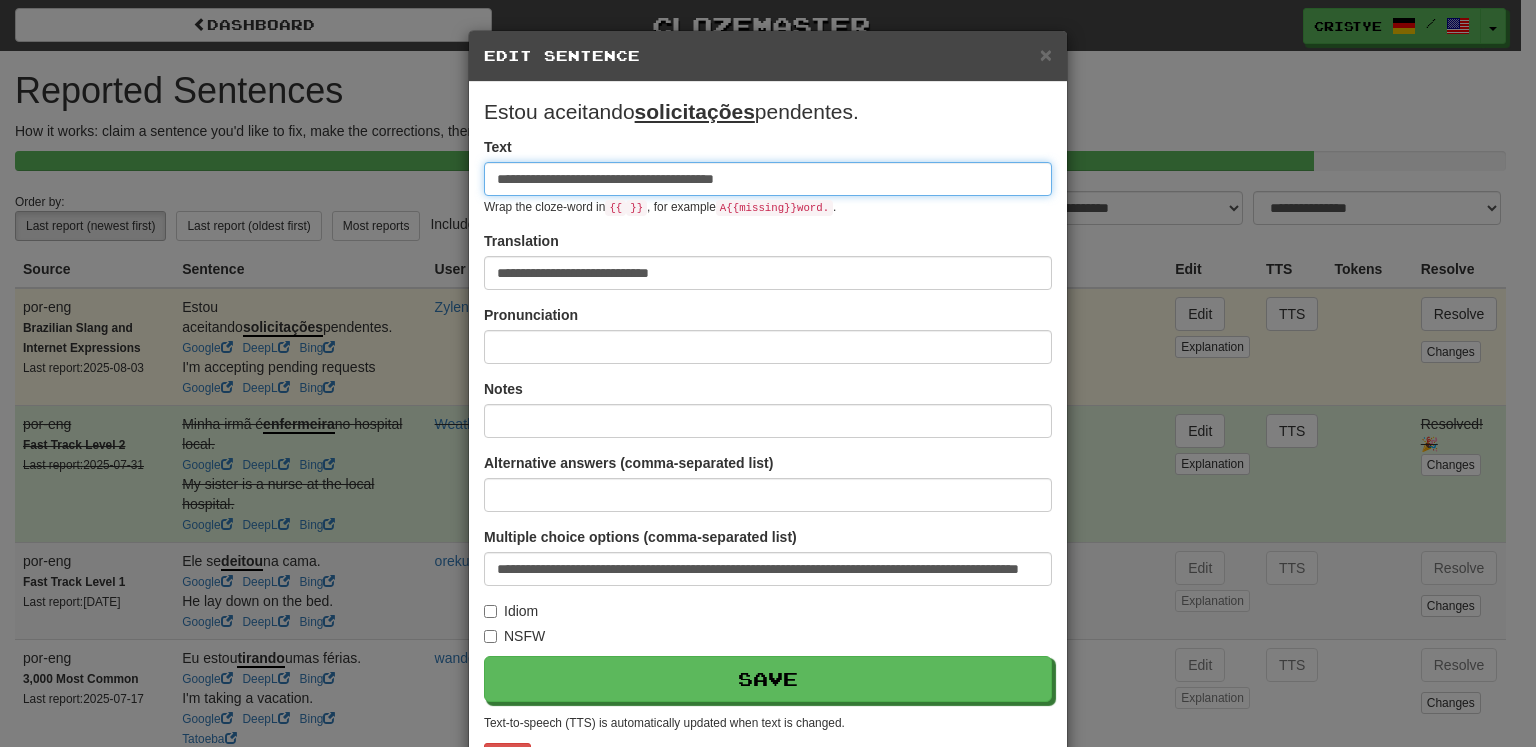 click on "**********" at bounding box center (768, 179) 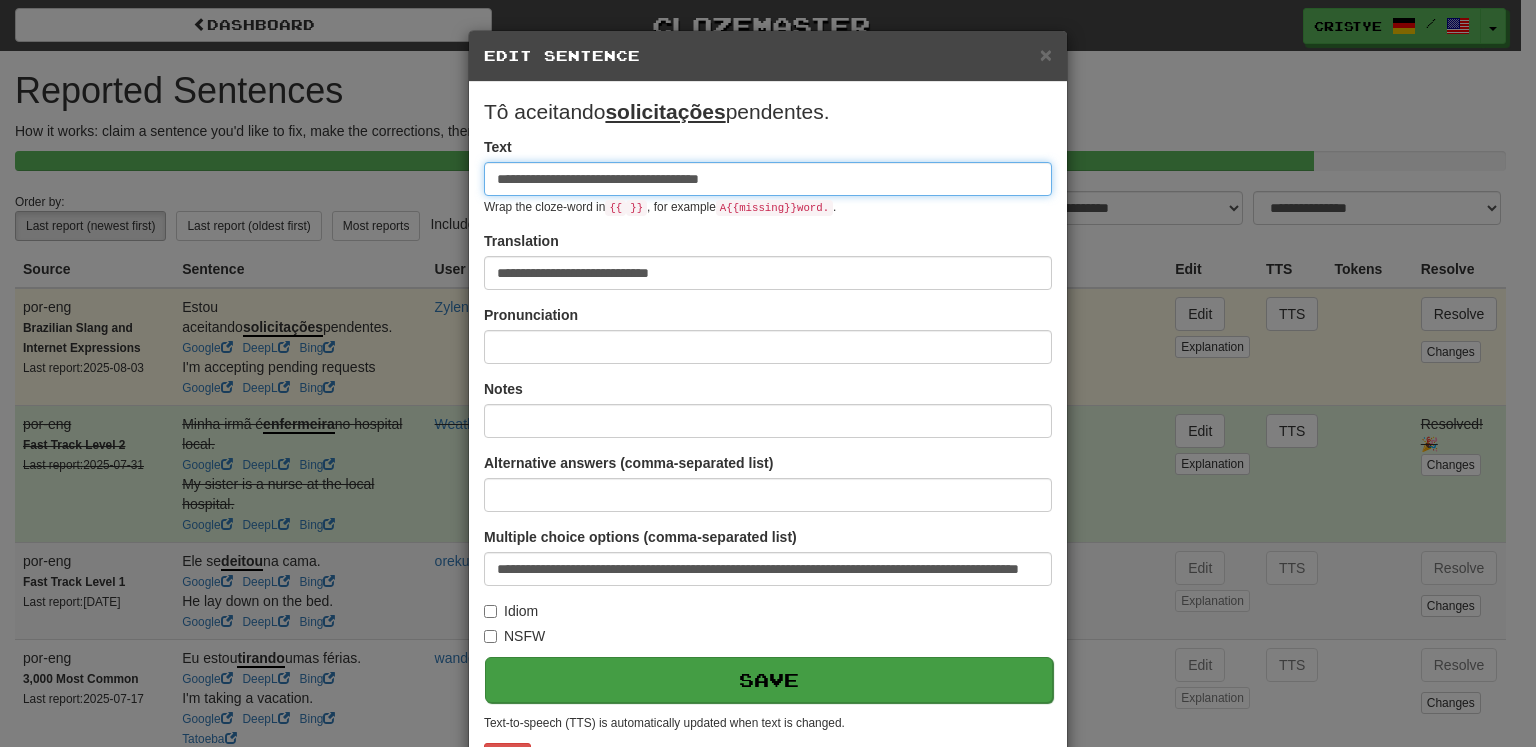 type on "**********" 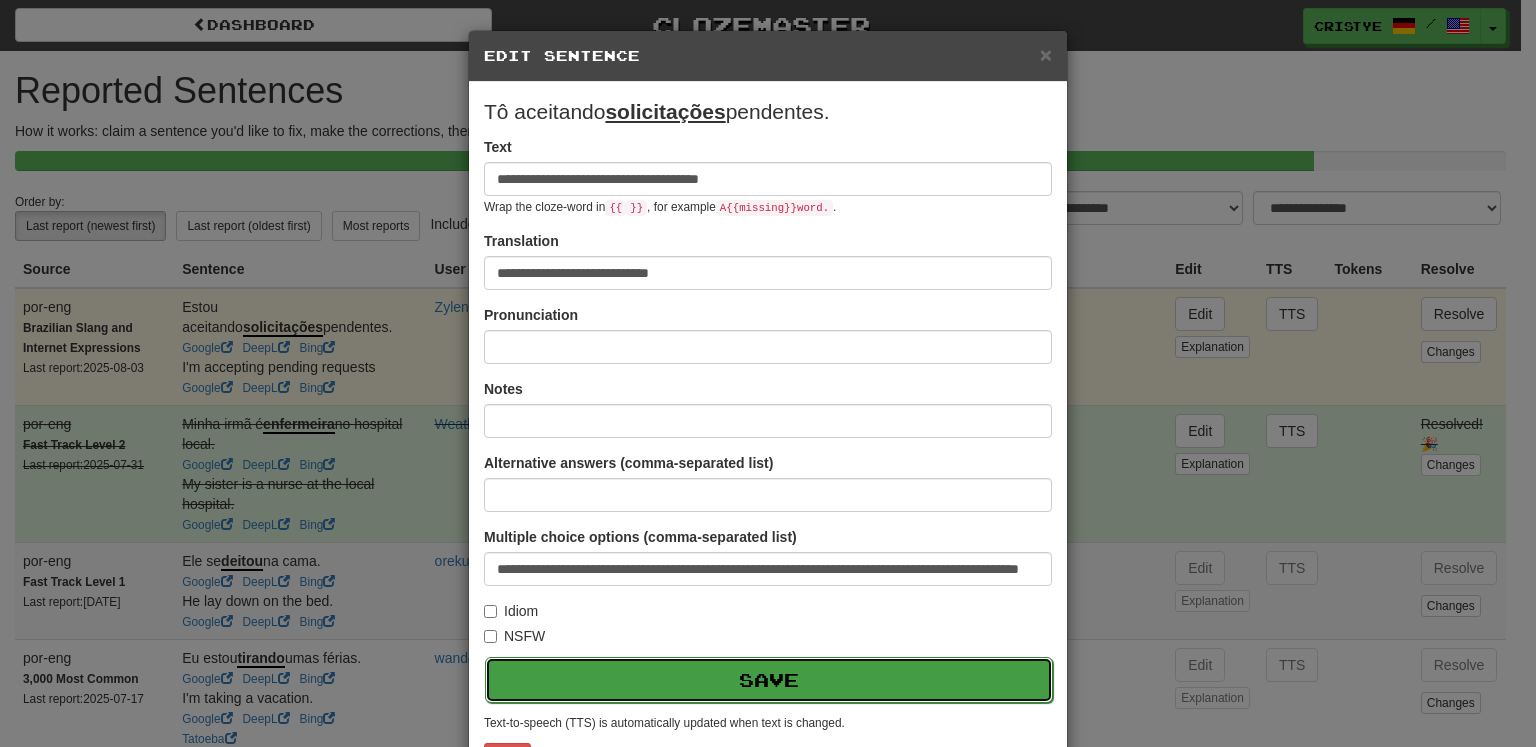 click on "Save" at bounding box center (769, 680) 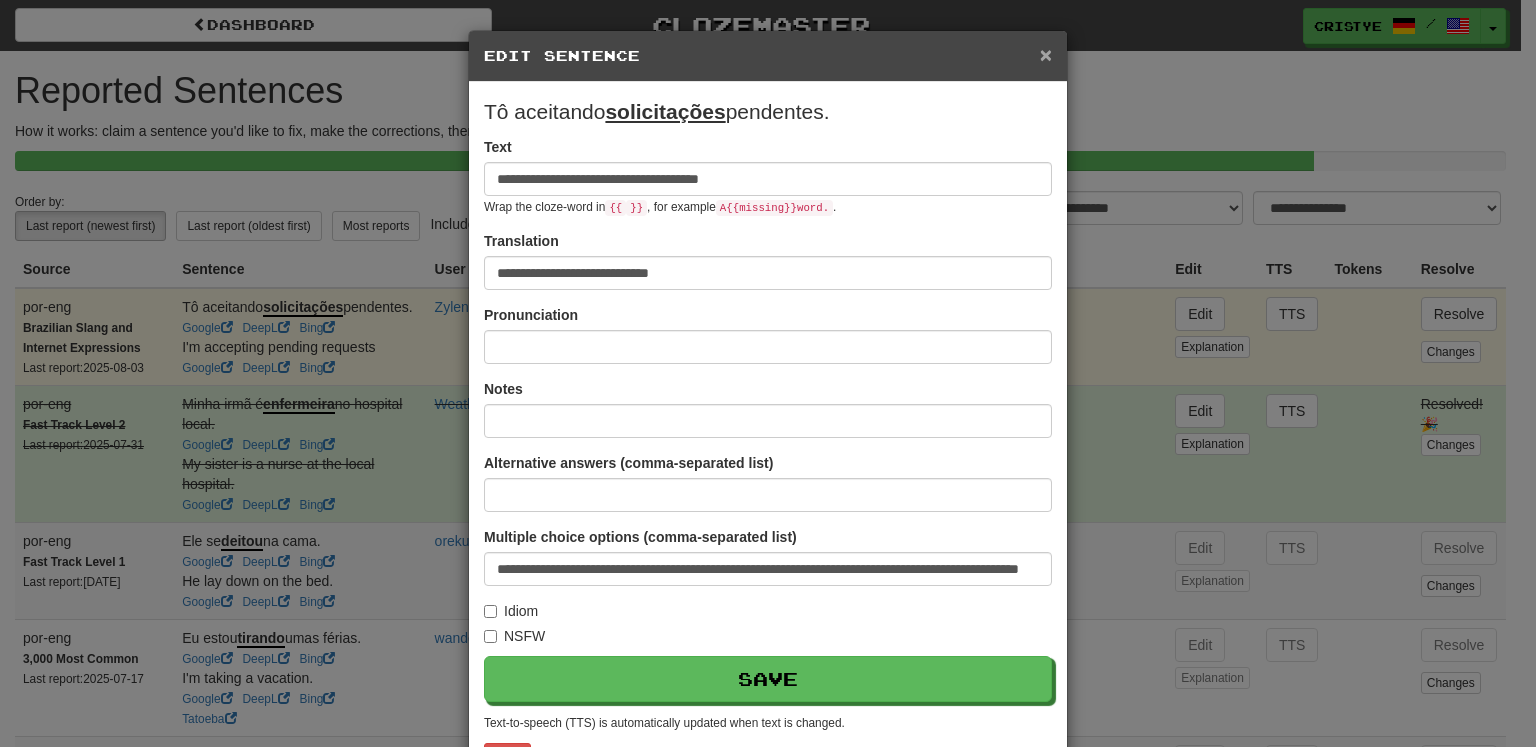 click on "×" at bounding box center (1046, 54) 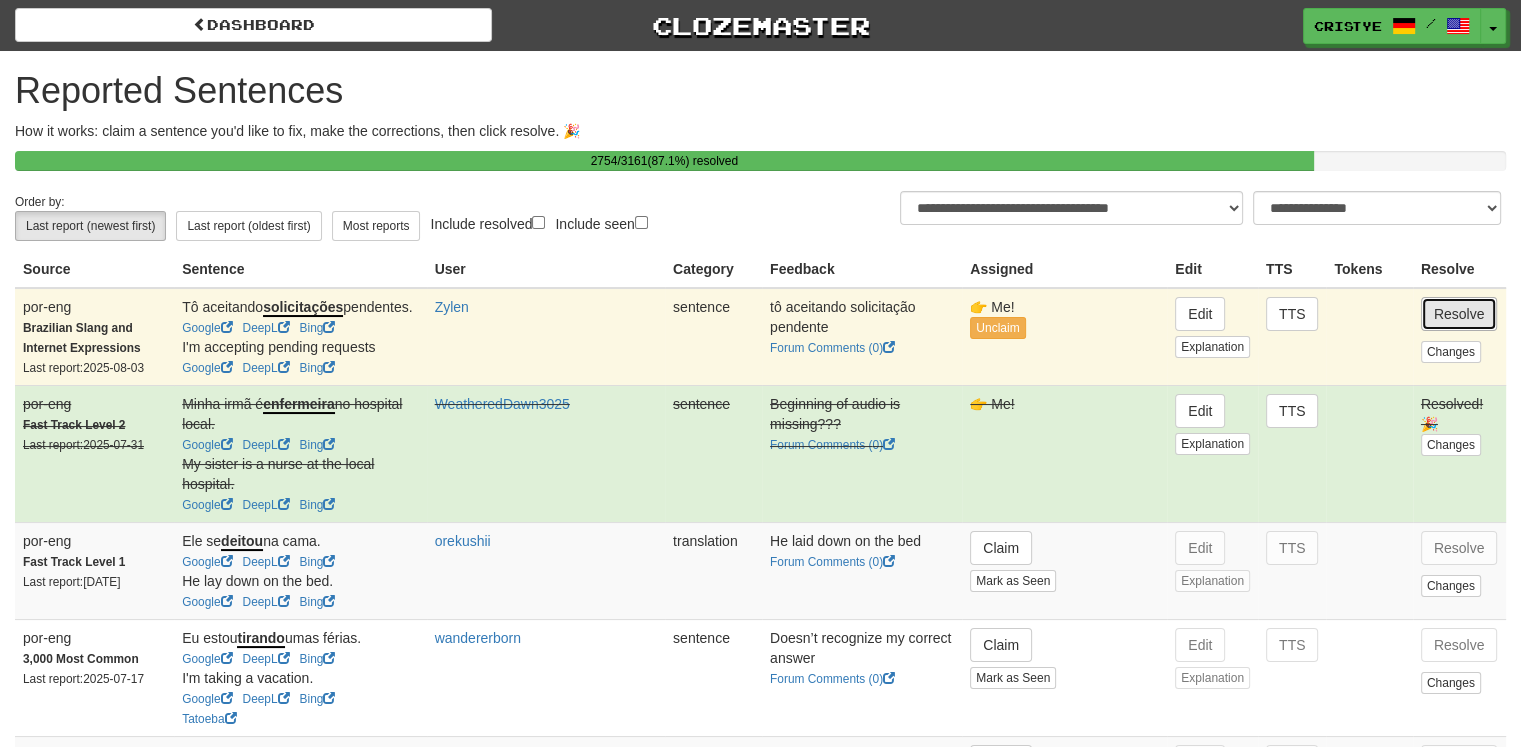 click on "Resolve" at bounding box center (1459, 314) 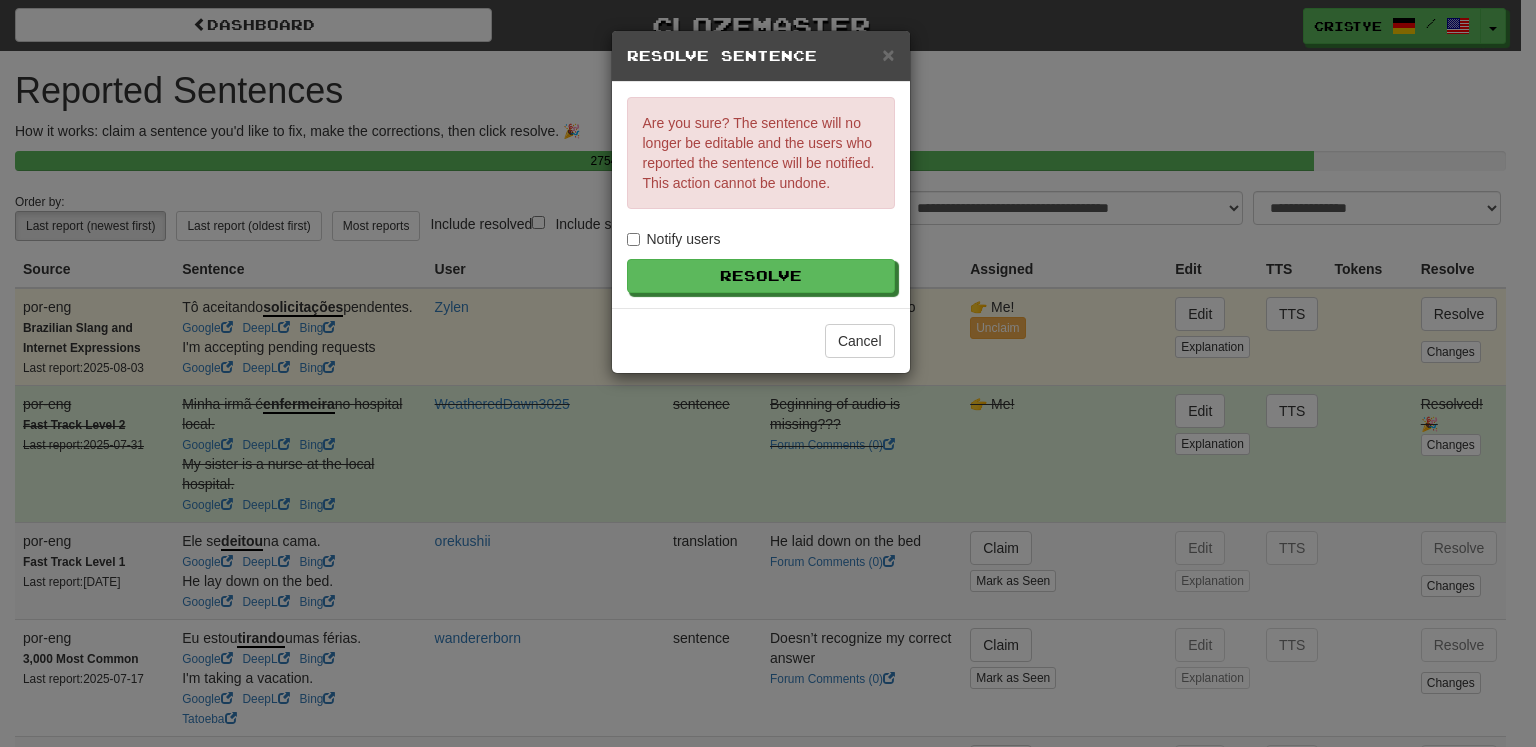 click on "Are you sure? The sentence will no longer be editable and the users who reported the sentence will be notified. This action cannot be undone. Notify users Resolve" at bounding box center [761, 195] 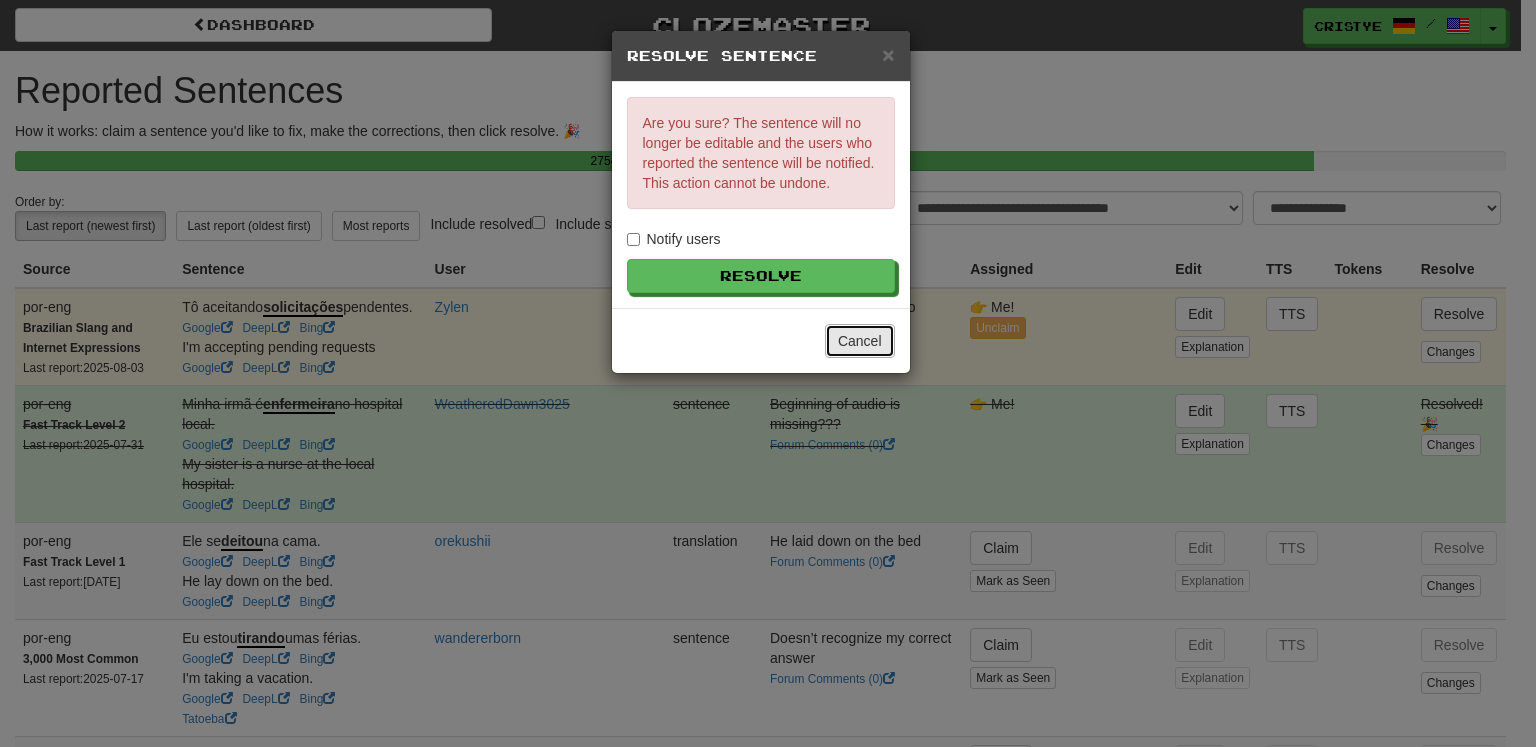 click on "Cancel" at bounding box center (860, 341) 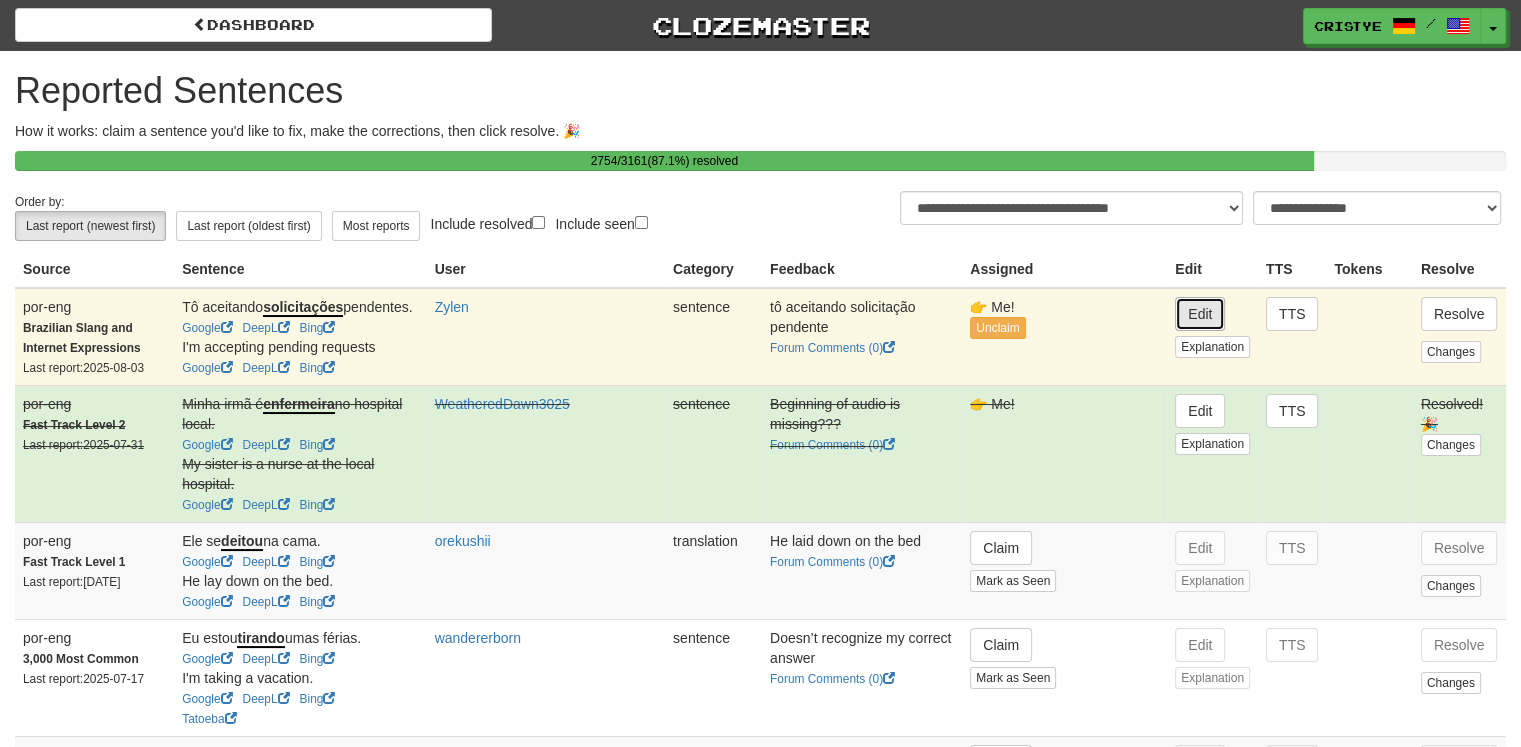 click on "Edit" at bounding box center (1200, 314) 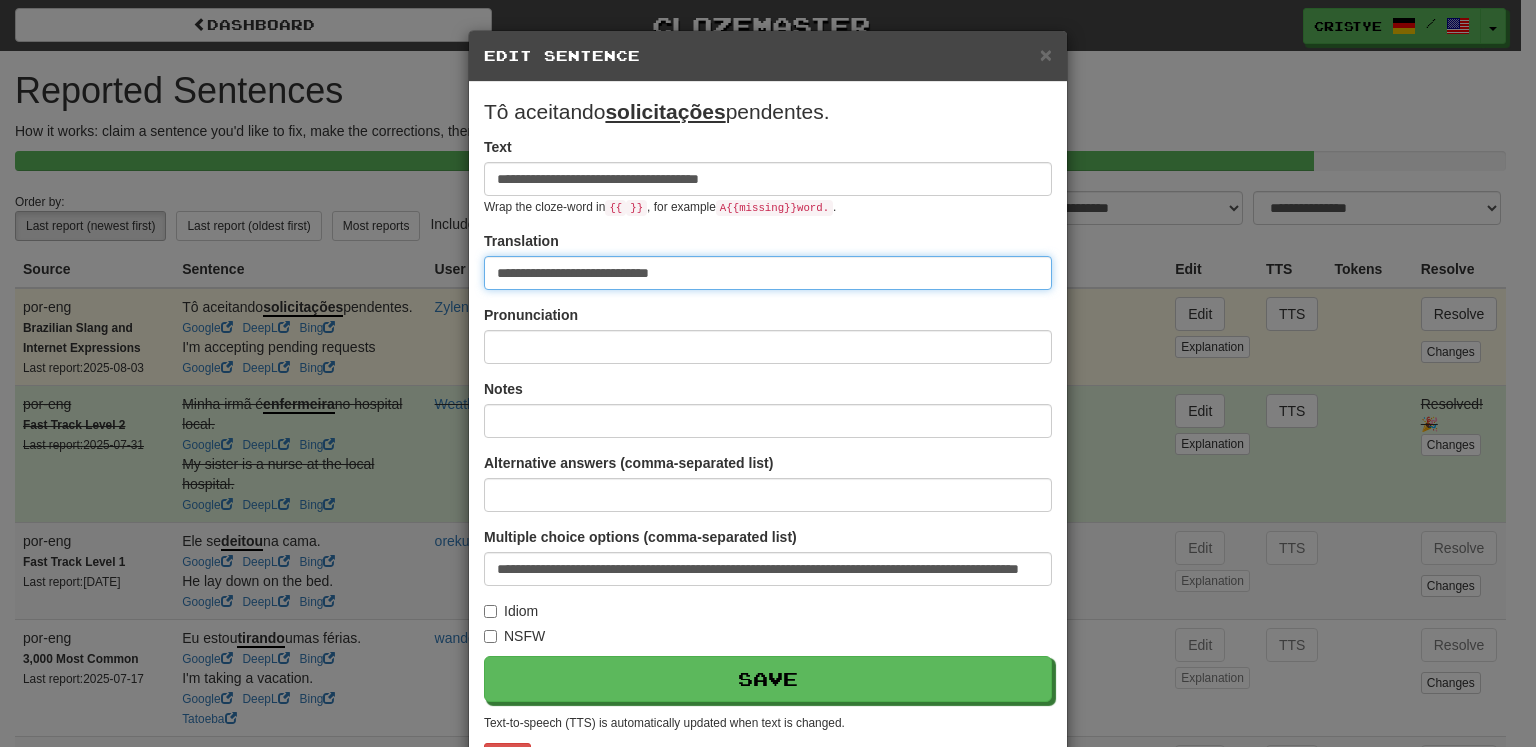 click on "**********" at bounding box center (768, 273) 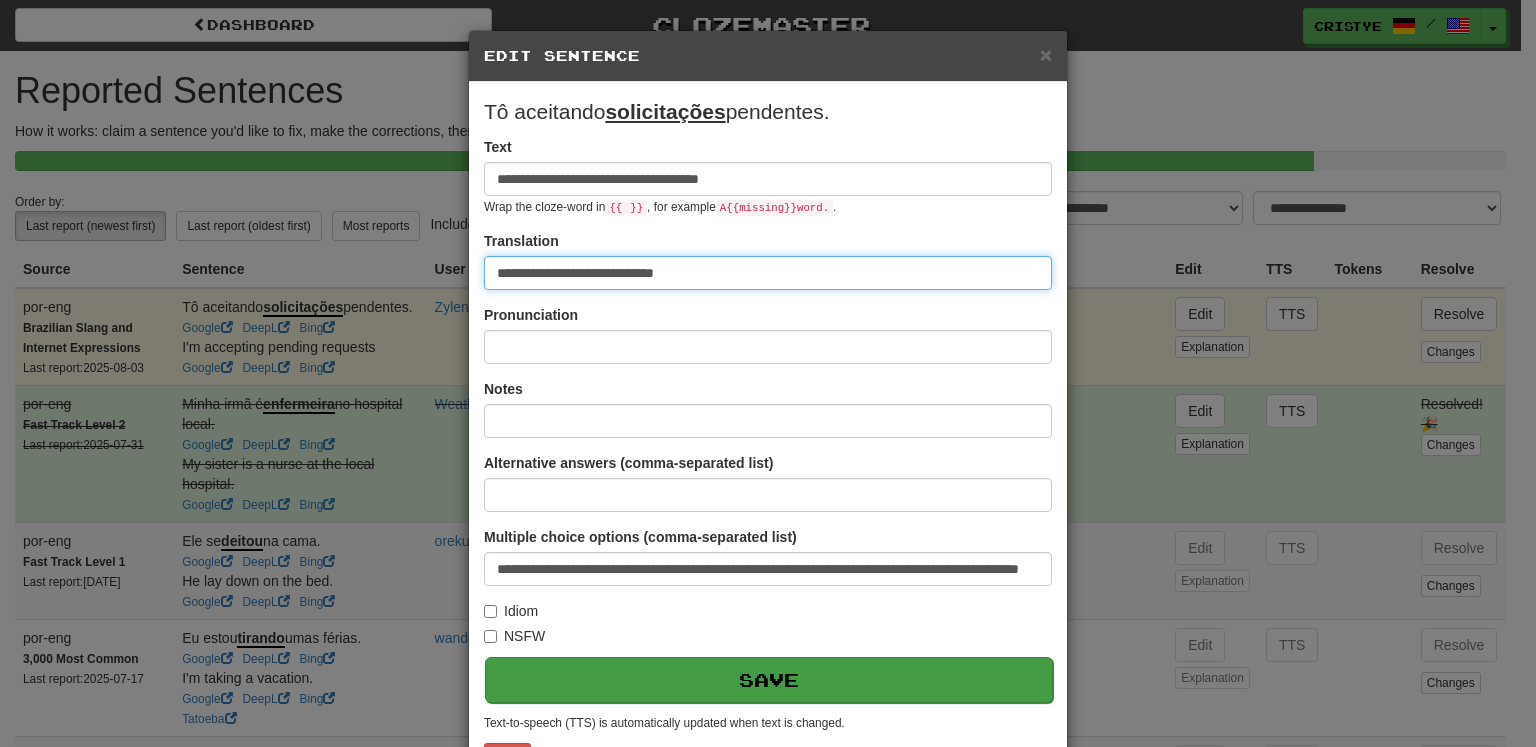 type on "**********" 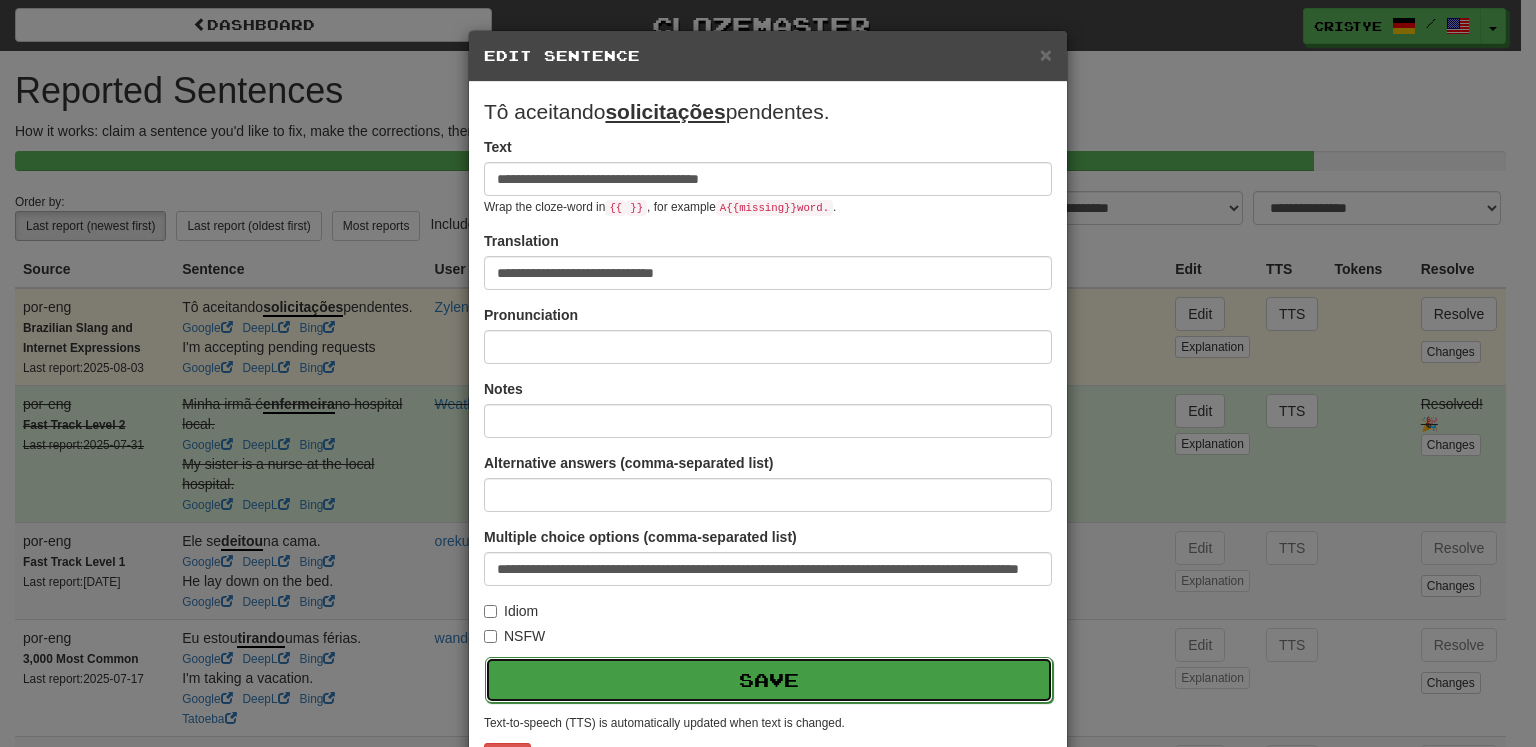 click on "Save" at bounding box center (769, 680) 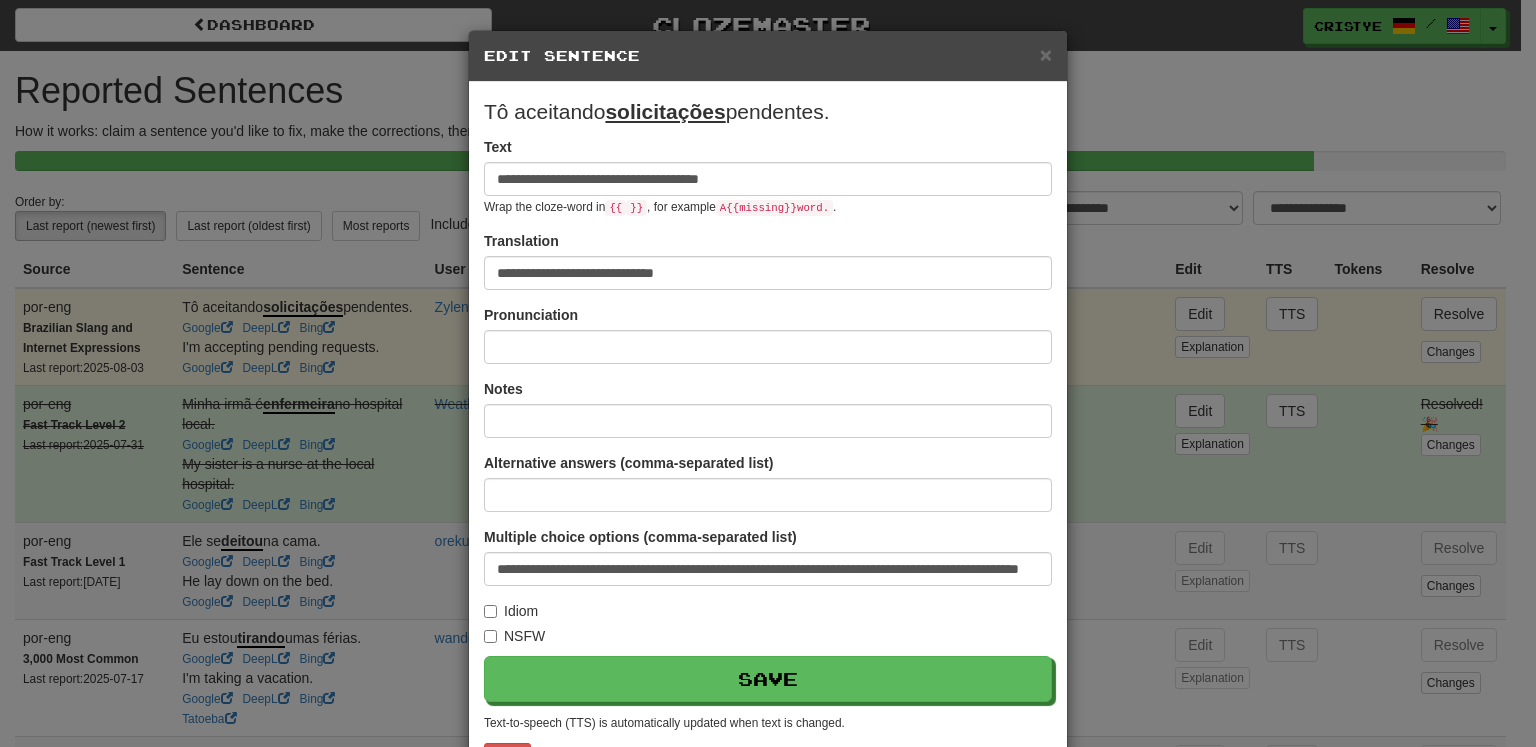 click on "Edit Sentence" at bounding box center [768, 56] 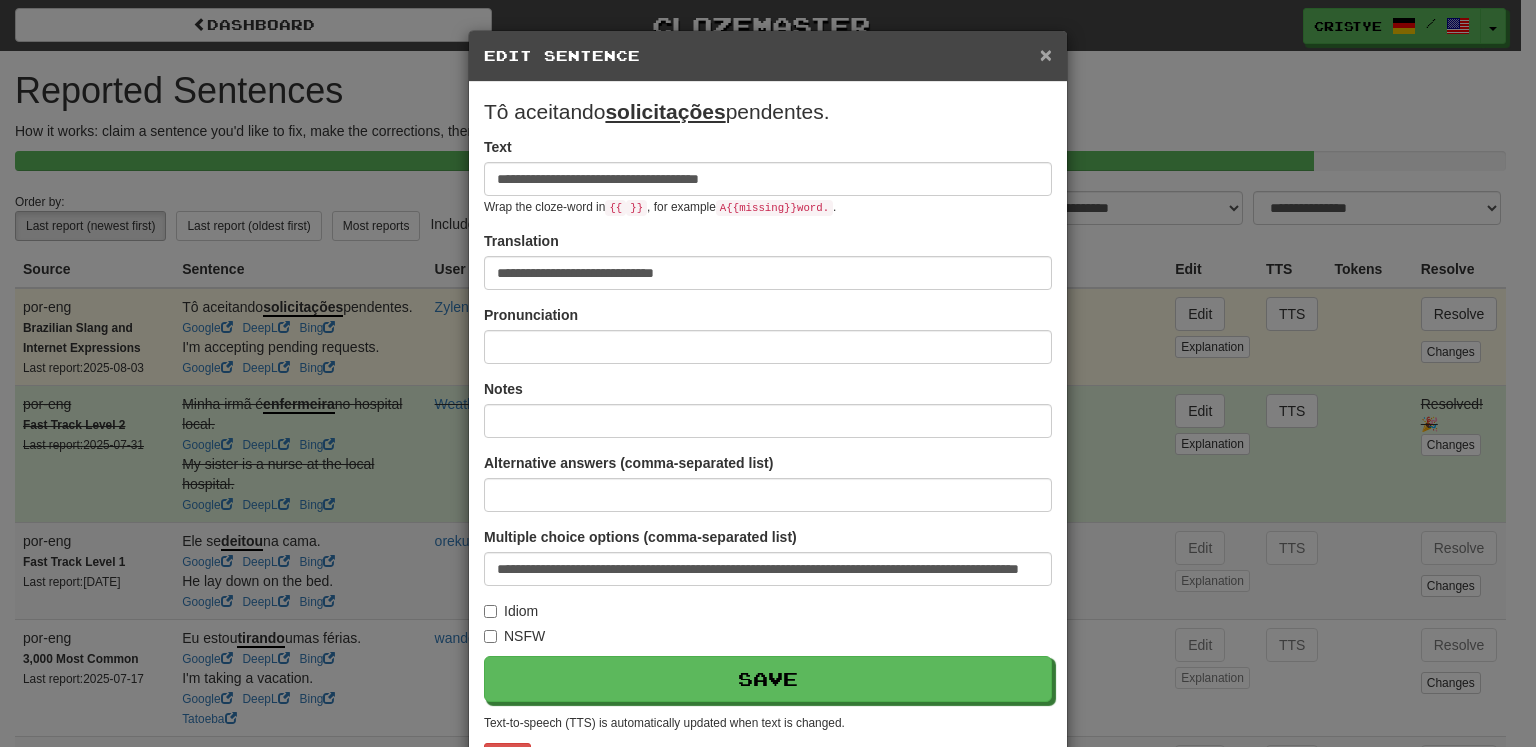 click on "×" at bounding box center [1046, 54] 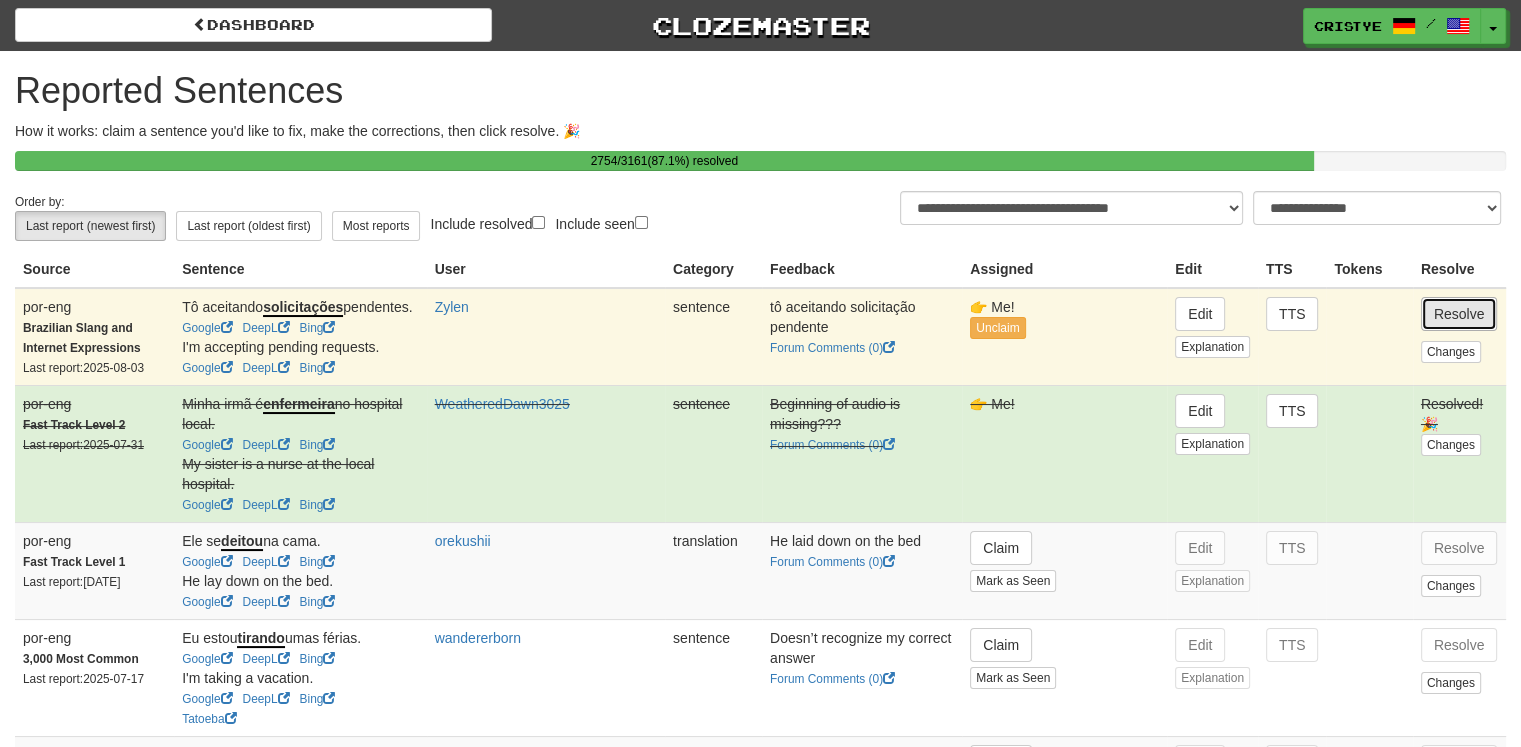 click on "Resolve" at bounding box center [1459, 314] 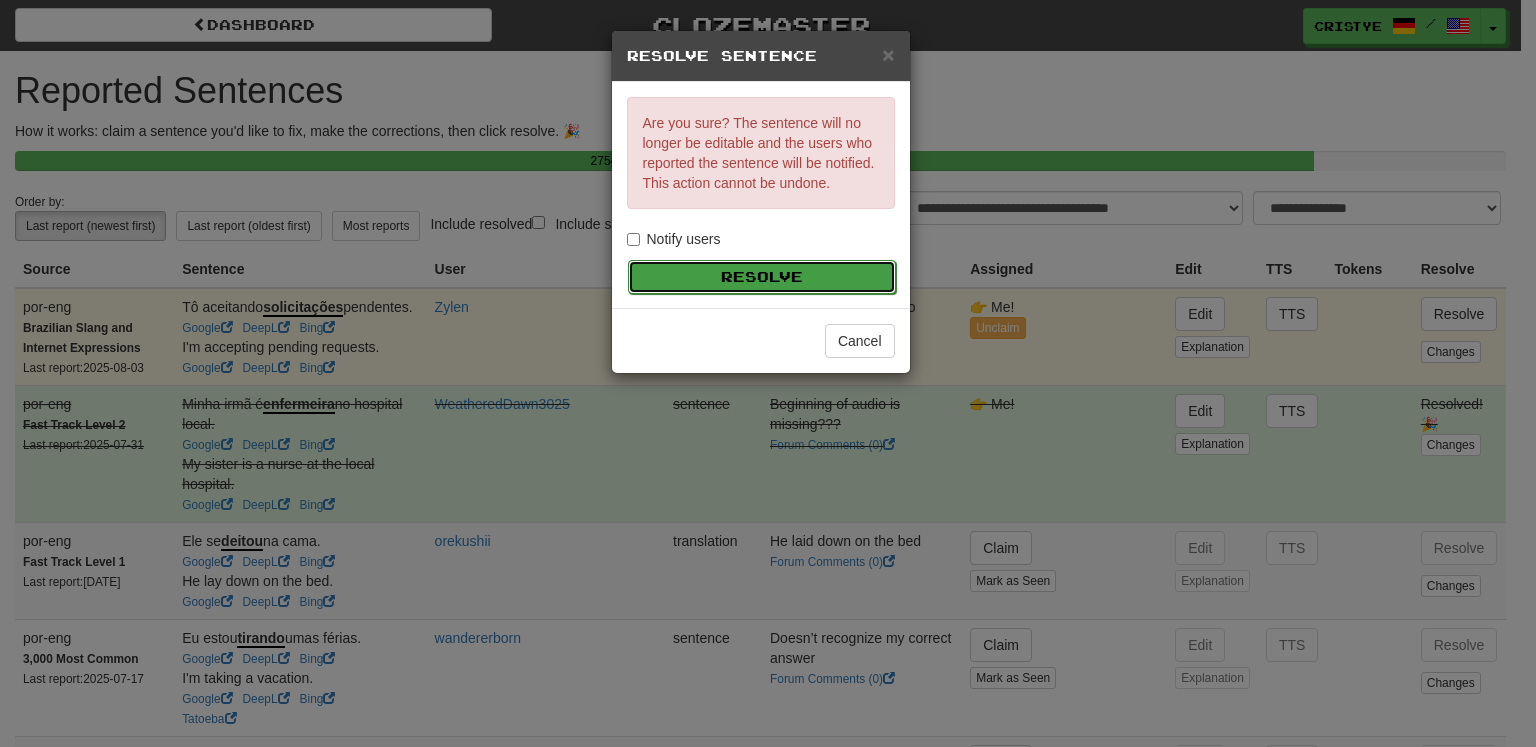 click on "Resolve" at bounding box center (762, 277) 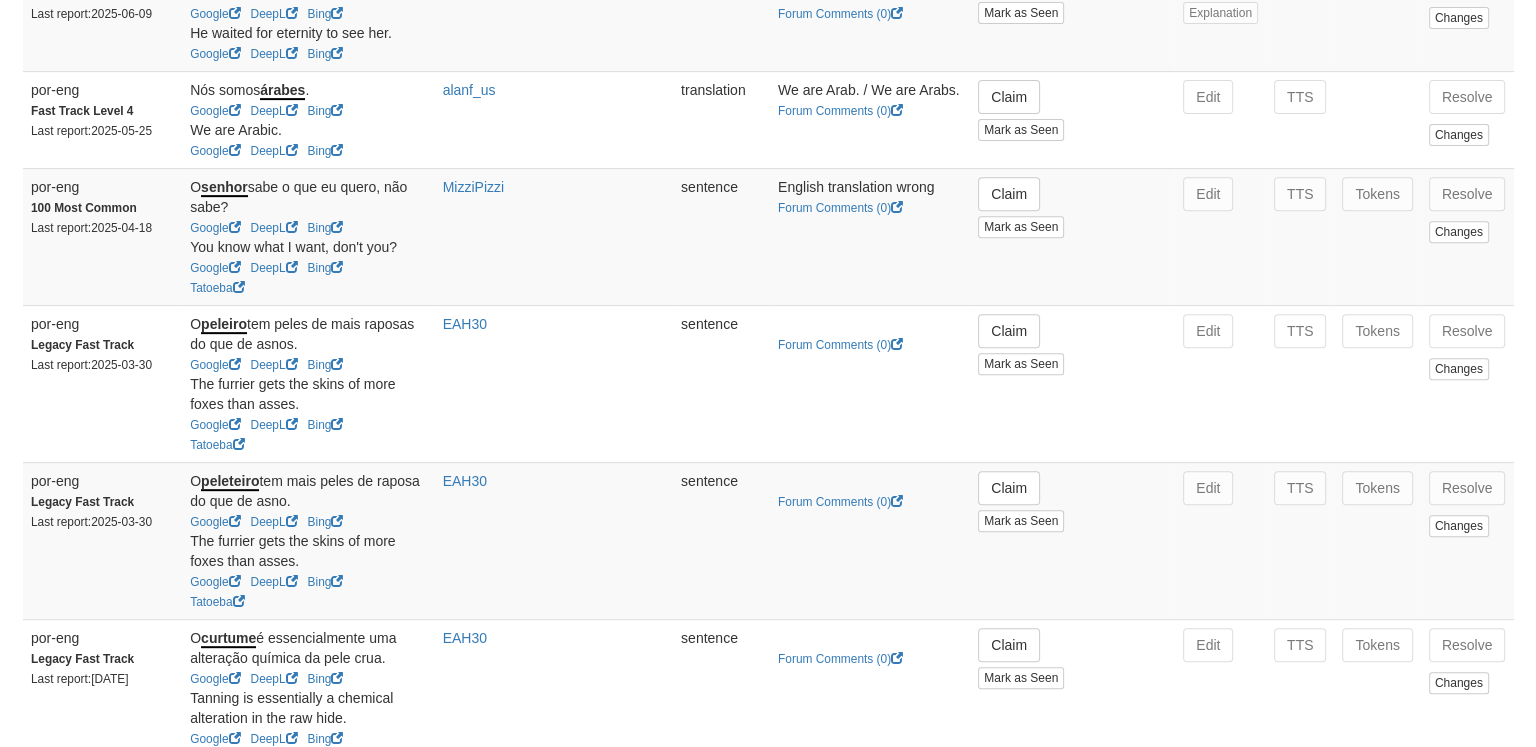 scroll, scrollTop: 788, scrollLeft: 0, axis: vertical 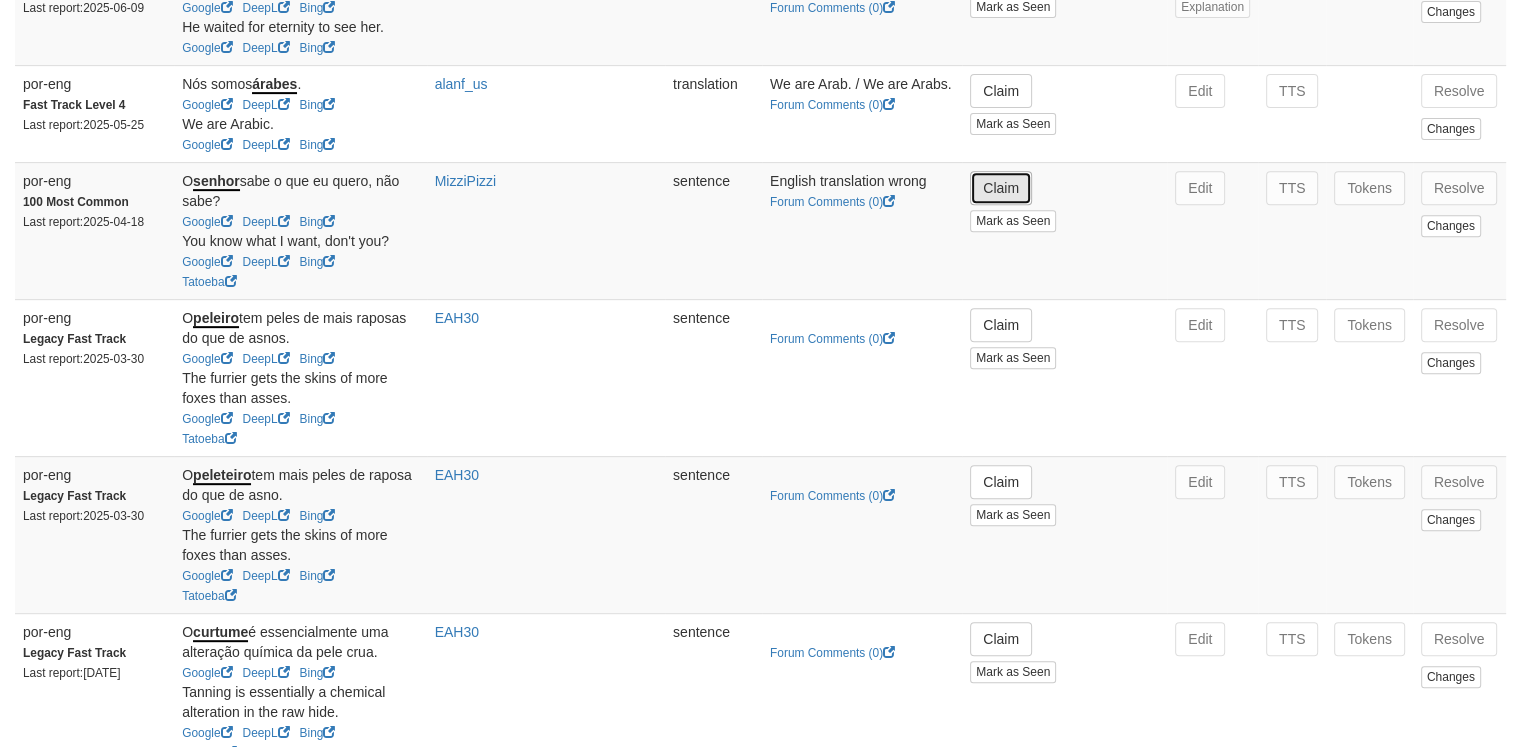 click on "Claim" at bounding box center (1001, 188) 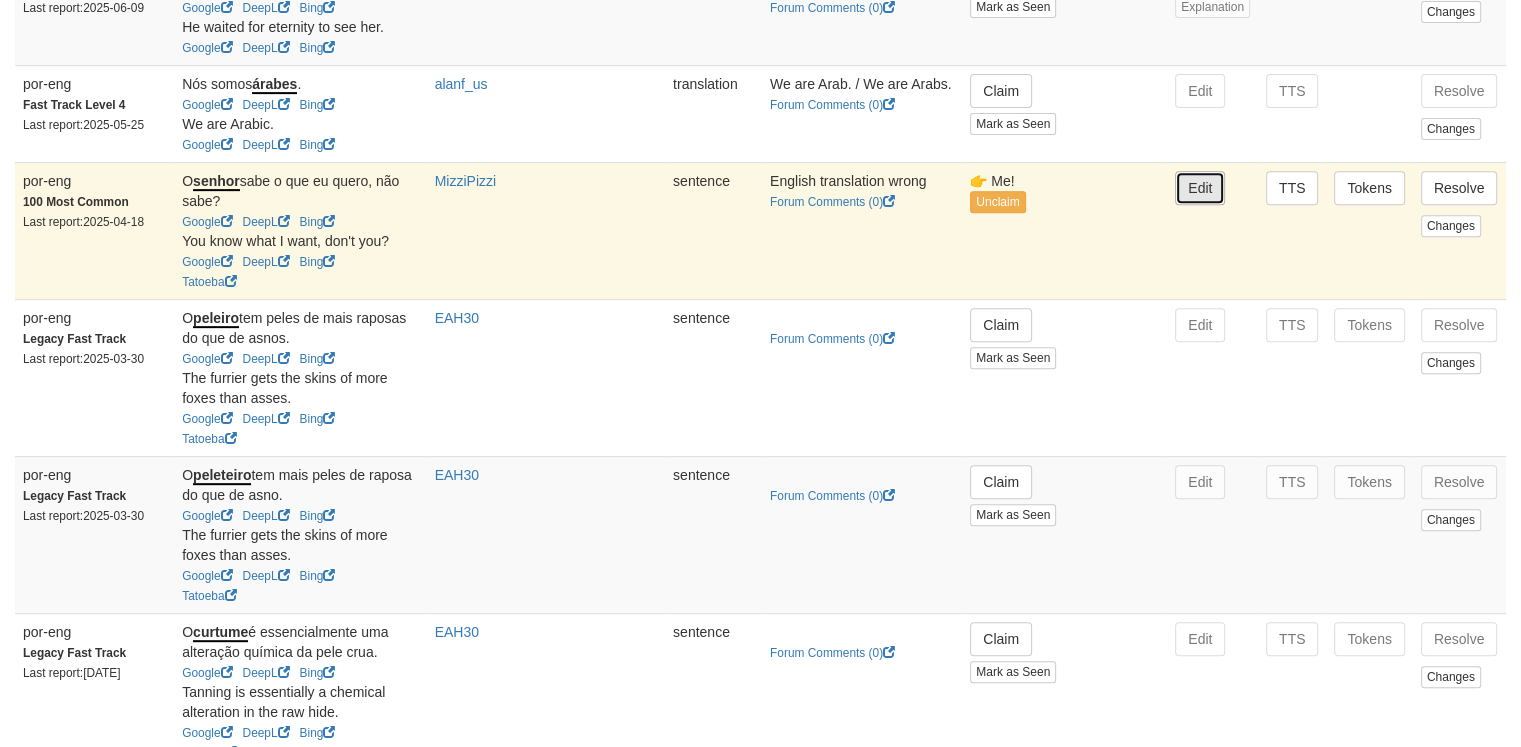 click on "Edit" at bounding box center (1200, 188) 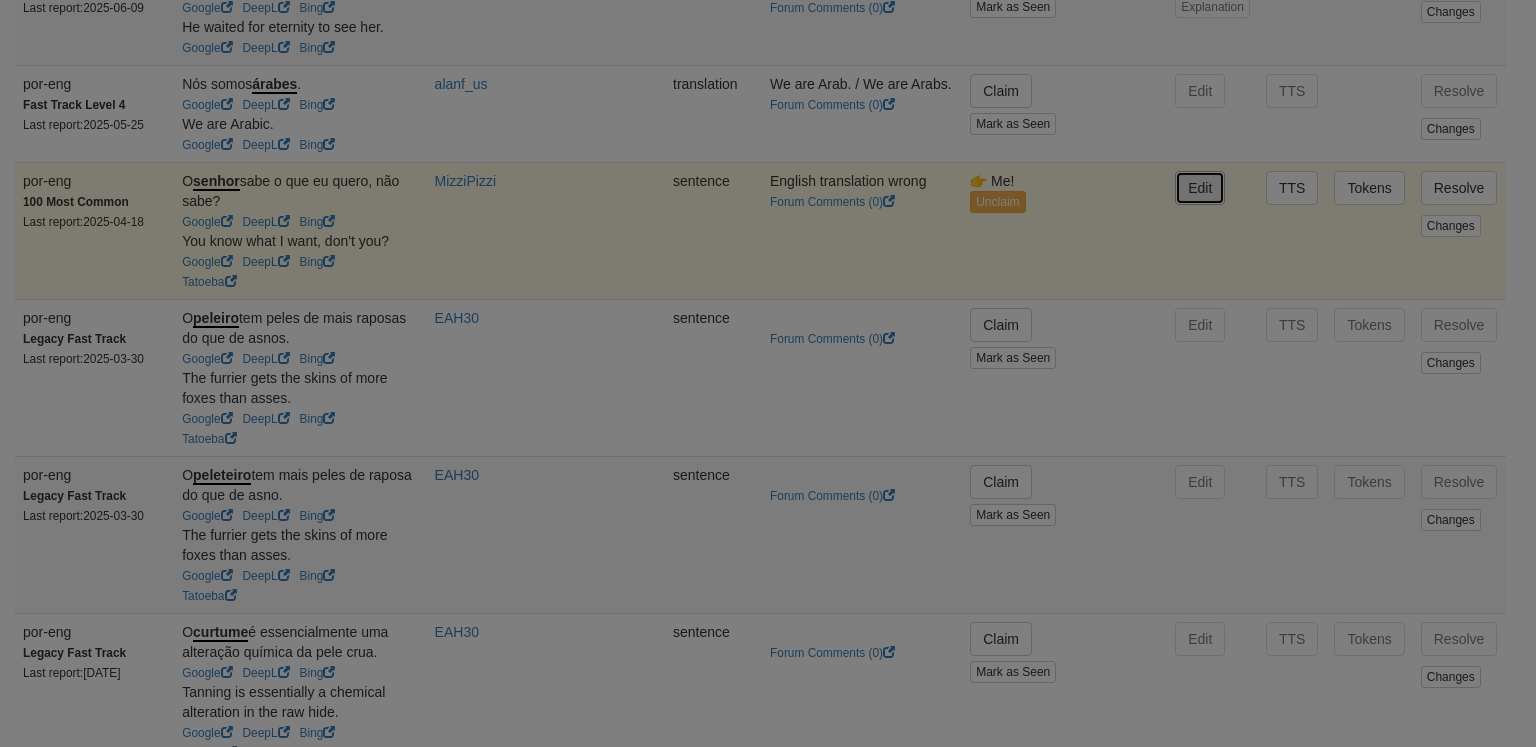 type on "**********" 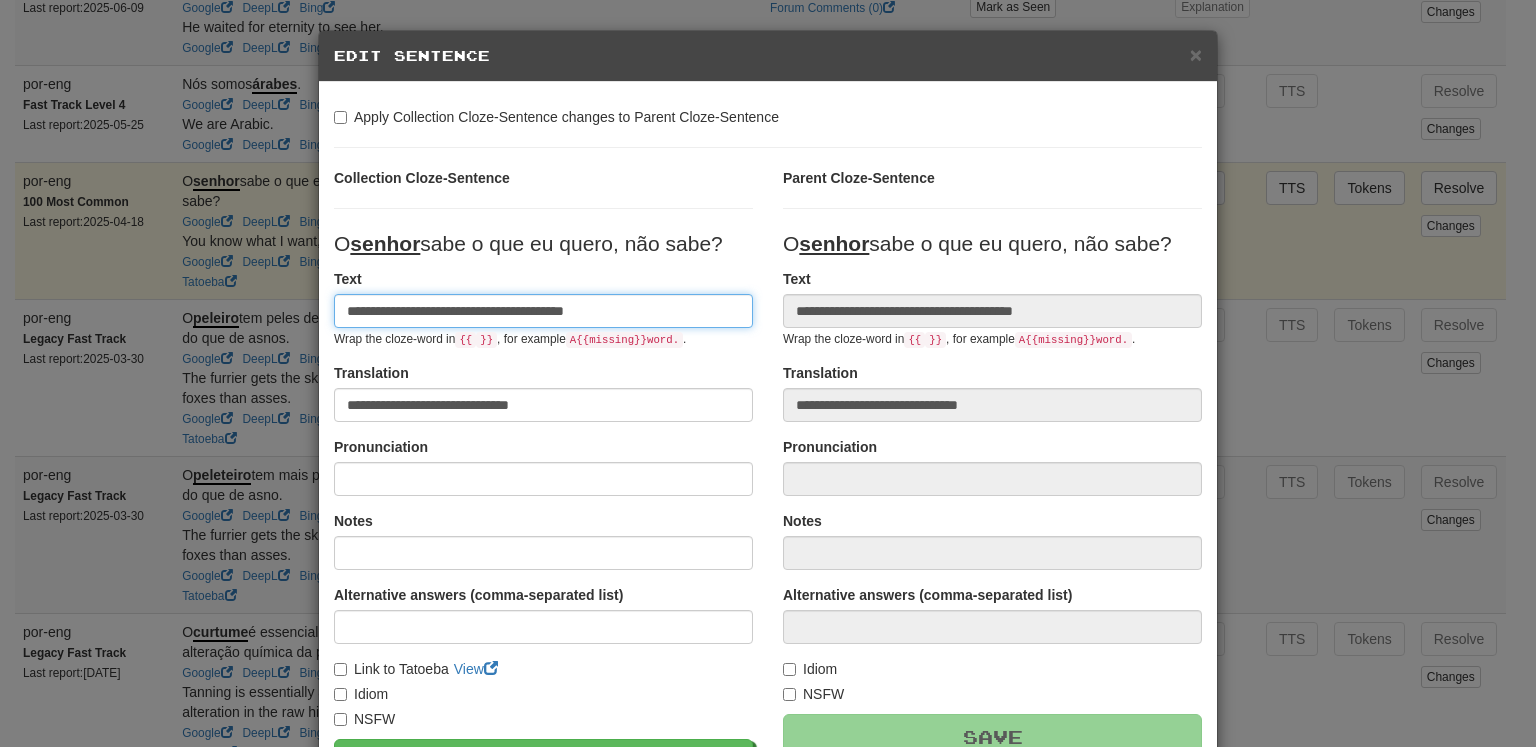 click on "**********" at bounding box center [543, 311] 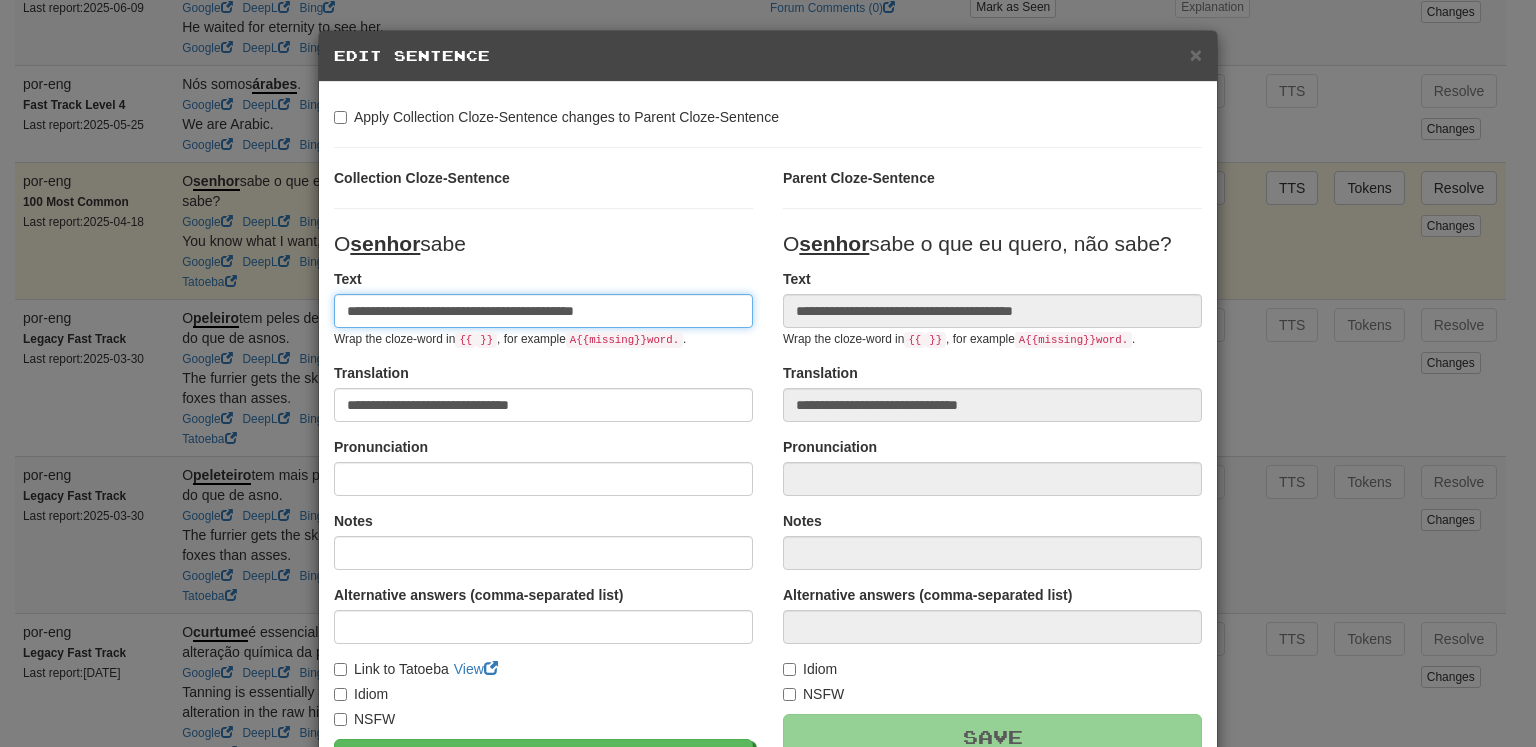 click on "**********" at bounding box center [543, 311] 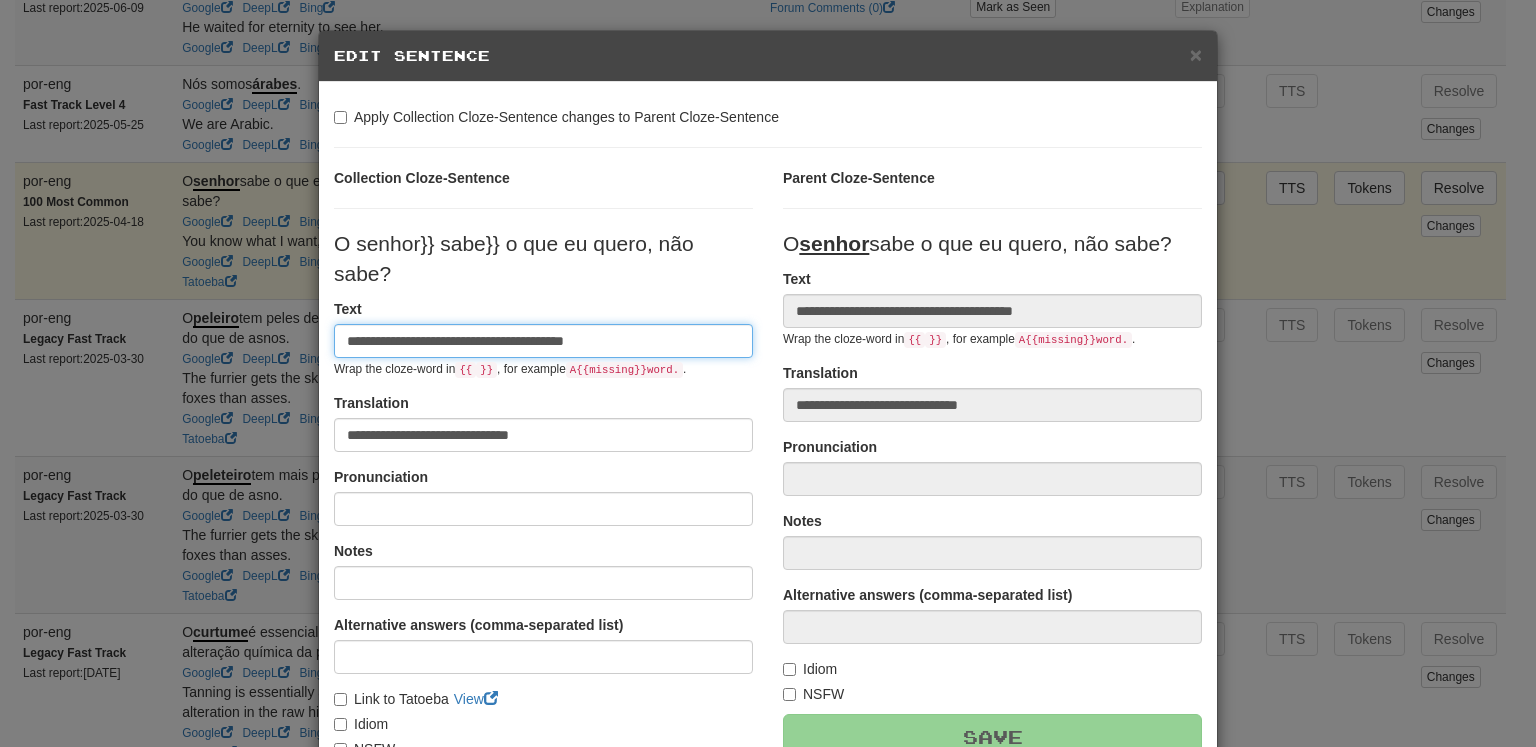 click on "**********" at bounding box center [543, 341] 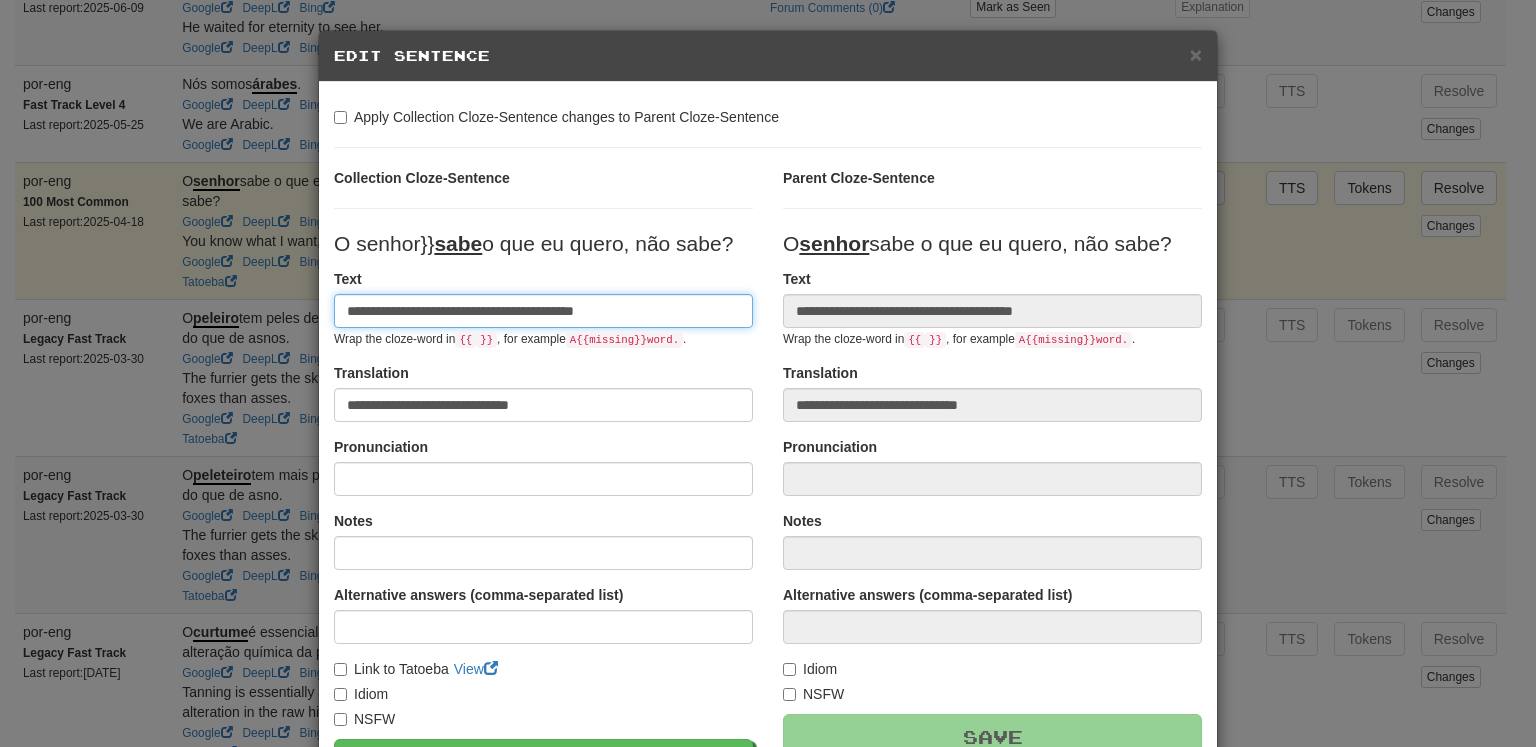 click on "**********" at bounding box center (543, 311) 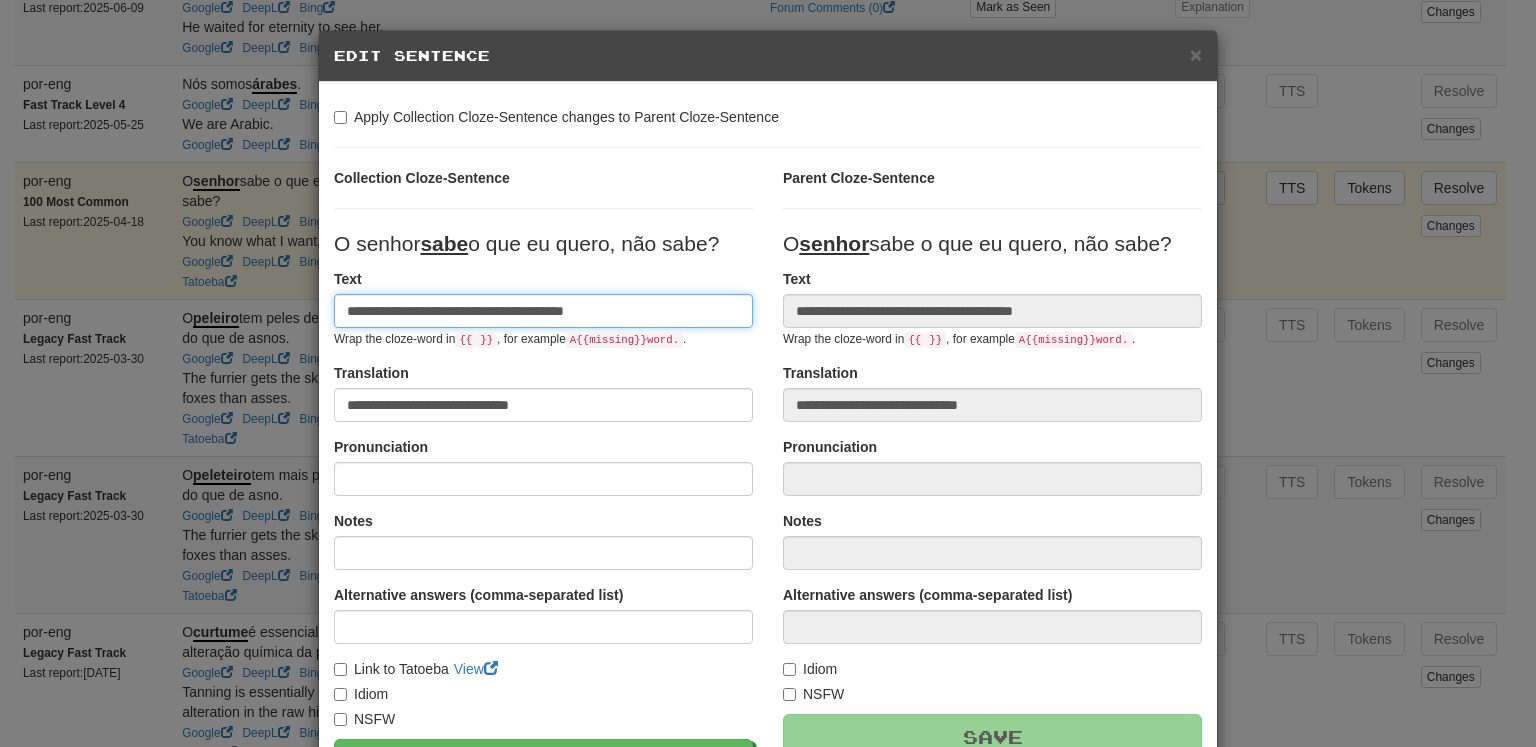 type on "**********" 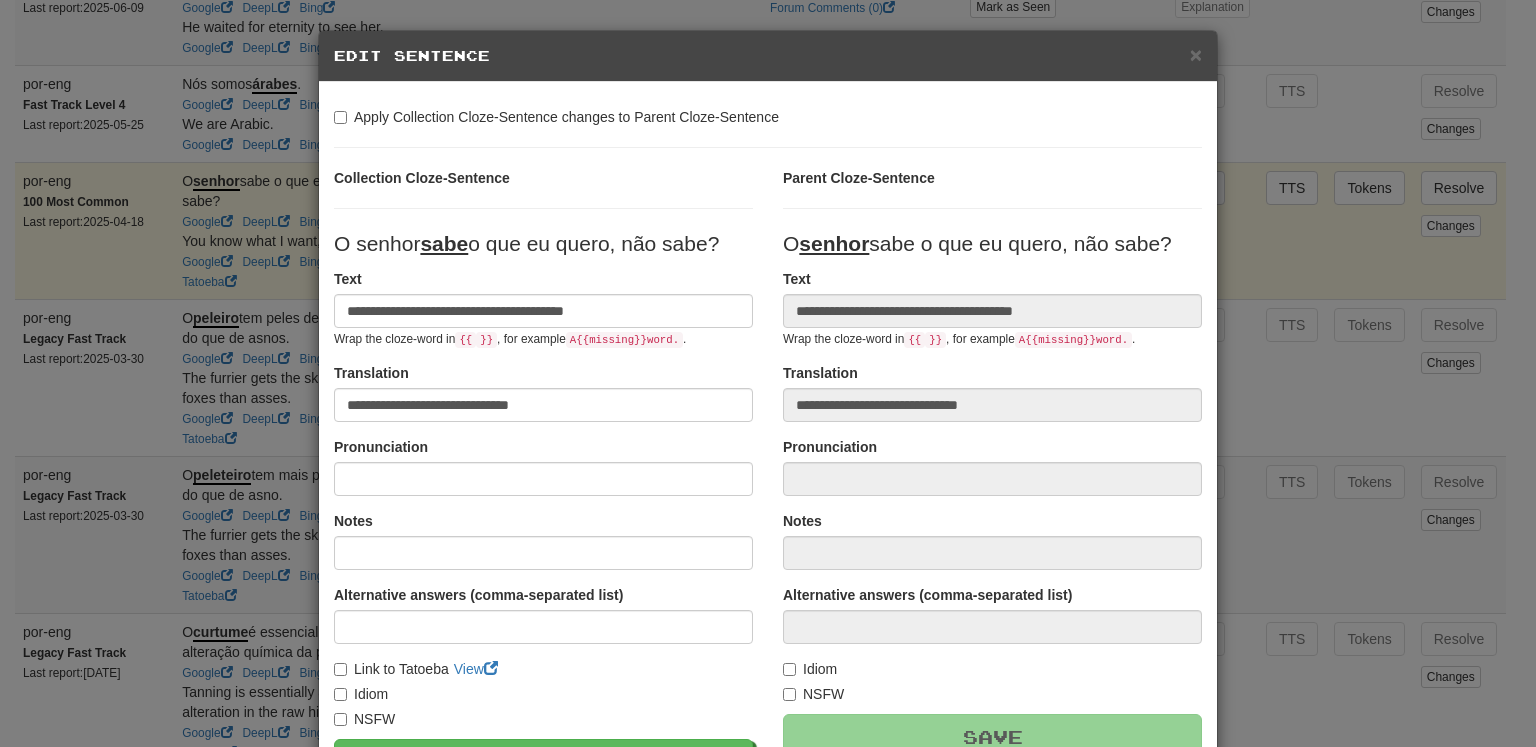 scroll, scrollTop: 228, scrollLeft: 0, axis: vertical 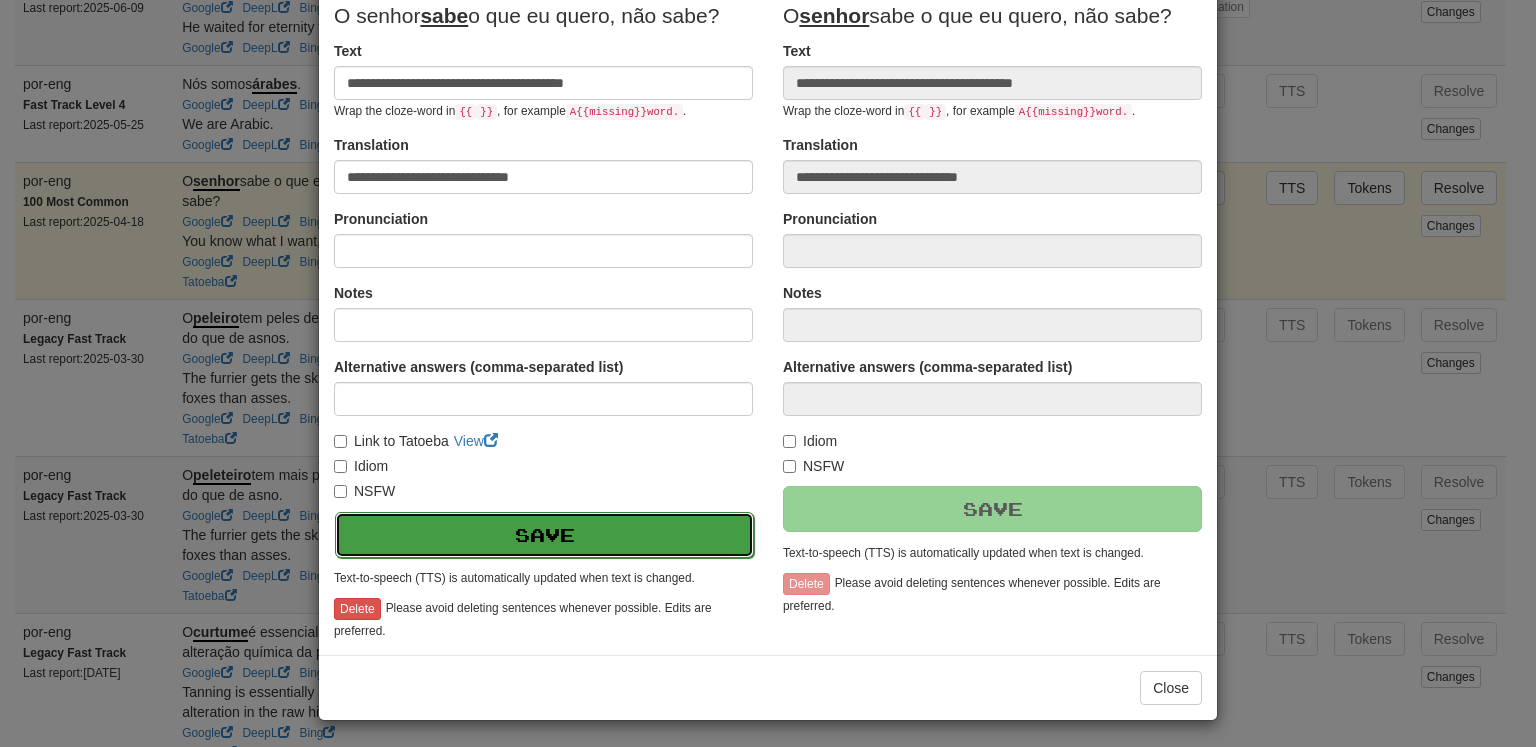 click on "Save" at bounding box center [544, 535] 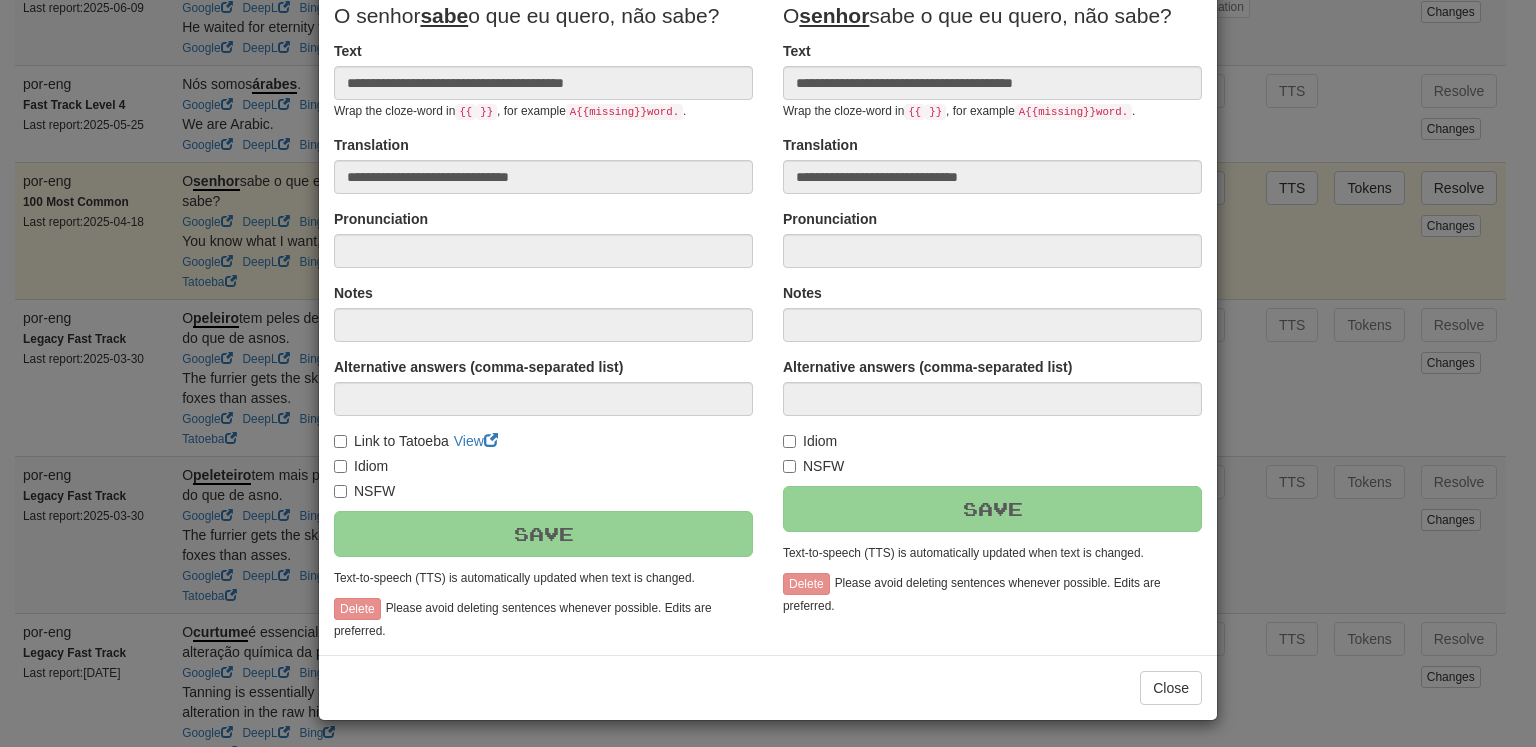 click on "**********" at bounding box center (768, 373) 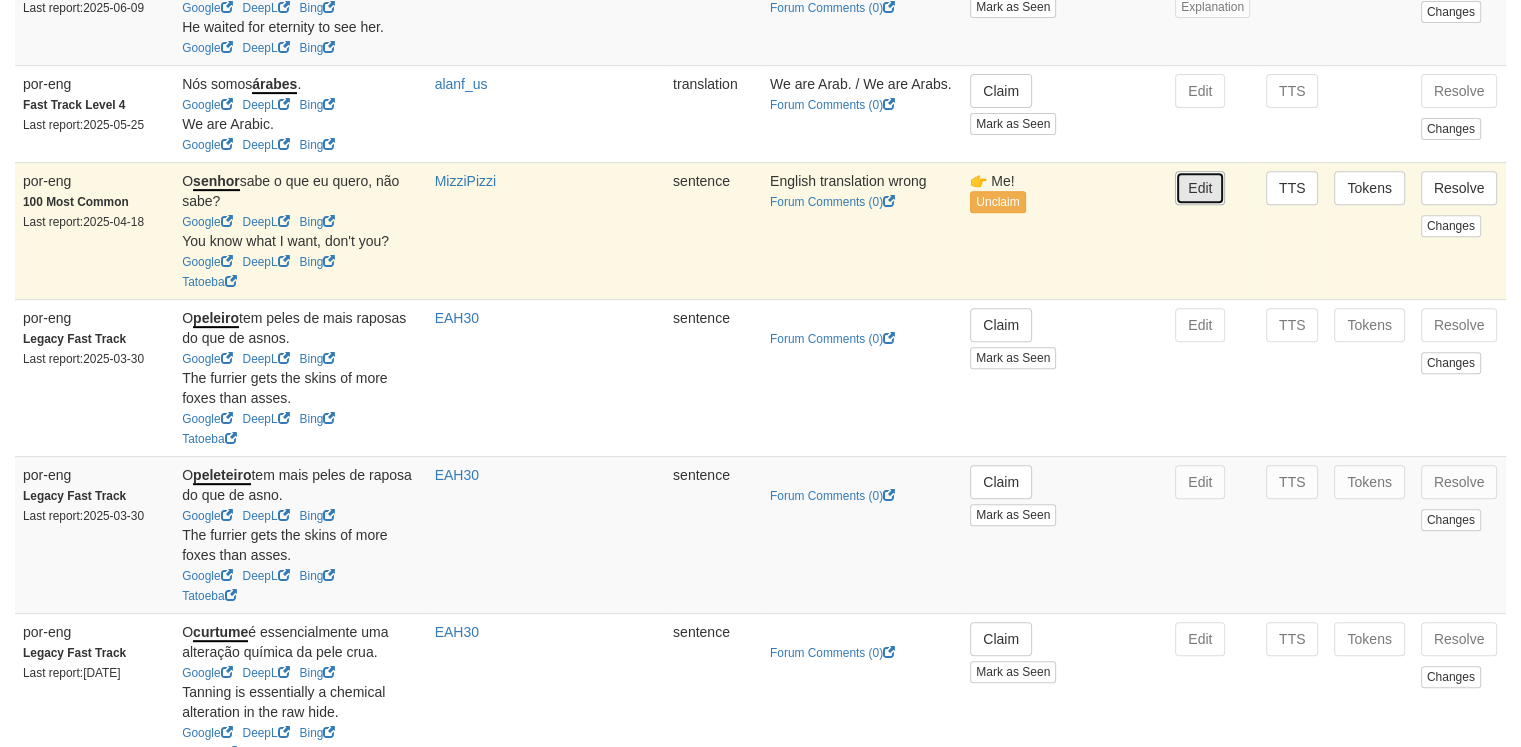 click on "Edit" at bounding box center (1200, 188) 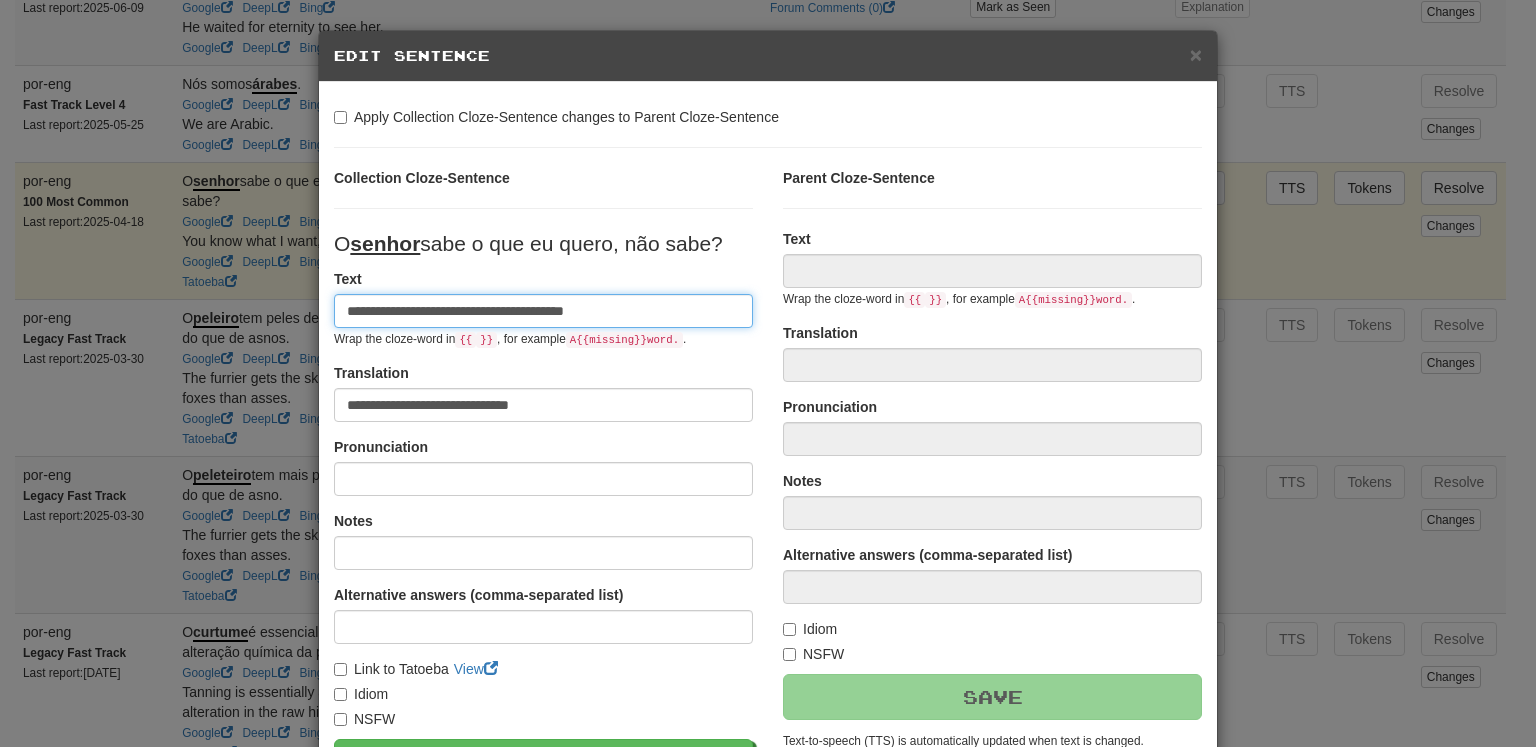 type on "**********" 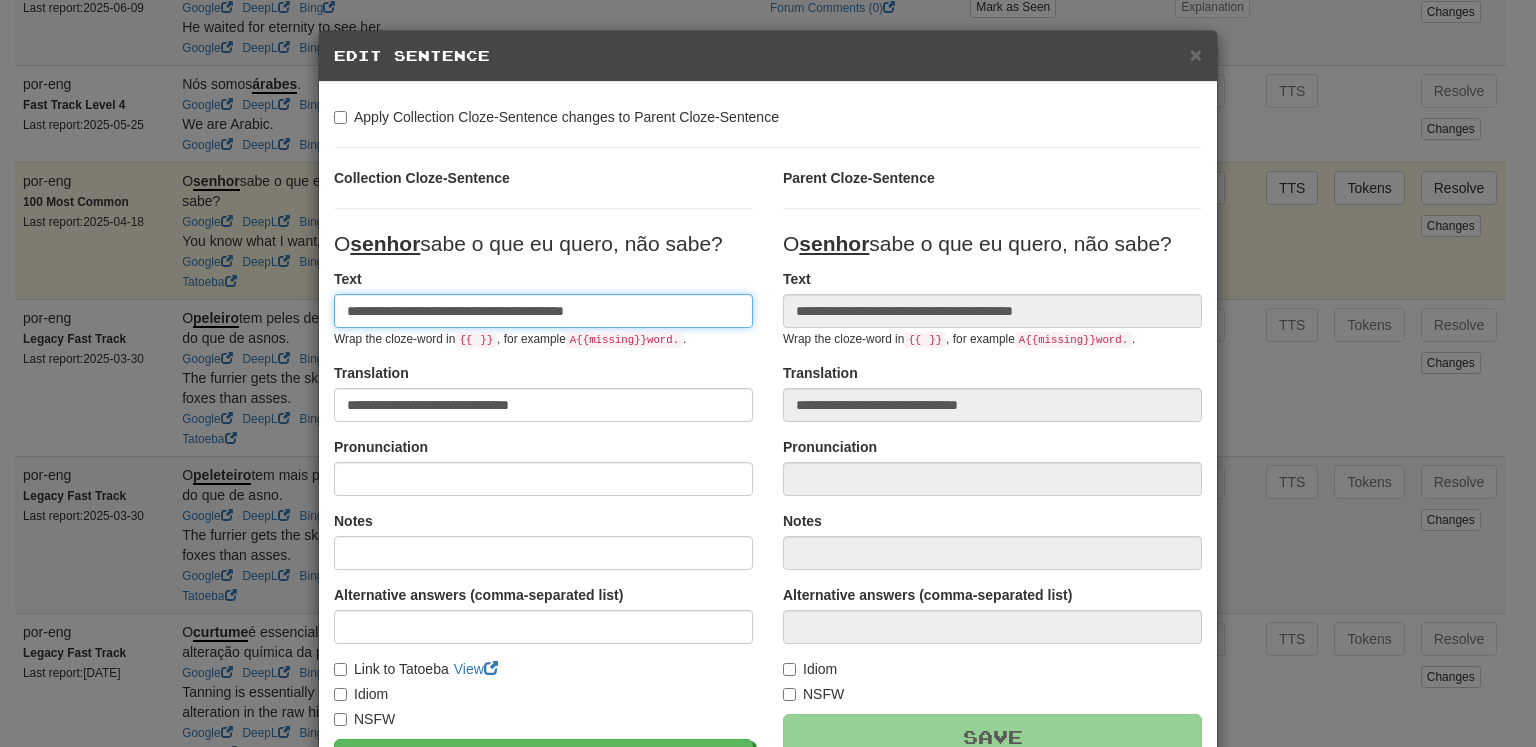 click on "**********" at bounding box center (543, 311) 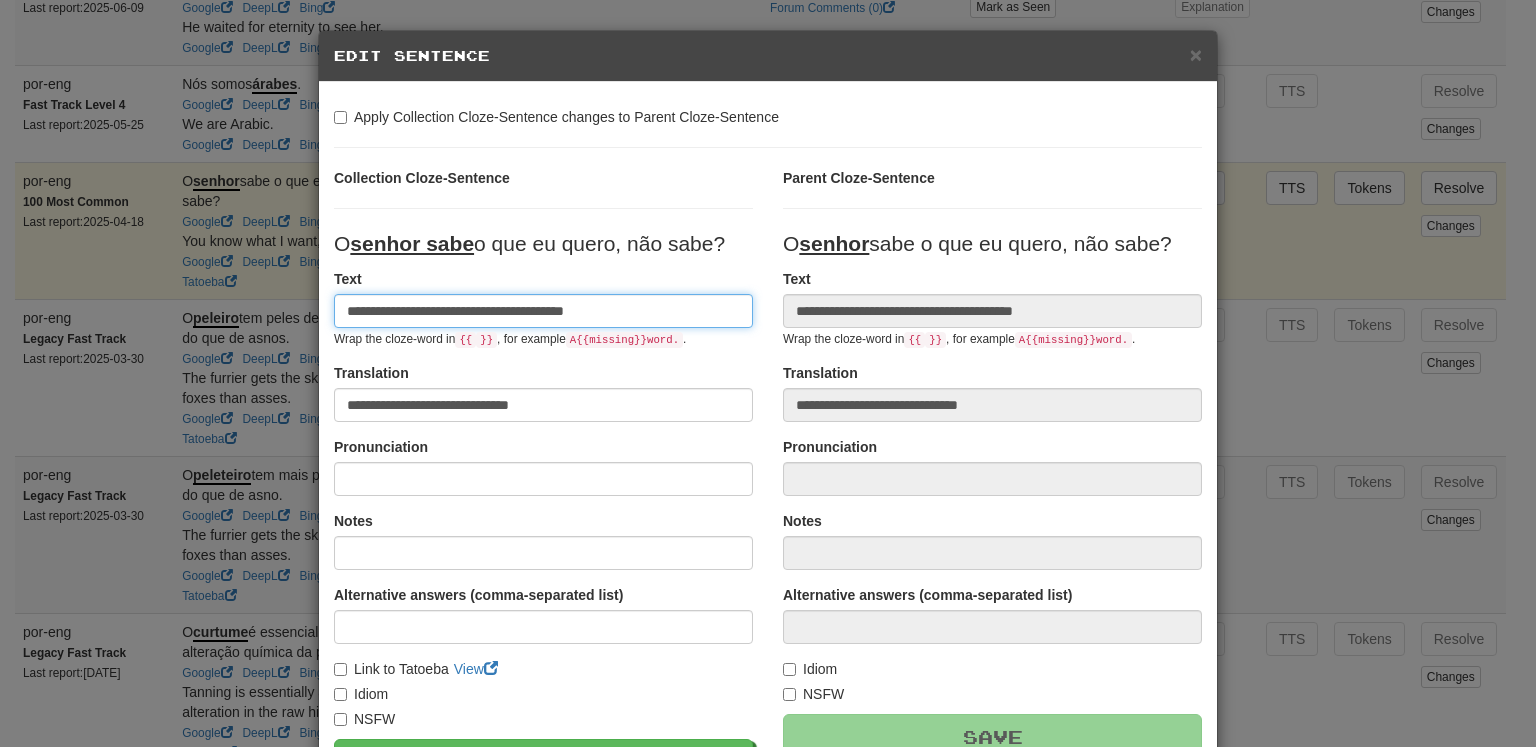 click on "**********" at bounding box center (543, 311) 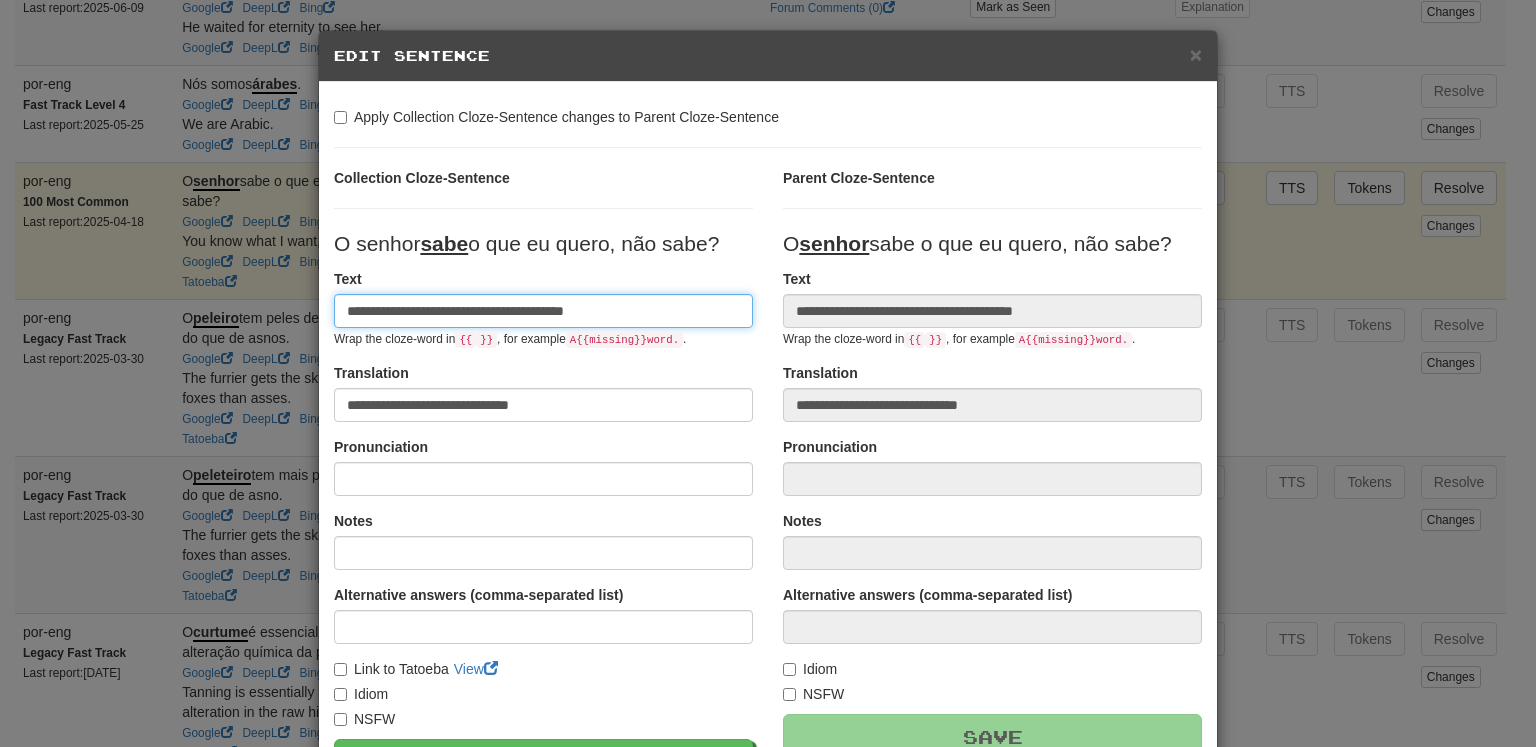 type on "**********" 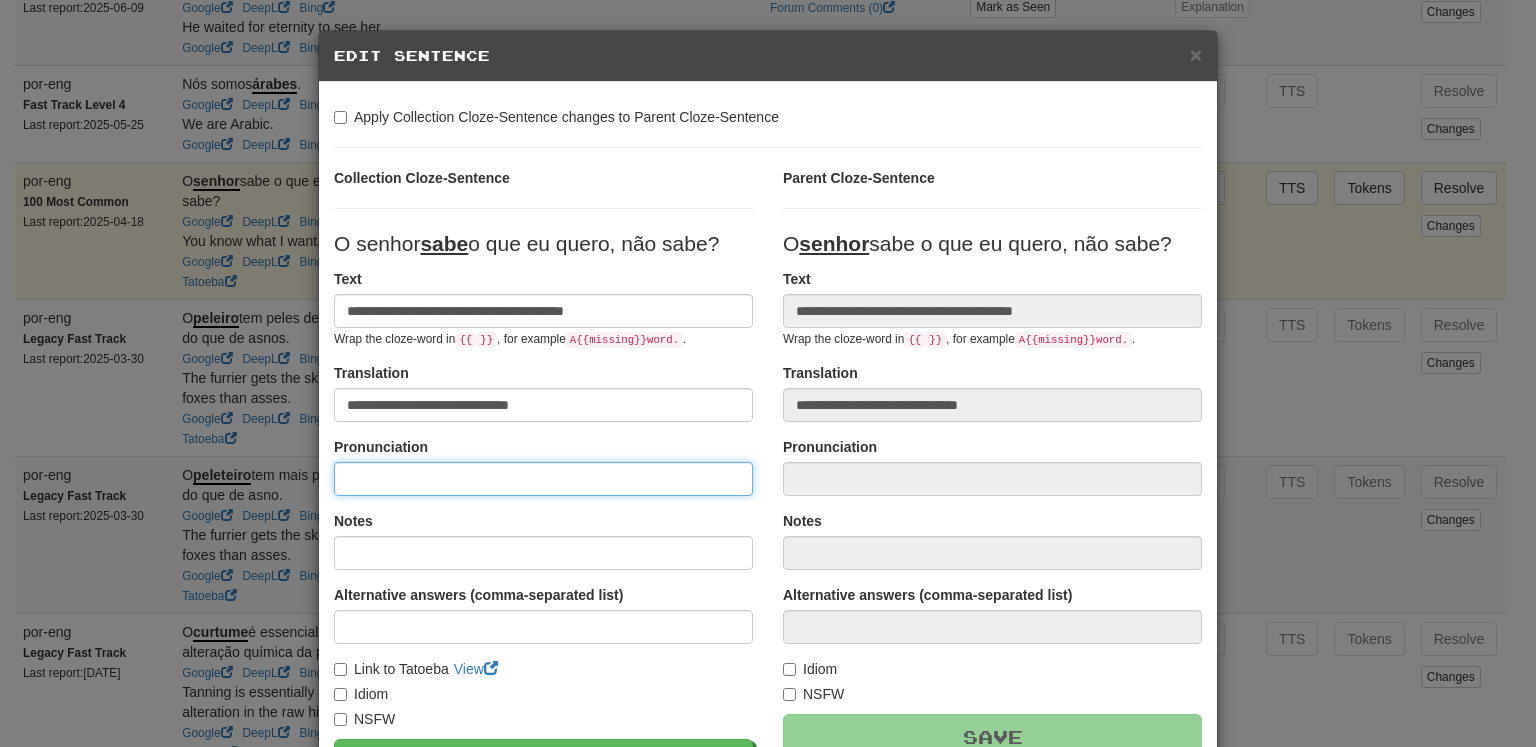 click at bounding box center (543, 479) 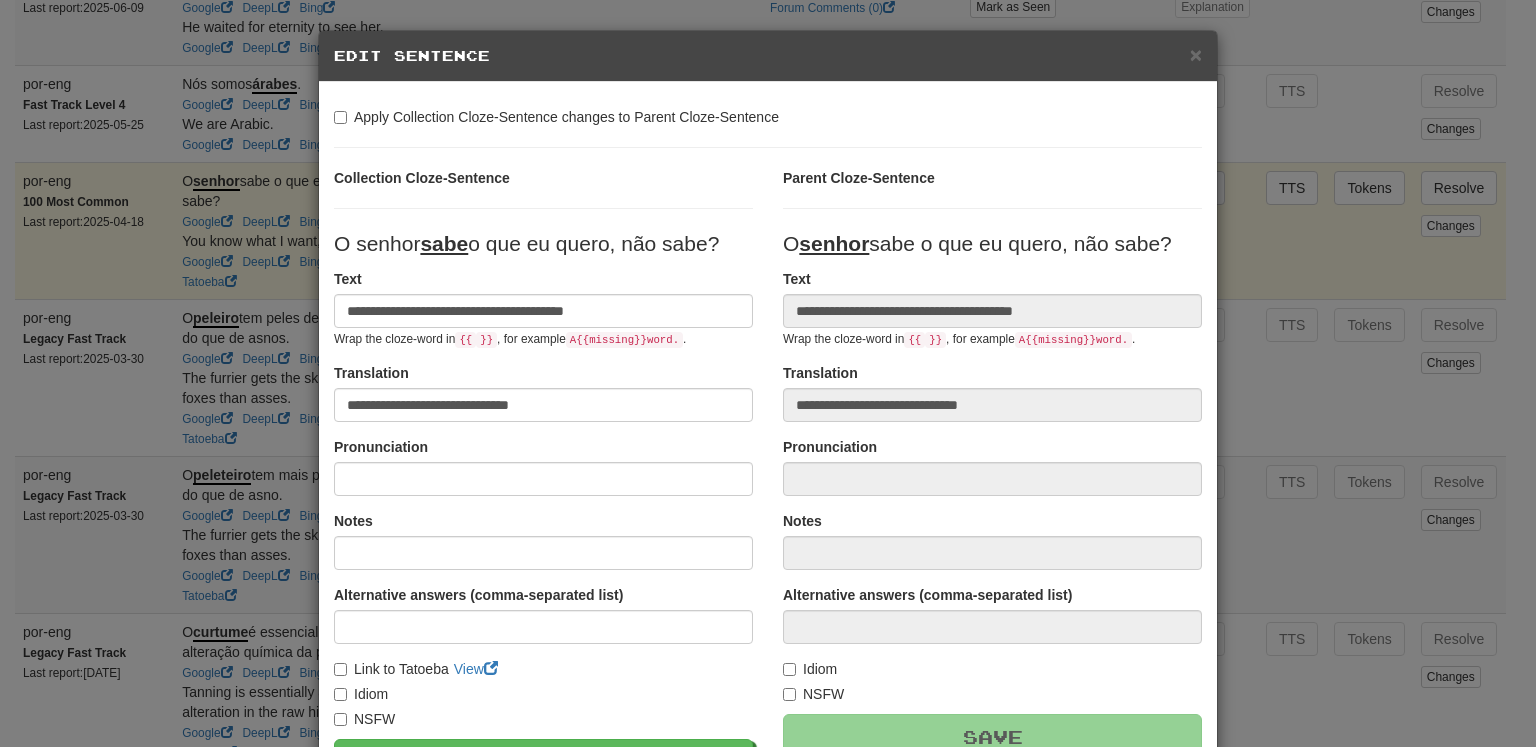 scroll, scrollTop: 228, scrollLeft: 0, axis: vertical 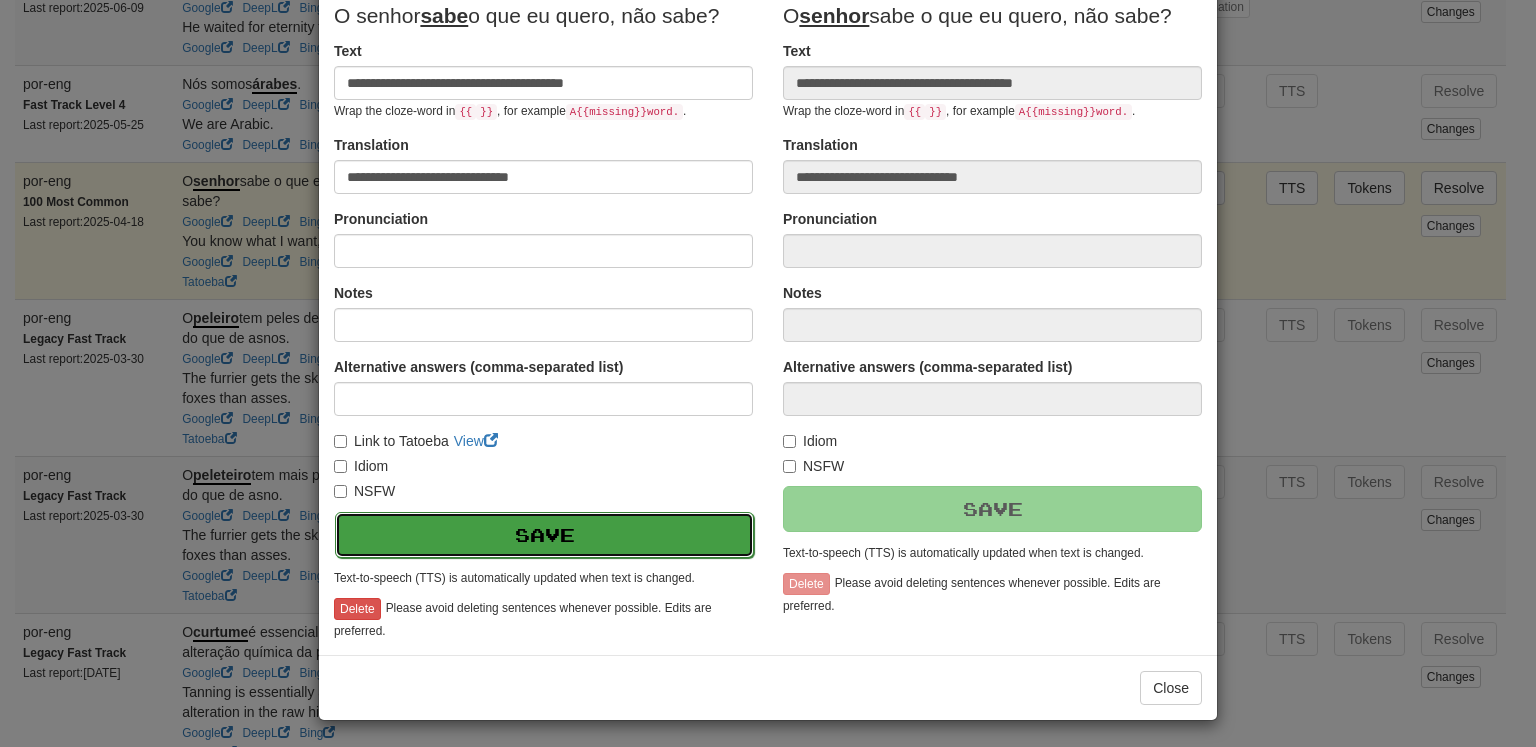 click on "Save" at bounding box center [544, 535] 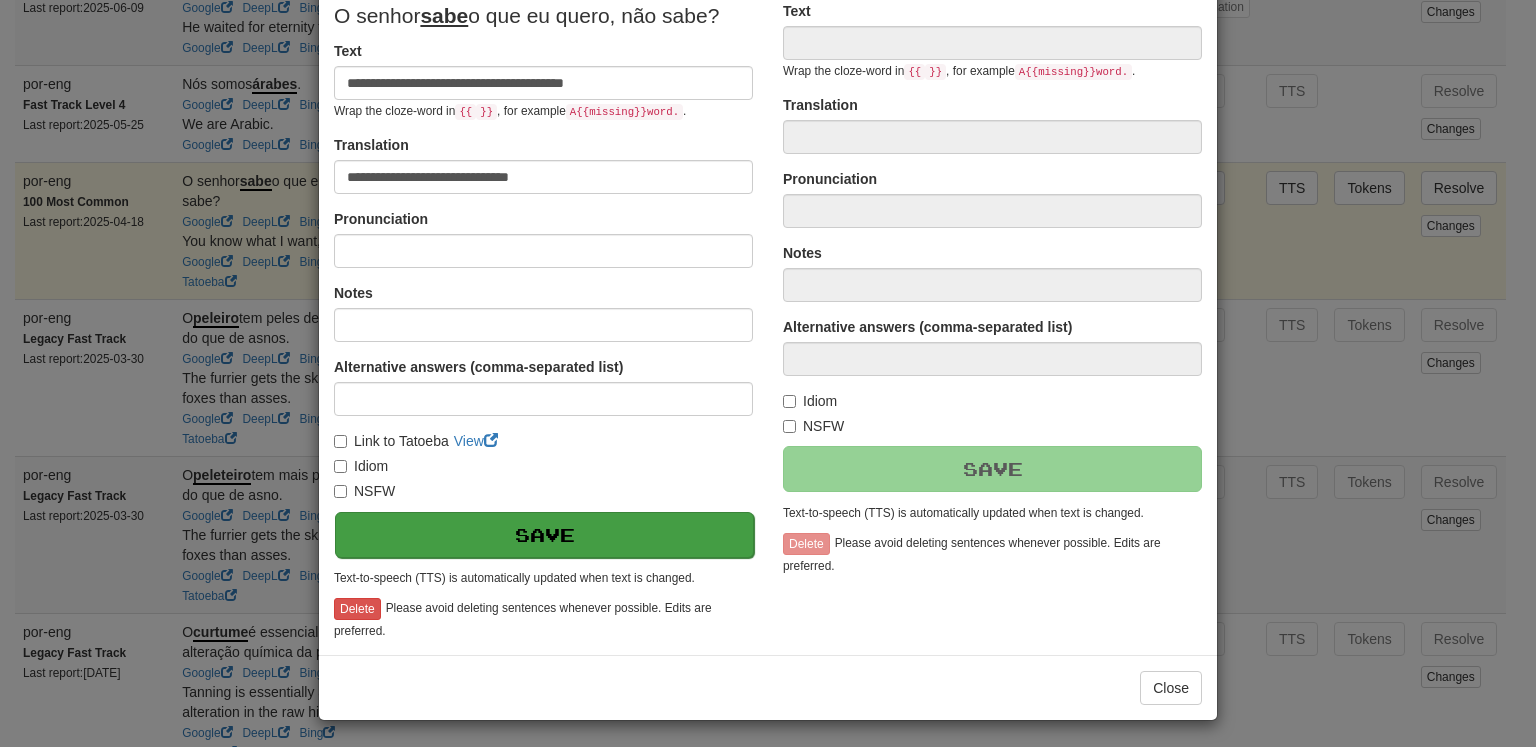 type on "**********" 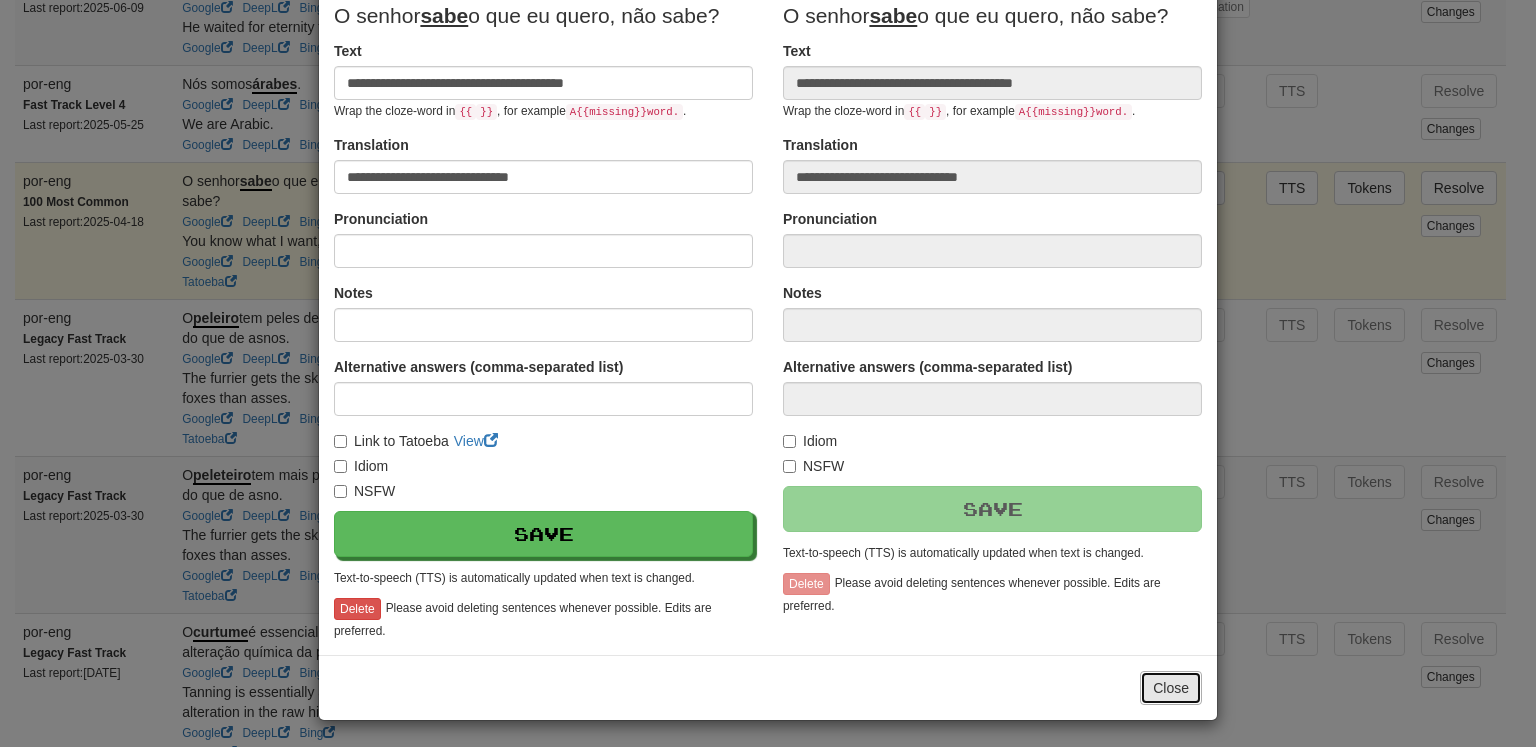 click on "Close" at bounding box center (1171, 688) 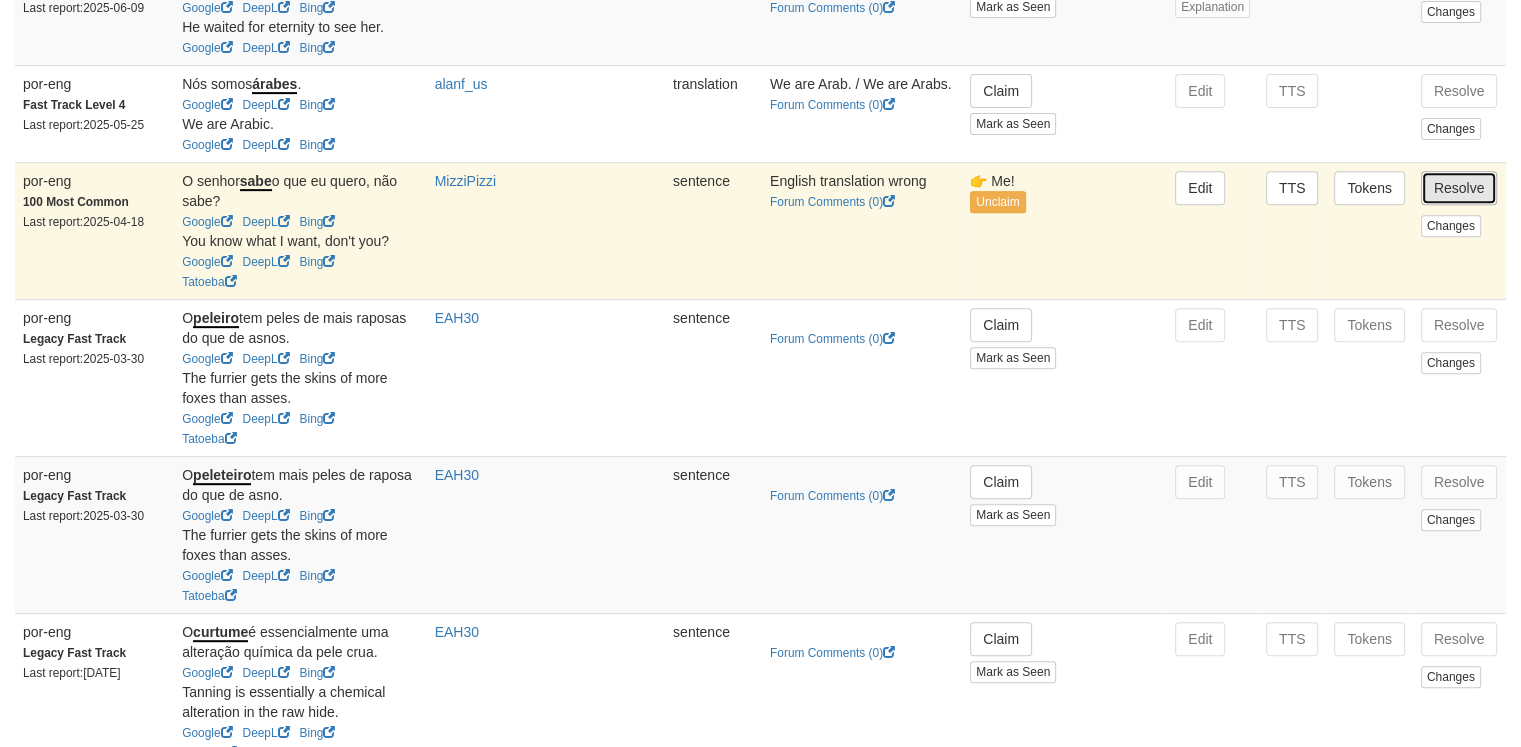 click on "Resolve" at bounding box center [1459, 188] 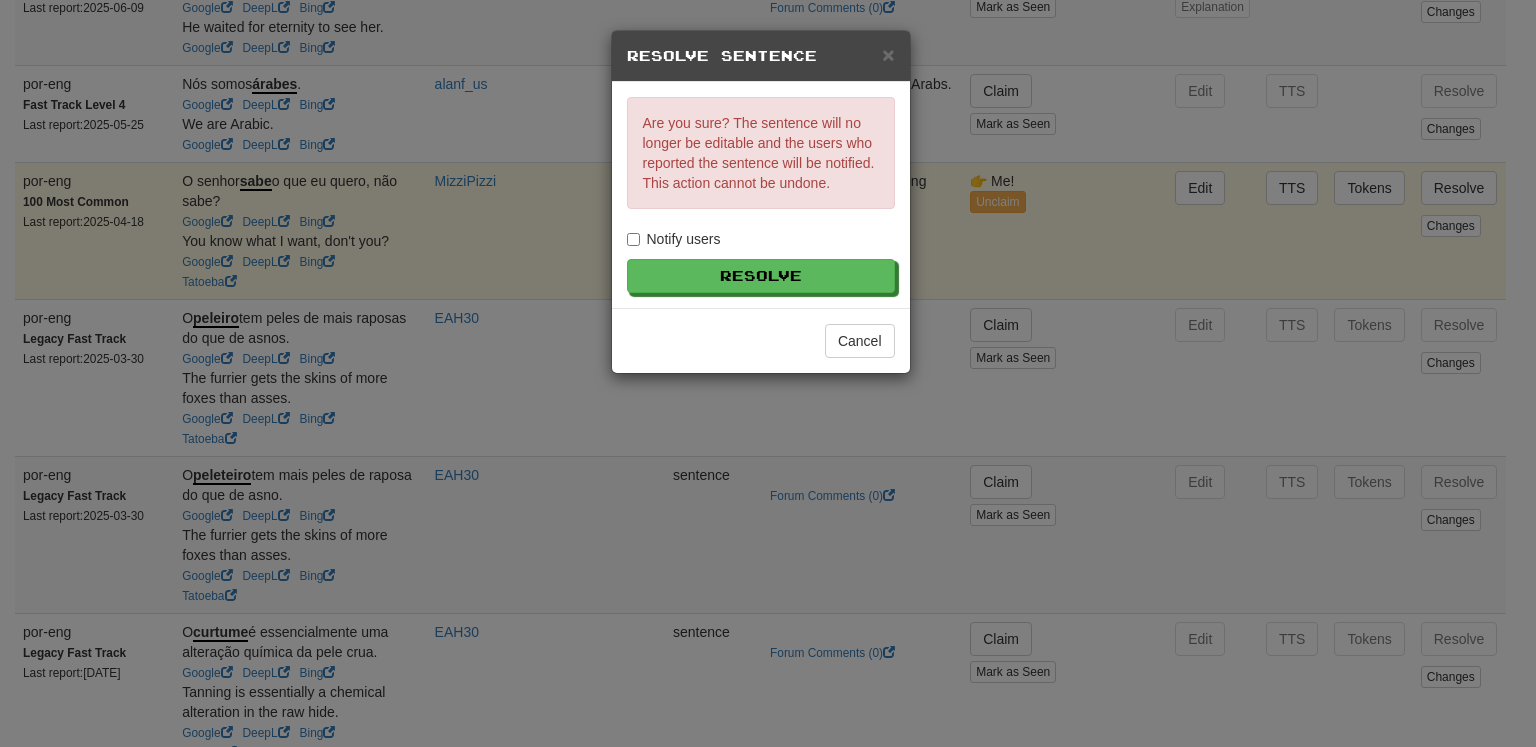 click on "Notify users" at bounding box center [674, 239] 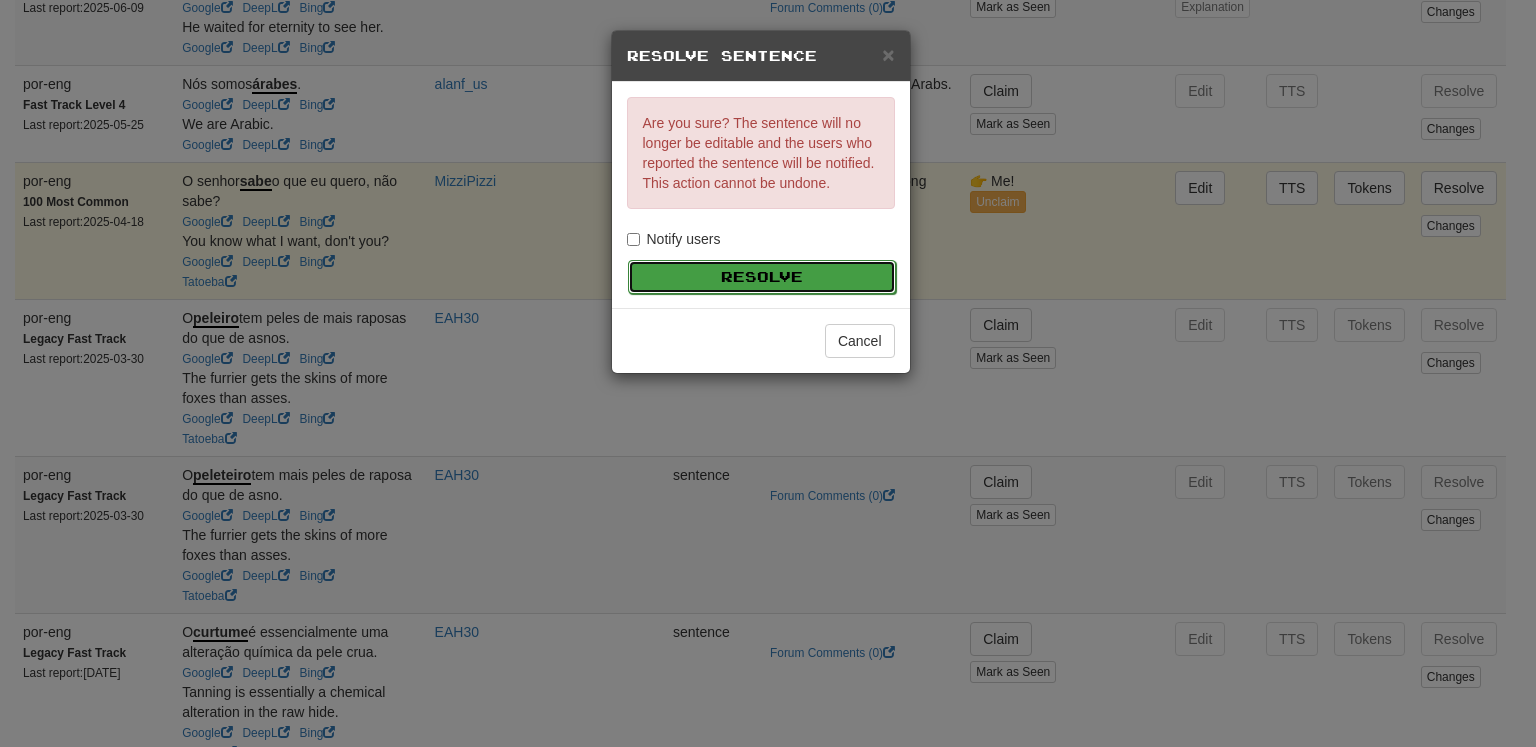 click on "Resolve" at bounding box center (762, 277) 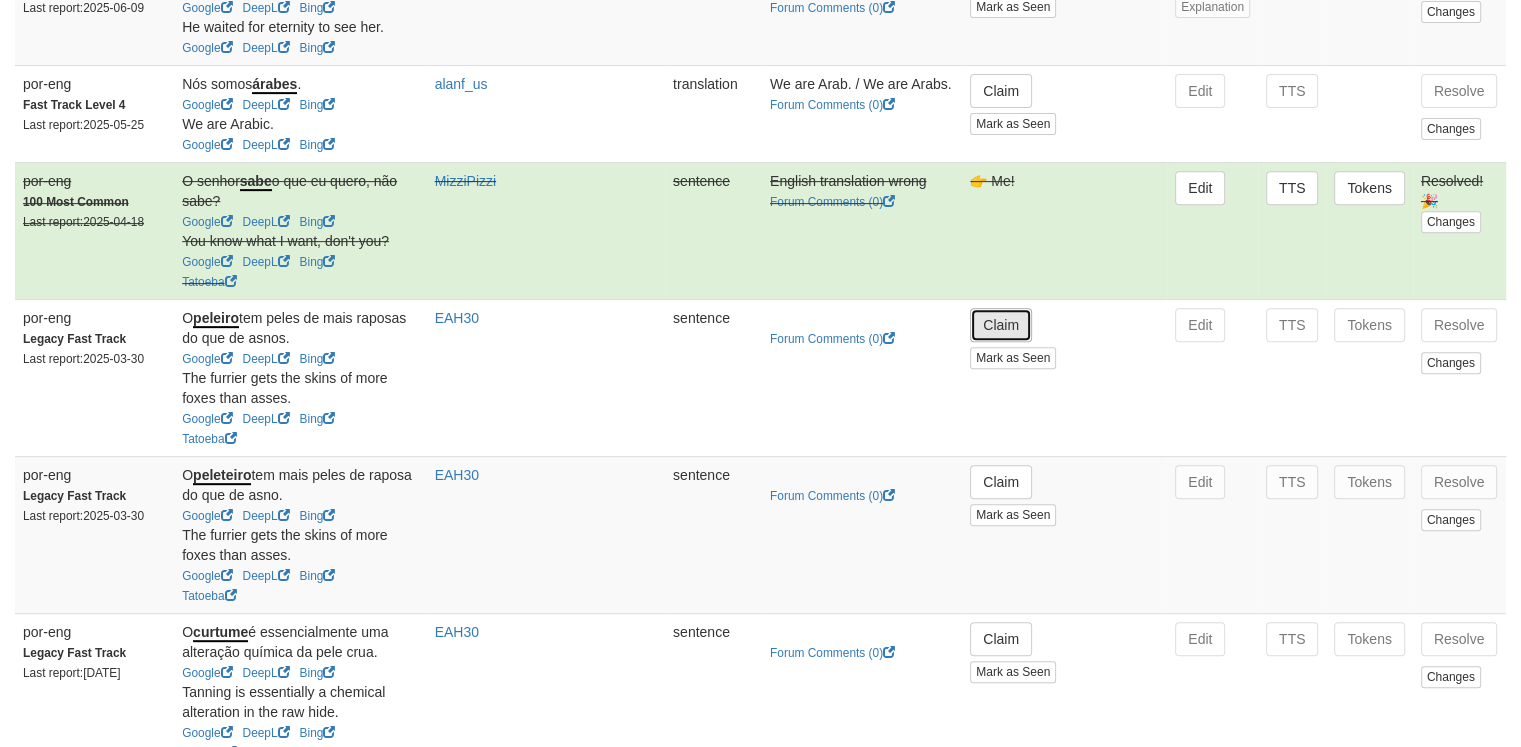 click on "Claim" at bounding box center (1001, 325) 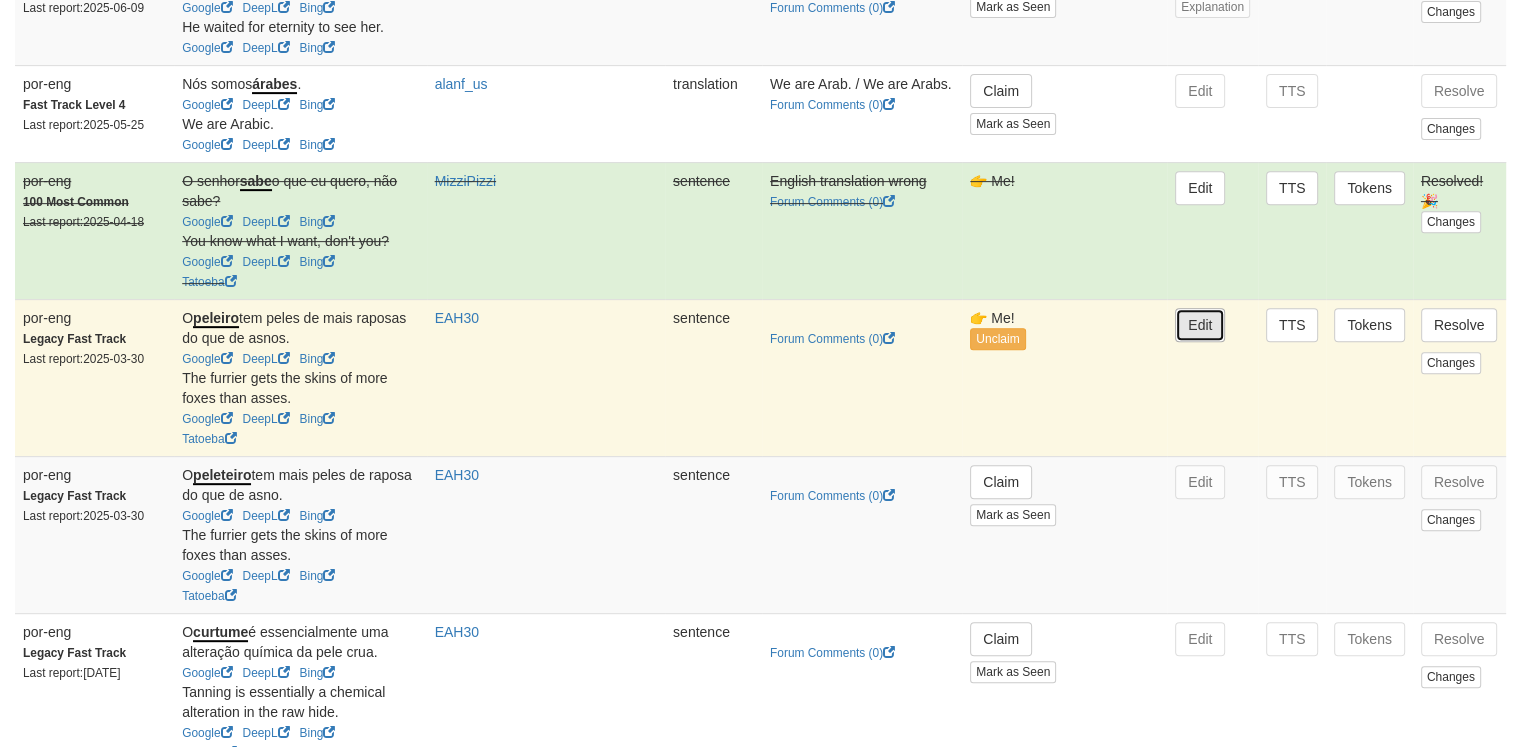 click on "Edit" at bounding box center (1200, 325) 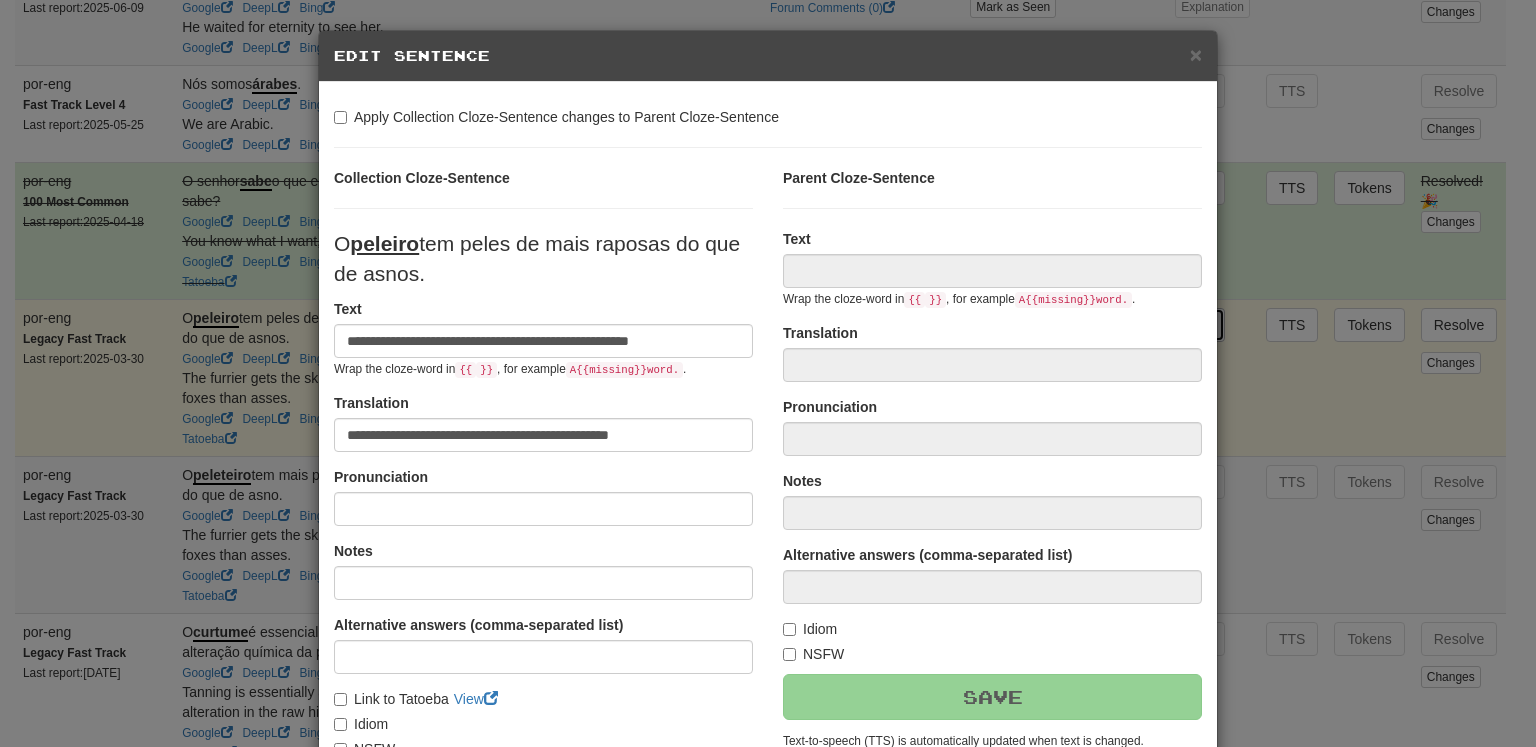 type on "**********" 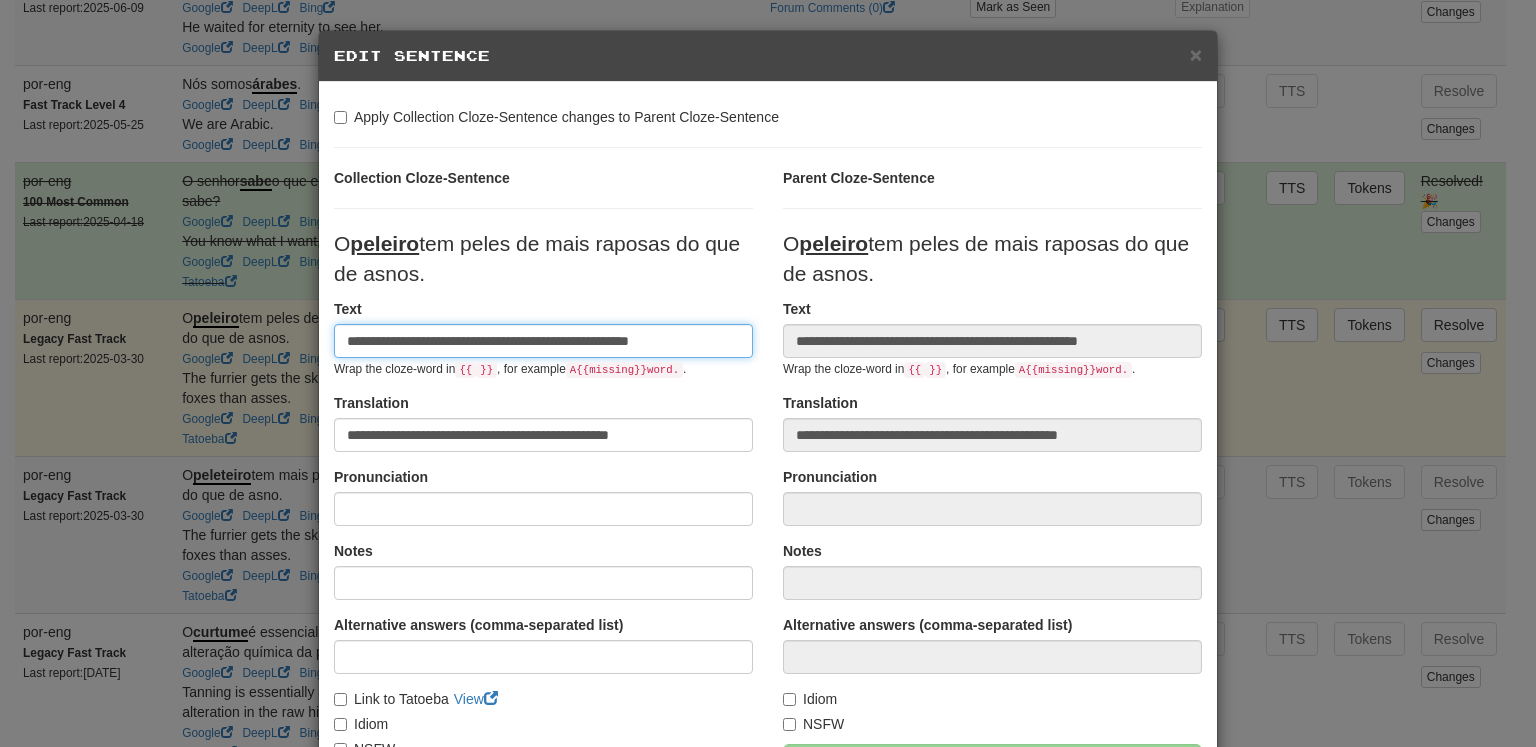 click on "**********" at bounding box center (543, 341) 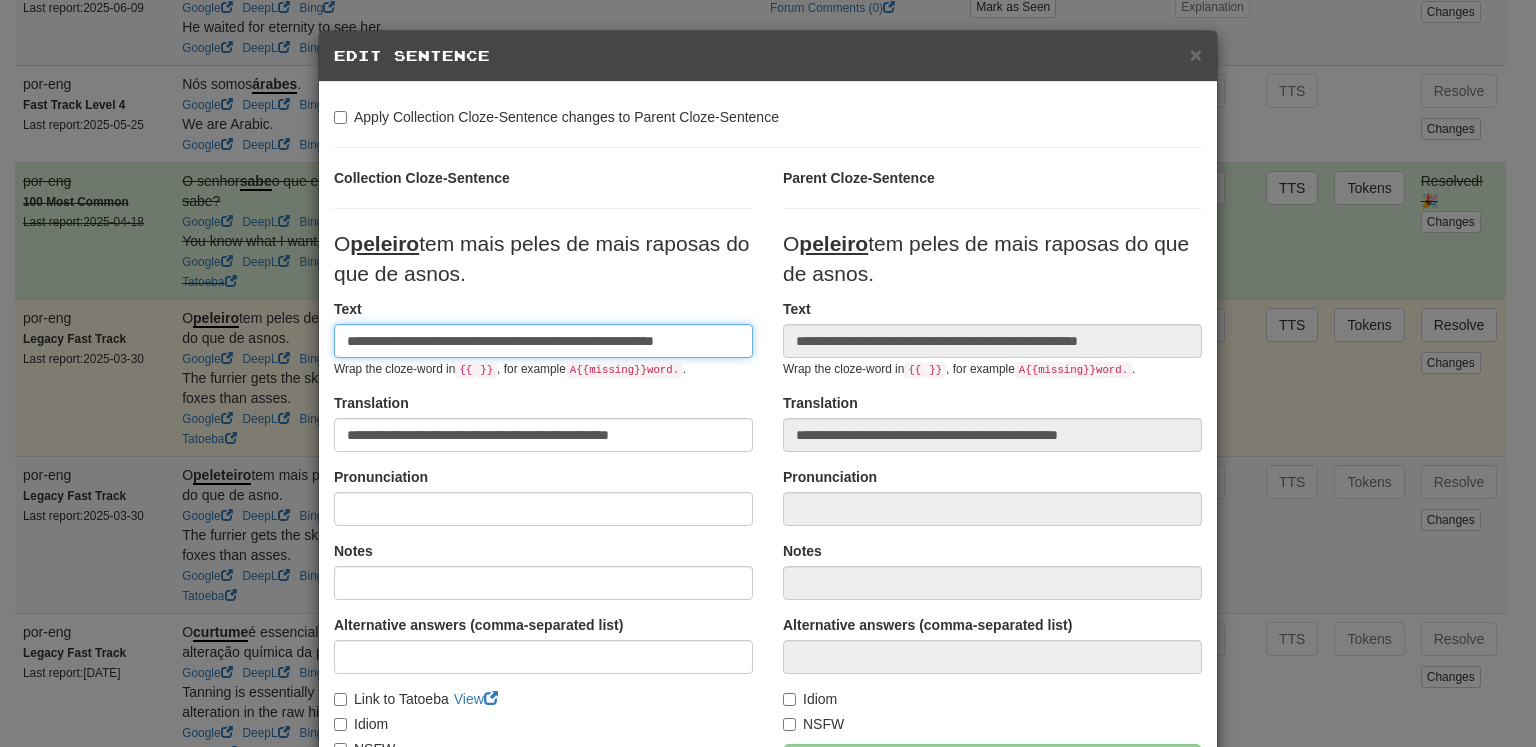 click on "**********" at bounding box center (543, 341) 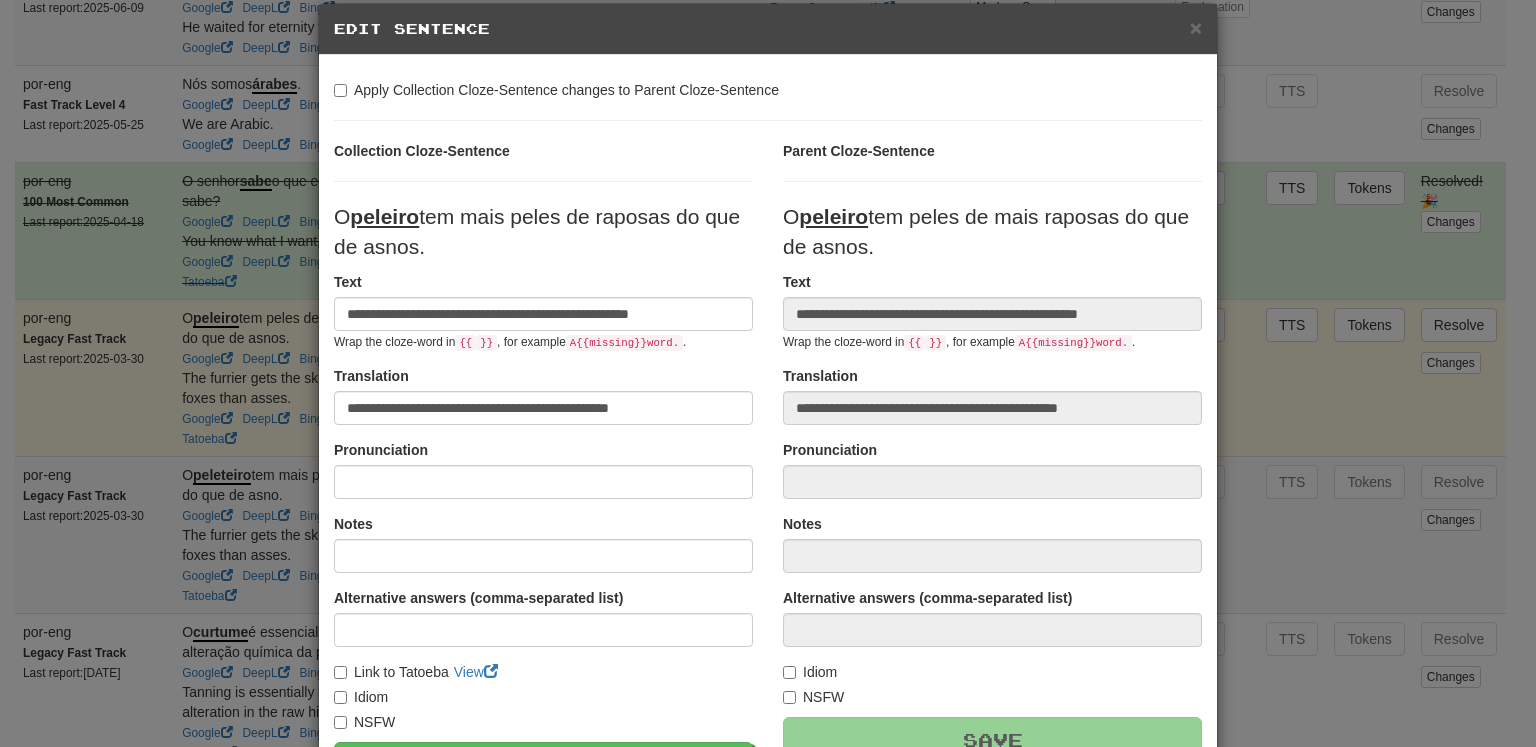 scroll, scrollTop: 24, scrollLeft: 0, axis: vertical 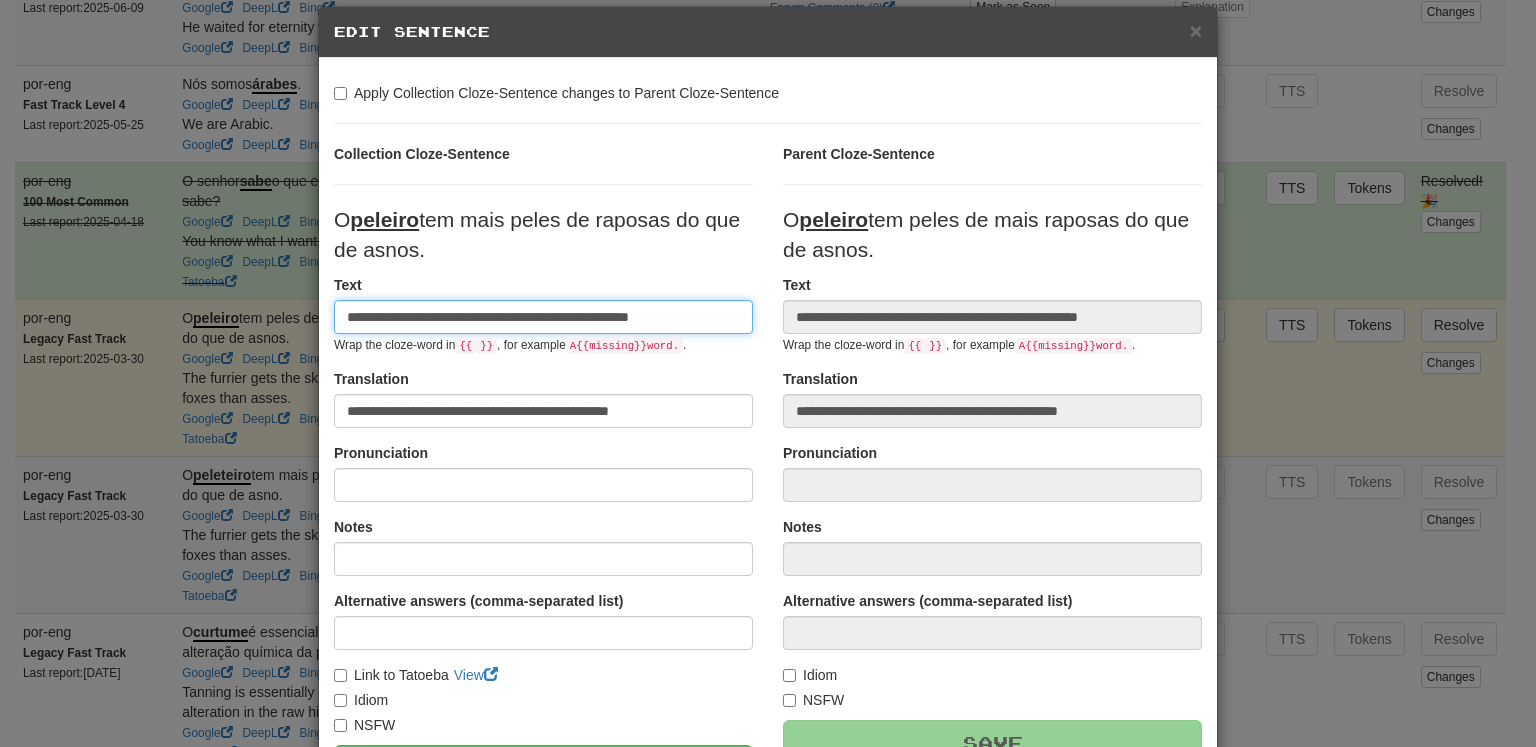 click on "**********" at bounding box center (543, 317) 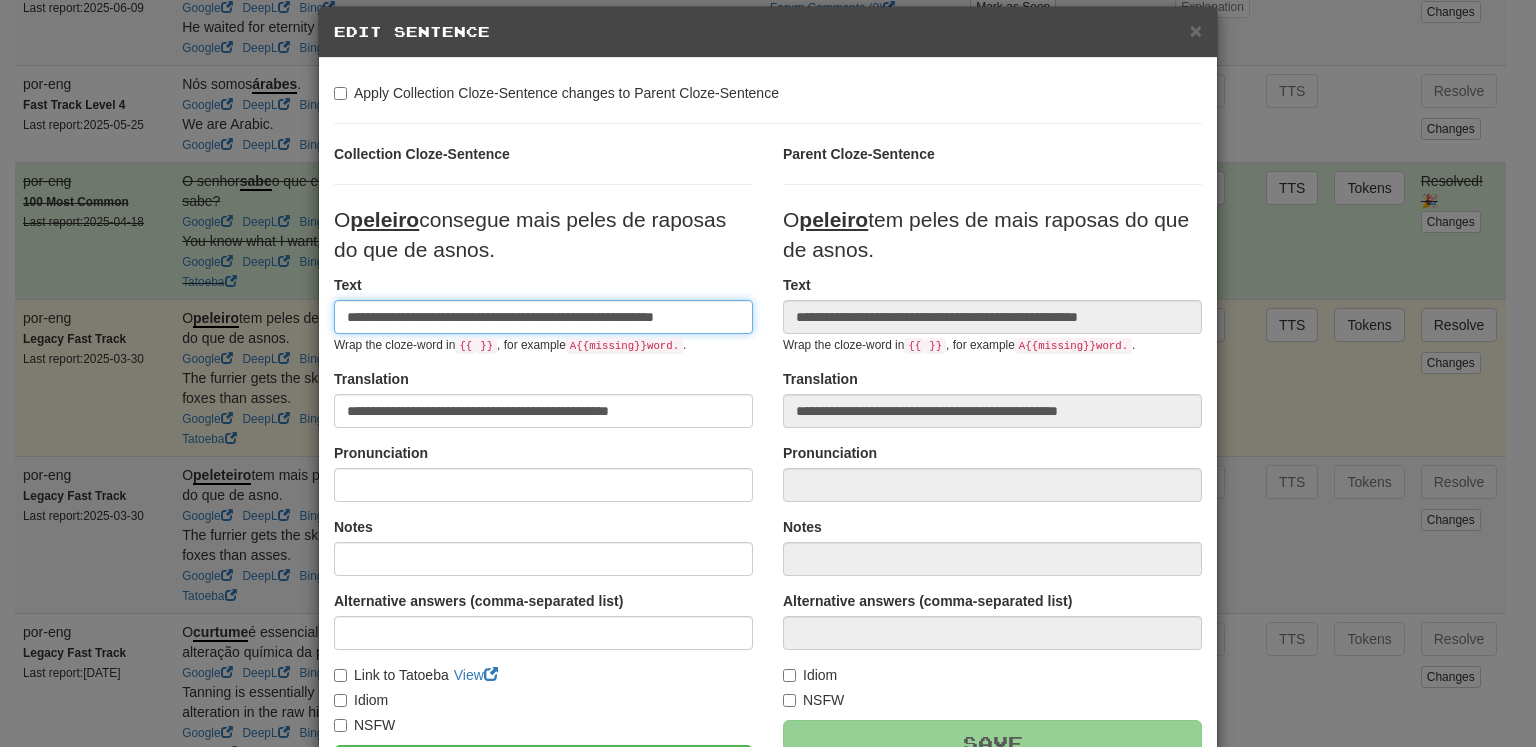 type on "**********" 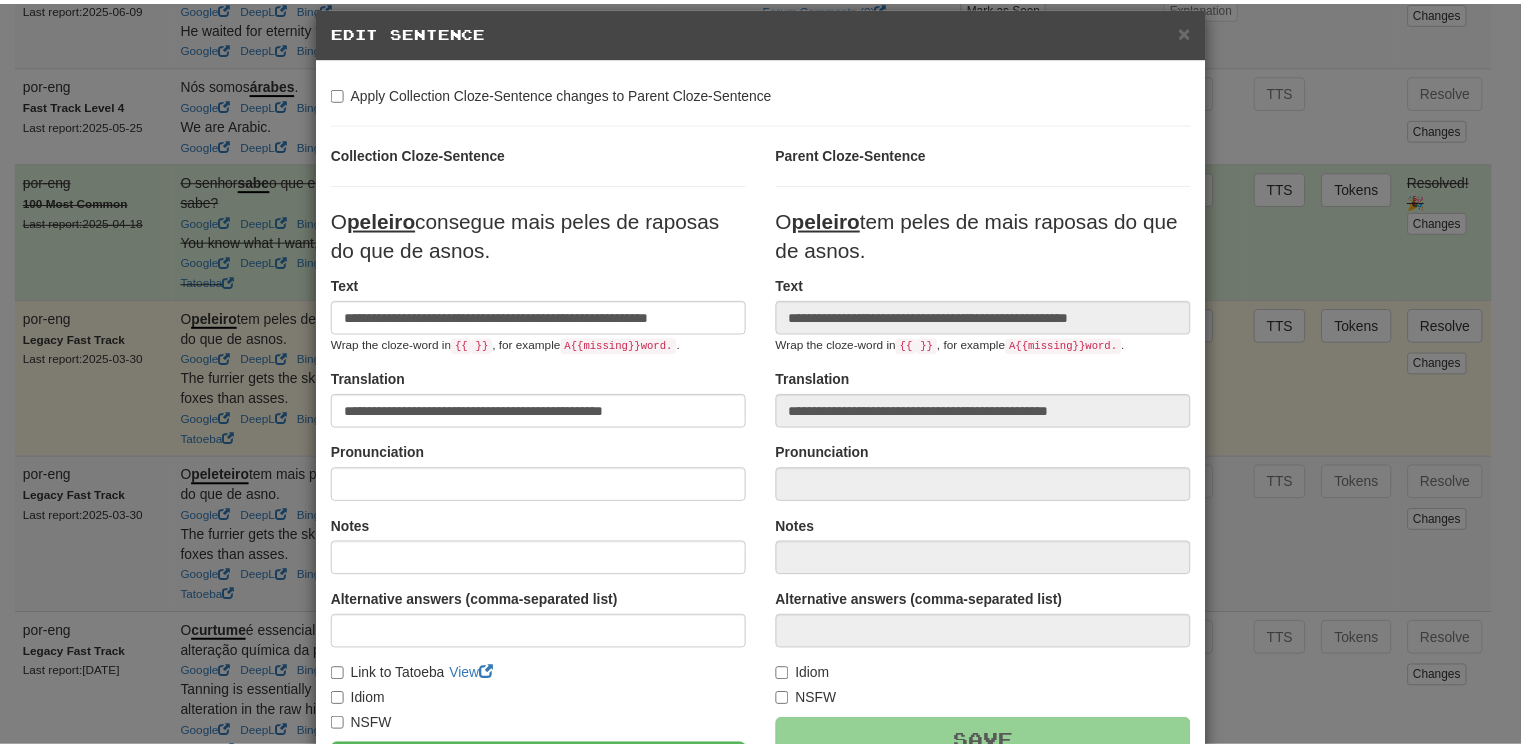 scroll, scrollTop: 258, scrollLeft: 0, axis: vertical 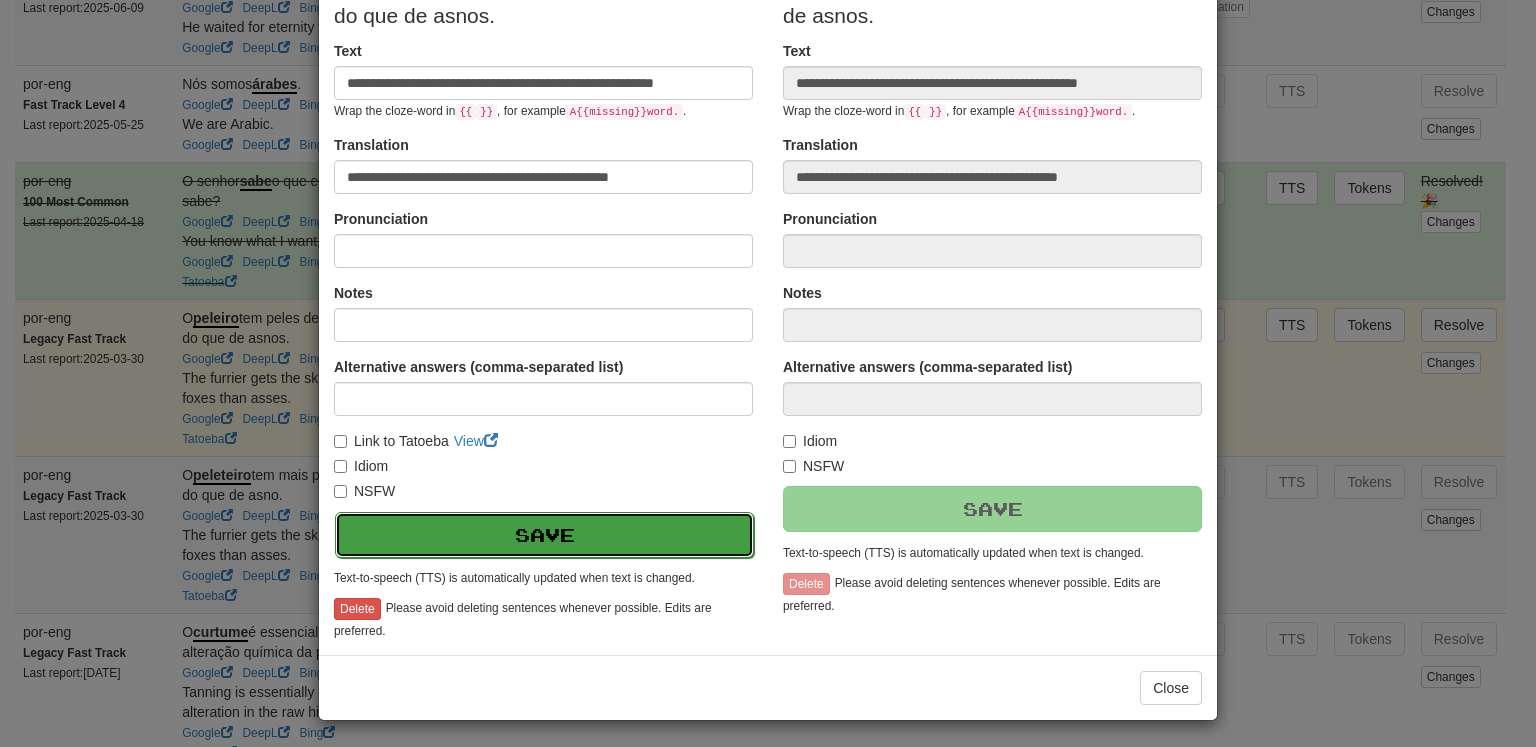 click on "Save" at bounding box center [544, 535] 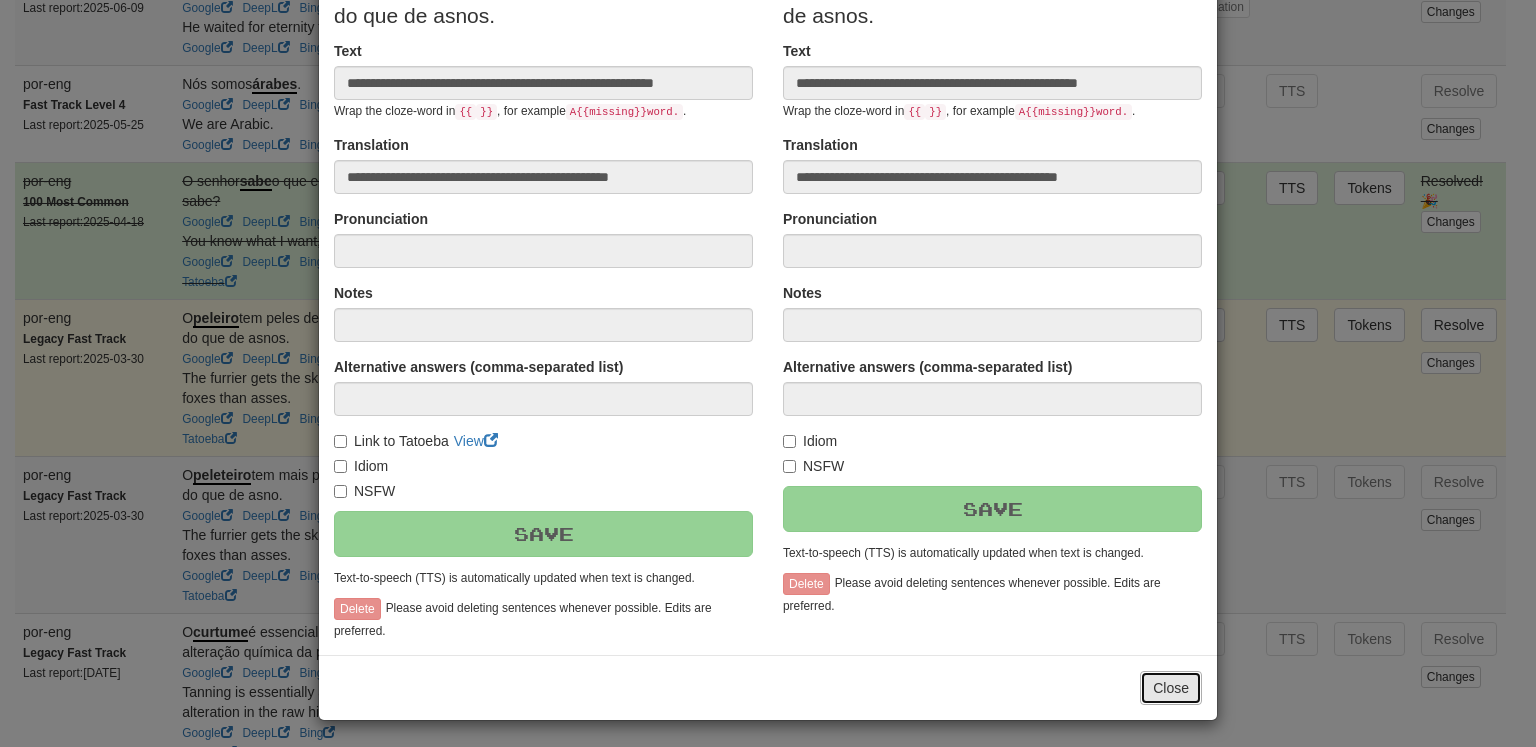click on "Close" at bounding box center [1171, 688] 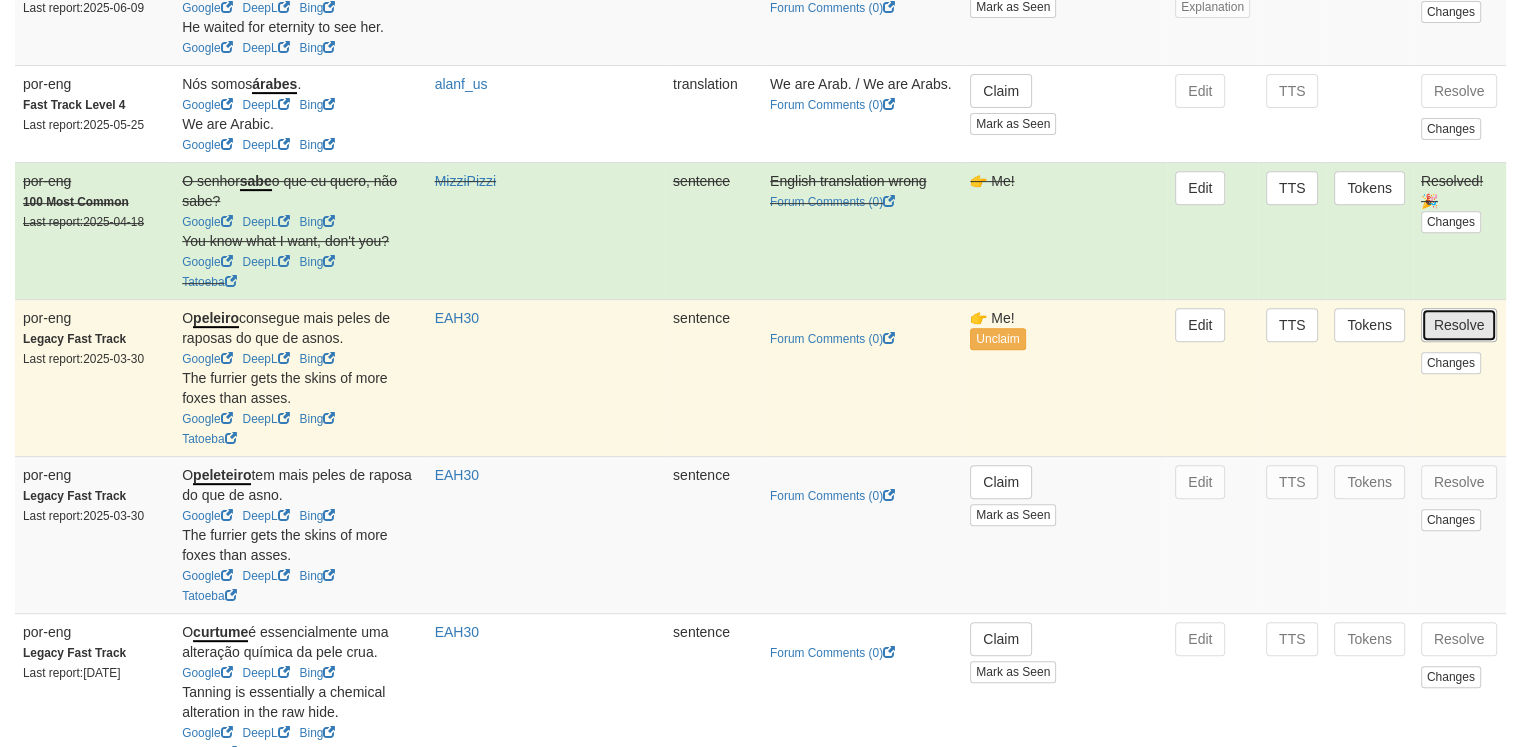 click on "Resolve" at bounding box center [1459, 325] 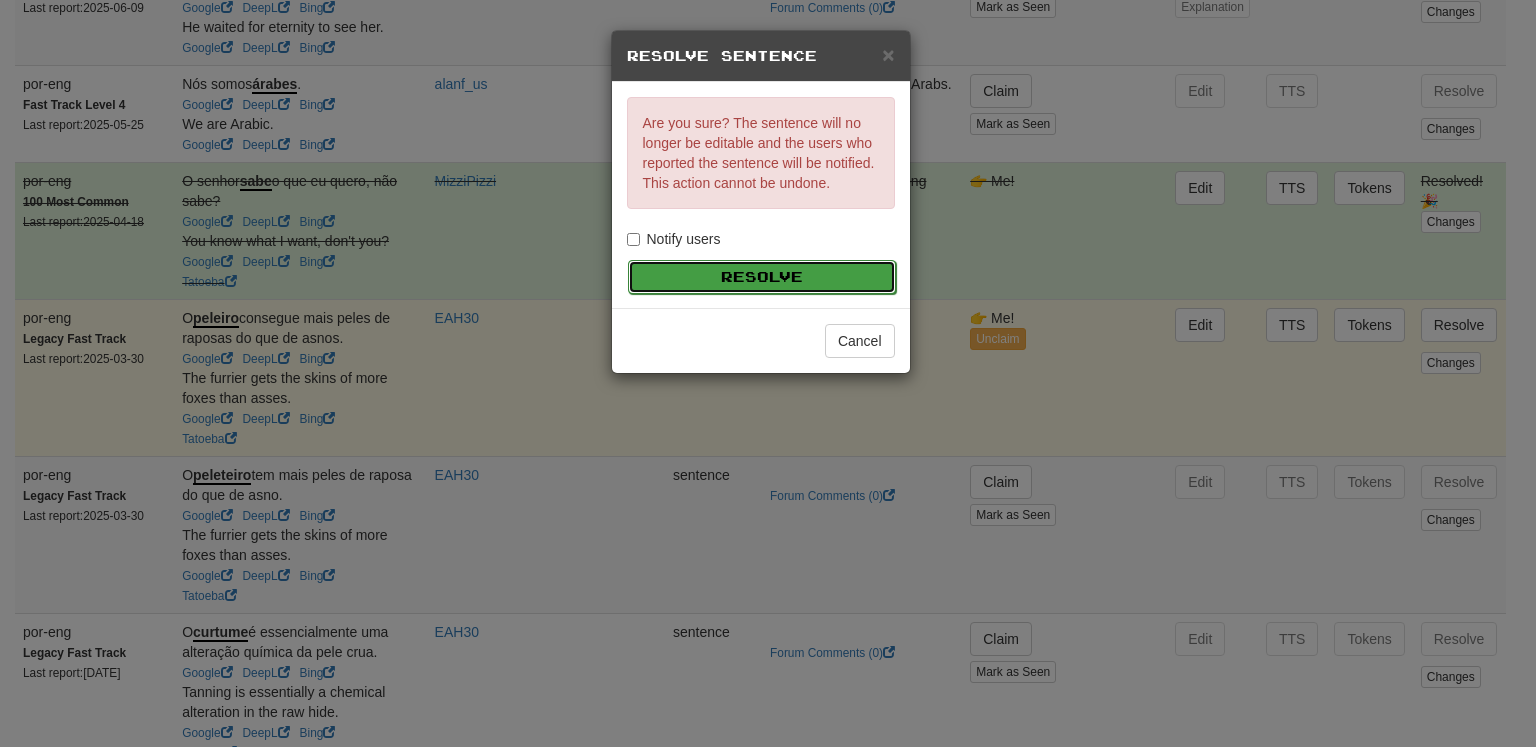 click on "Resolve" at bounding box center [762, 277] 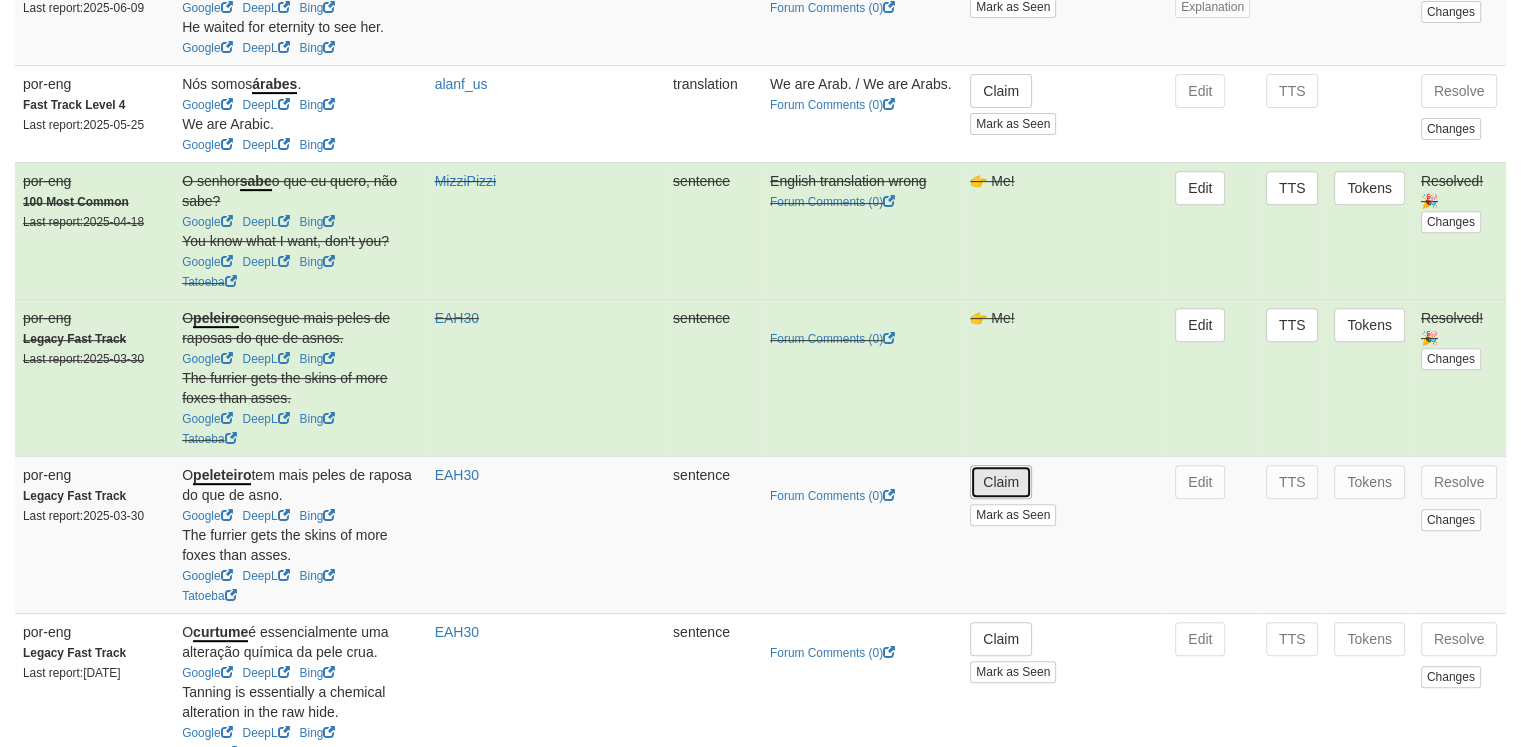 click on "Claim" at bounding box center (1001, 482) 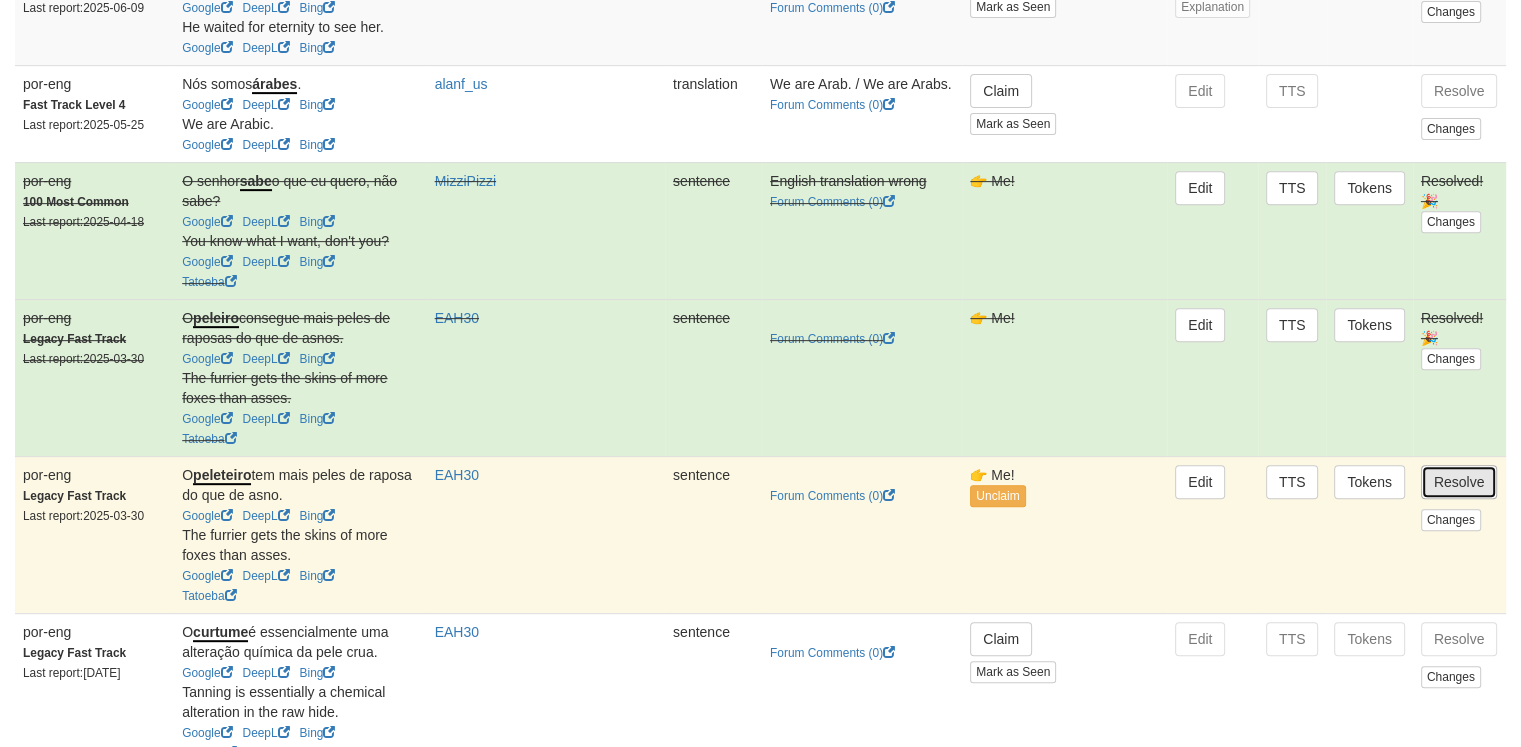 click on "Resolve" at bounding box center [1459, 482] 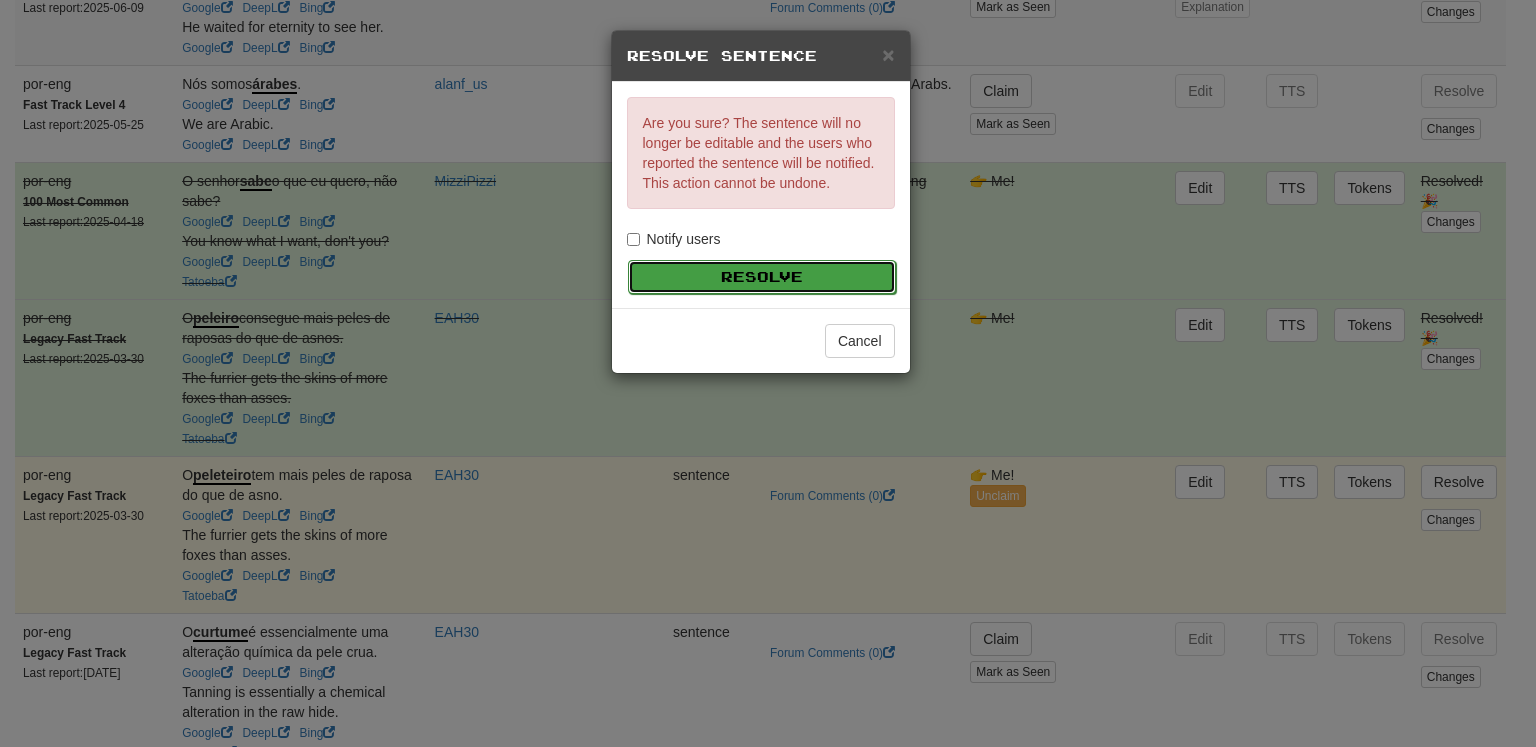 click on "Resolve" at bounding box center [762, 277] 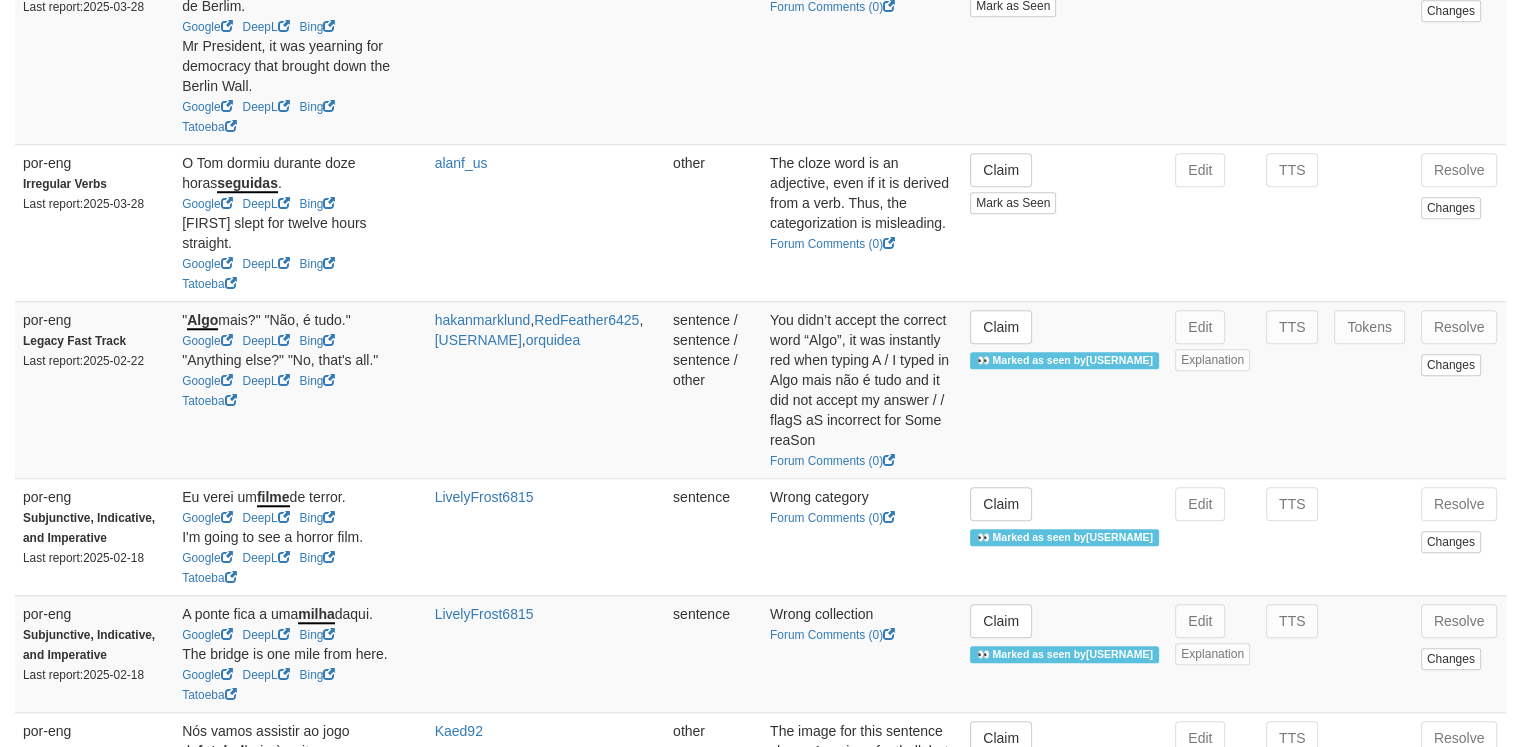 scroll, scrollTop: 1713, scrollLeft: 0, axis: vertical 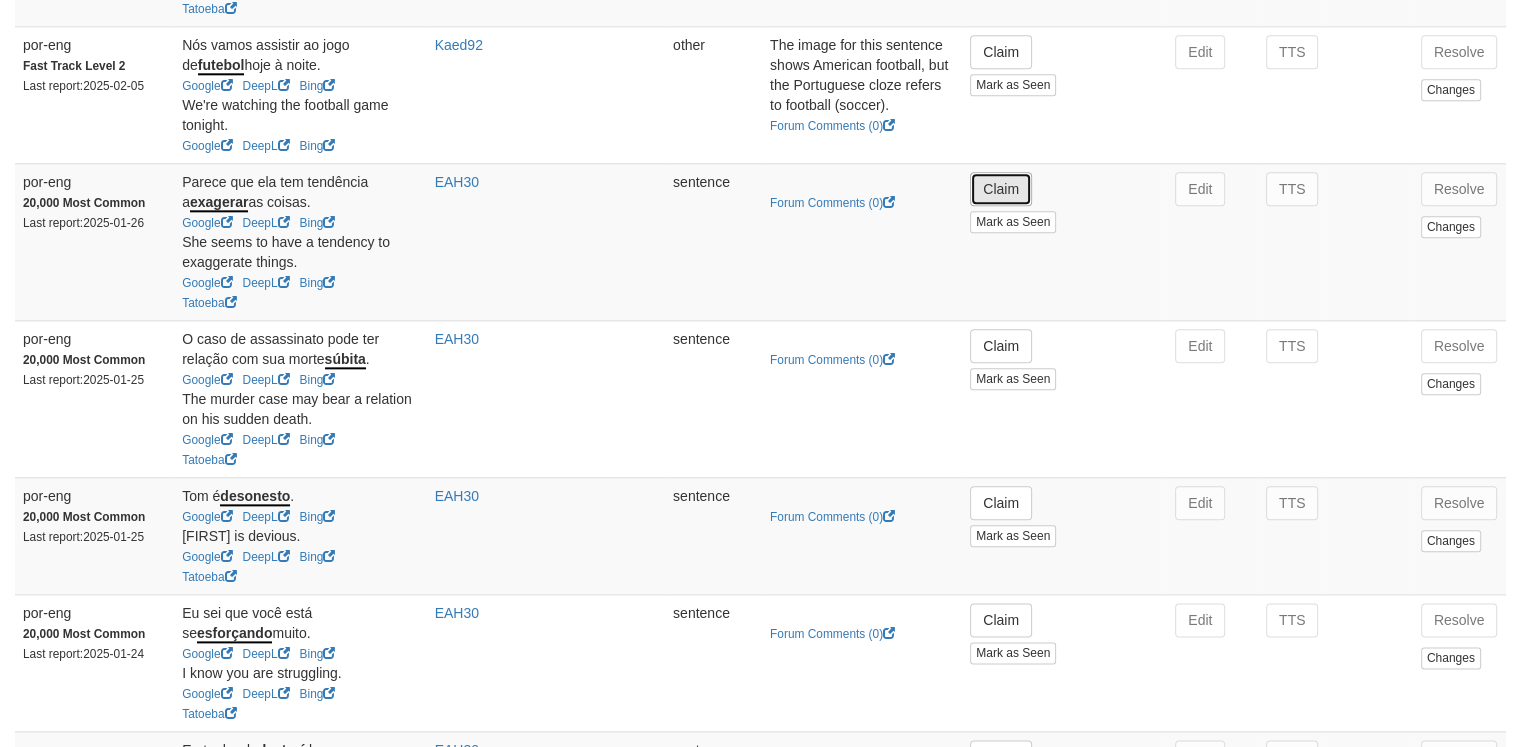 click on "Claim" at bounding box center (1001, 189) 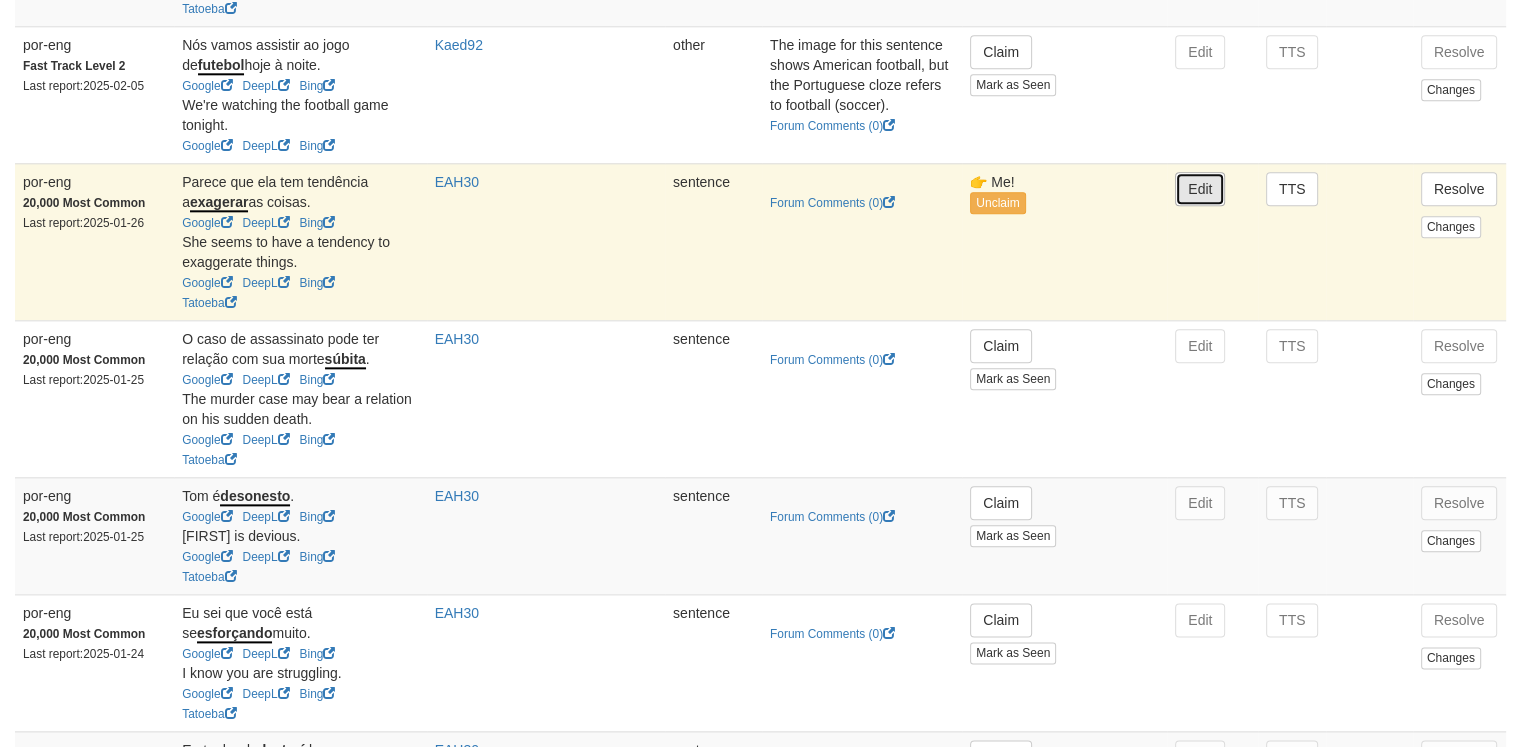 click on "Edit" at bounding box center (1200, 189) 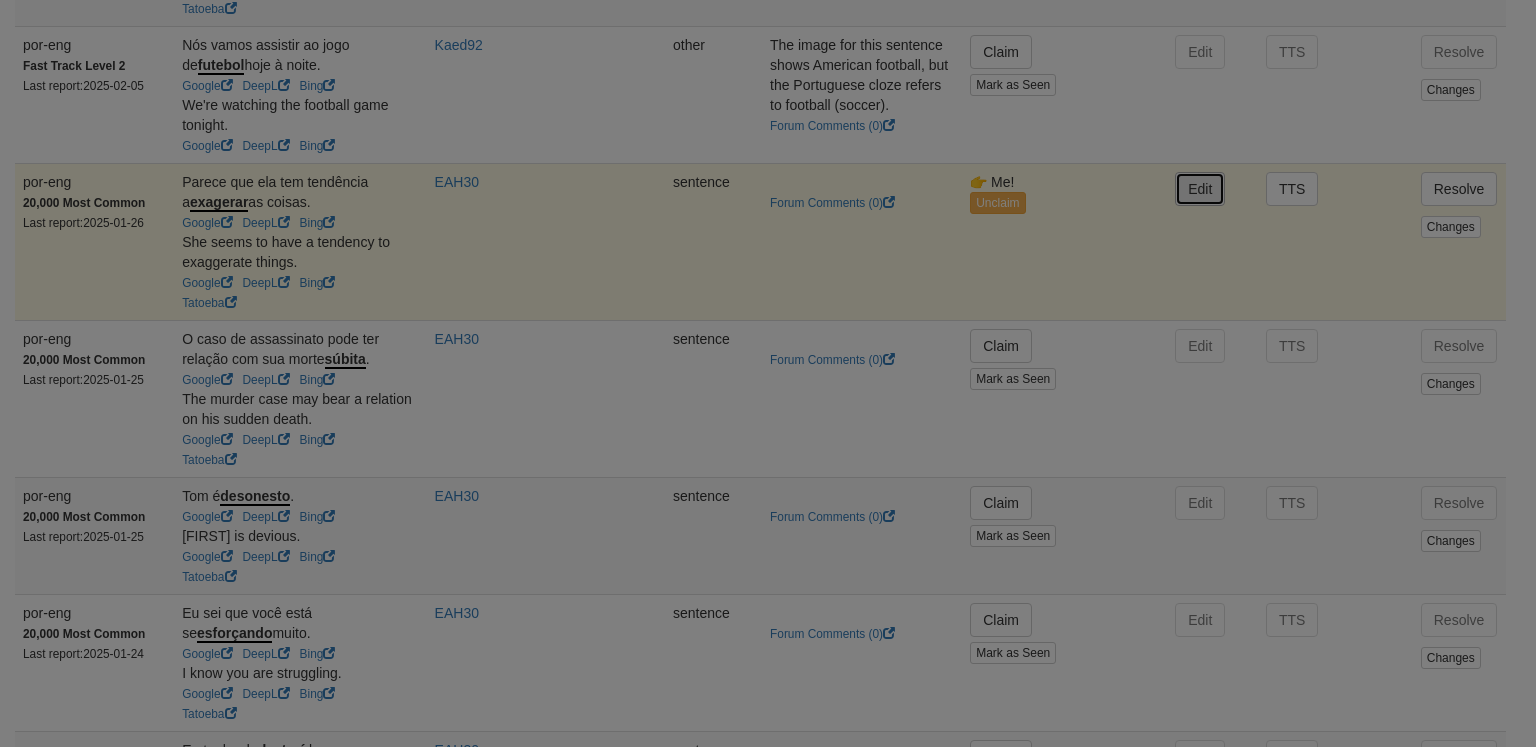 type on "**********" 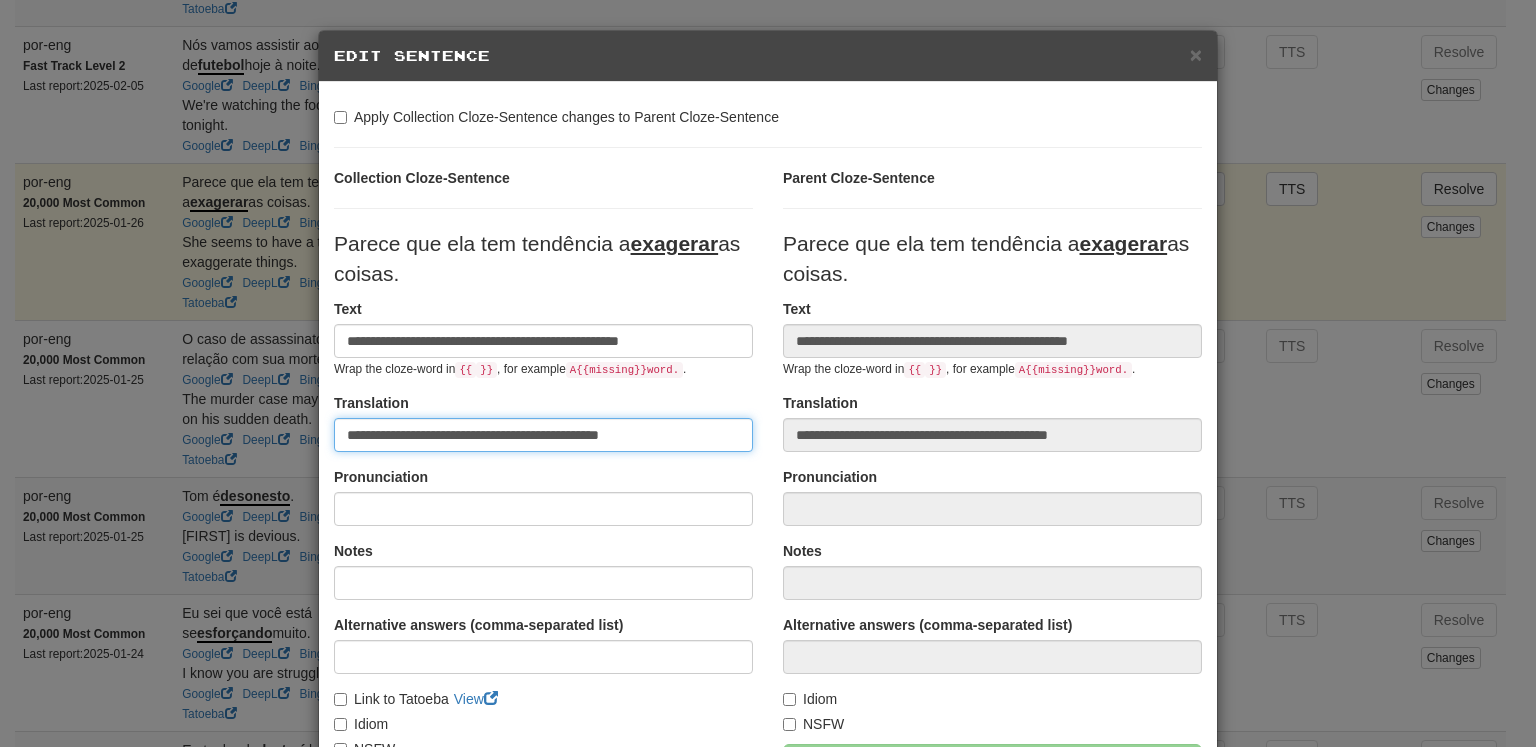 drag, startPoint x: 362, startPoint y: 433, endPoint x: 295, endPoint y: 437, distance: 67.11929 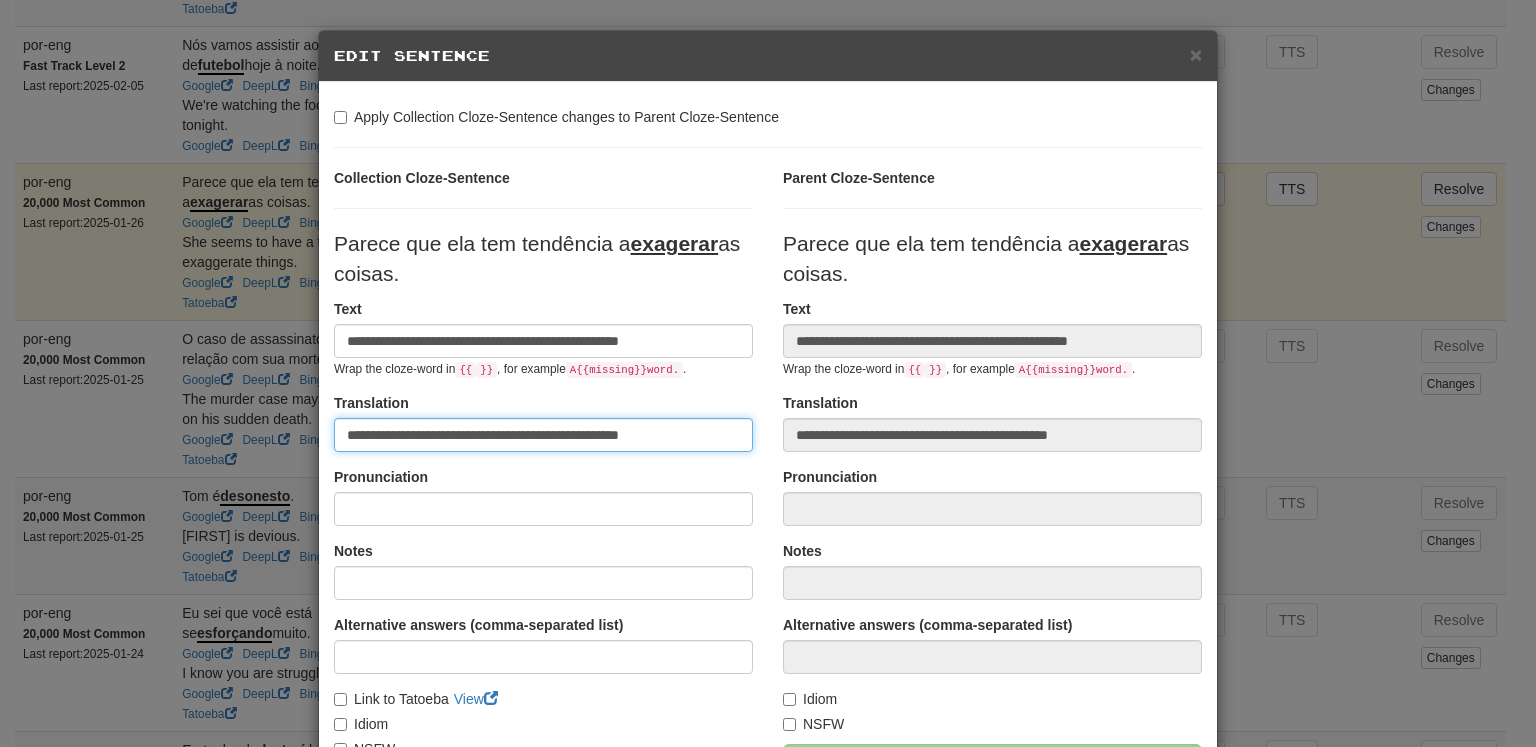 type on "**********" 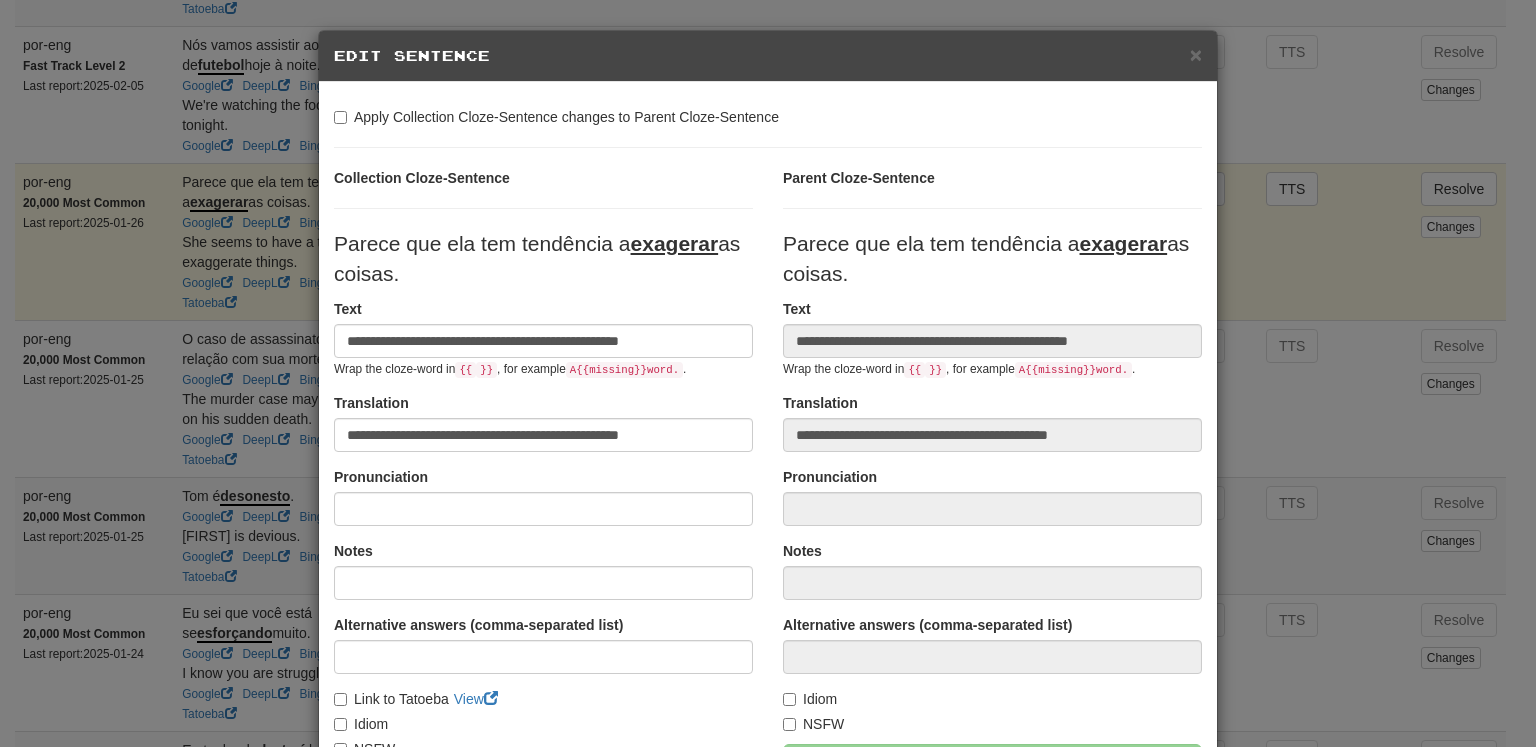 scroll, scrollTop: 180, scrollLeft: 0, axis: vertical 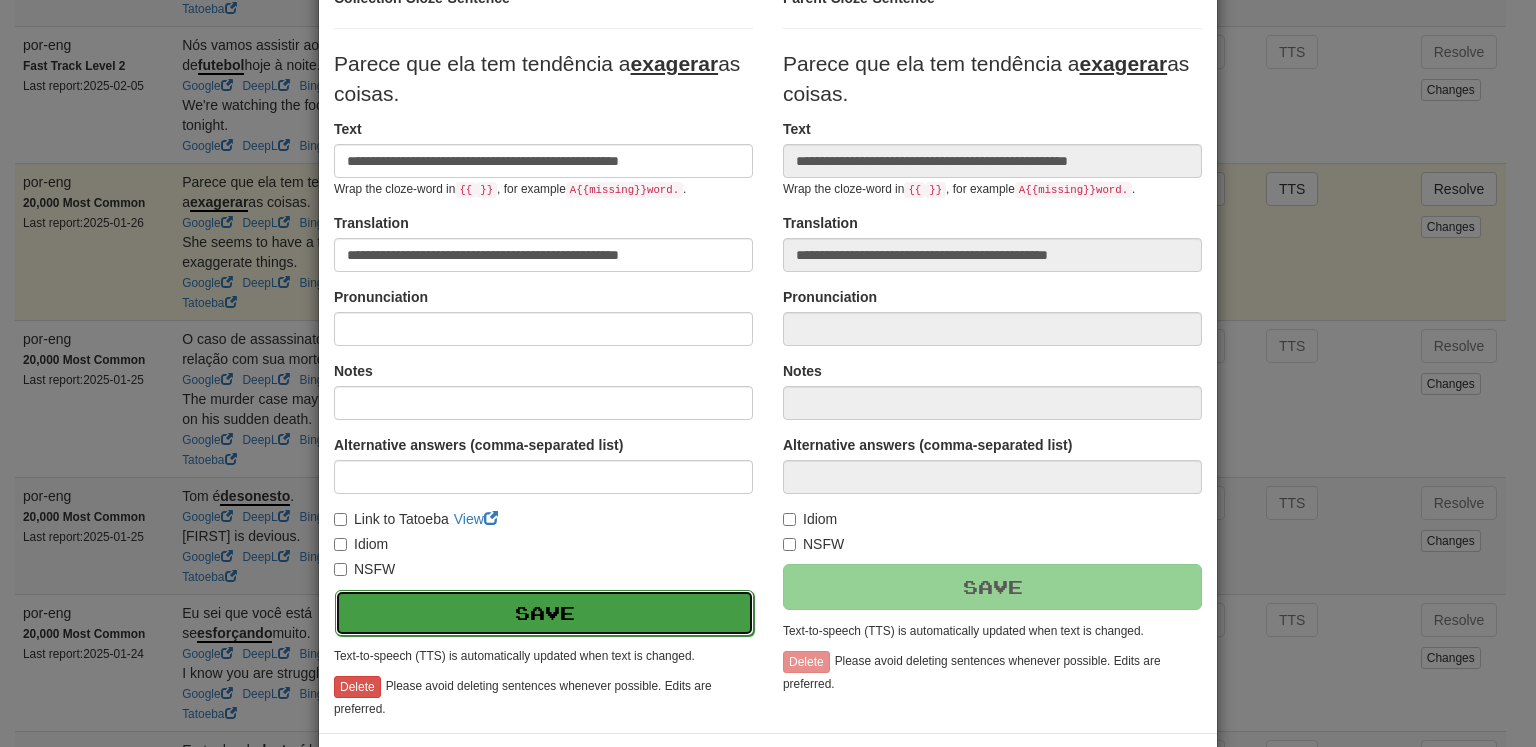 click on "Save" at bounding box center (544, 613) 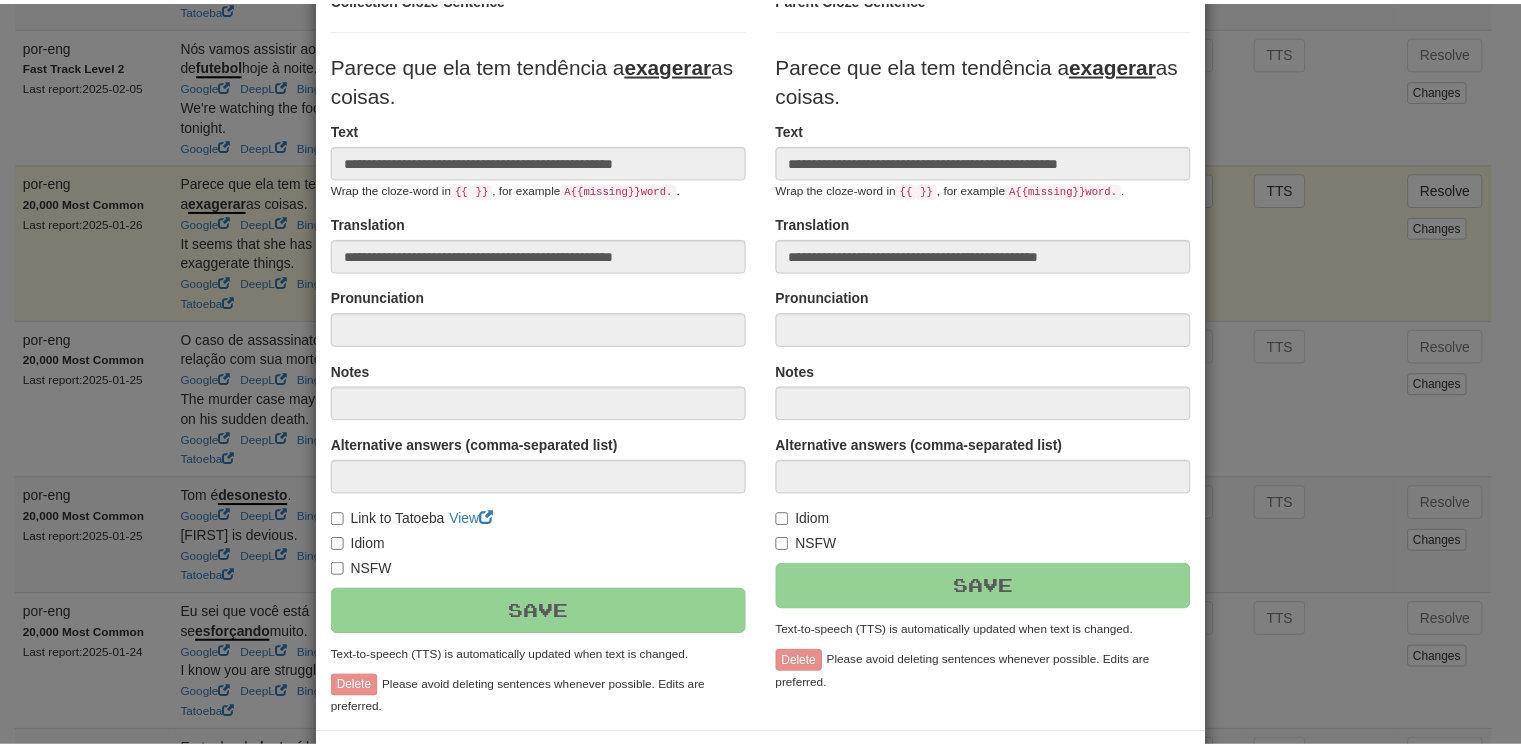 scroll, scrollTop: 258, scrollLeft: 0, axis: vertical 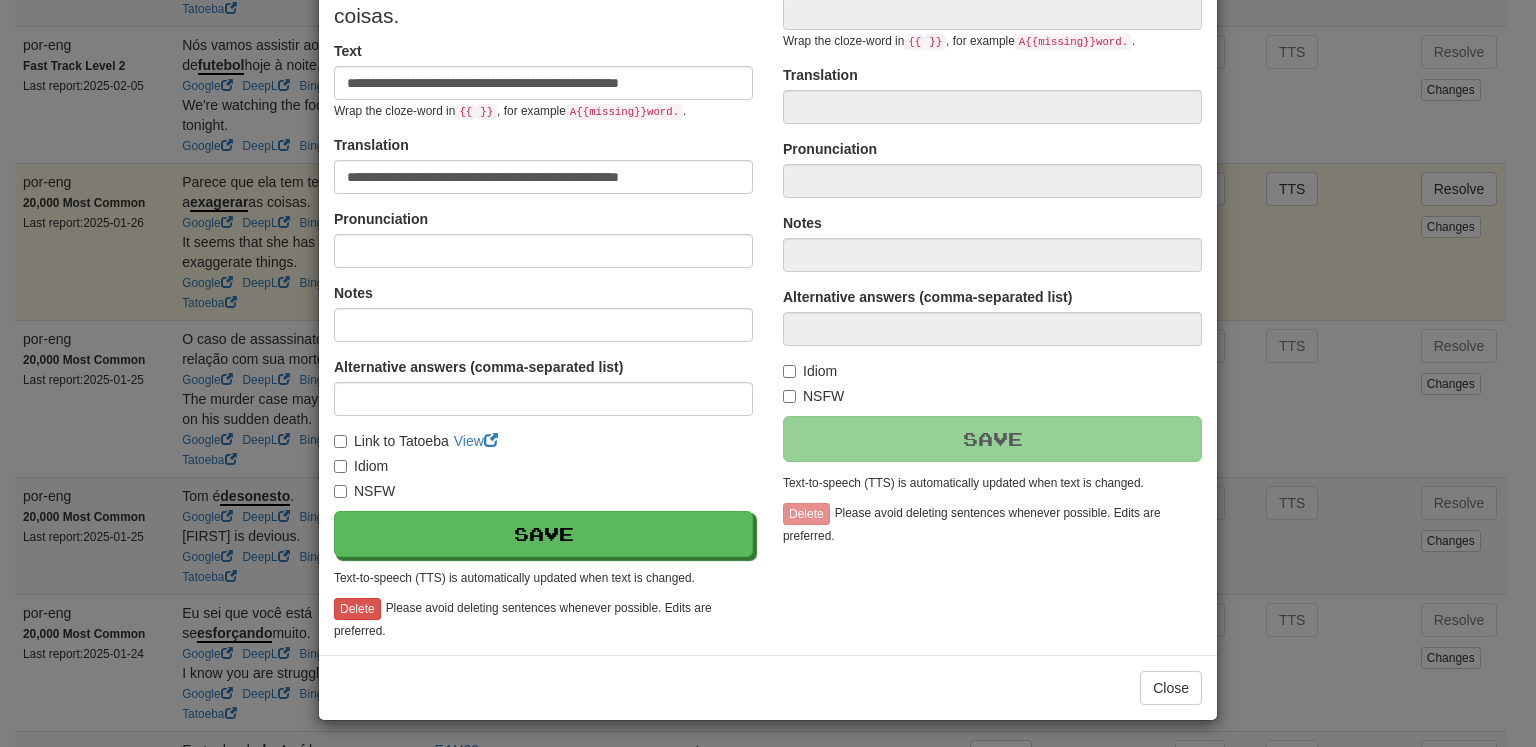 type on "**********" 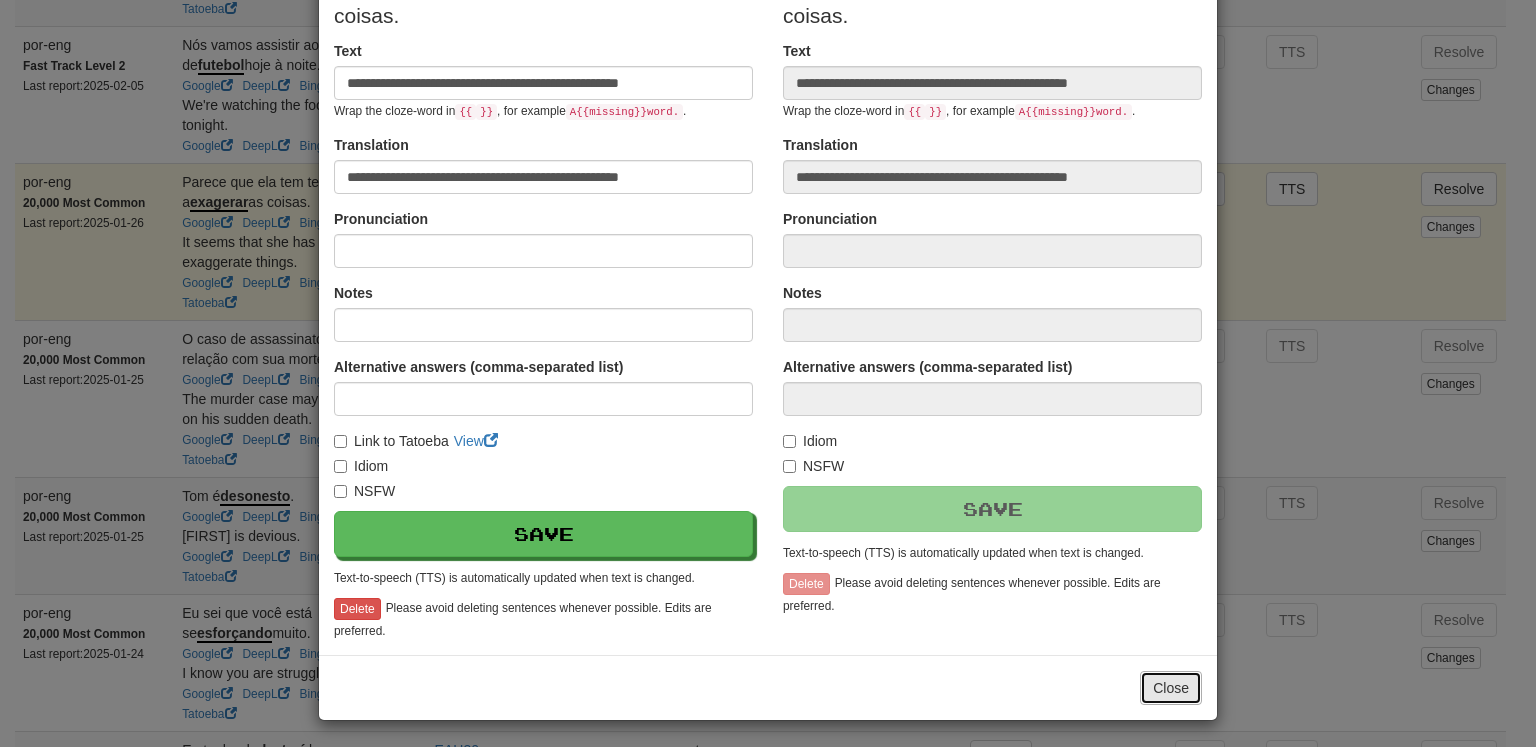 click on "Close" at bounding box center [1171, 688] 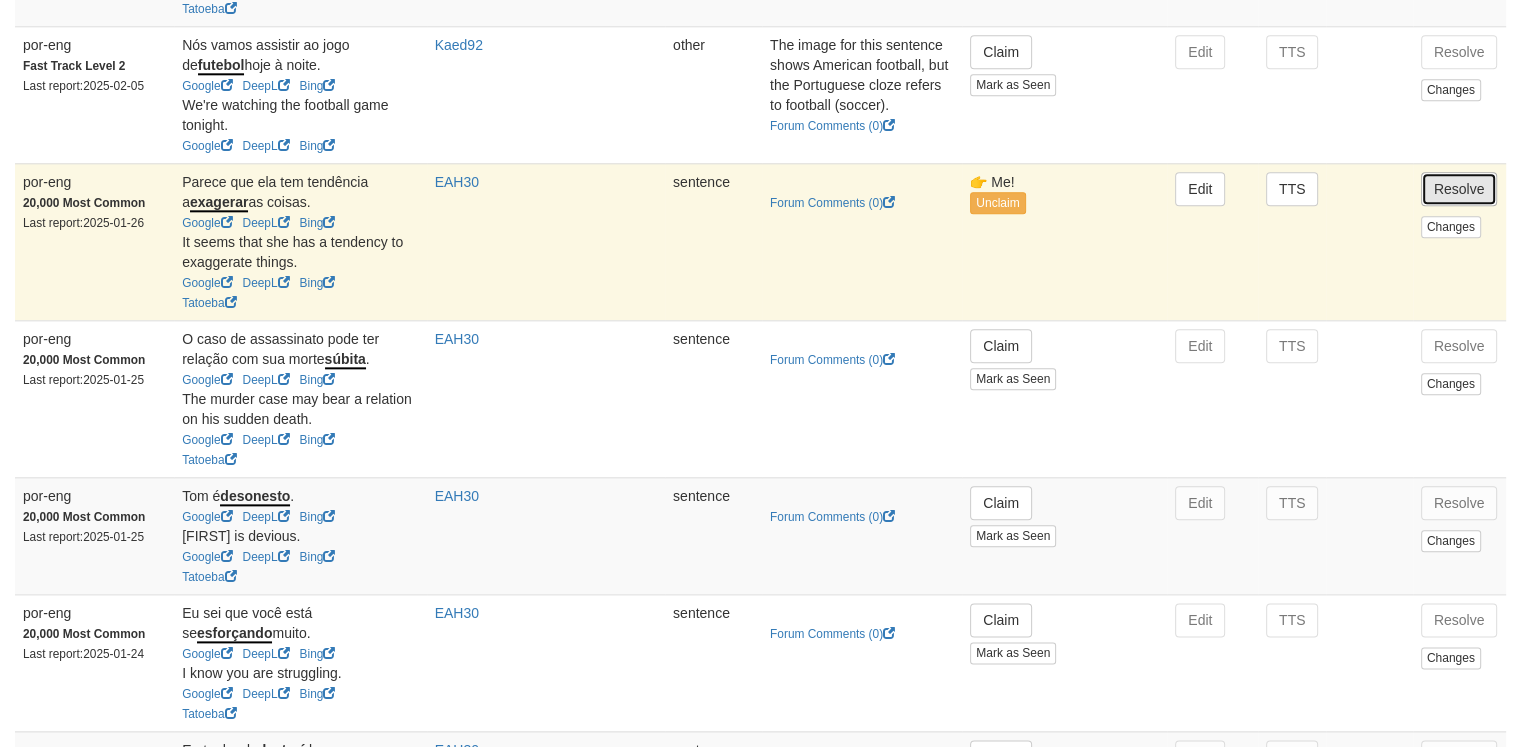 click on "Resolve" at bounding box center (1459, 189) 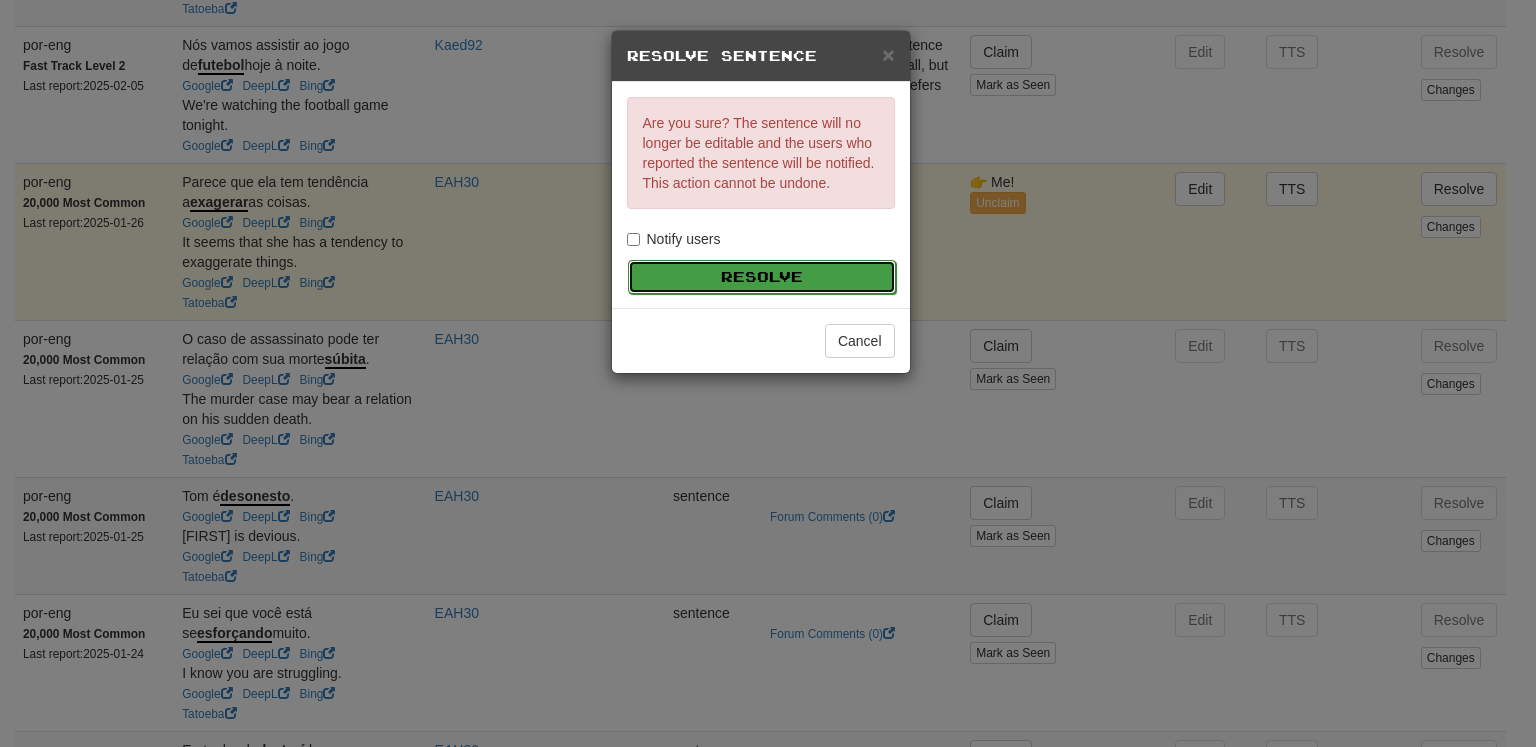 click on "Resolve" at bounding box center (762, 277) 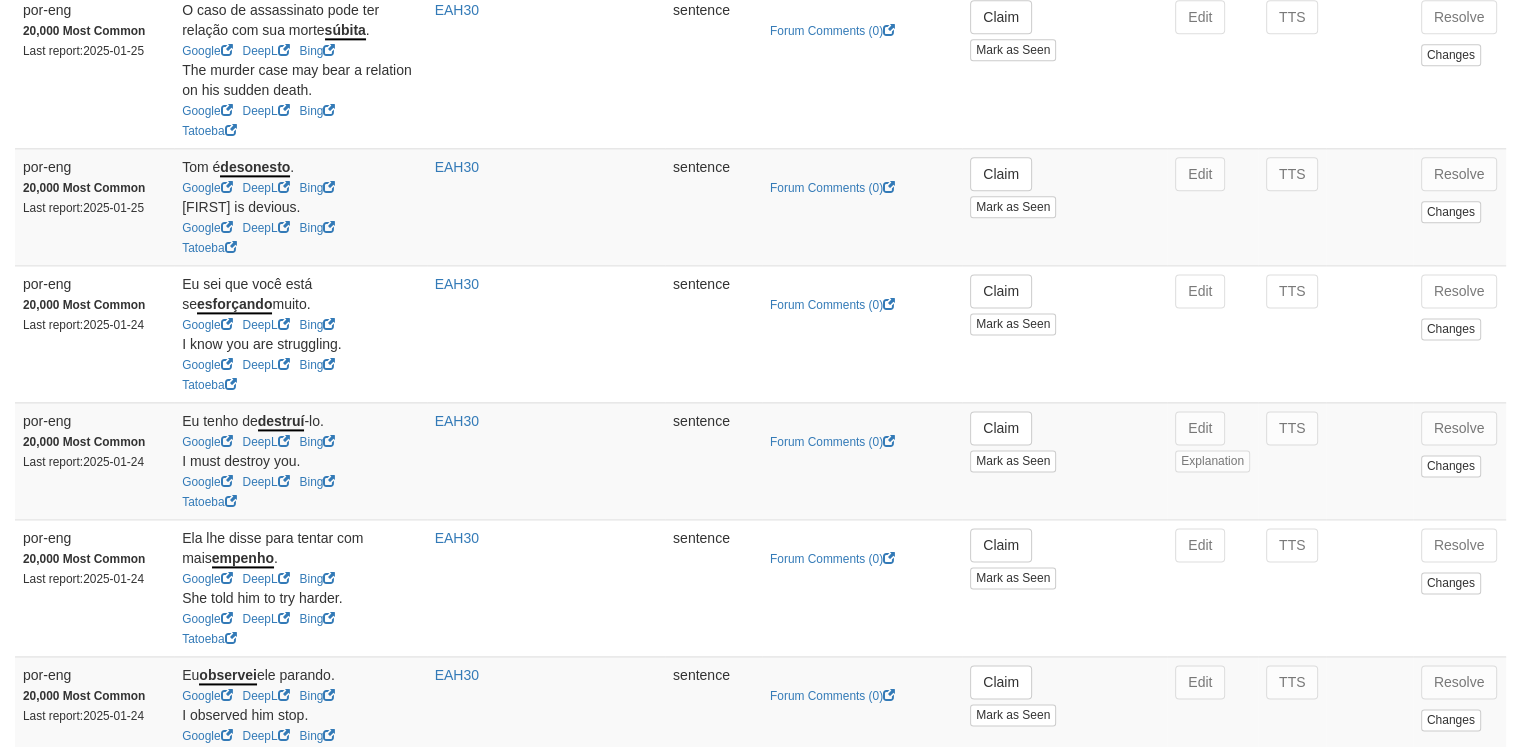 scroll, scrollTop: 2683, scrollLeft: 0, axis: vertical 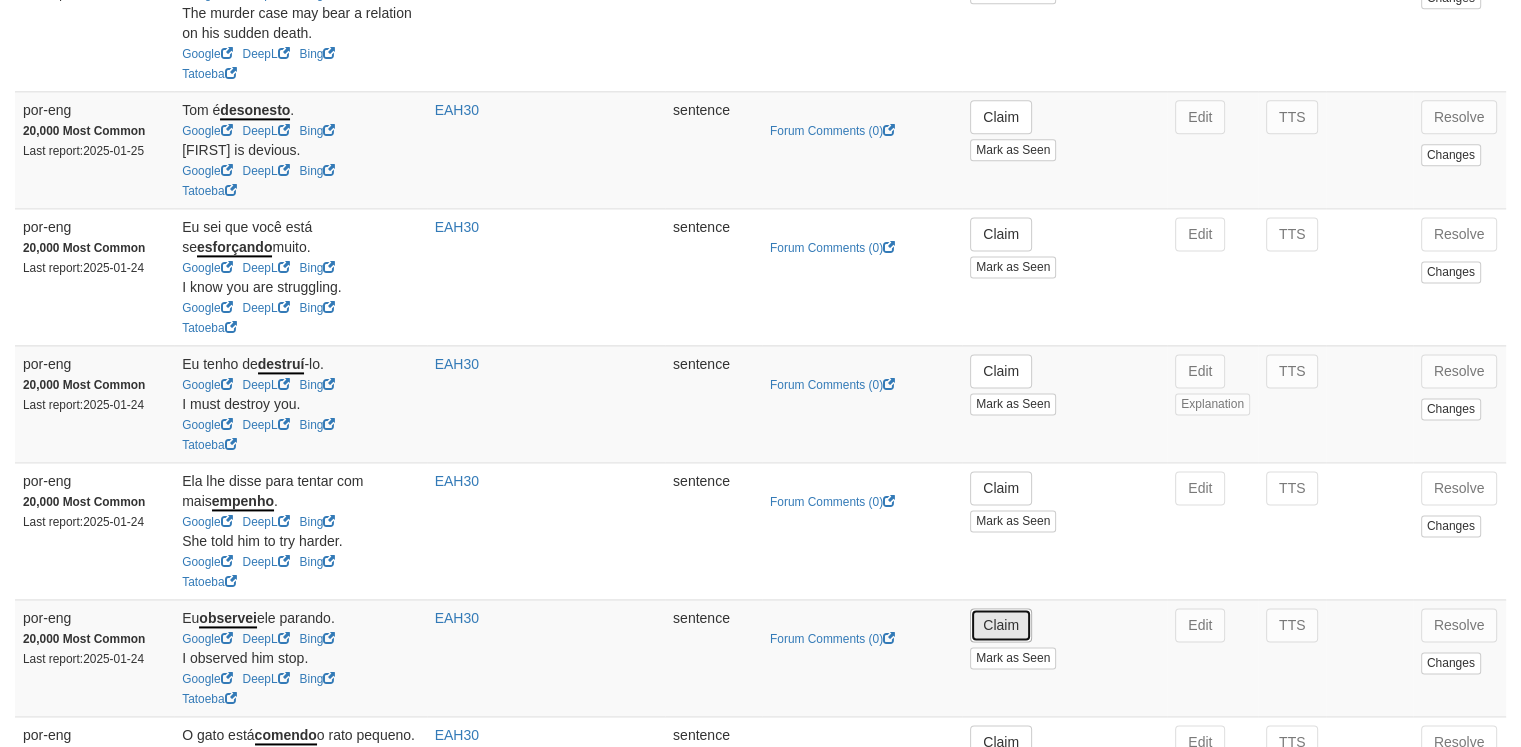 click on "Claim" at bounding box center (1001, 625) 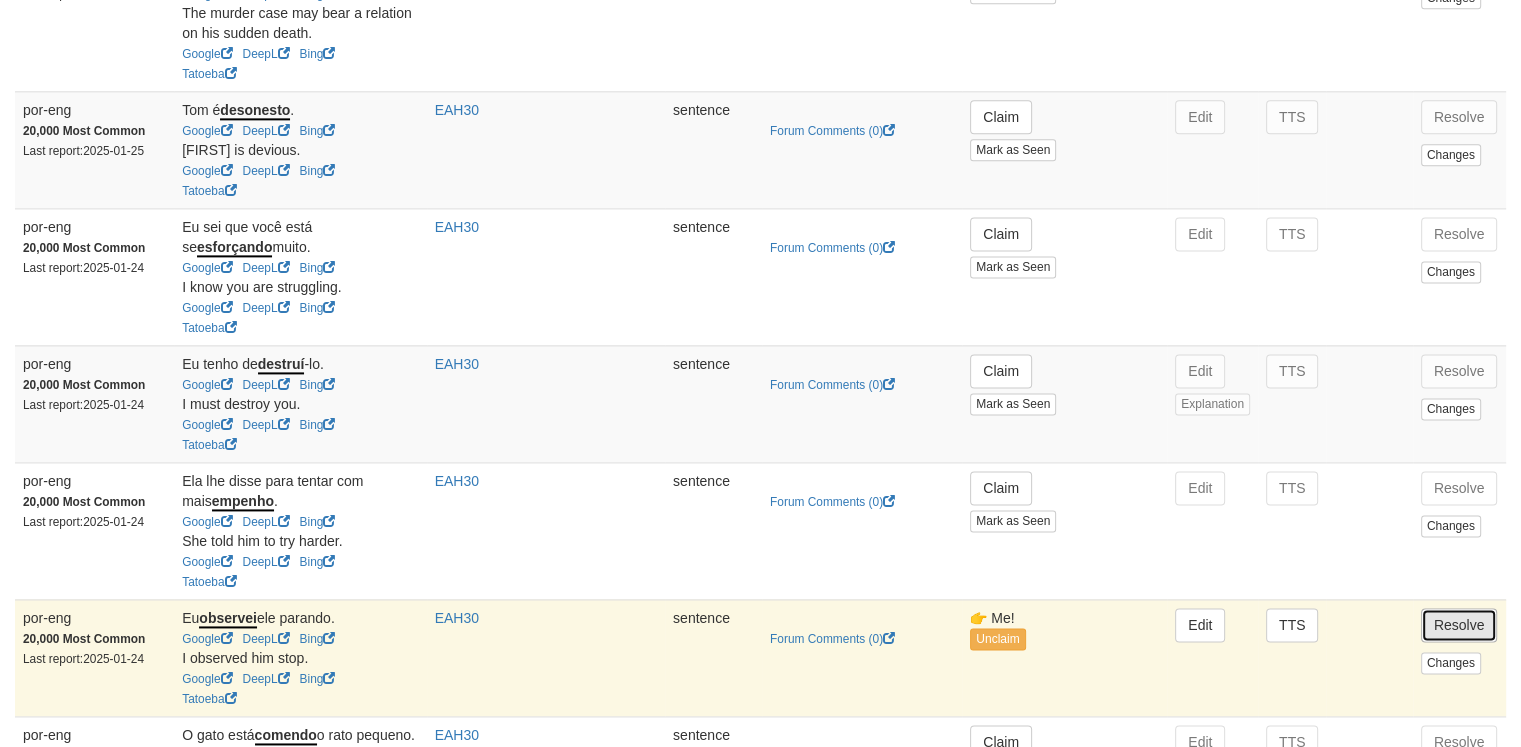 click on "Resolve" at bounding box center [1459, 625] 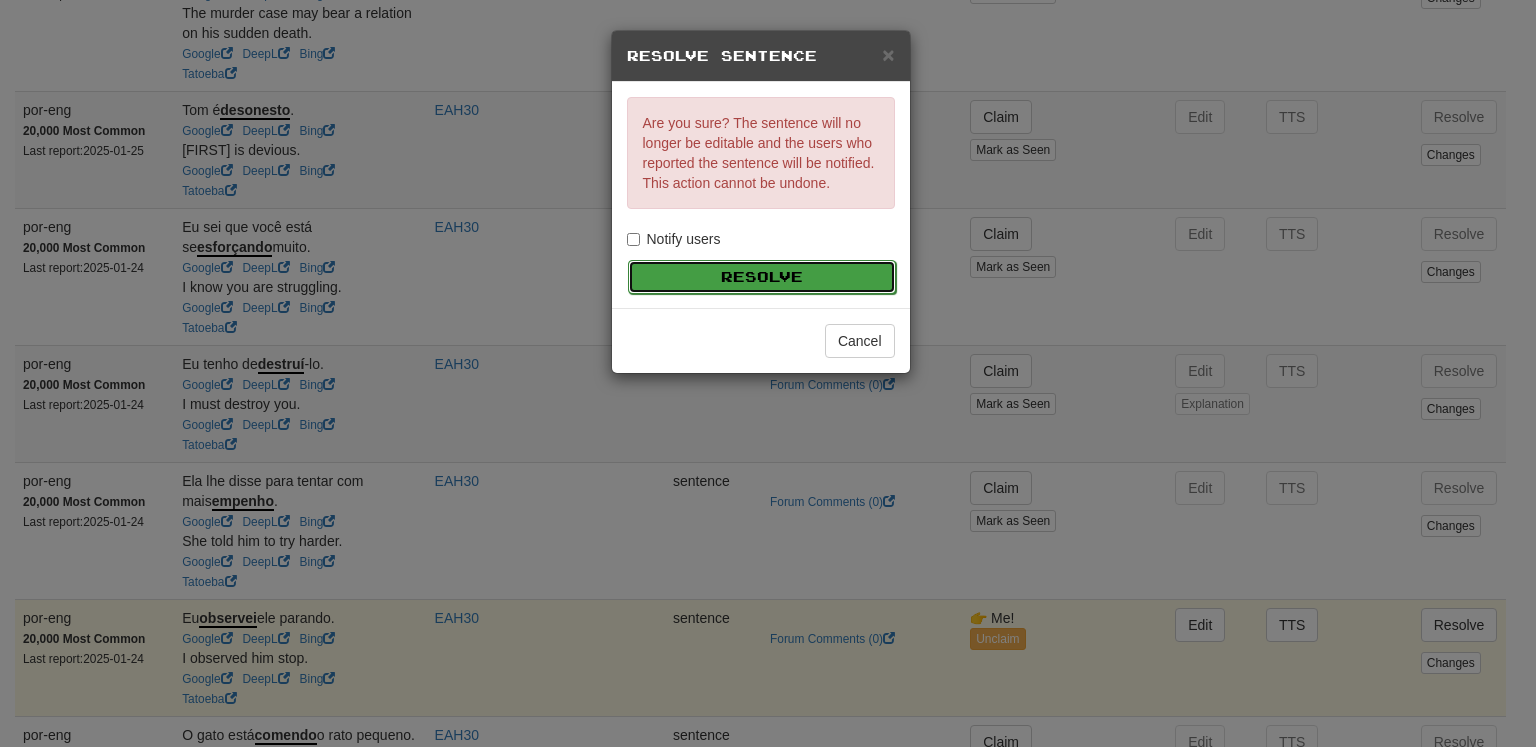 click on "Resolve" at bounding box center (762, 277) 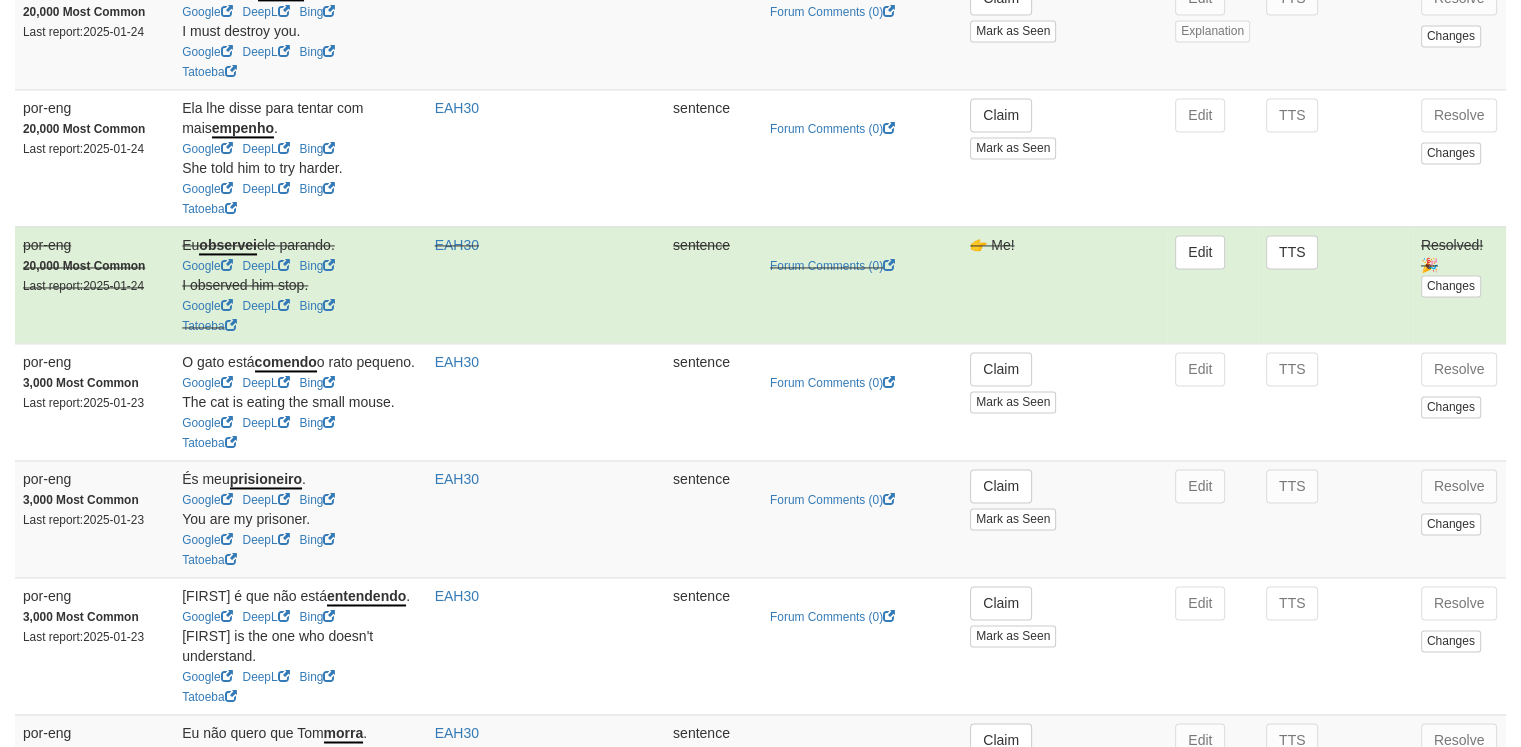 scroll, scrollTop: 3063, scrollLeft: 0, axis: vertical 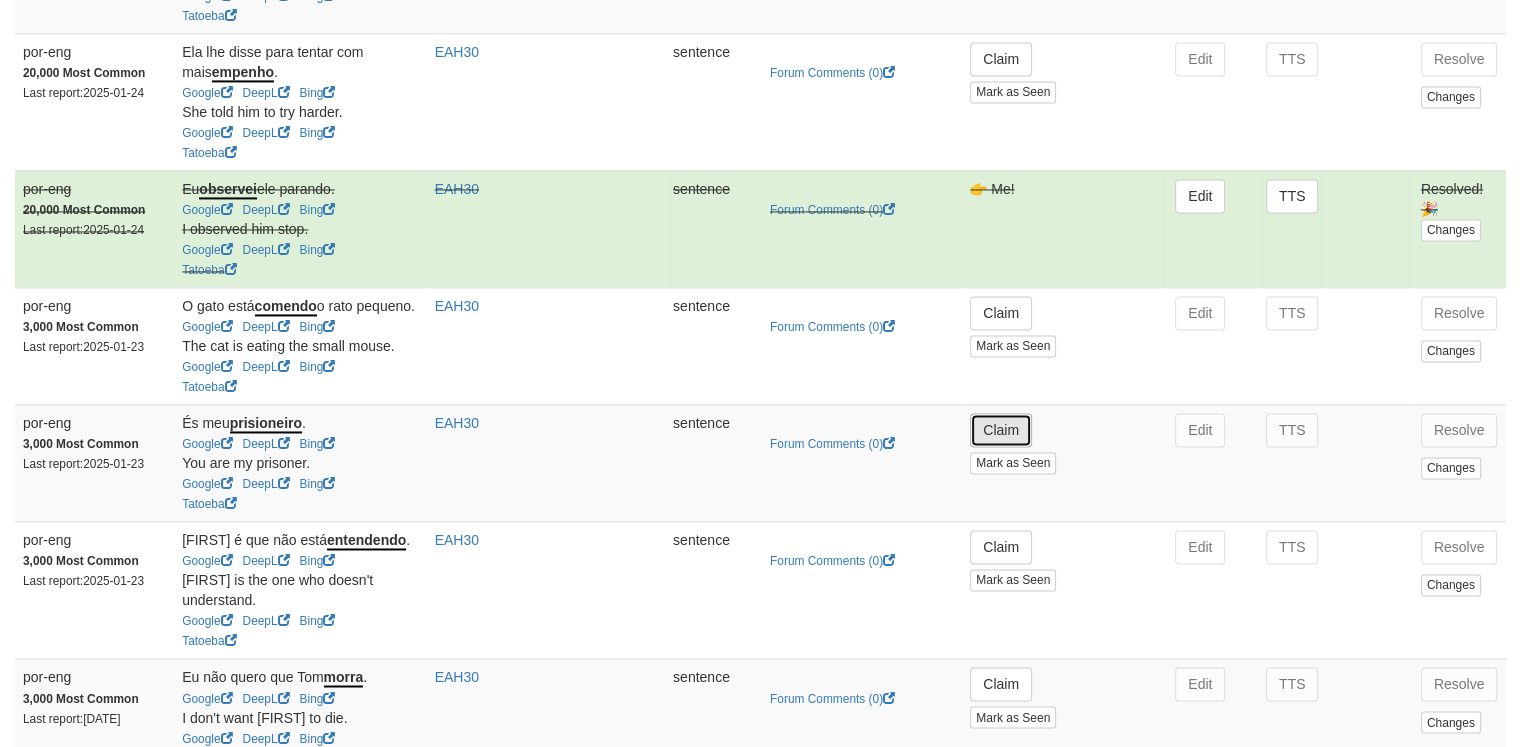 click on "Claim" at bounding box center (1001, 430) 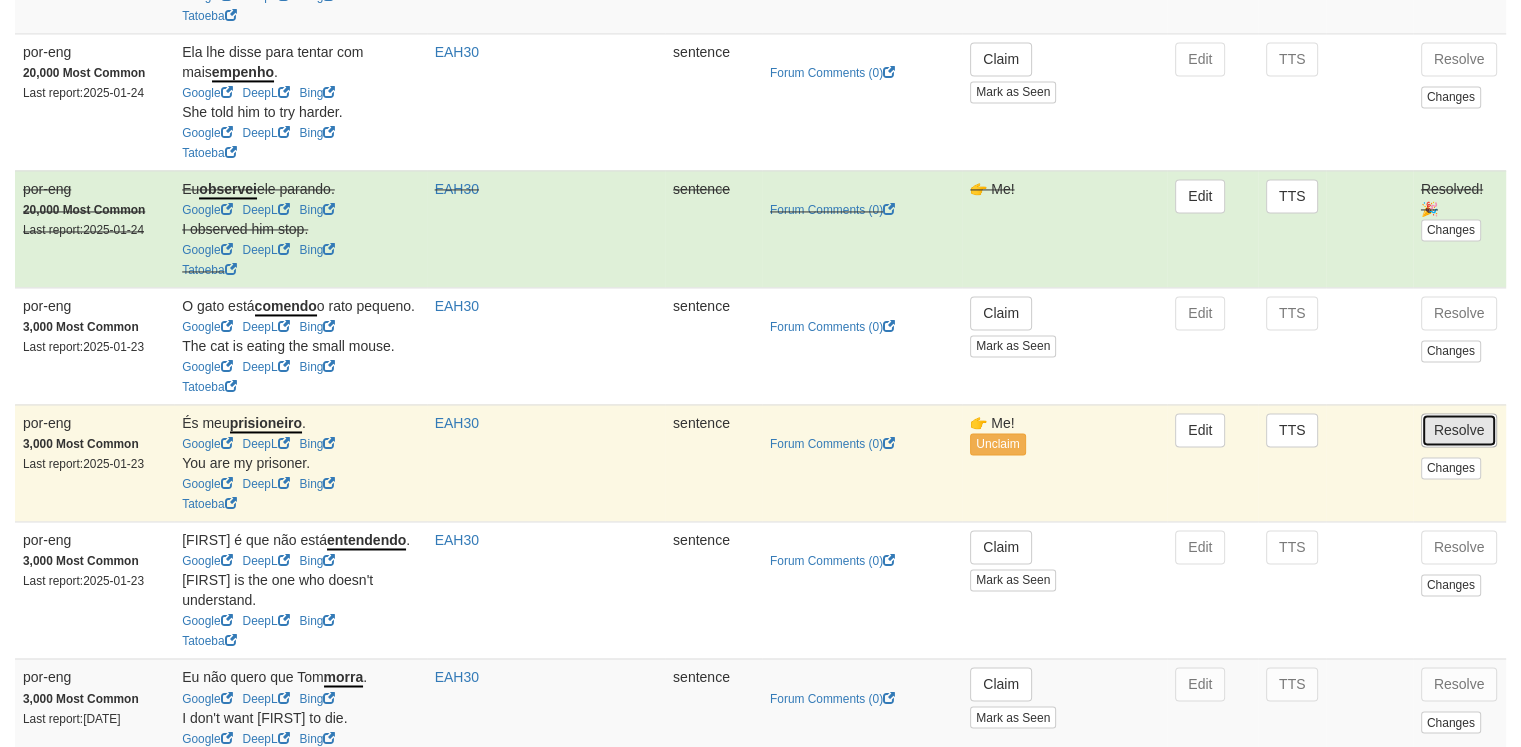 click on "Resolve" at bounding box center [1459, 430] 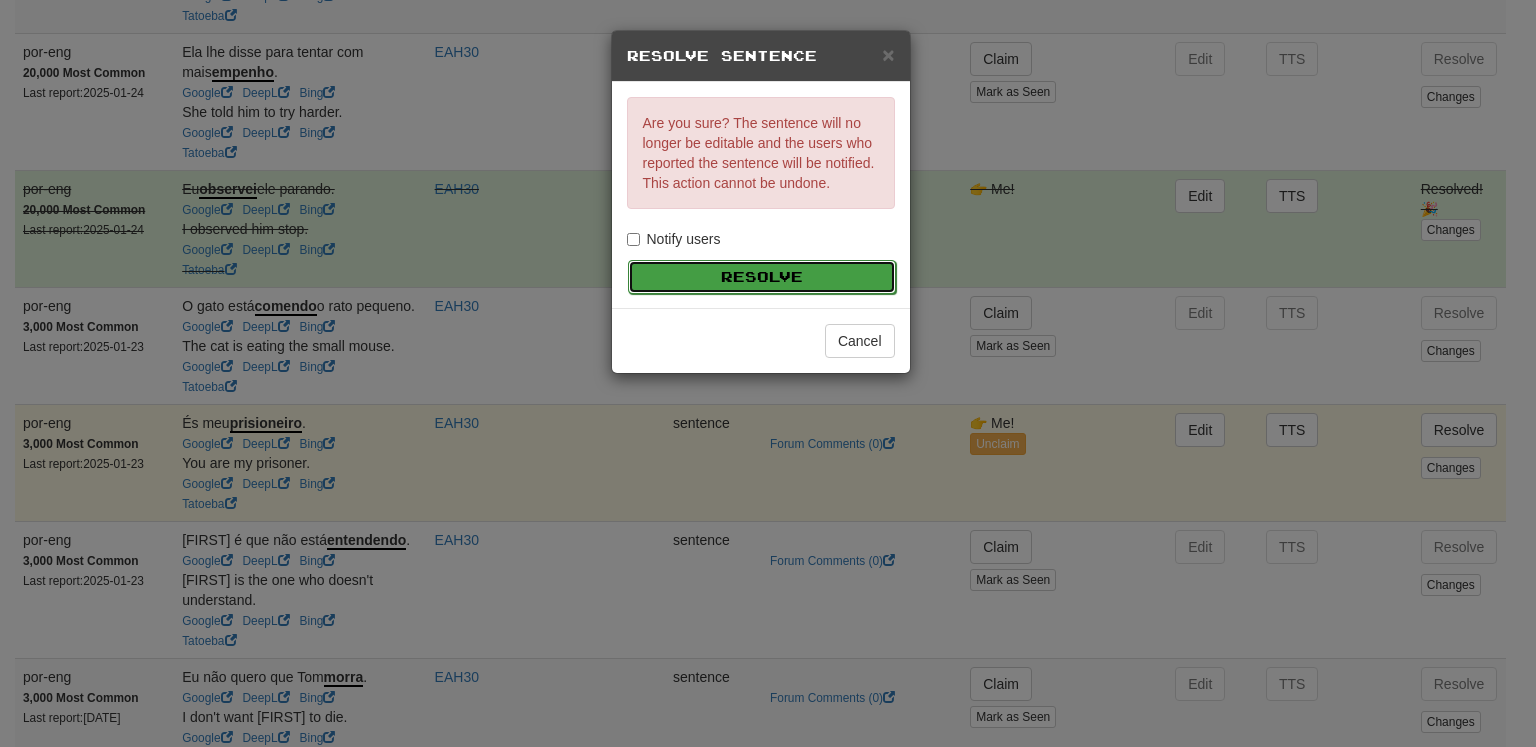 click on "Resolve" at bounding box center [762, 277] 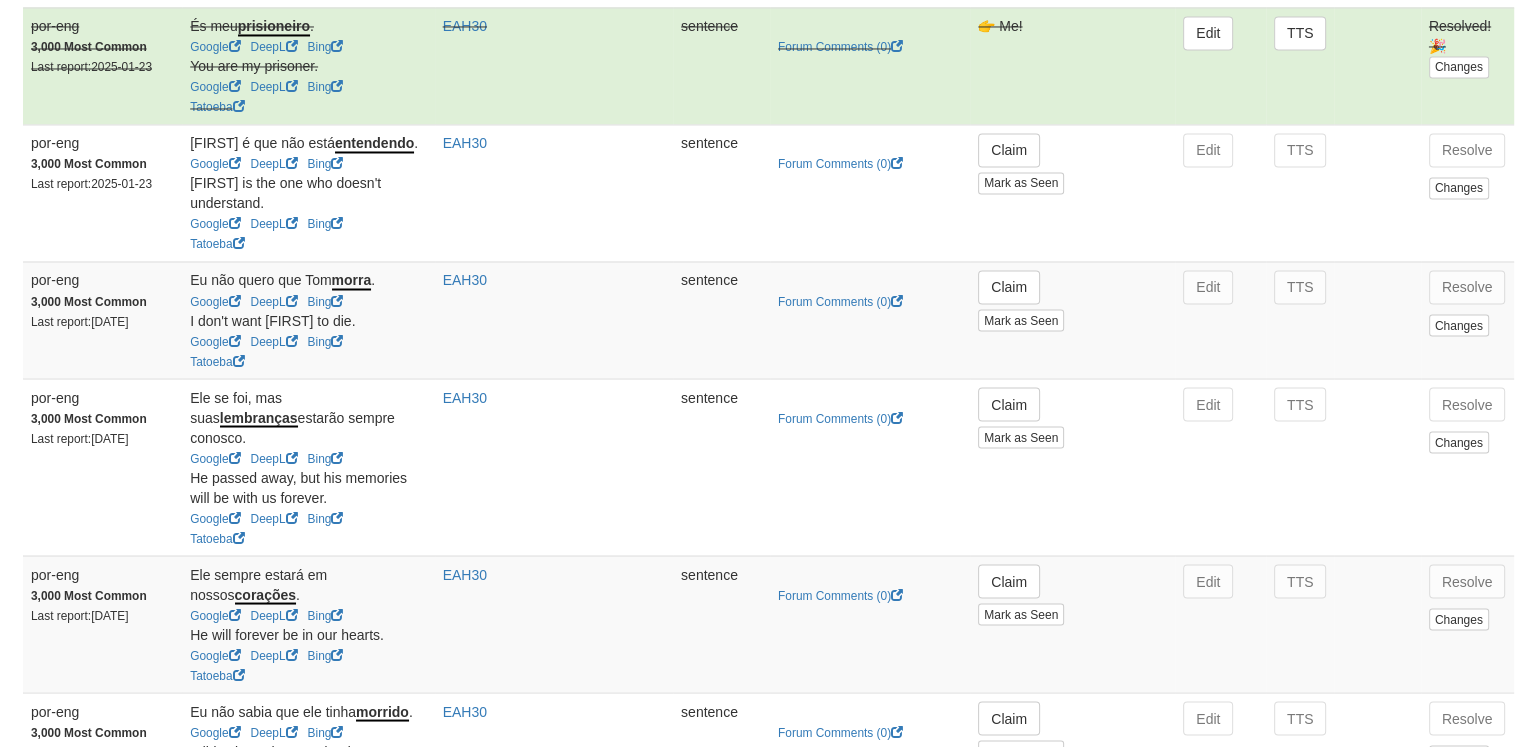 scroll, scrollTop: 3497, scrollLeft: 0, axis: vertical 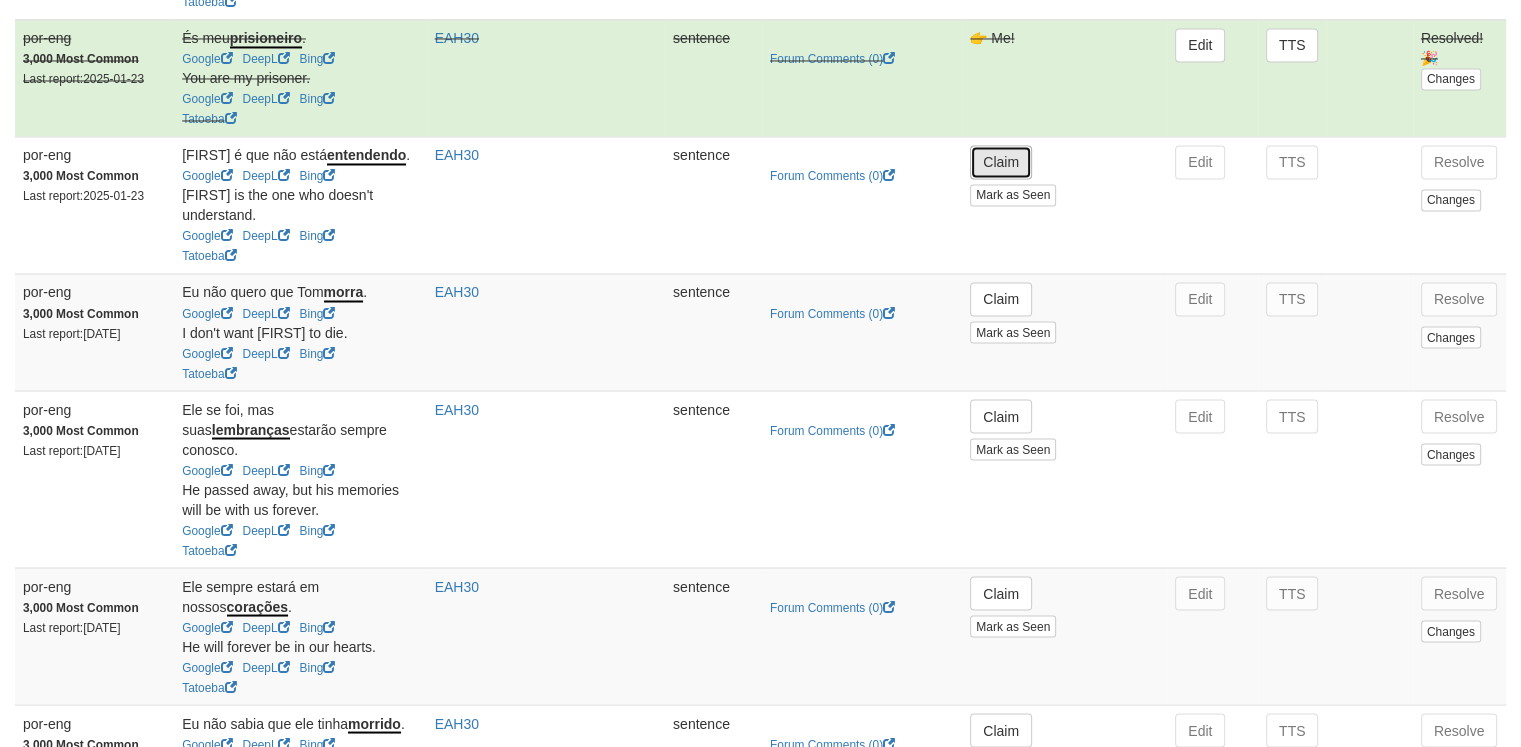 click on "Claim" at bounding box center (1001, 162) 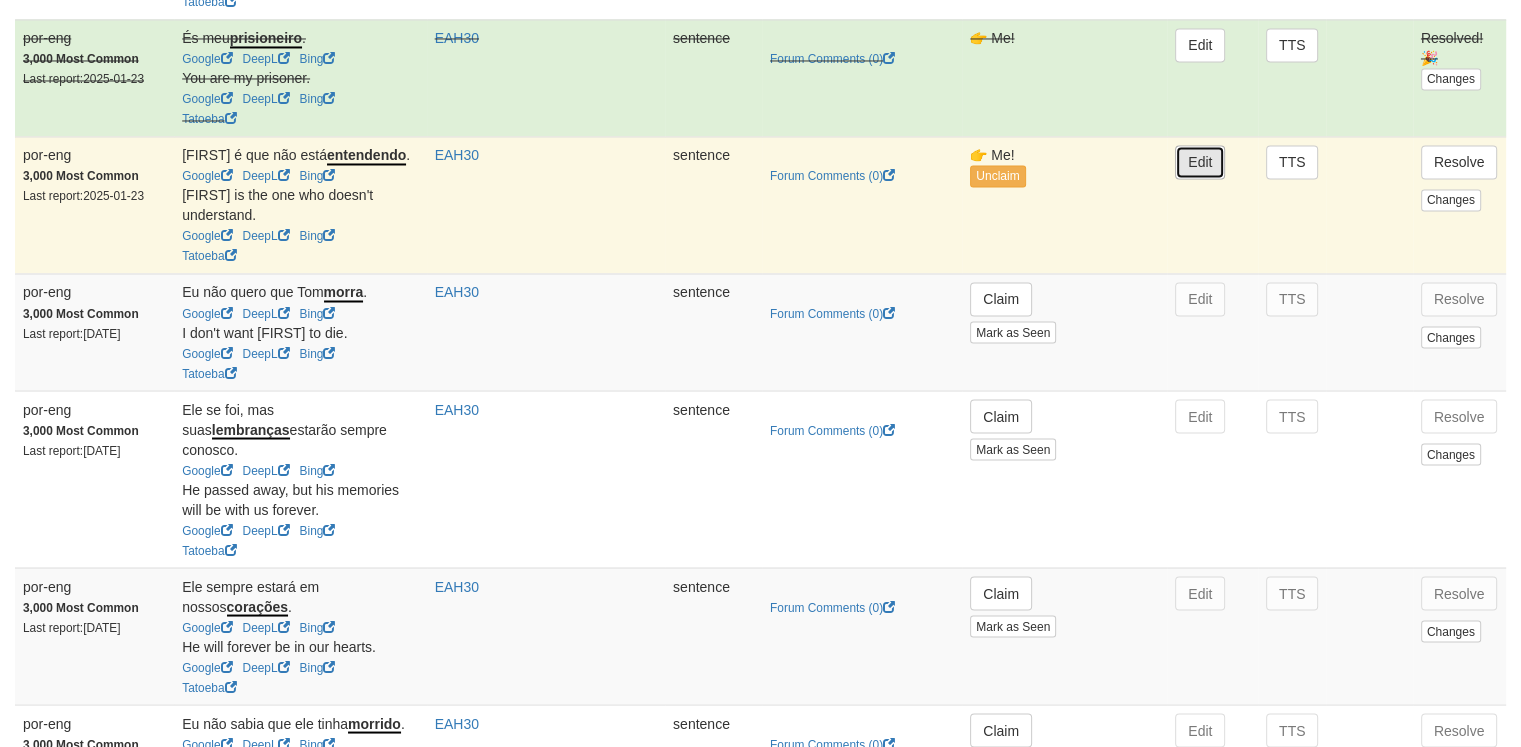 click on "Edit" at bounding box center (1200, 162) 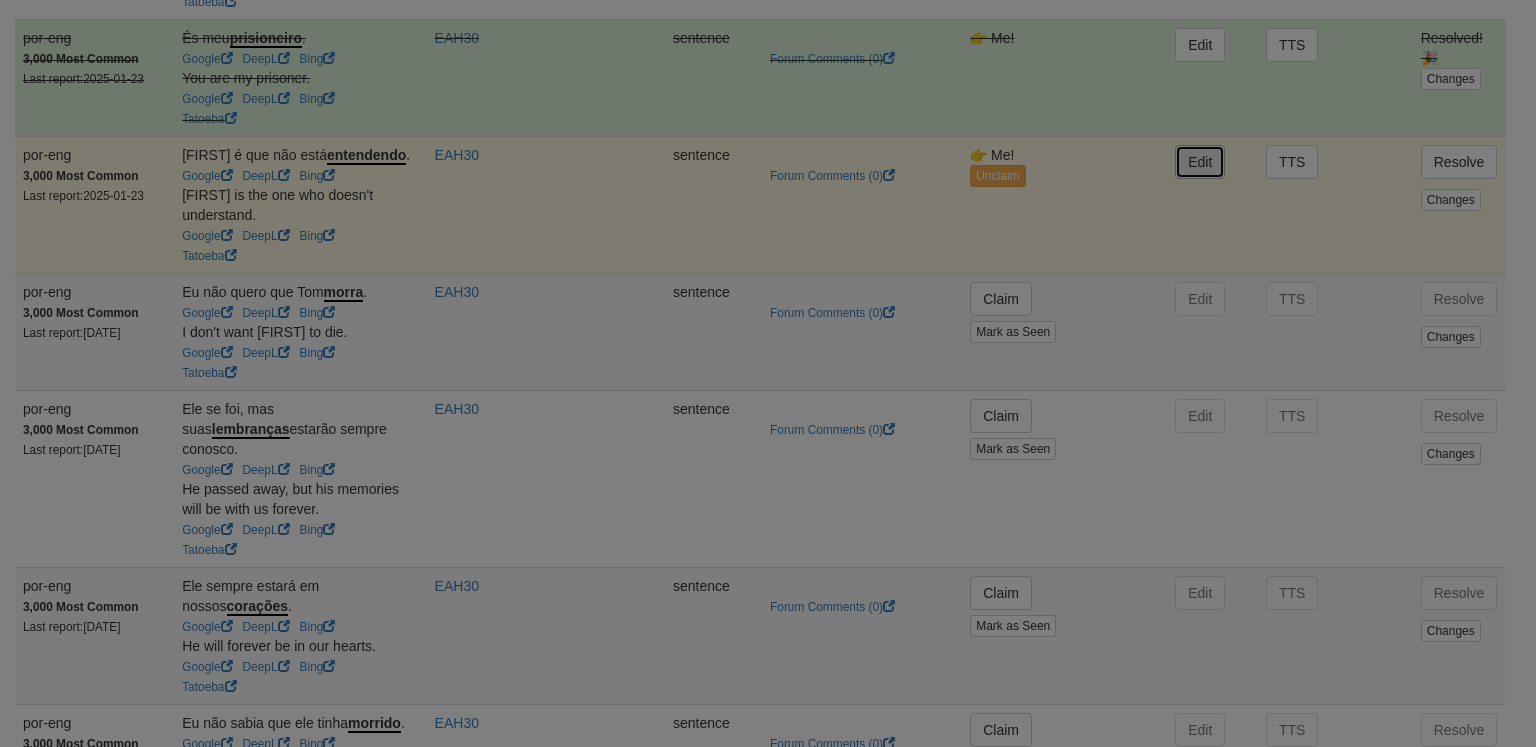 type on "**********" 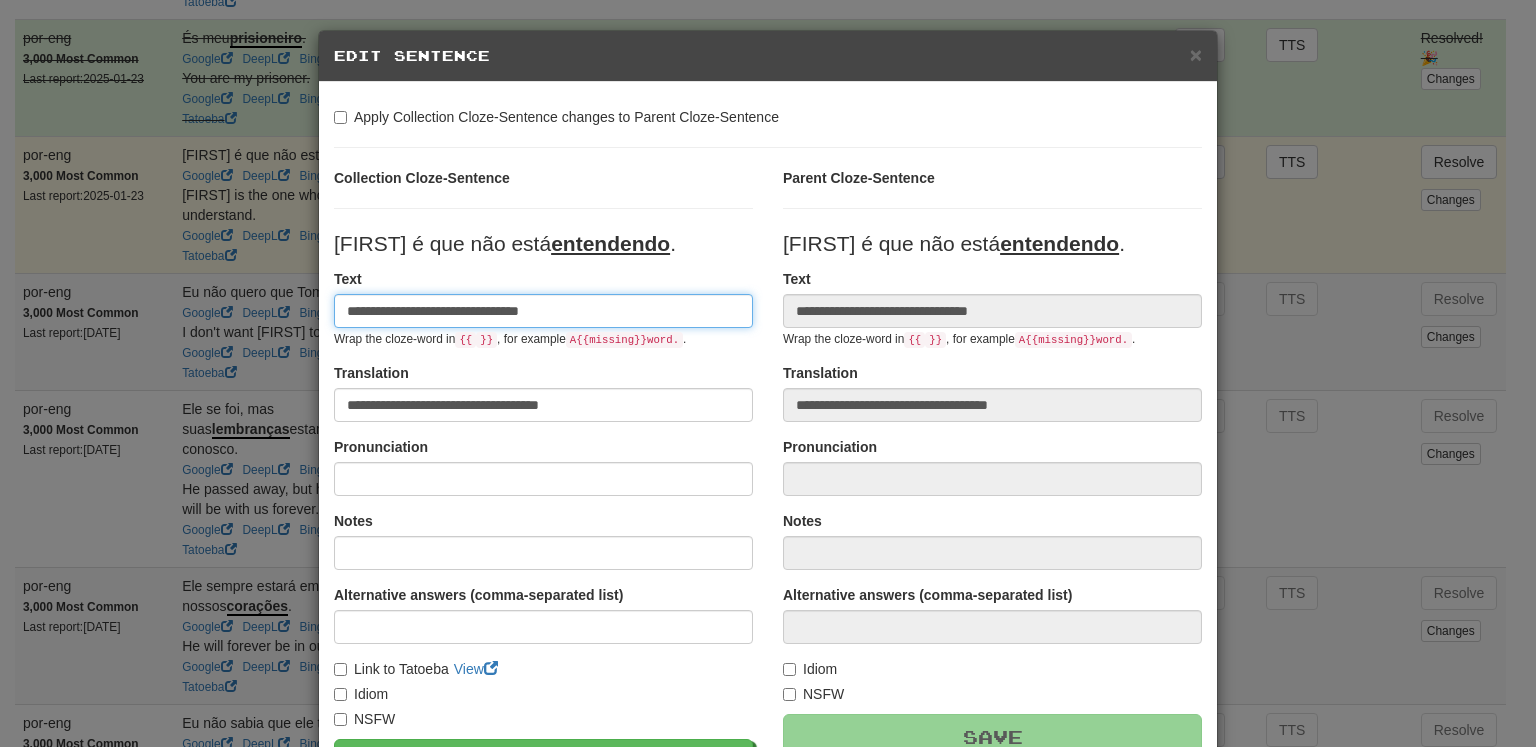 click on "**********" at bounding box center [543, 311] 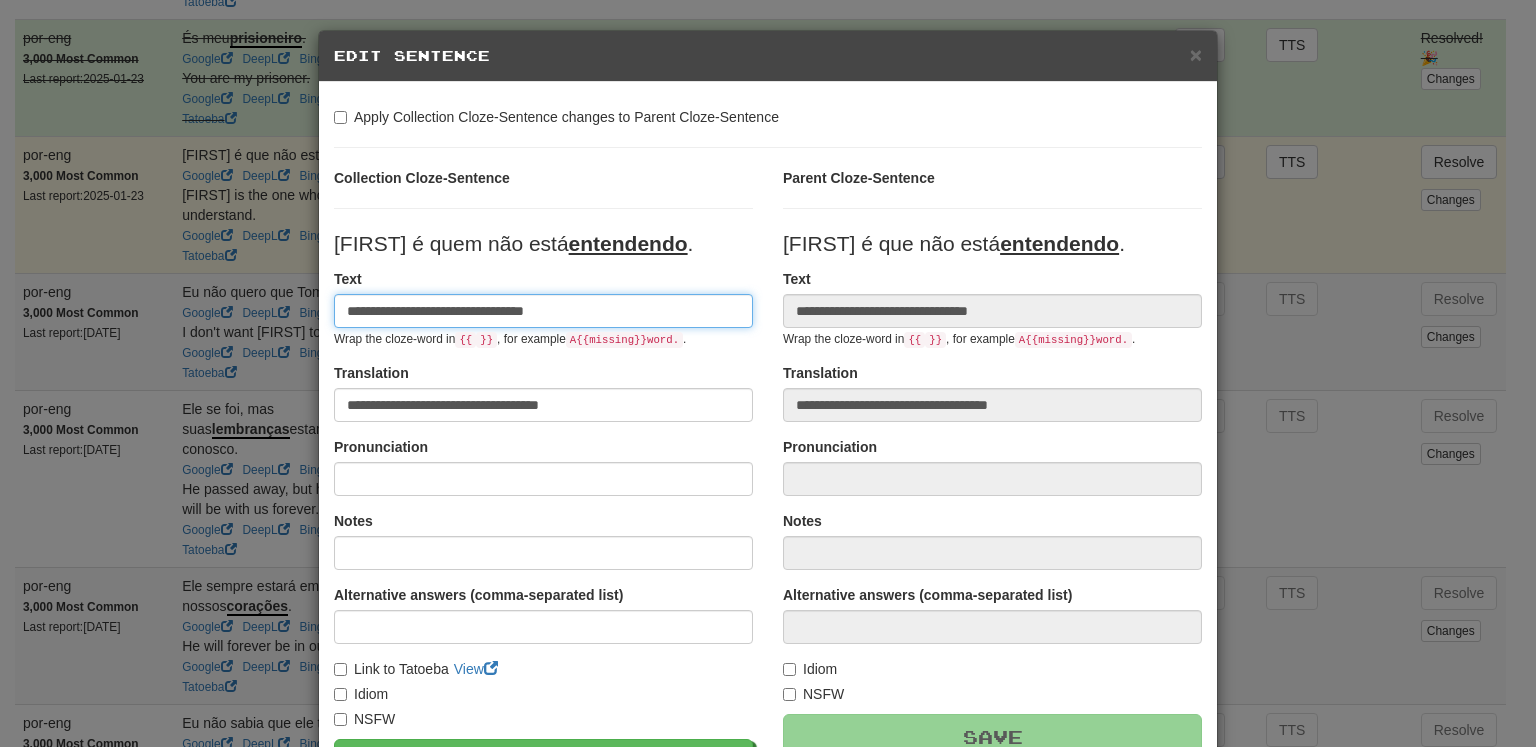click on "**********" at bounding box center [543, 311] 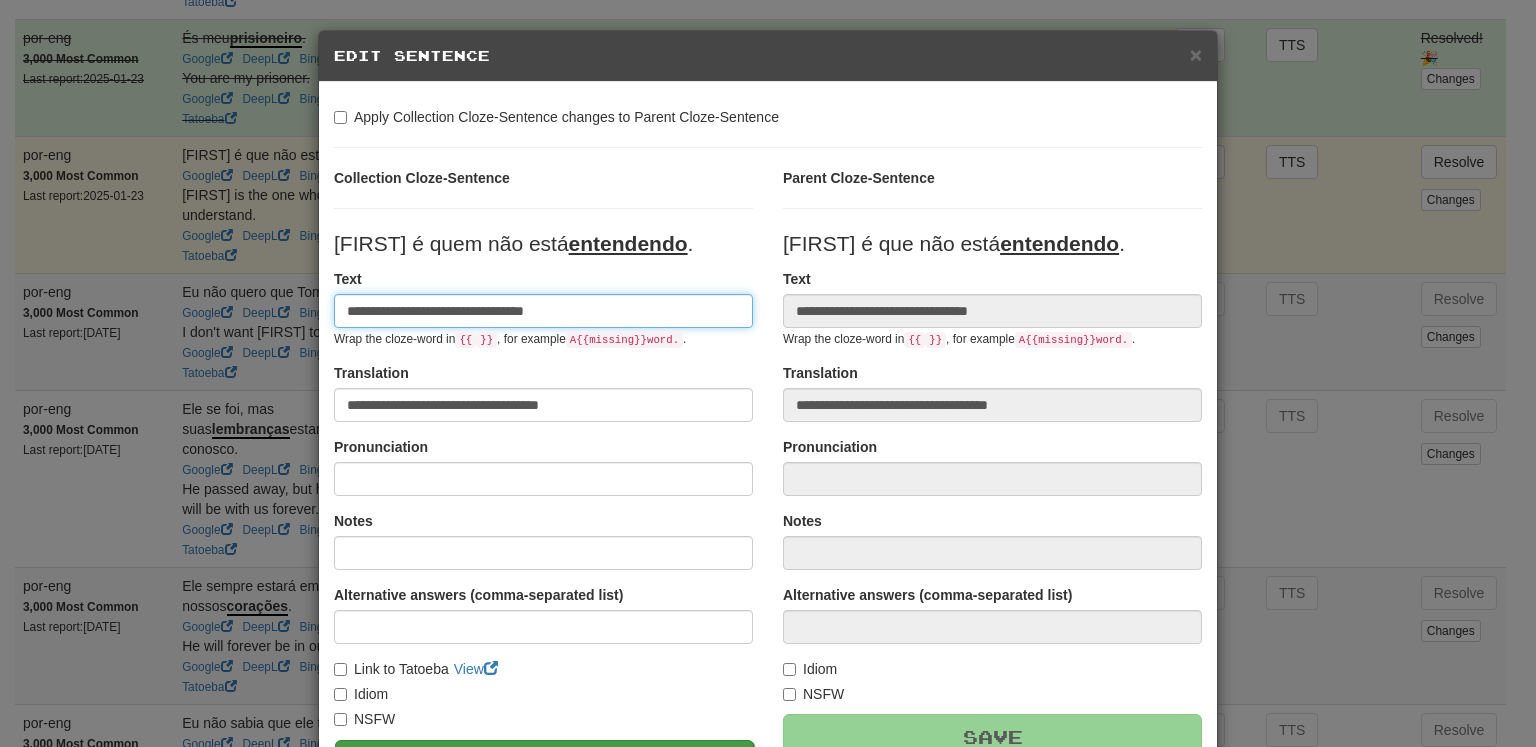 type on "**********" 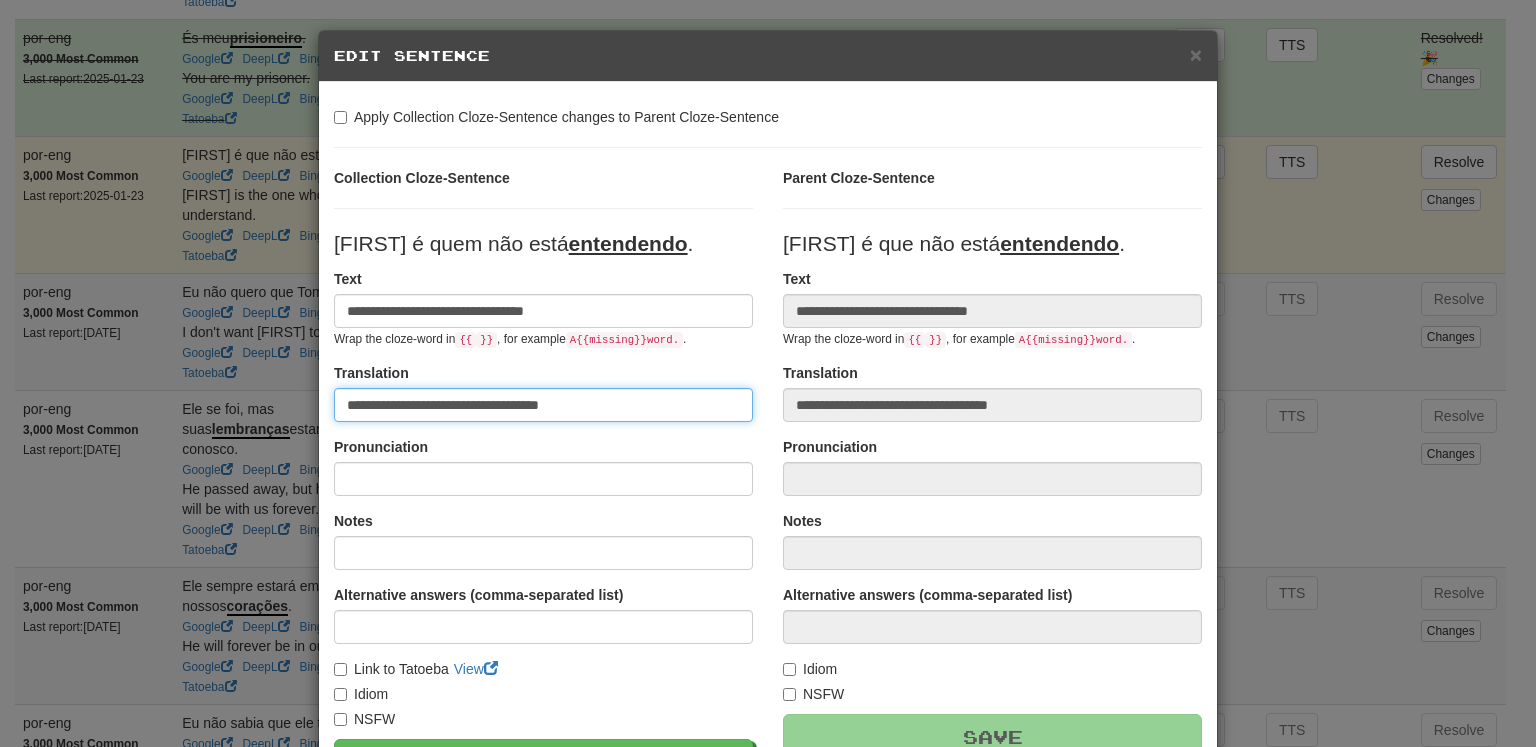 click on "**********" at bounding box center (543, 405) 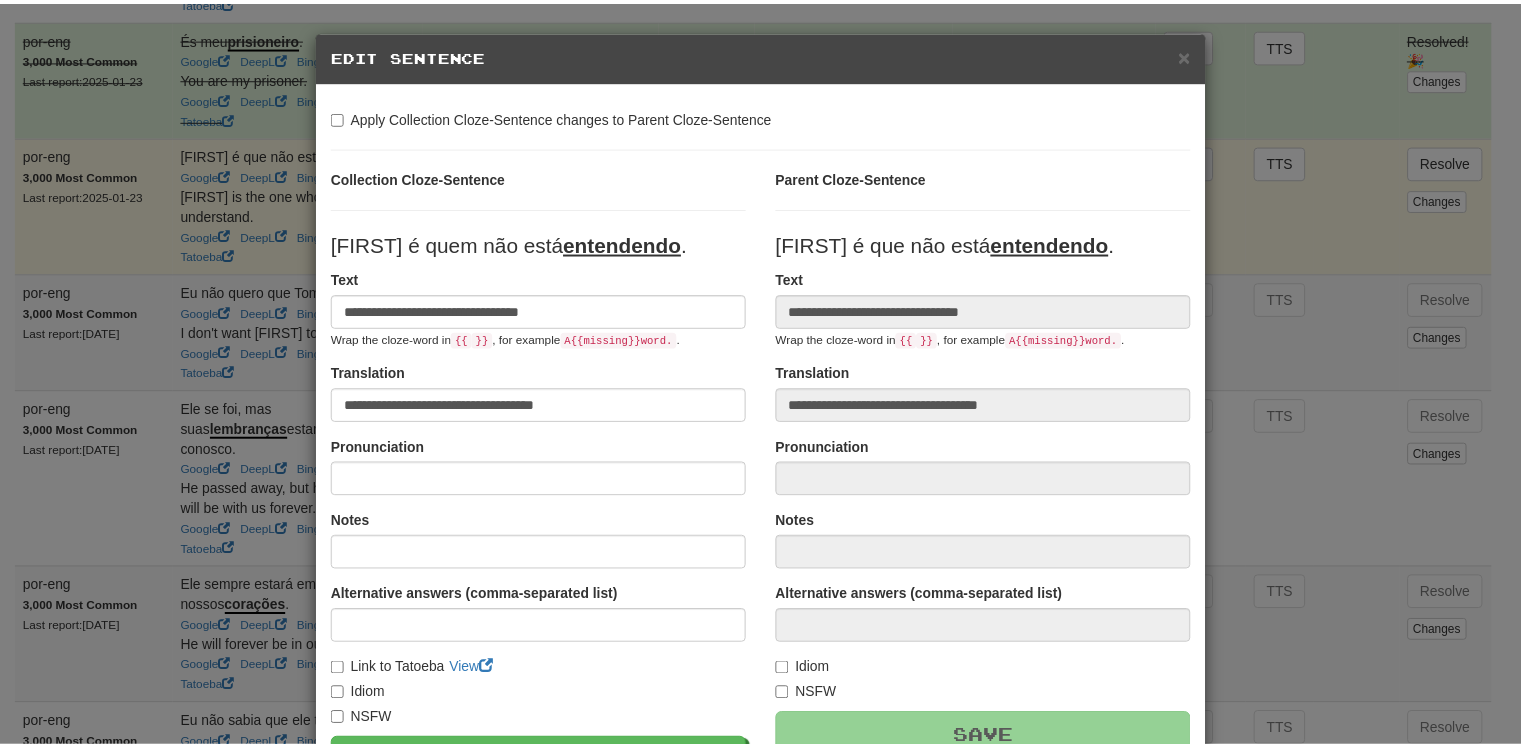 scroll, scrollTop: 228, scrollLeft: 0, axis: vertical 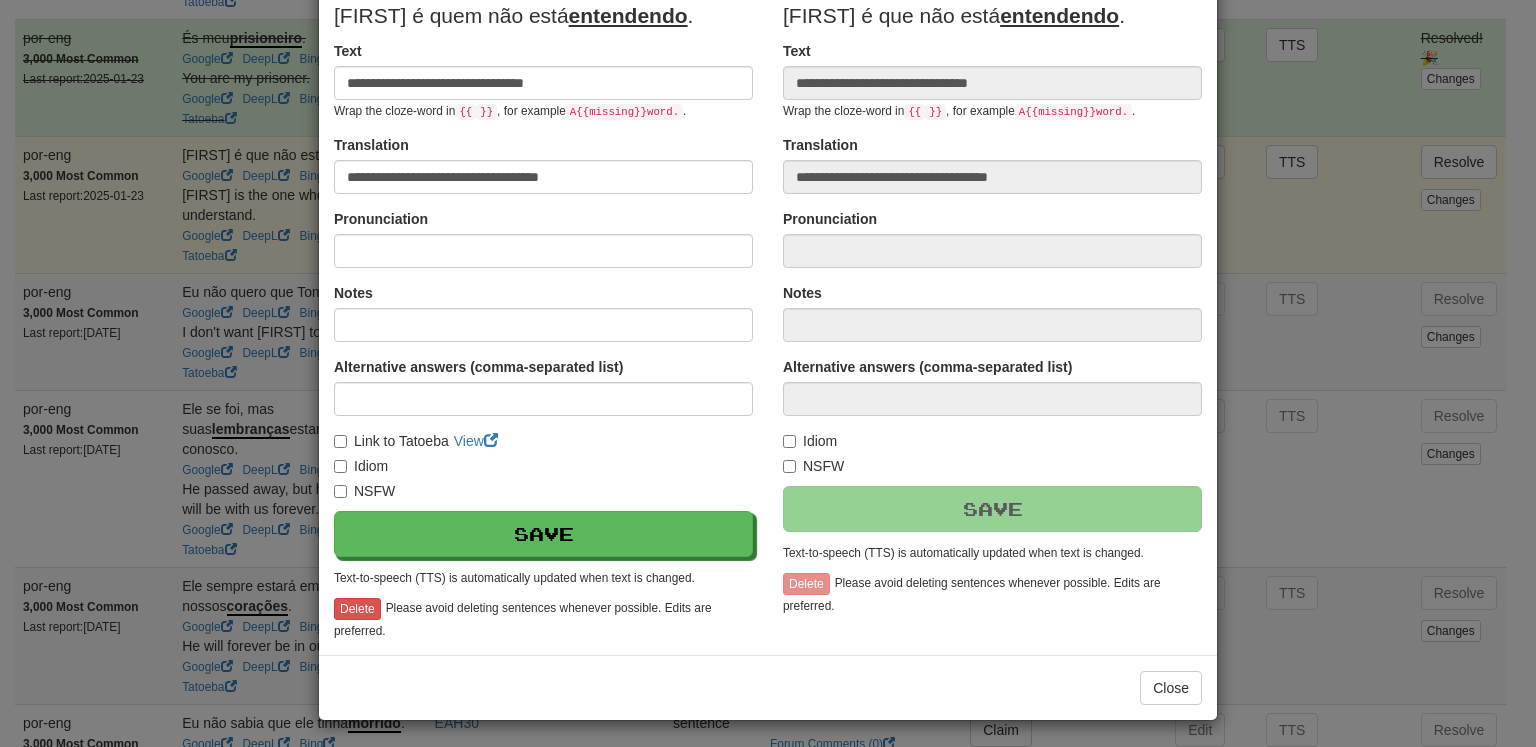 click on "[FIRST] é quem não está  entendendo ." at bounding box center [543, 294] 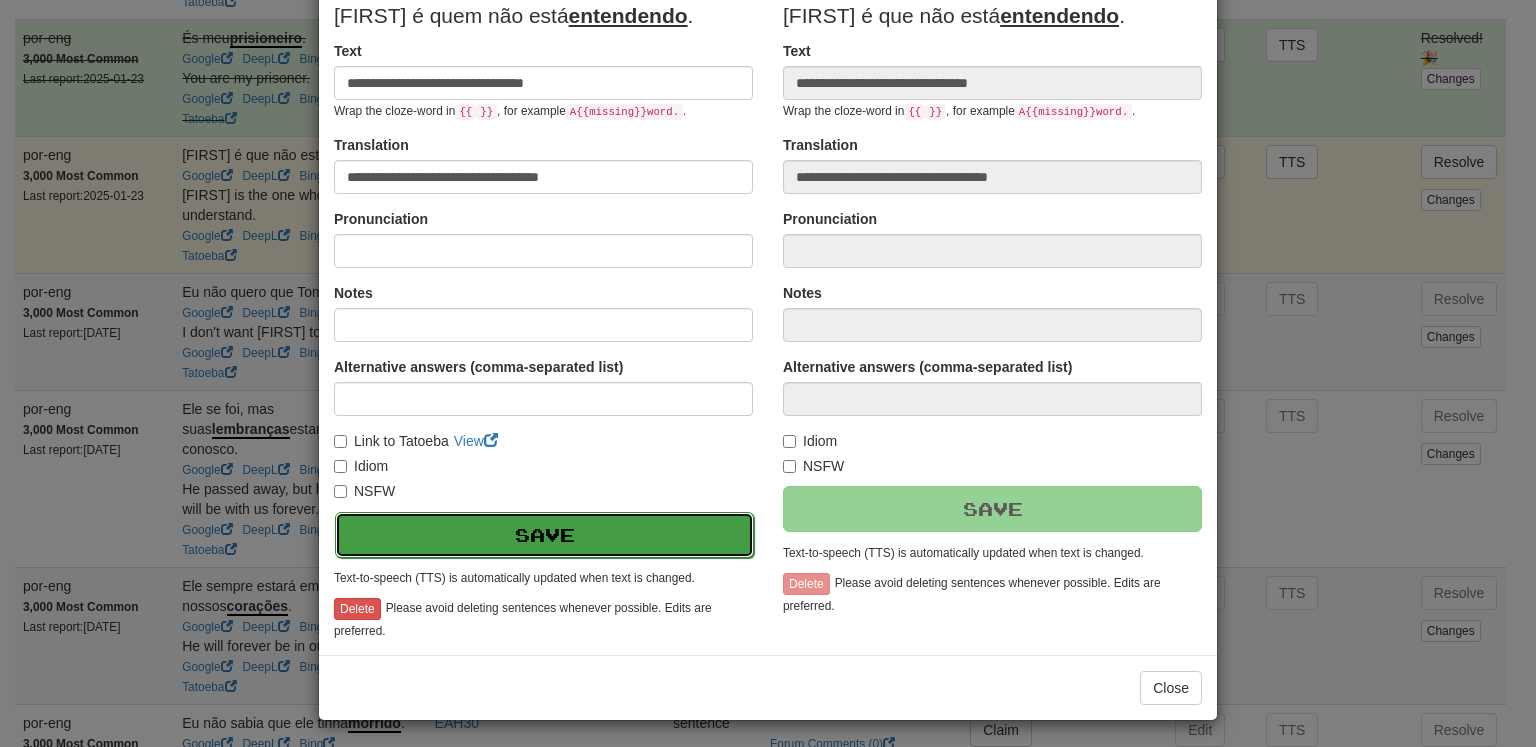 click on "Save" at bounding box center (544, 535) 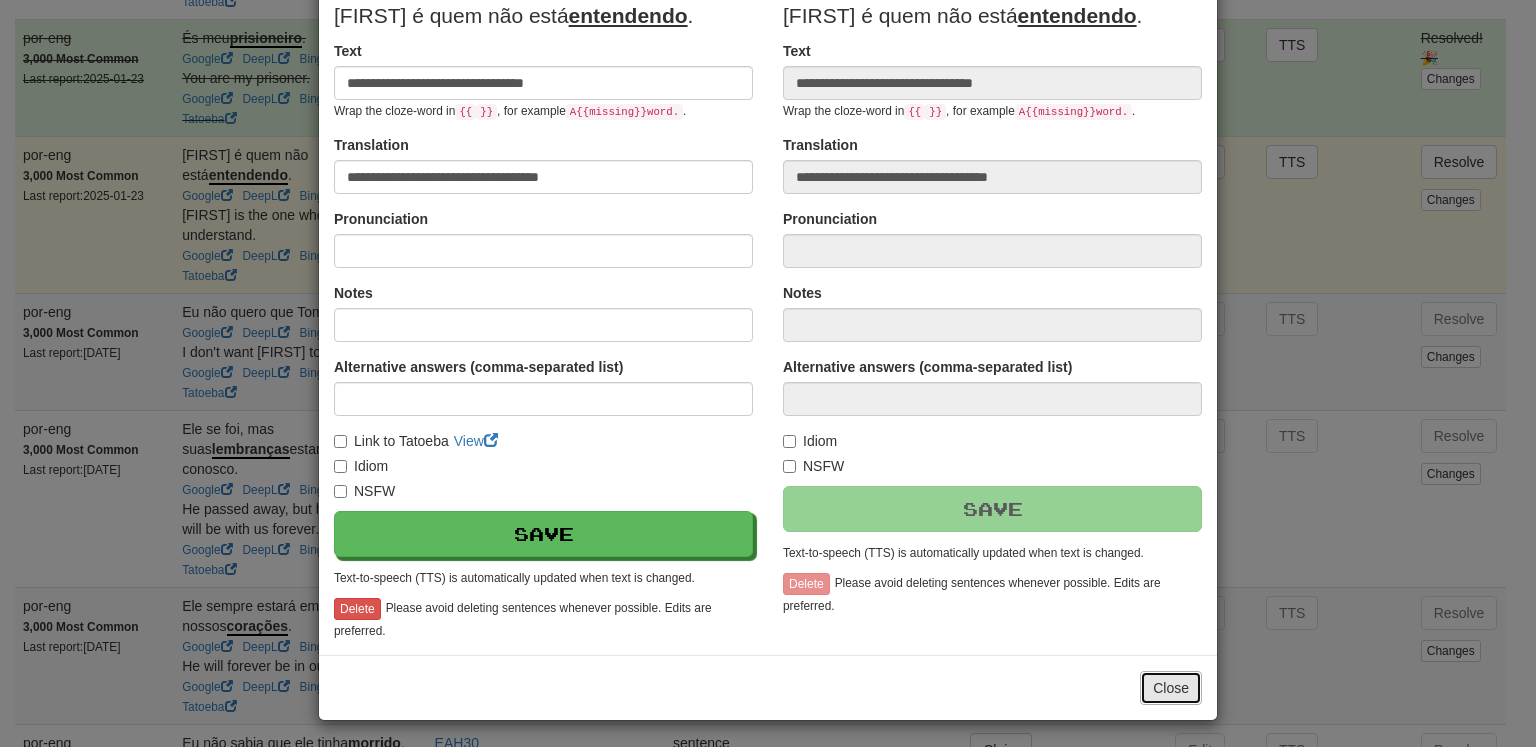 click on "Close" at bounding box center [1171, 688] 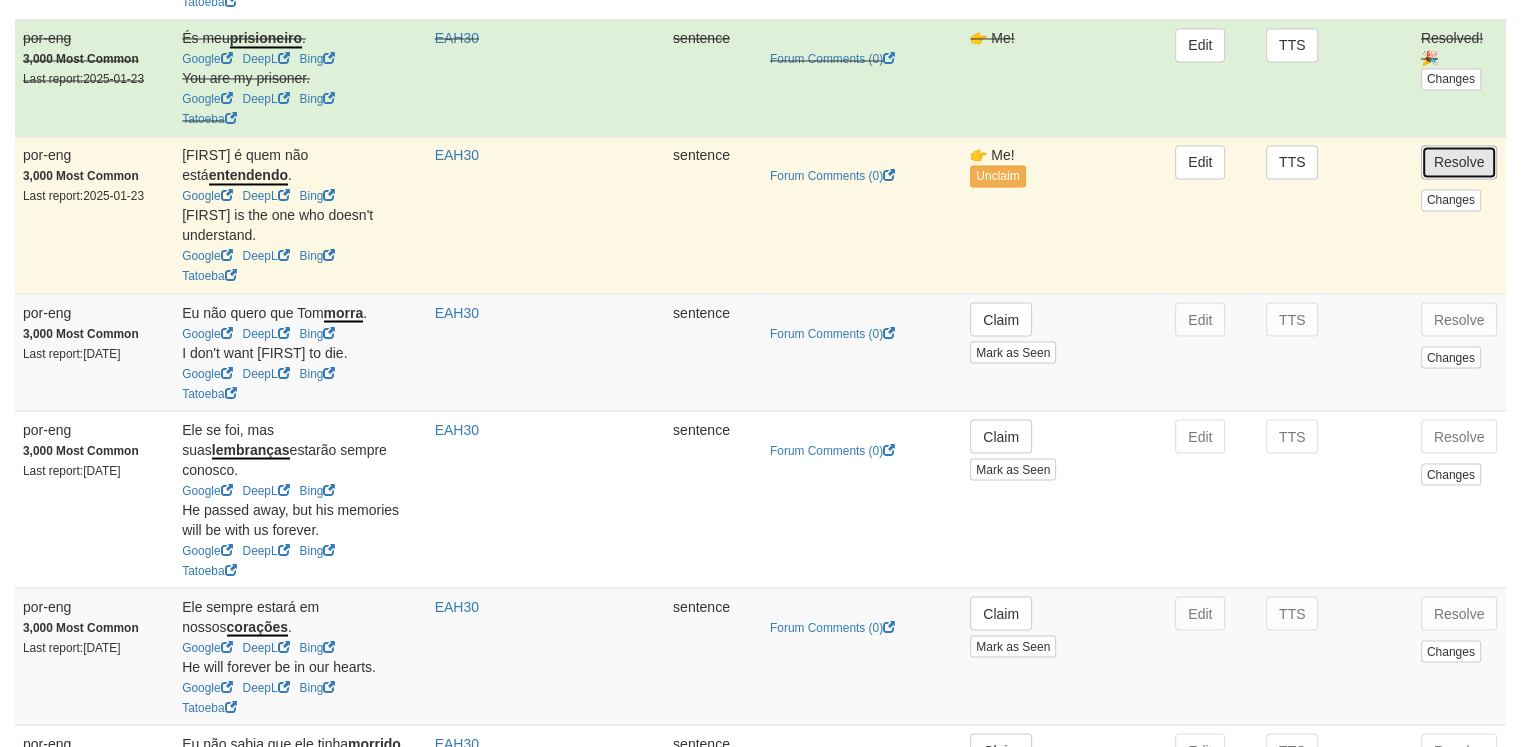 click on "Resolve" at bounding box center [1459, 162] 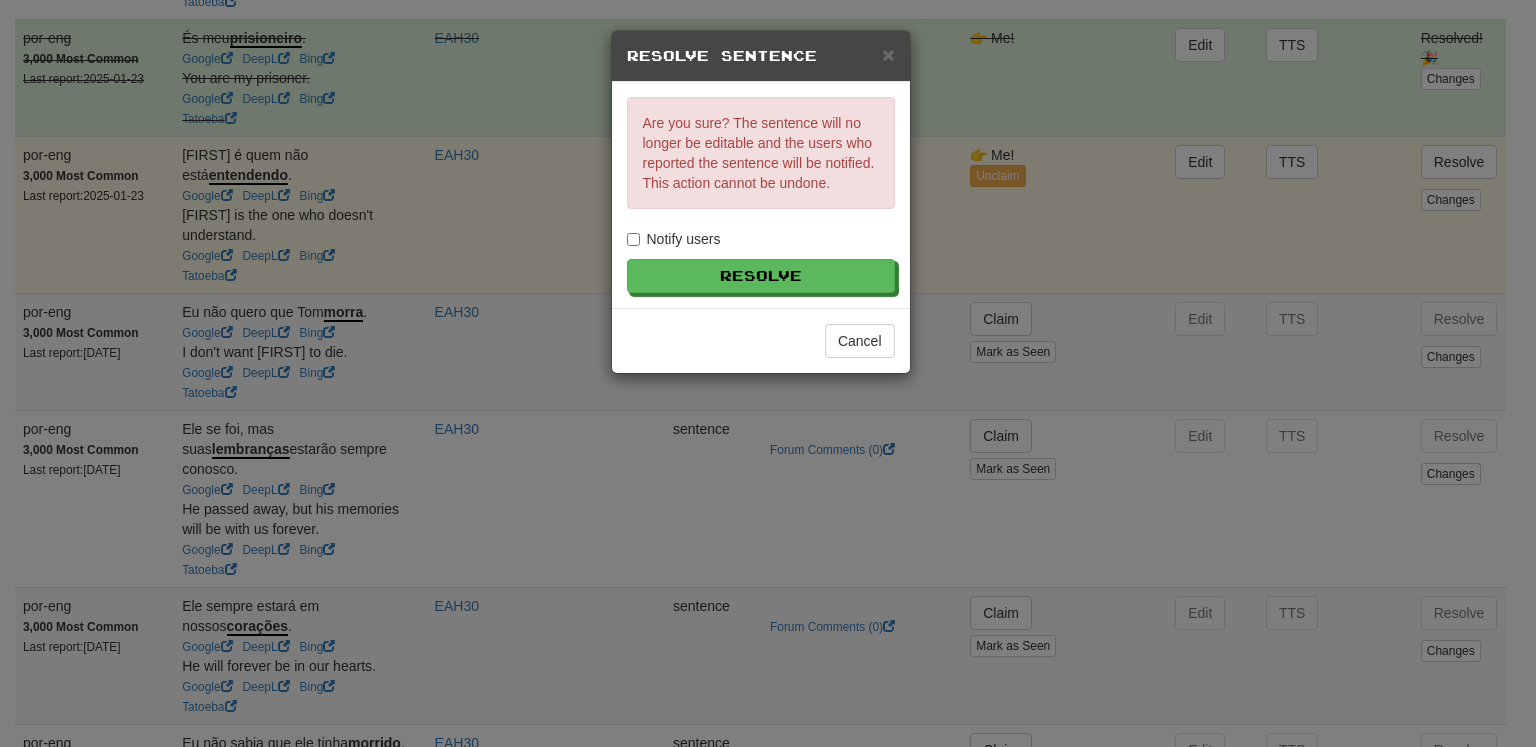 click on "Notify users" at bounding box center [674, 239] 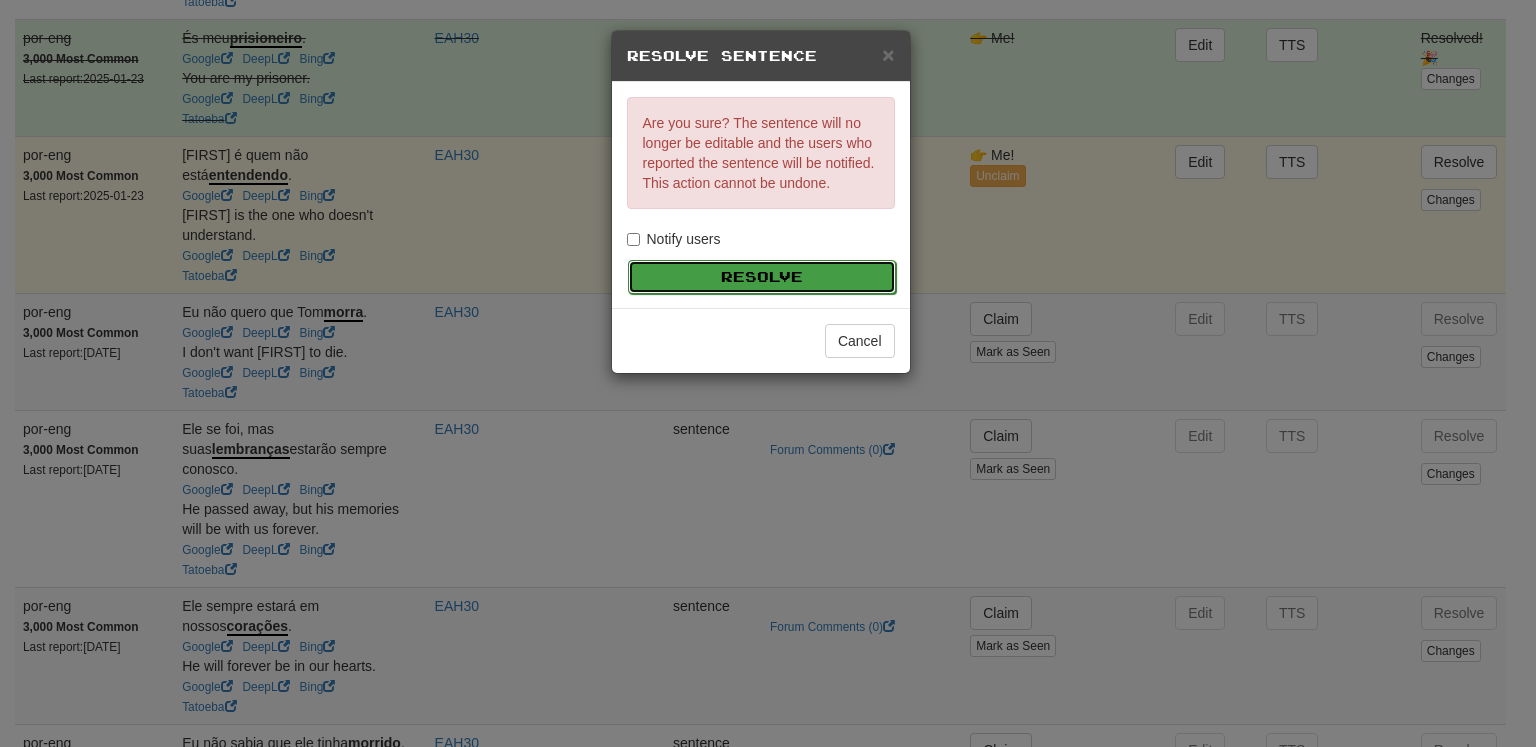 click on "Resolve" at bounding box center (762, 277) 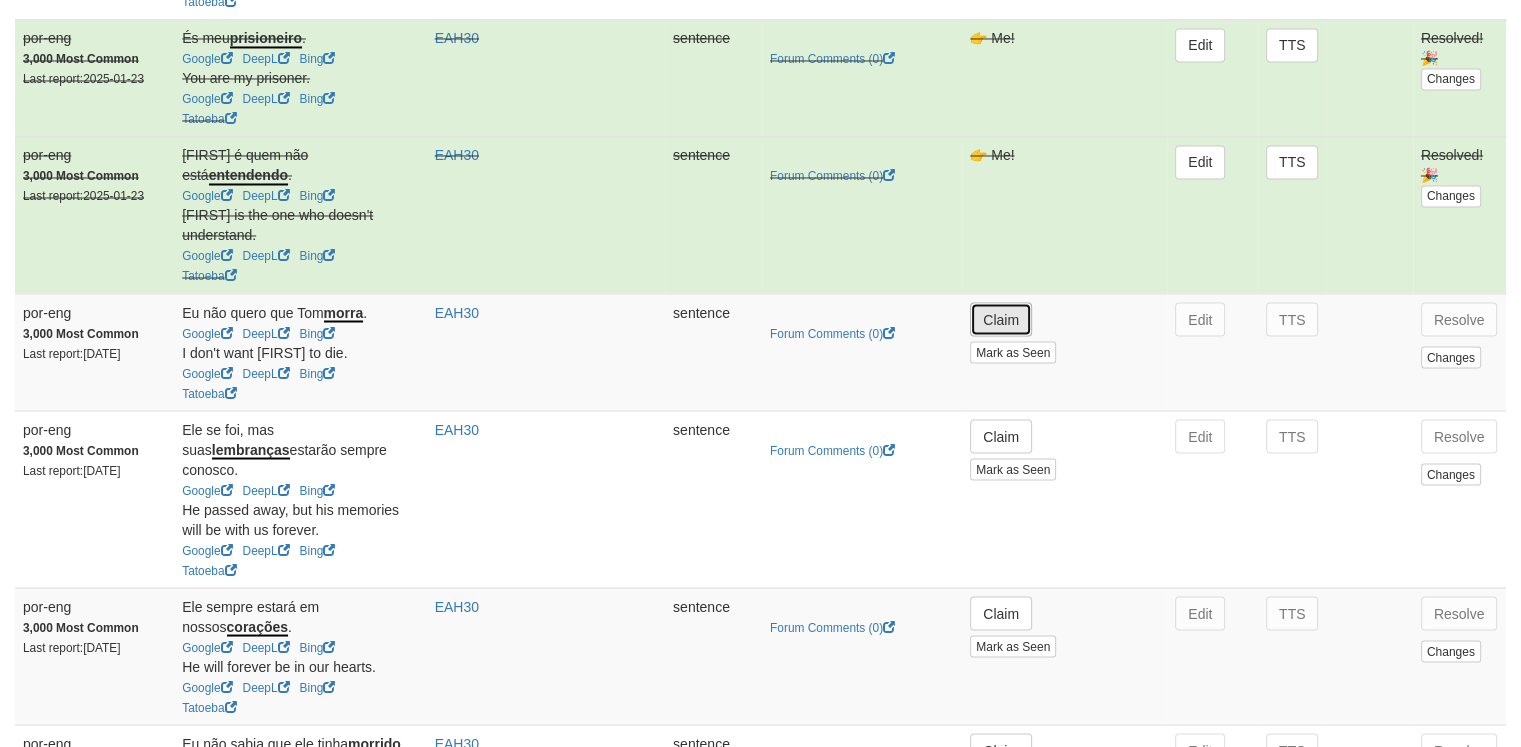 click on "Claim" at bounding box center (1001, 319) 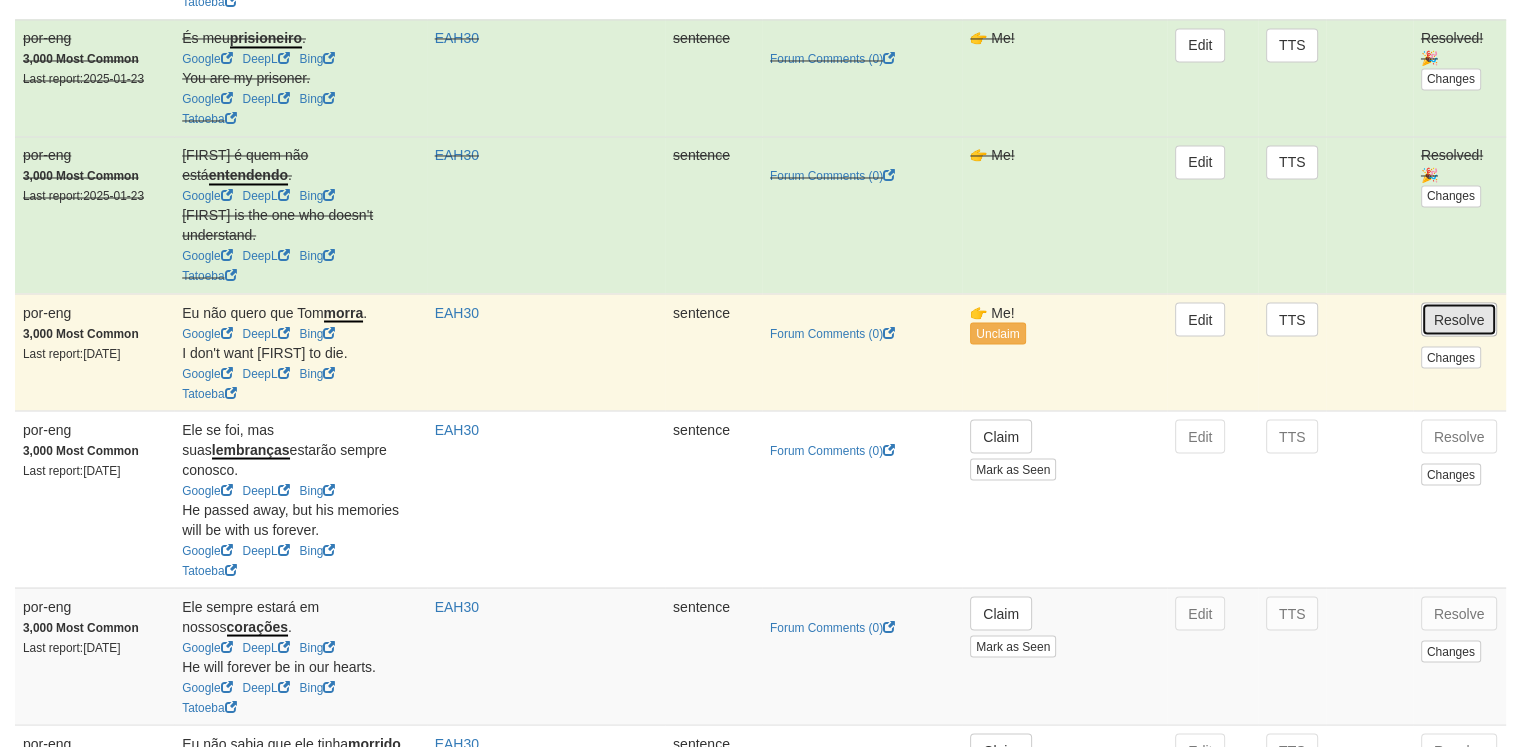 click on "Resolve" at bounding box center (1459, 319) 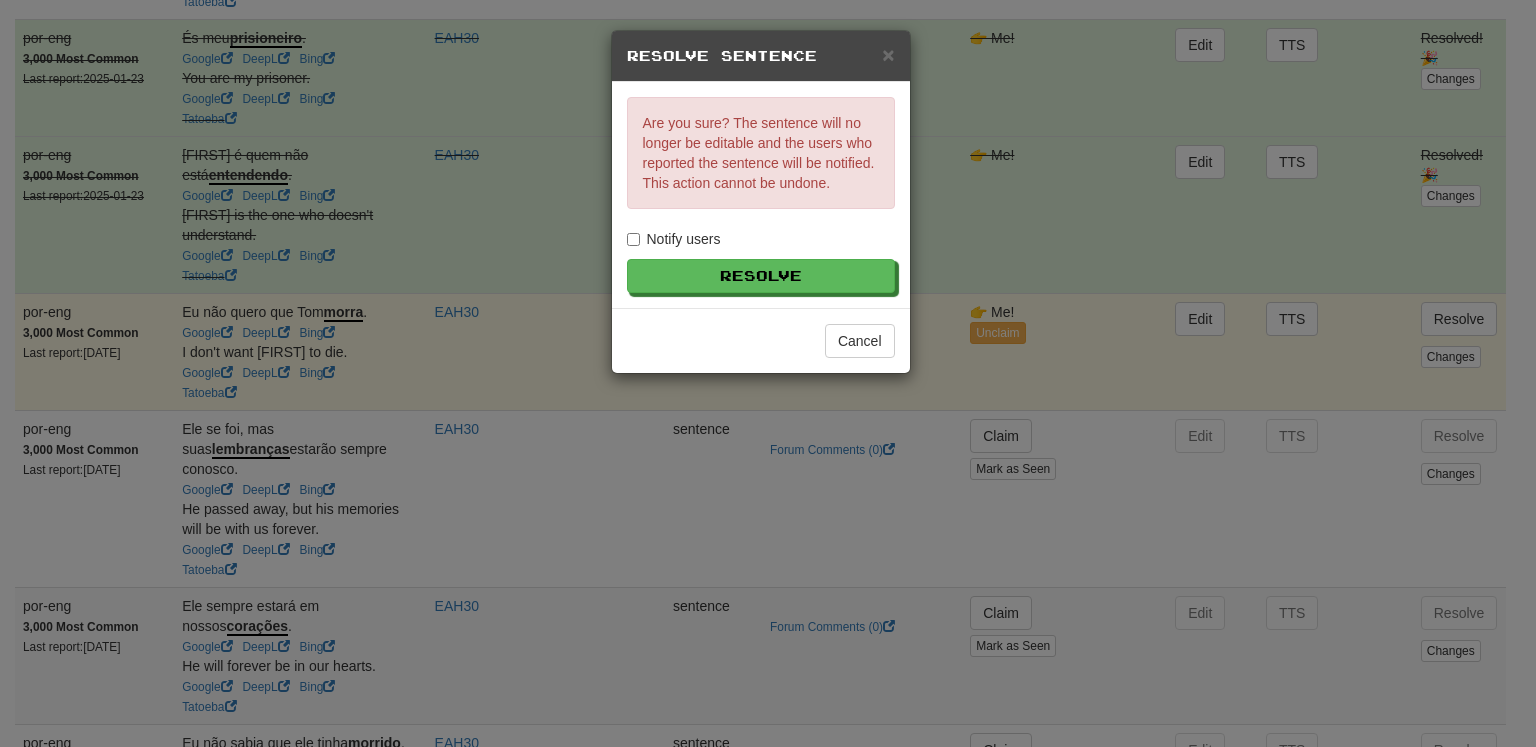 click on "Notify users" at bounding box center [674, 239] 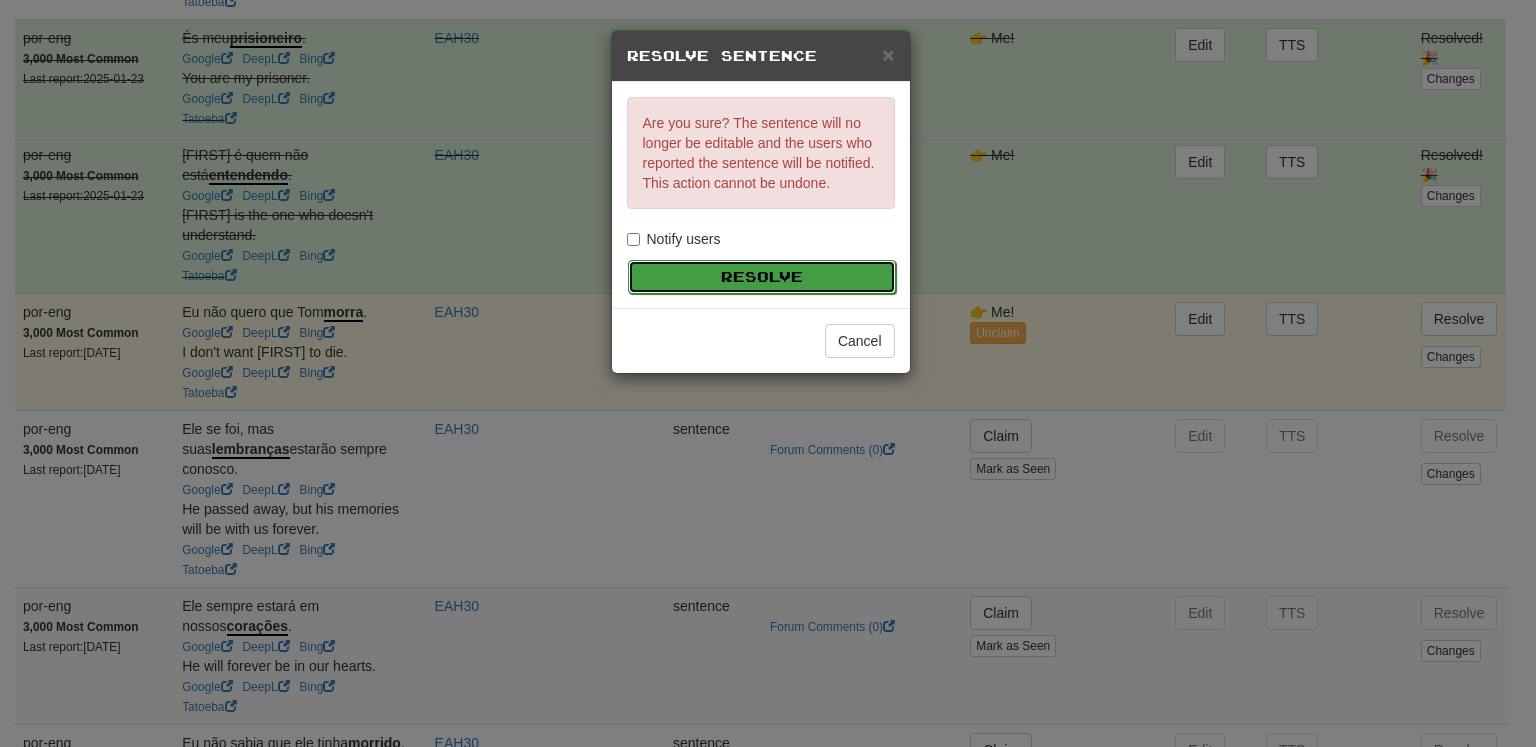 click on "Resolve" at bounding box center (762, 277) 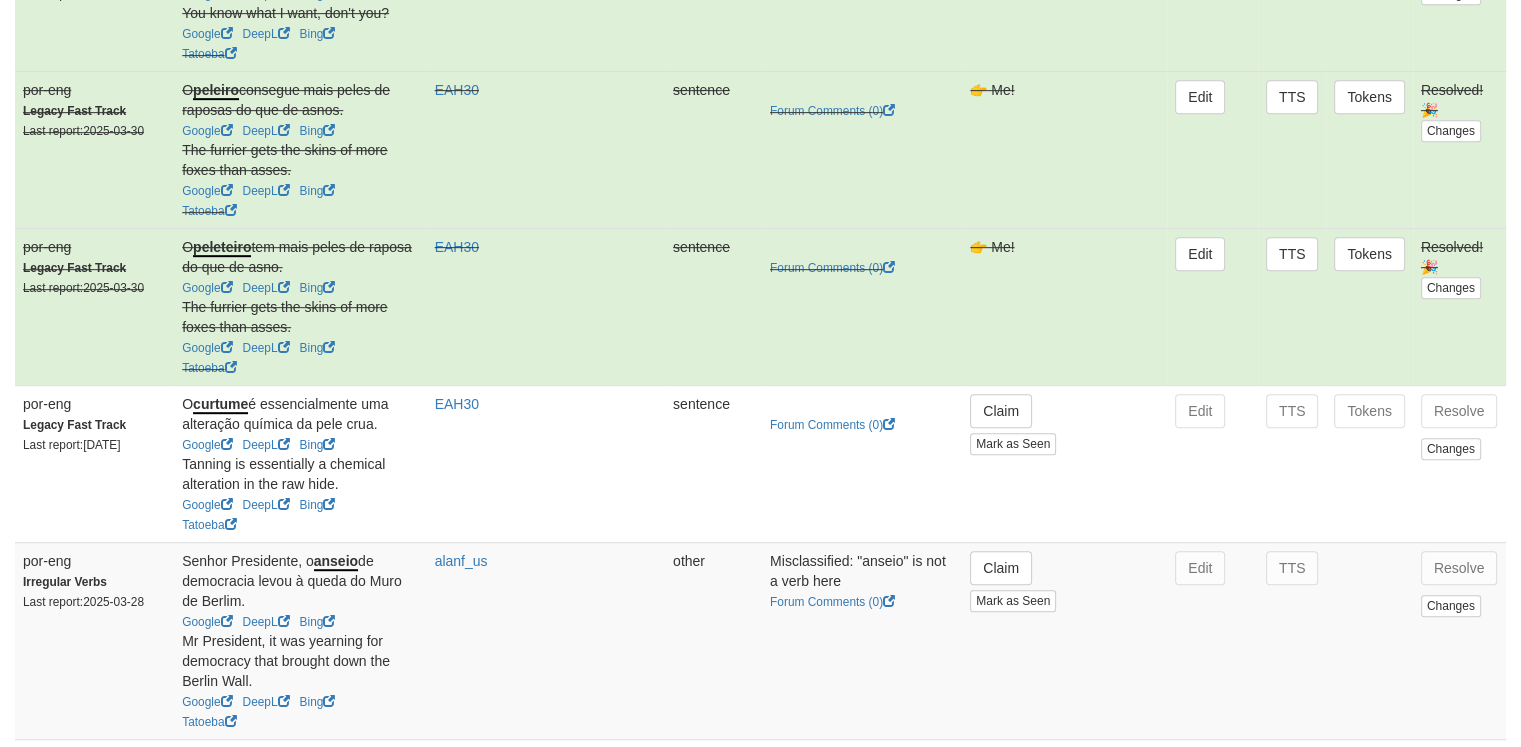 scroll, scrollTop: 960, scrollLeft: 0, axis: vertical 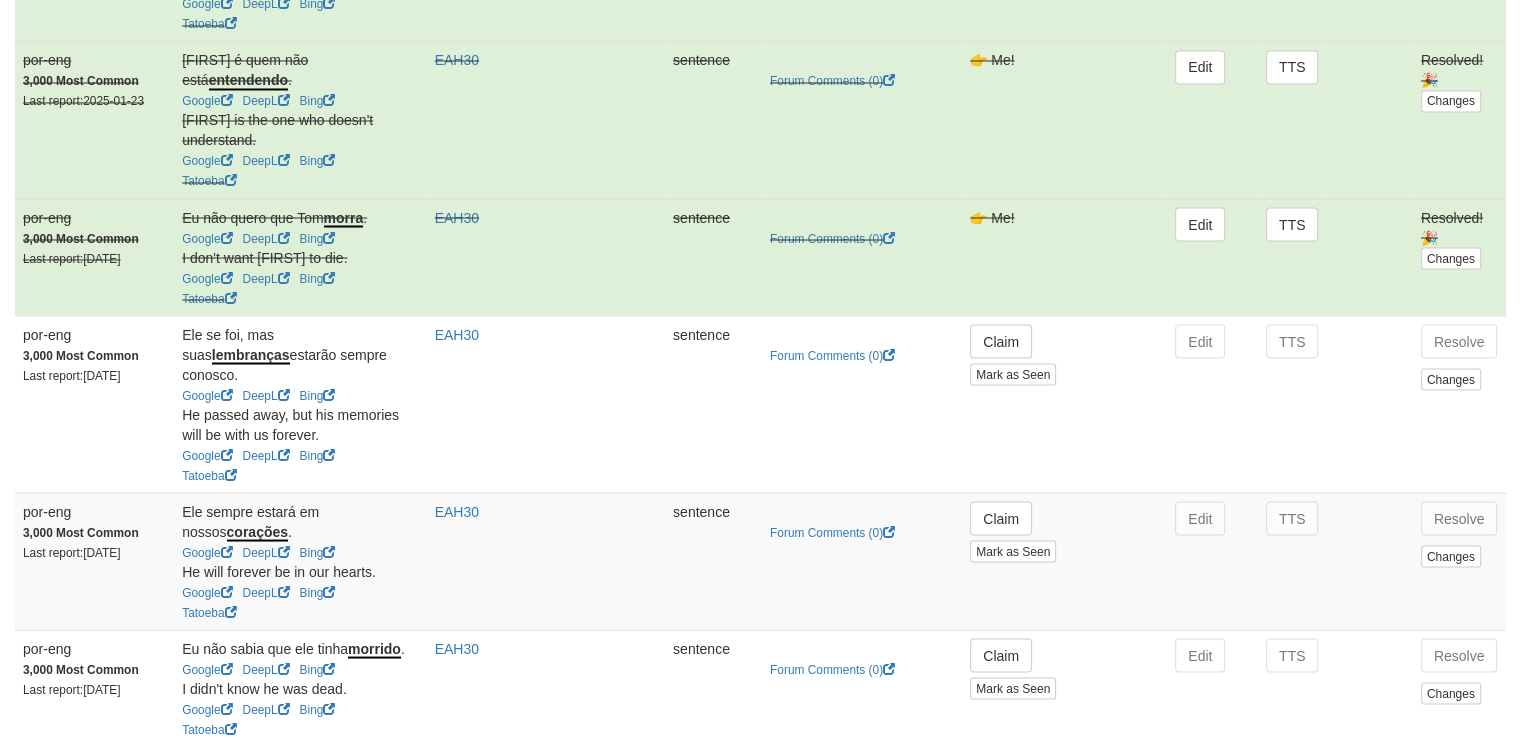 click on "Next" at bounding box center [1478, 783] 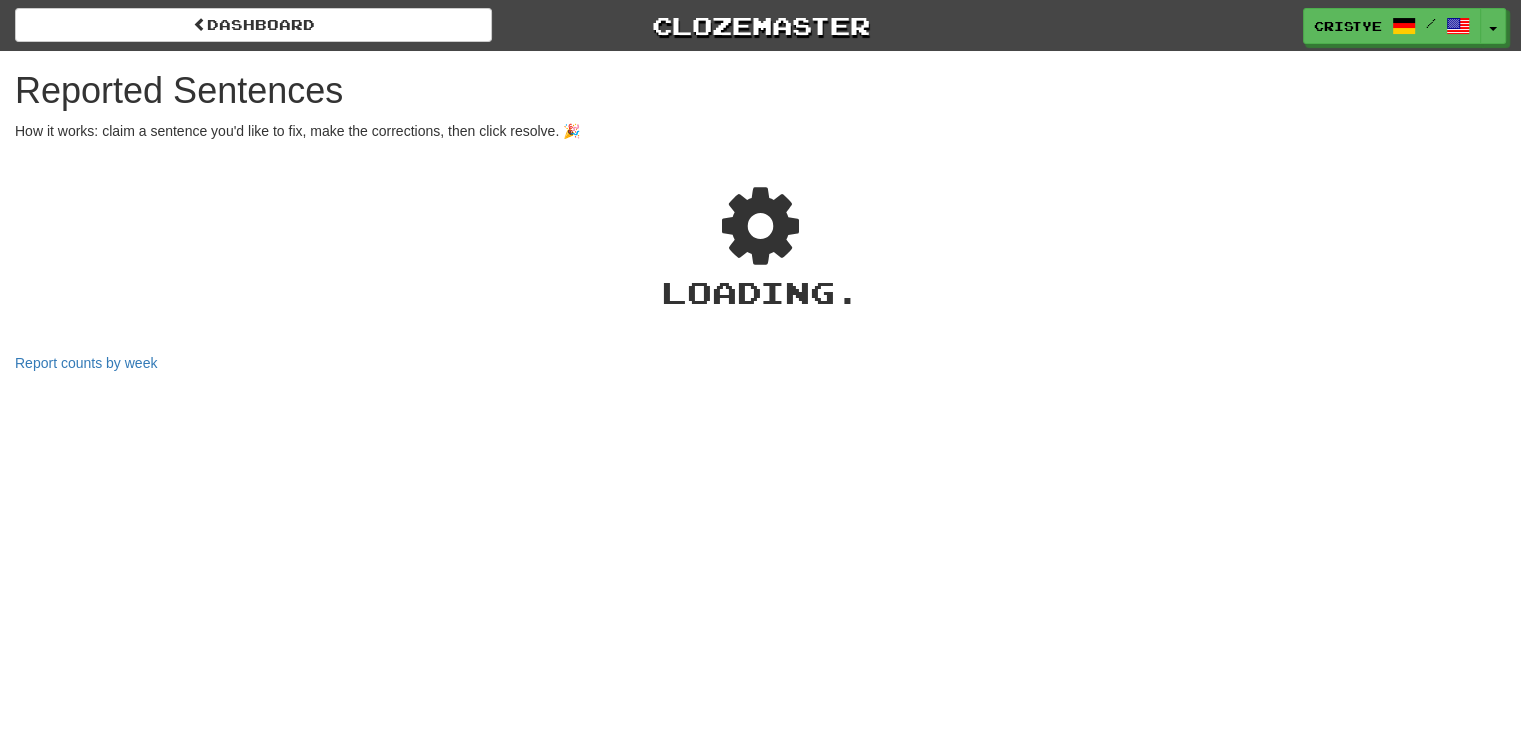 select on "***" 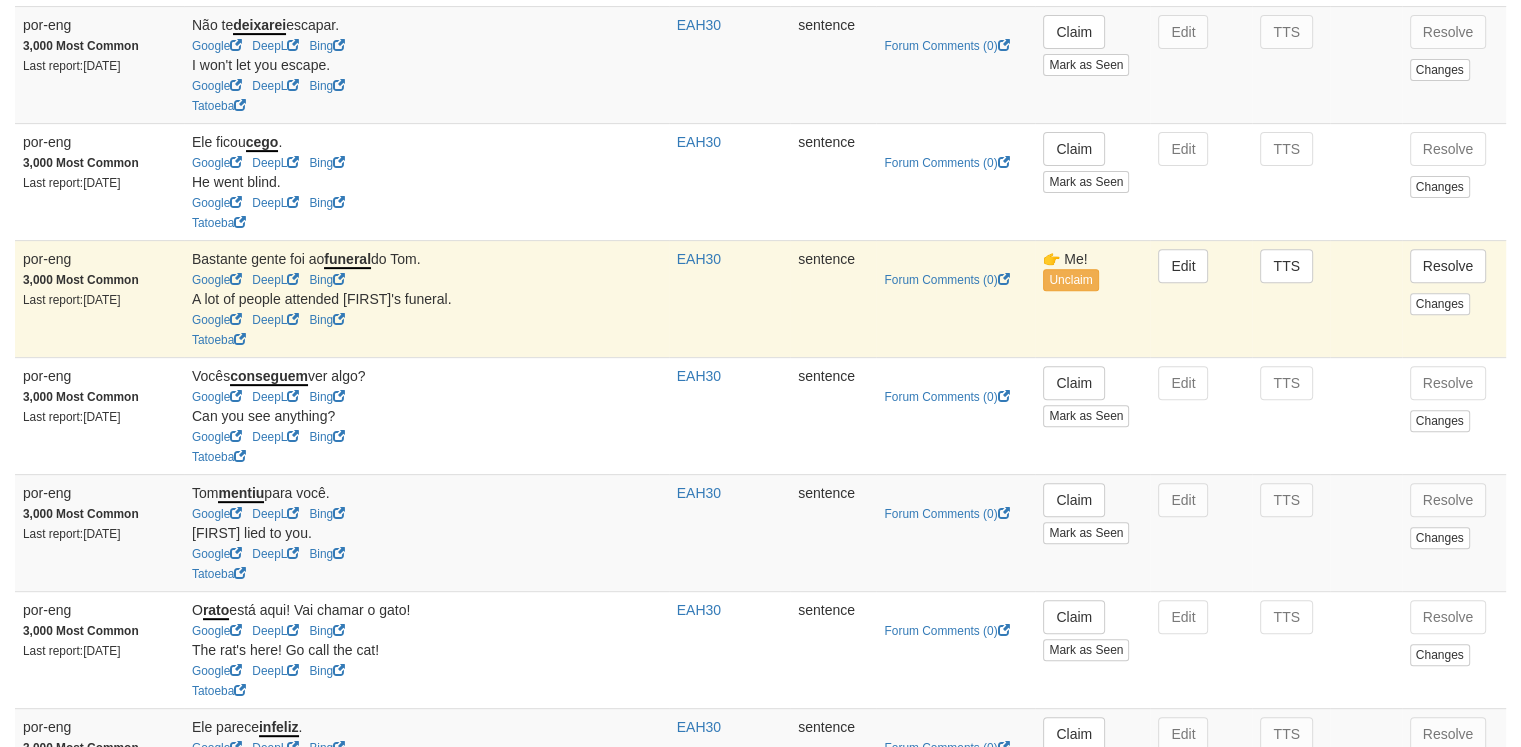 scroll, scrollTop: 817, scrollLeft: 0, axis: vertical 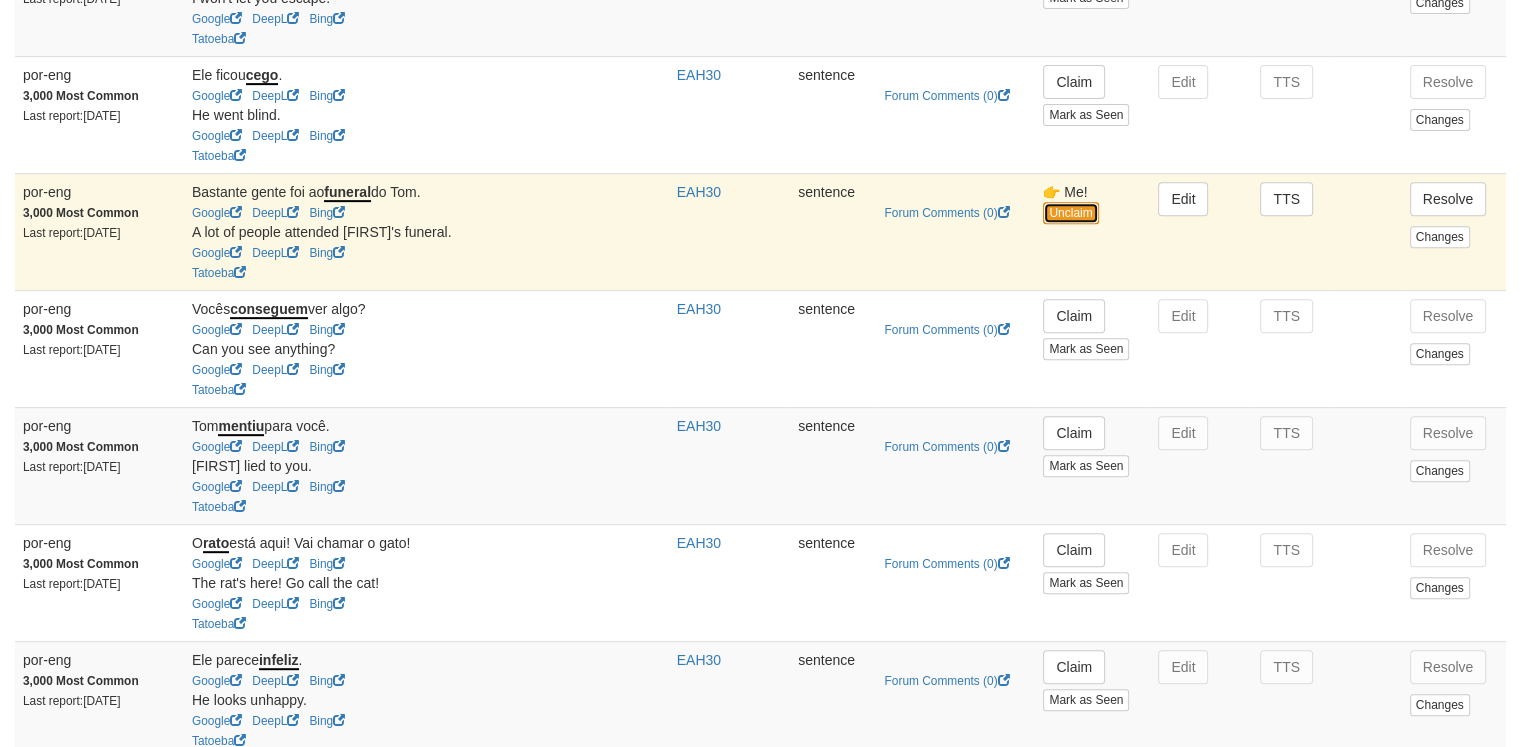 click on "Unclaim" at bounding box center (1070, 213) 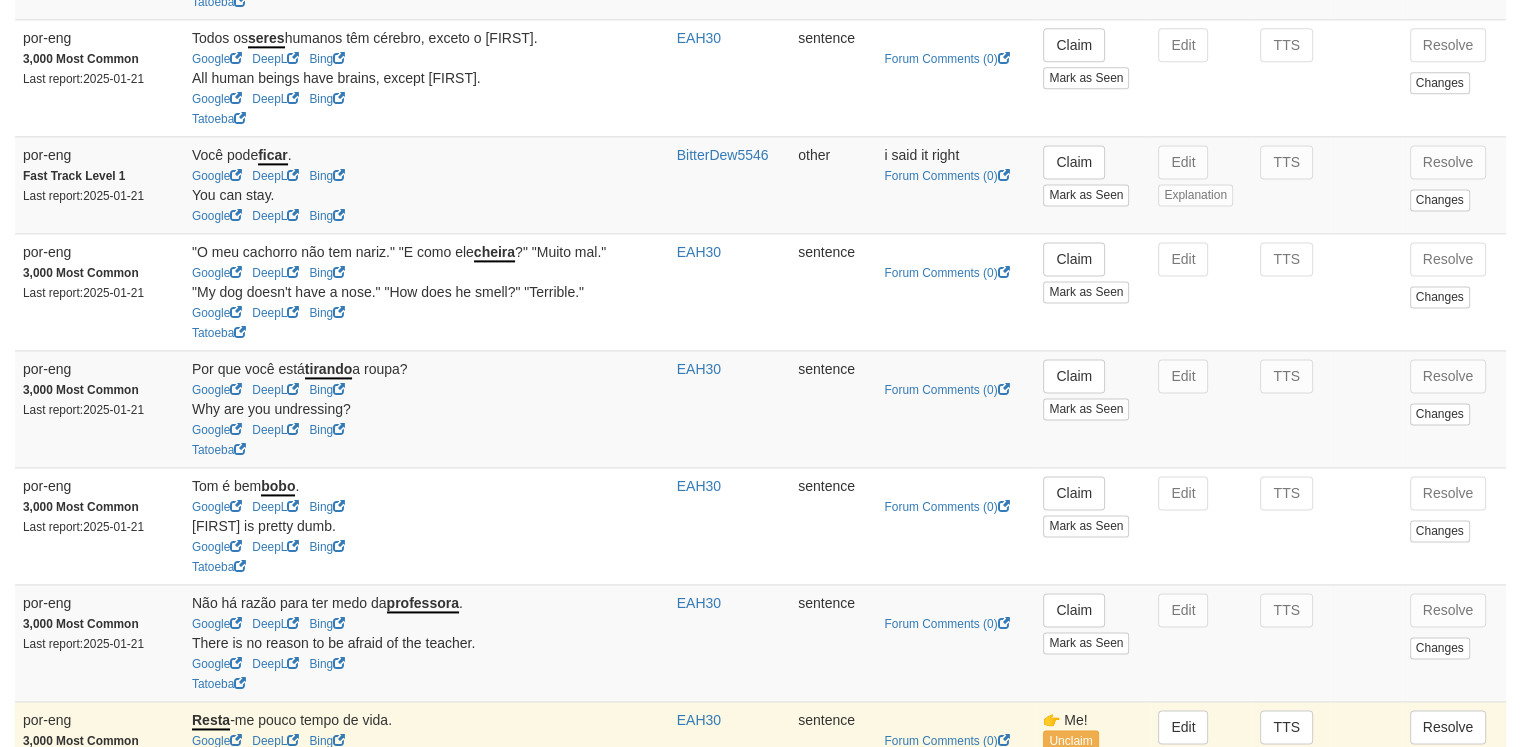 scroll, scrollTop: 2690, scrollLeft: 0, axis: vertical 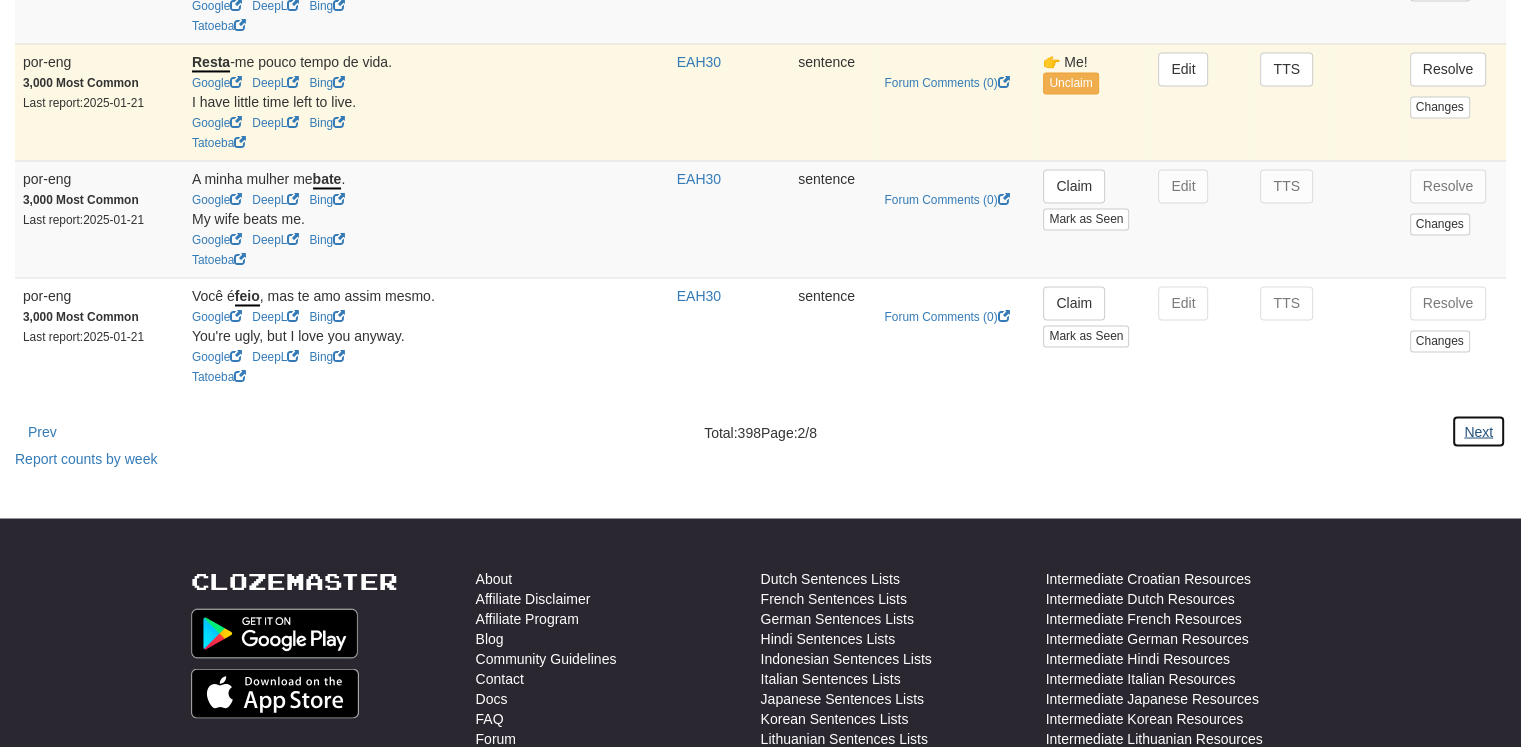 click on "Next" at bounding box center [1478, 431] 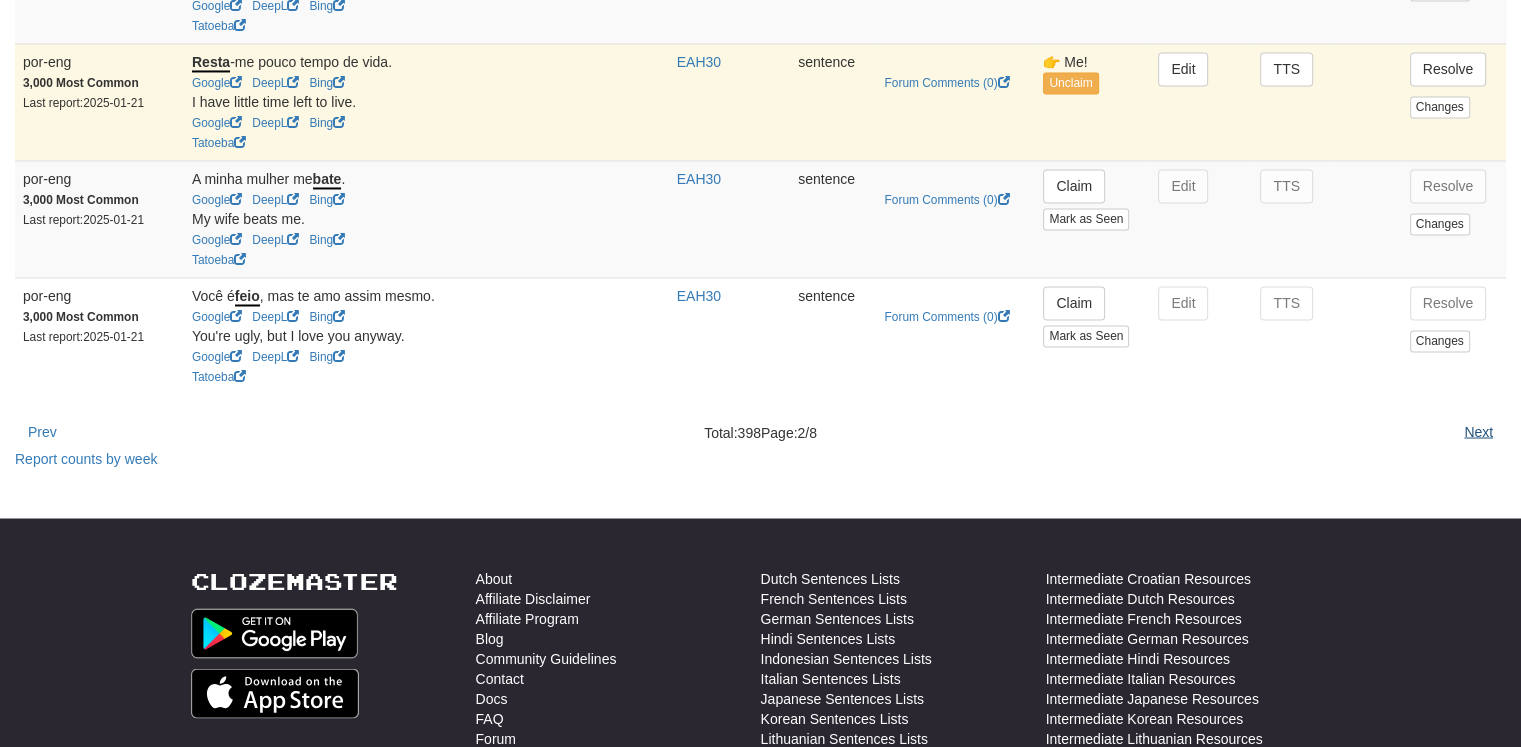 scroll, scrollTop: 0, scrollLeft: 0, axis: both 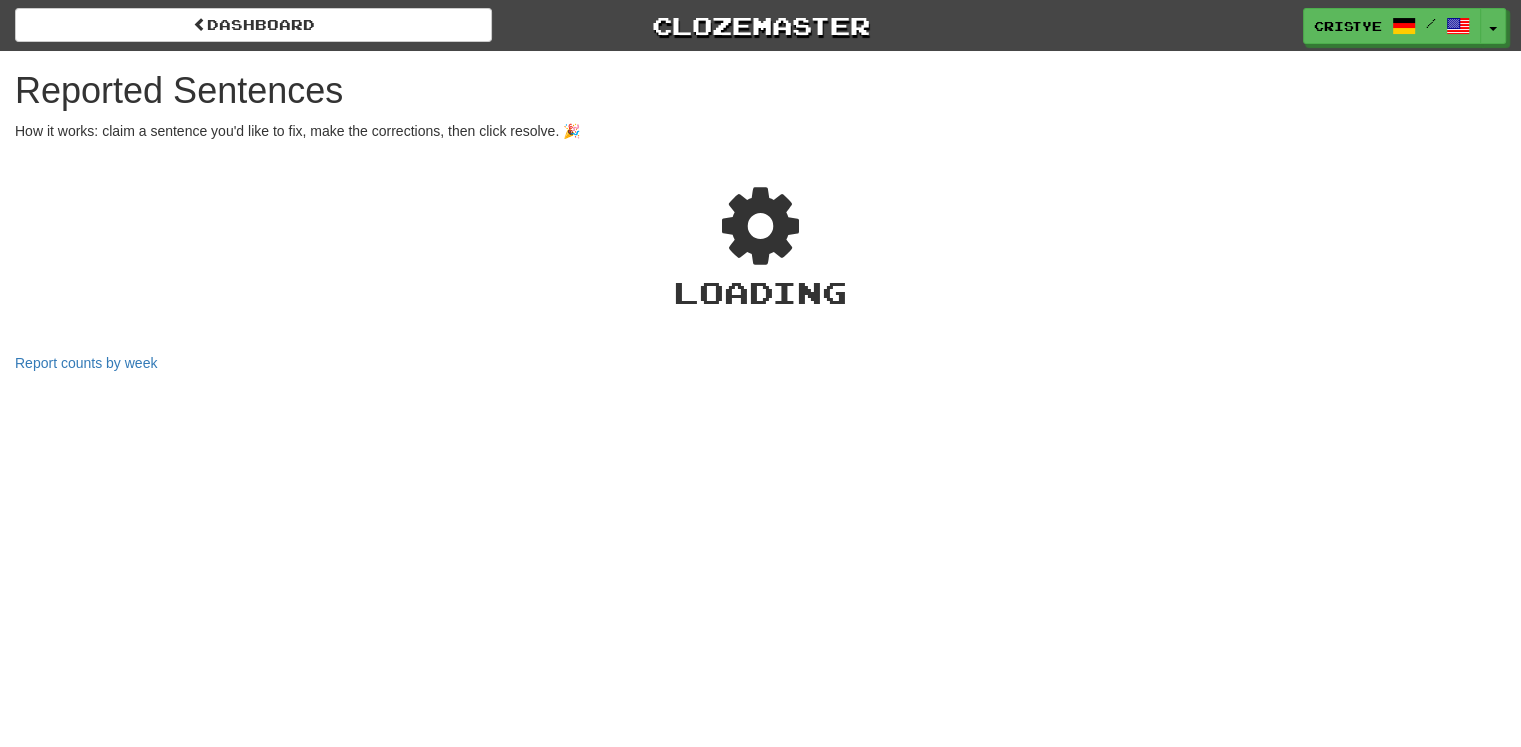 select on "***" 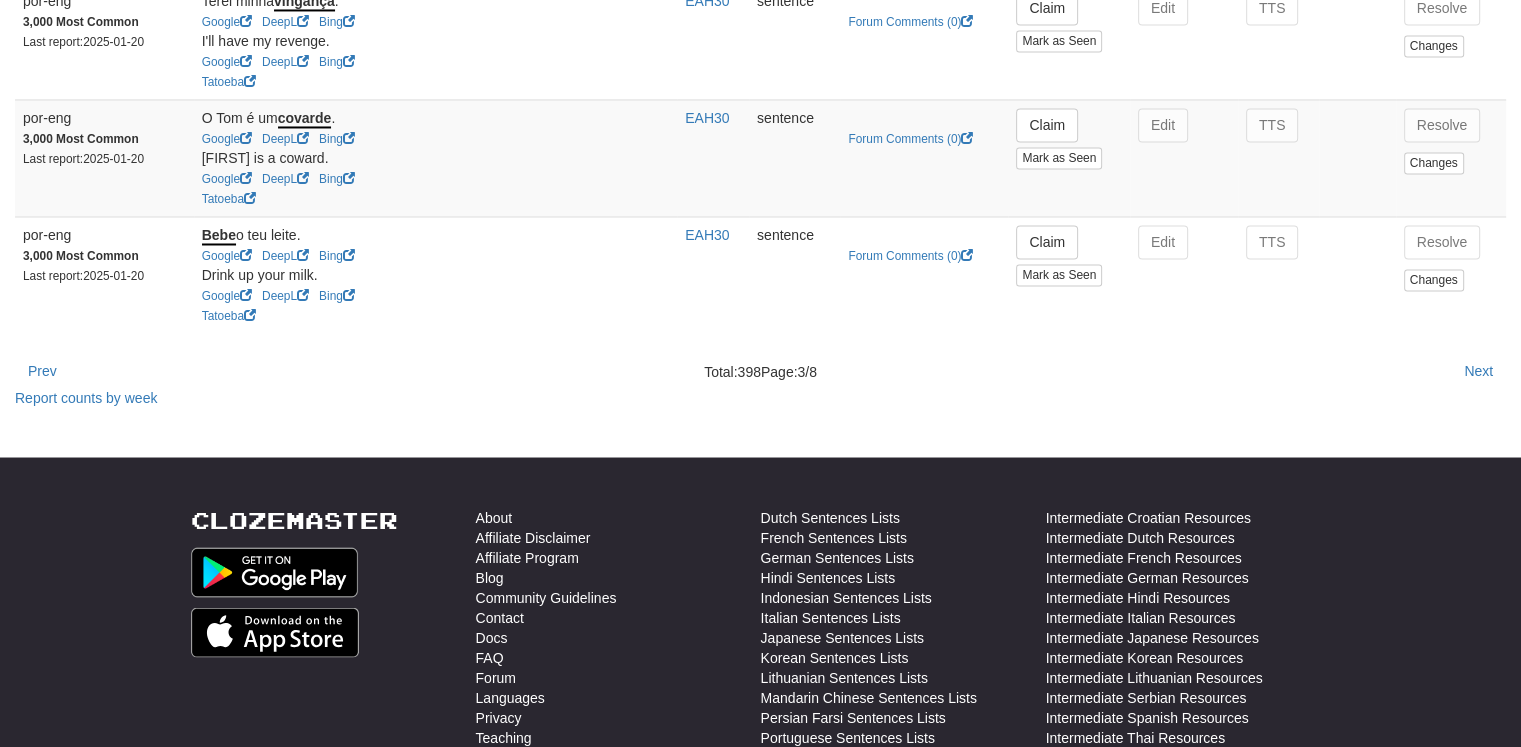 scroll, scrollTop: 3486, scrollLeft: 0, axis: vertical 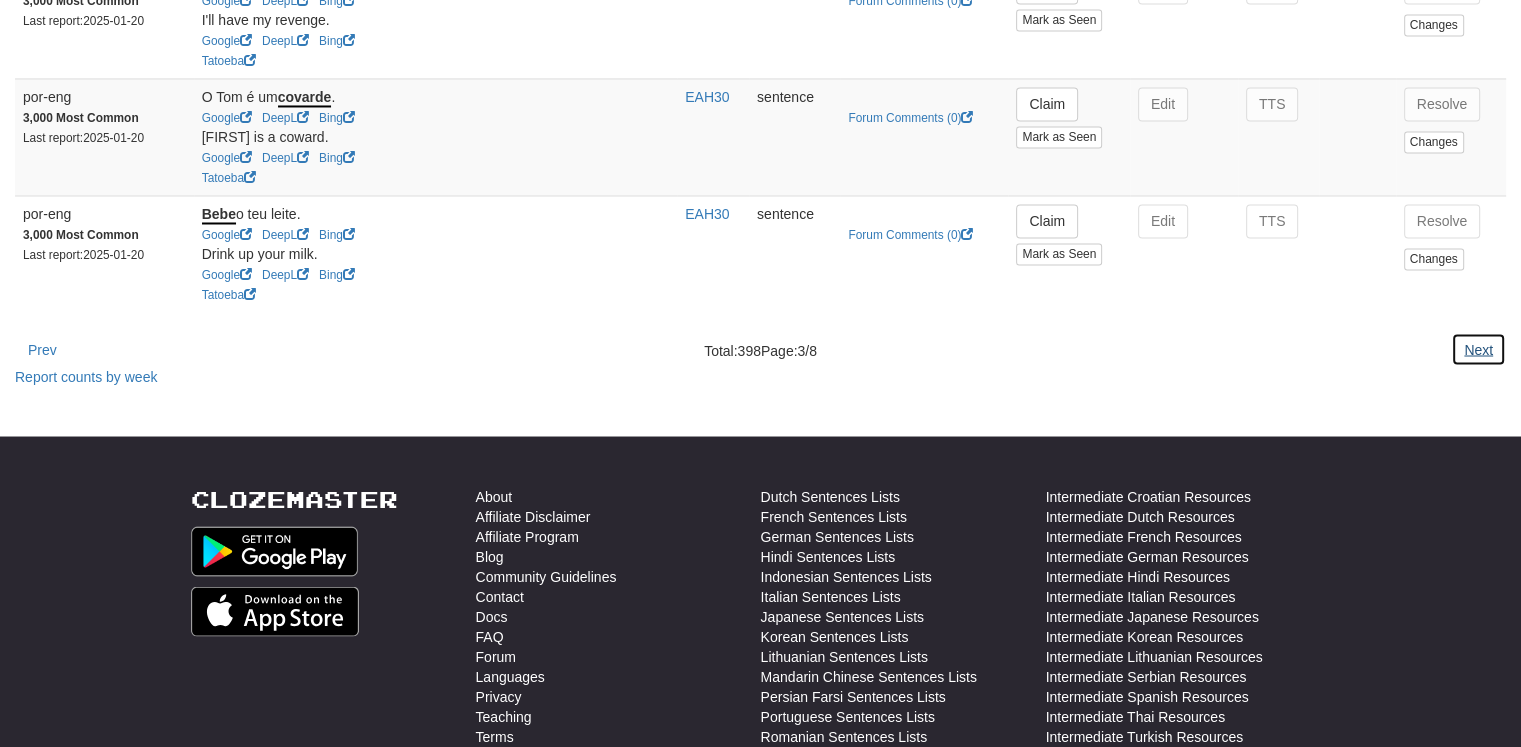 click on "Next" at bounding box center (1478, 349) 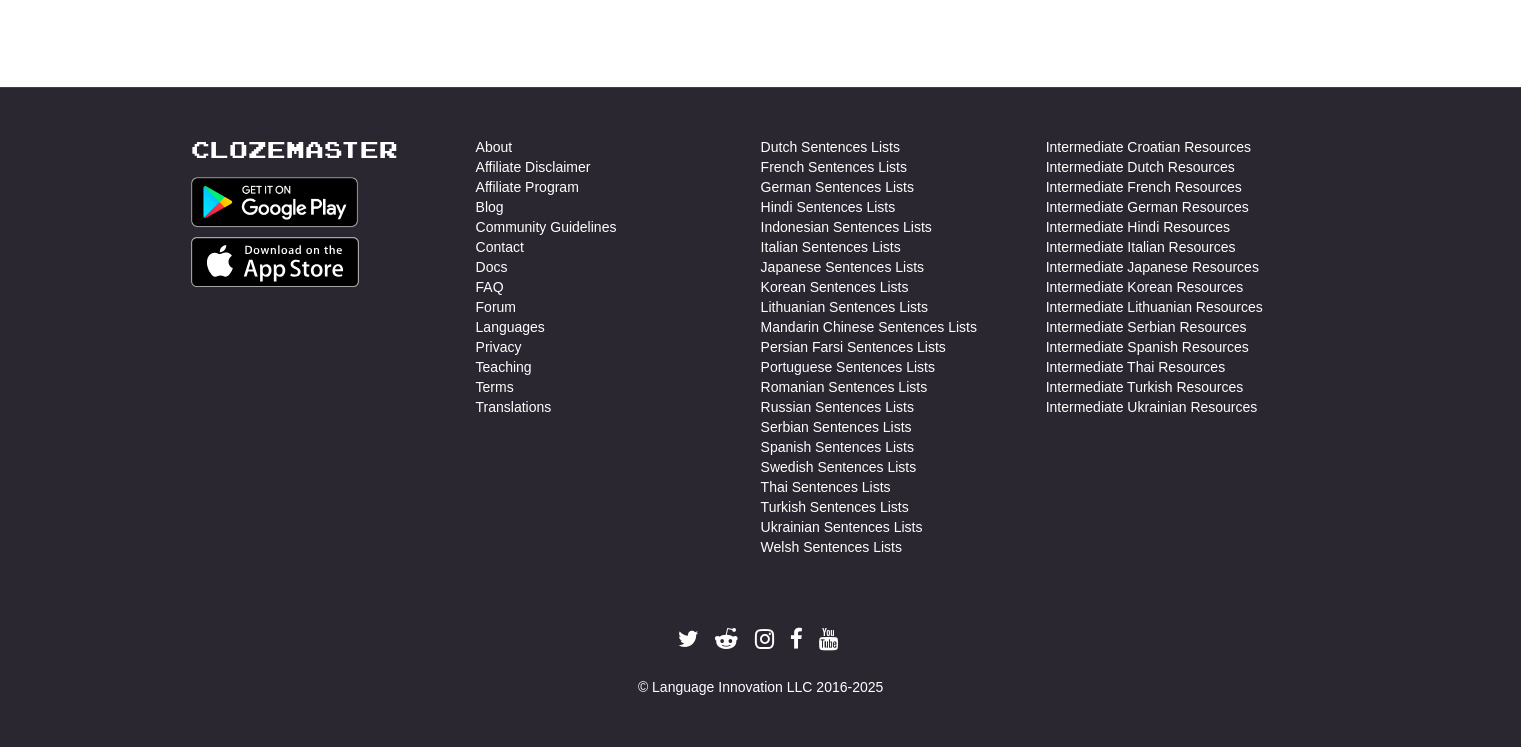 scroll, scrollTop: 0, scrollLeft: 0, axis: both 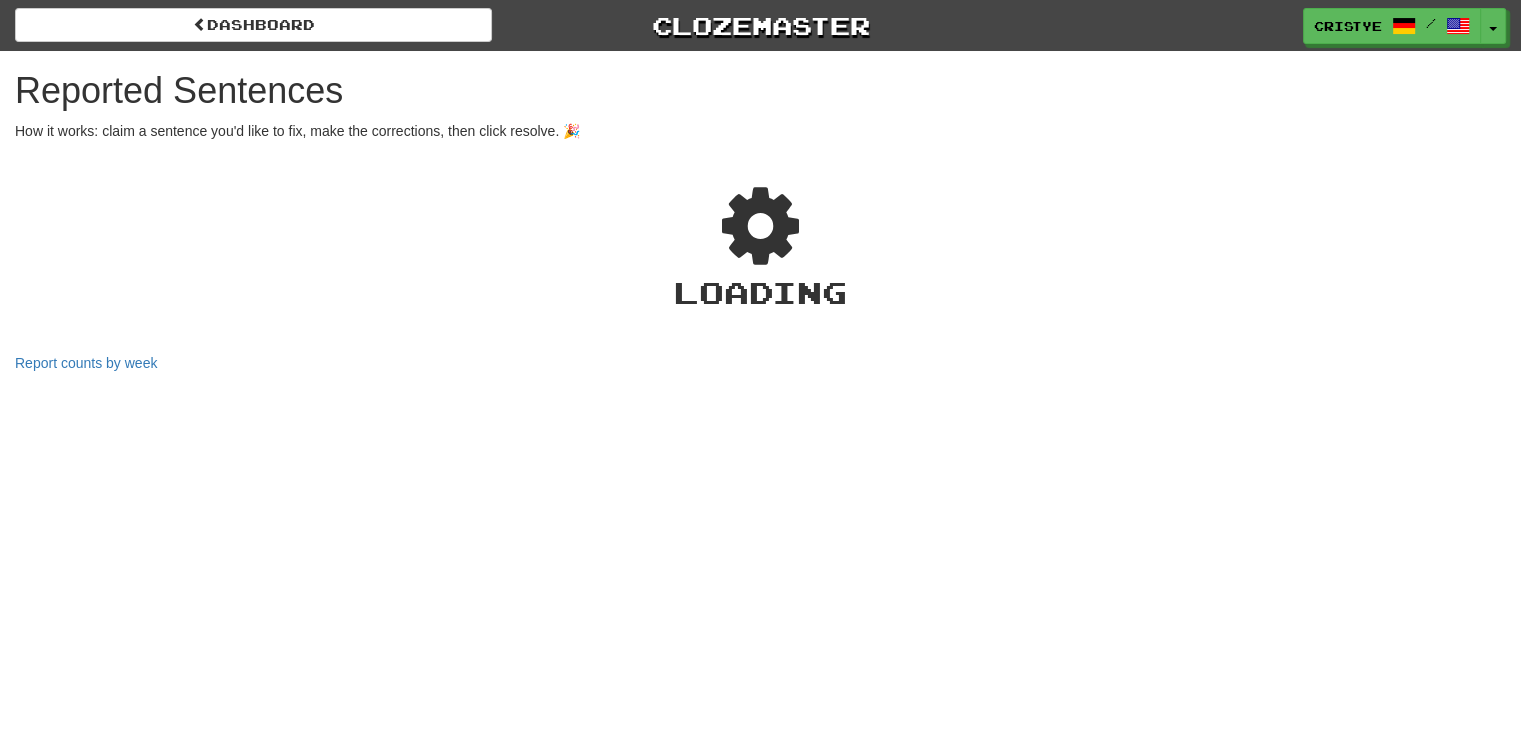 select on "***" 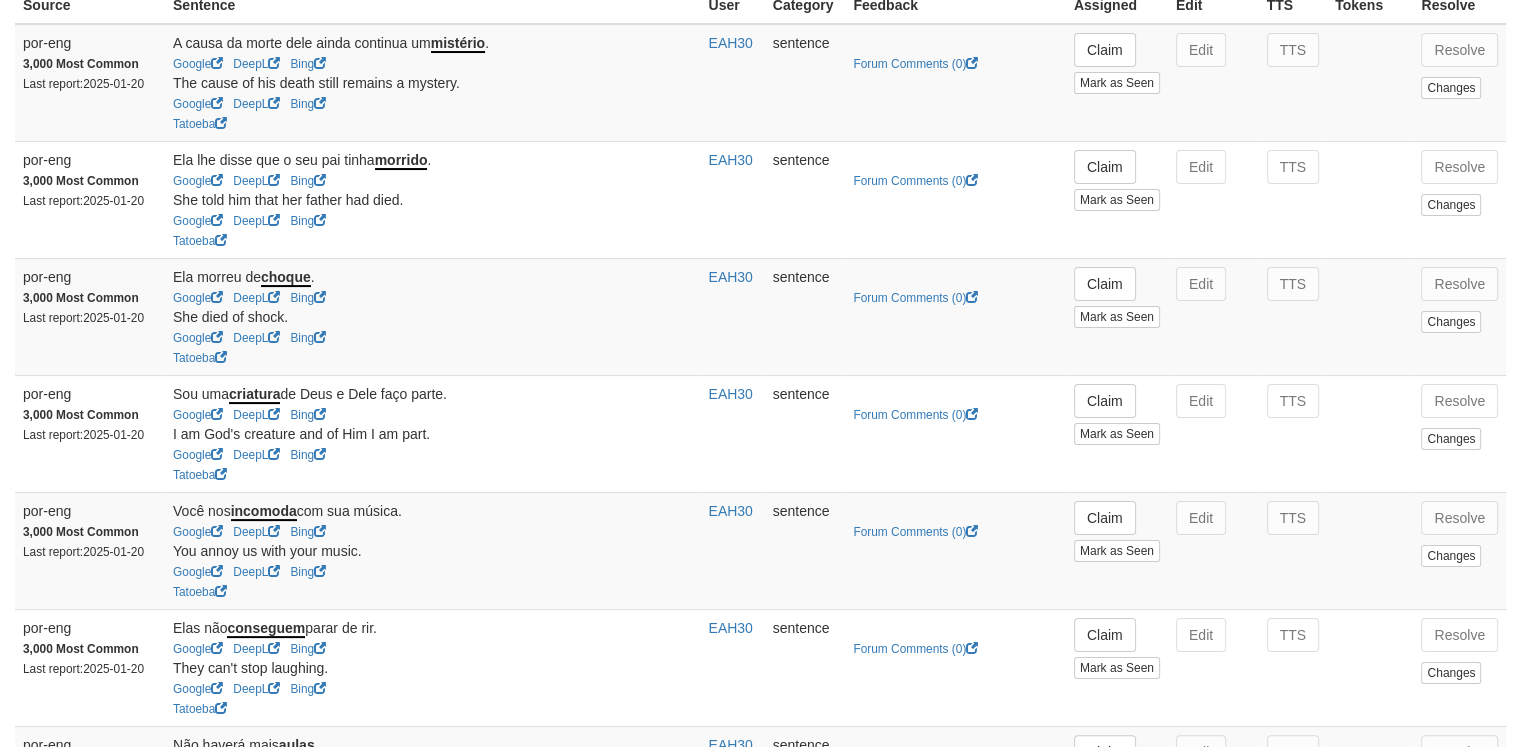 scroll, scrollTop: 320, scrollLeft: 0, axis: vertical 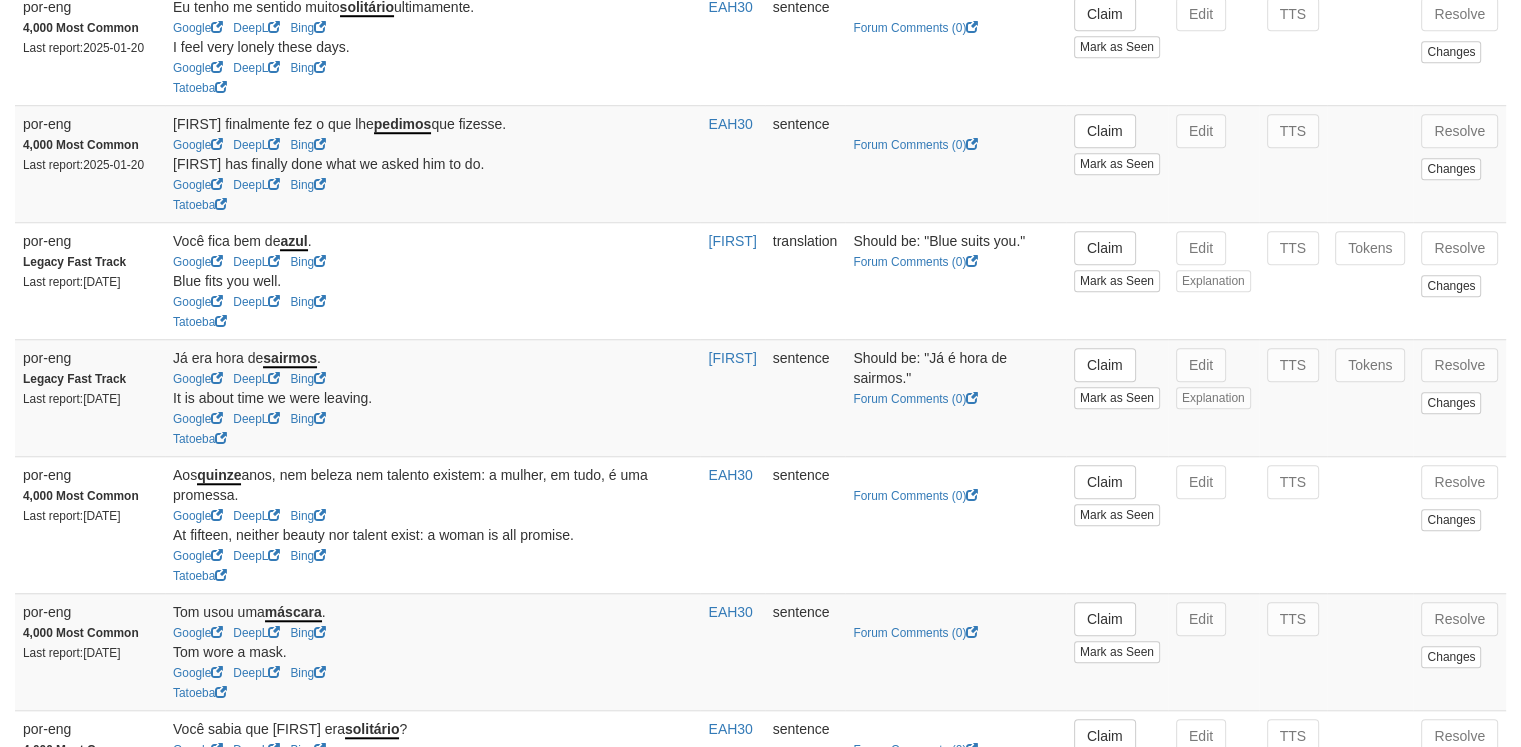 click on "Google  DeepL  Bing" at bounding box center [430, 301] 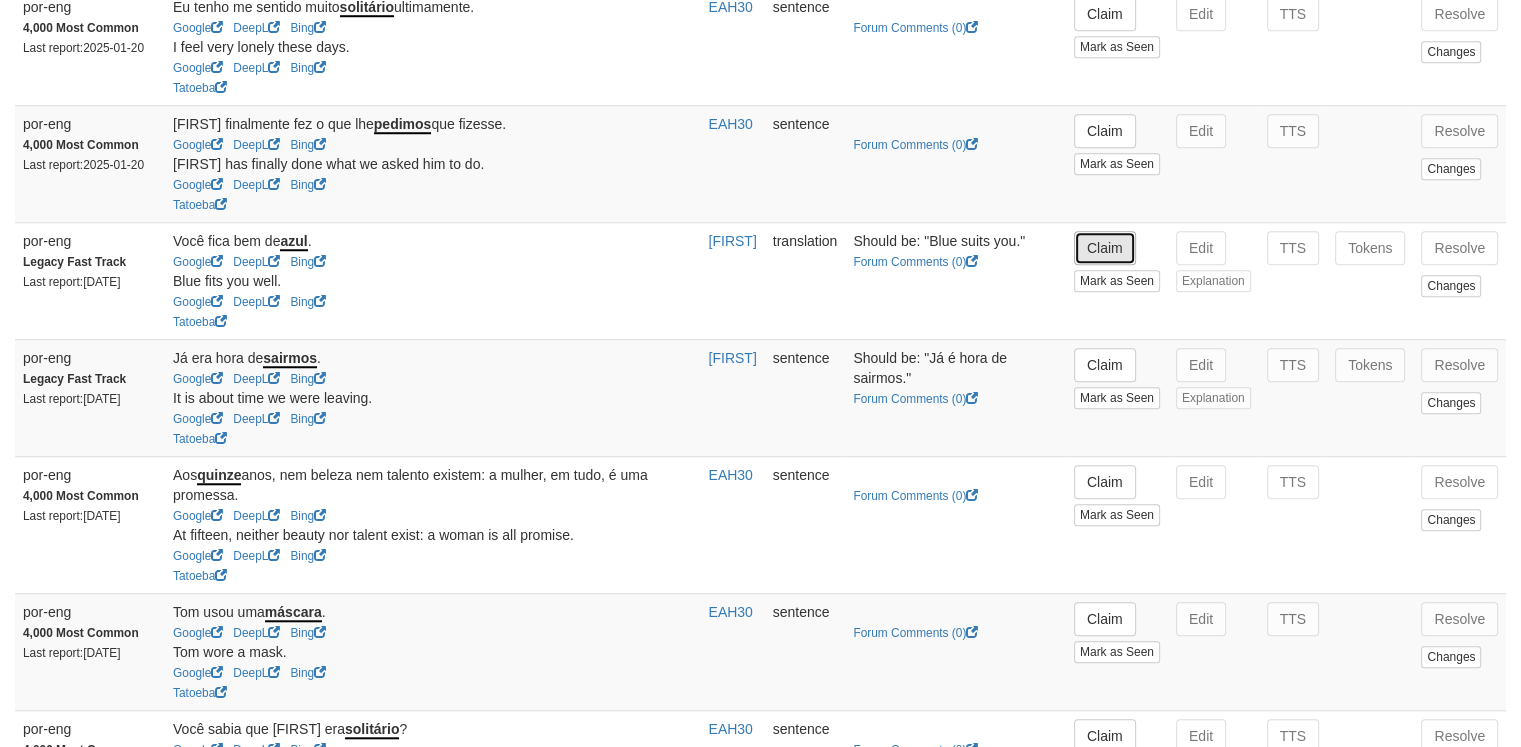 click on "Claim" at bounding box center (1105, 248) 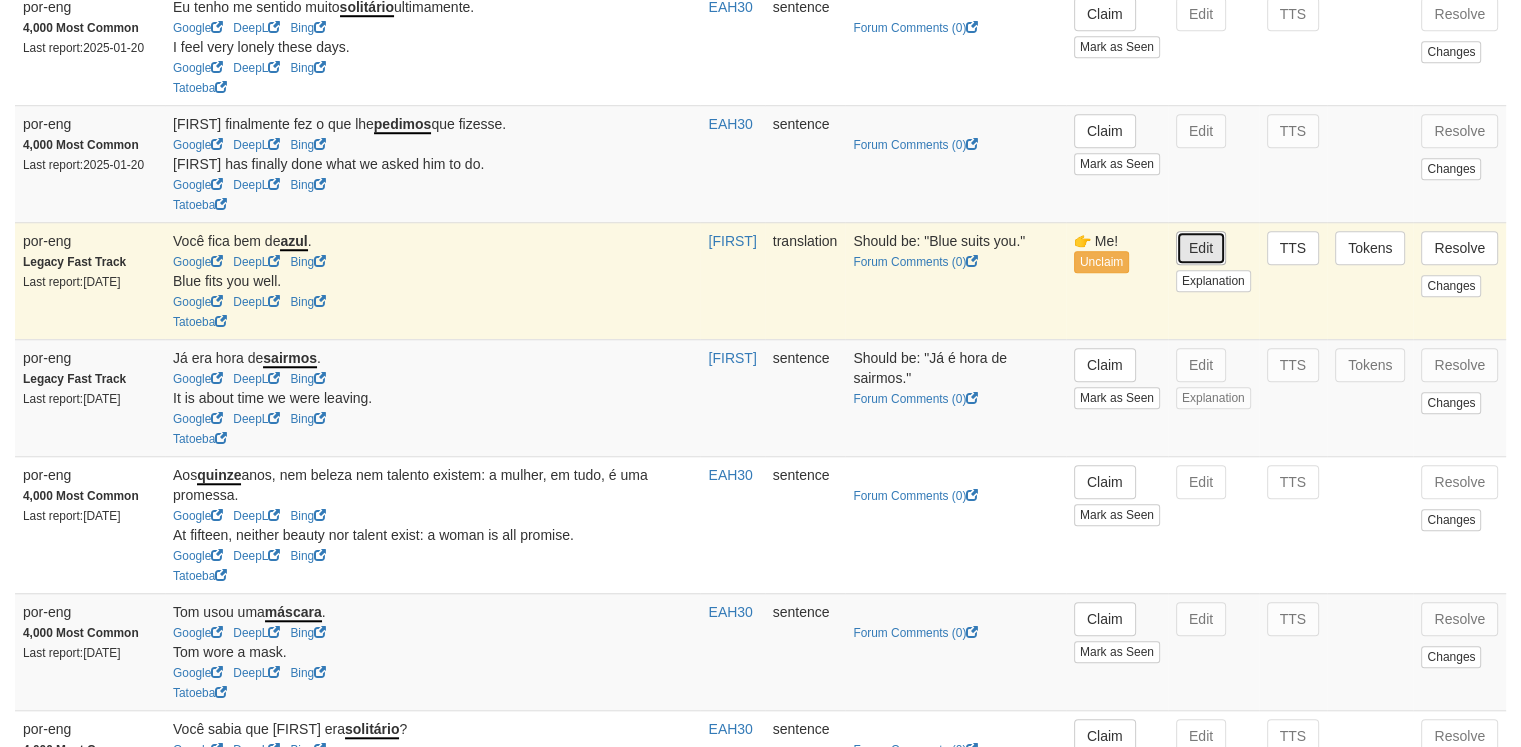 click on "Edit" at bounding box center (1201, 248) 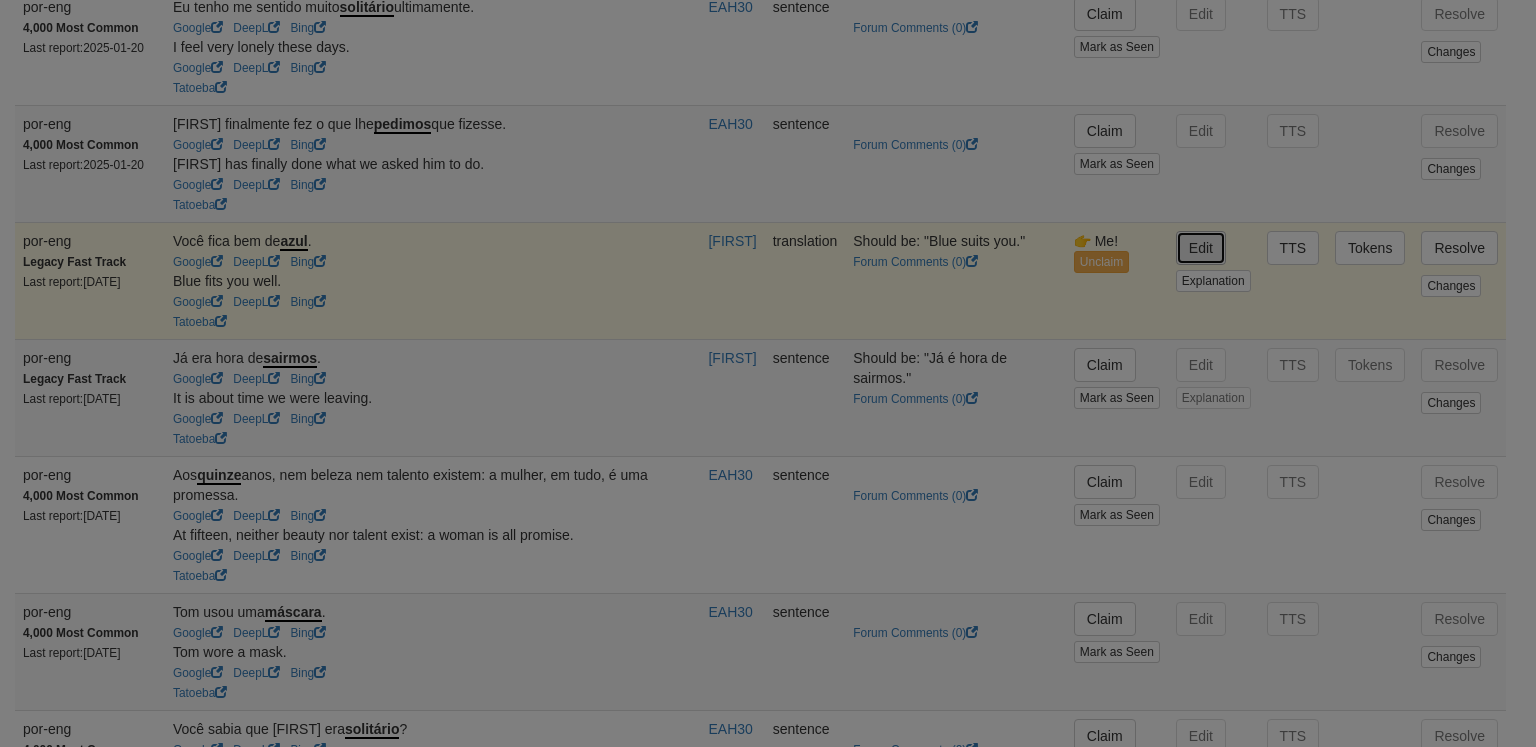 type on "**********" 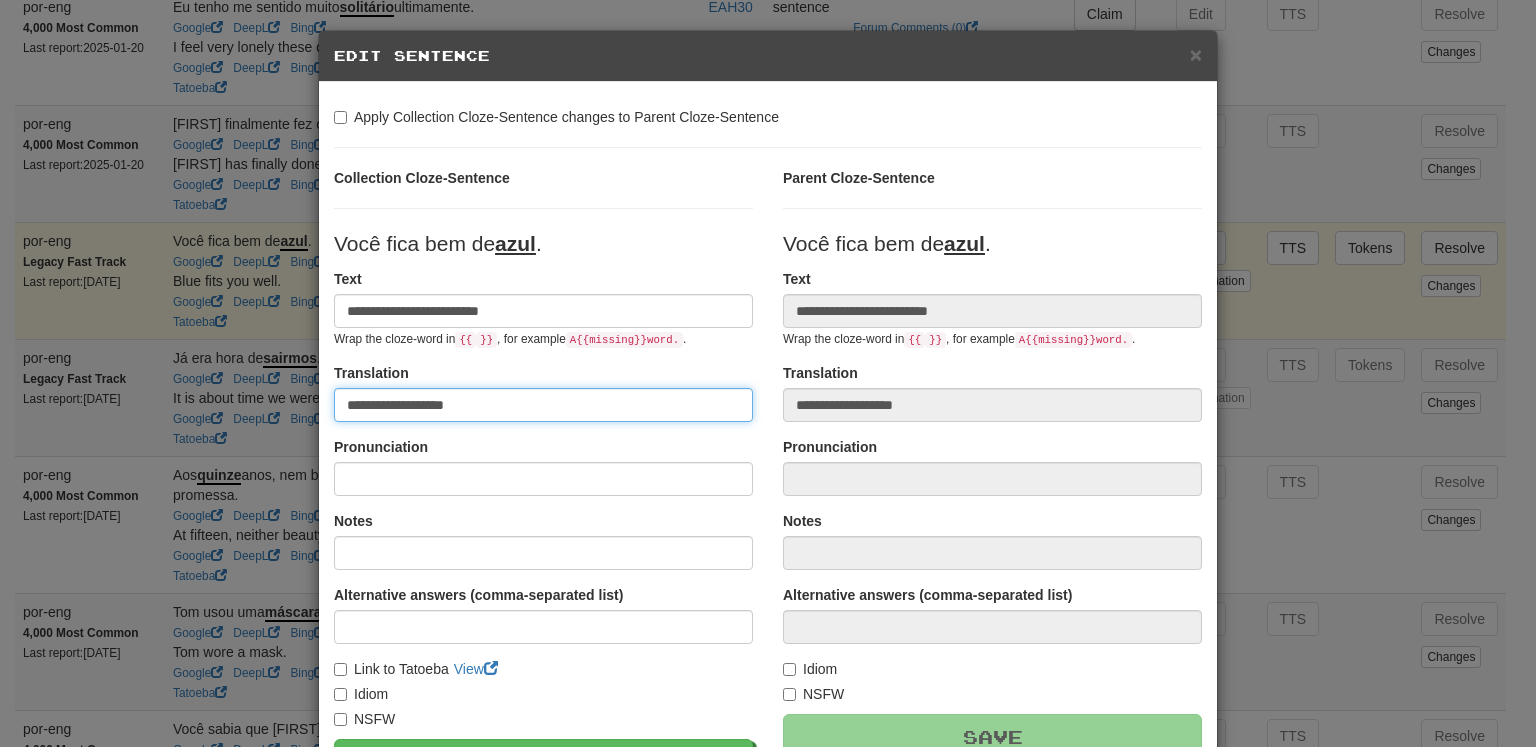 click on "**********" at bounding box center (543, 405) 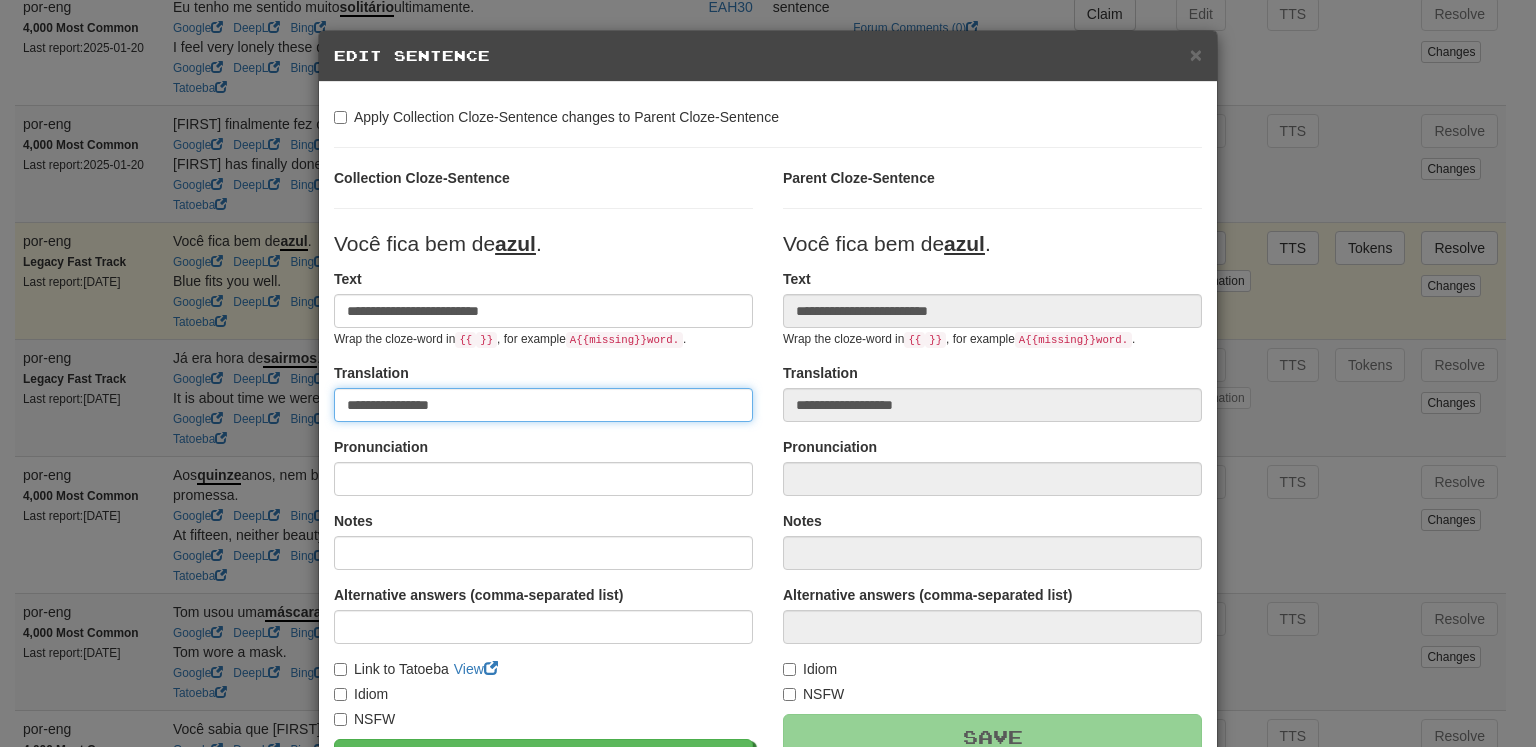 drag, startPoint x: 386, startPoint y: 399, endPoint x: 357, endPoint y: 411, distance: 31.38471 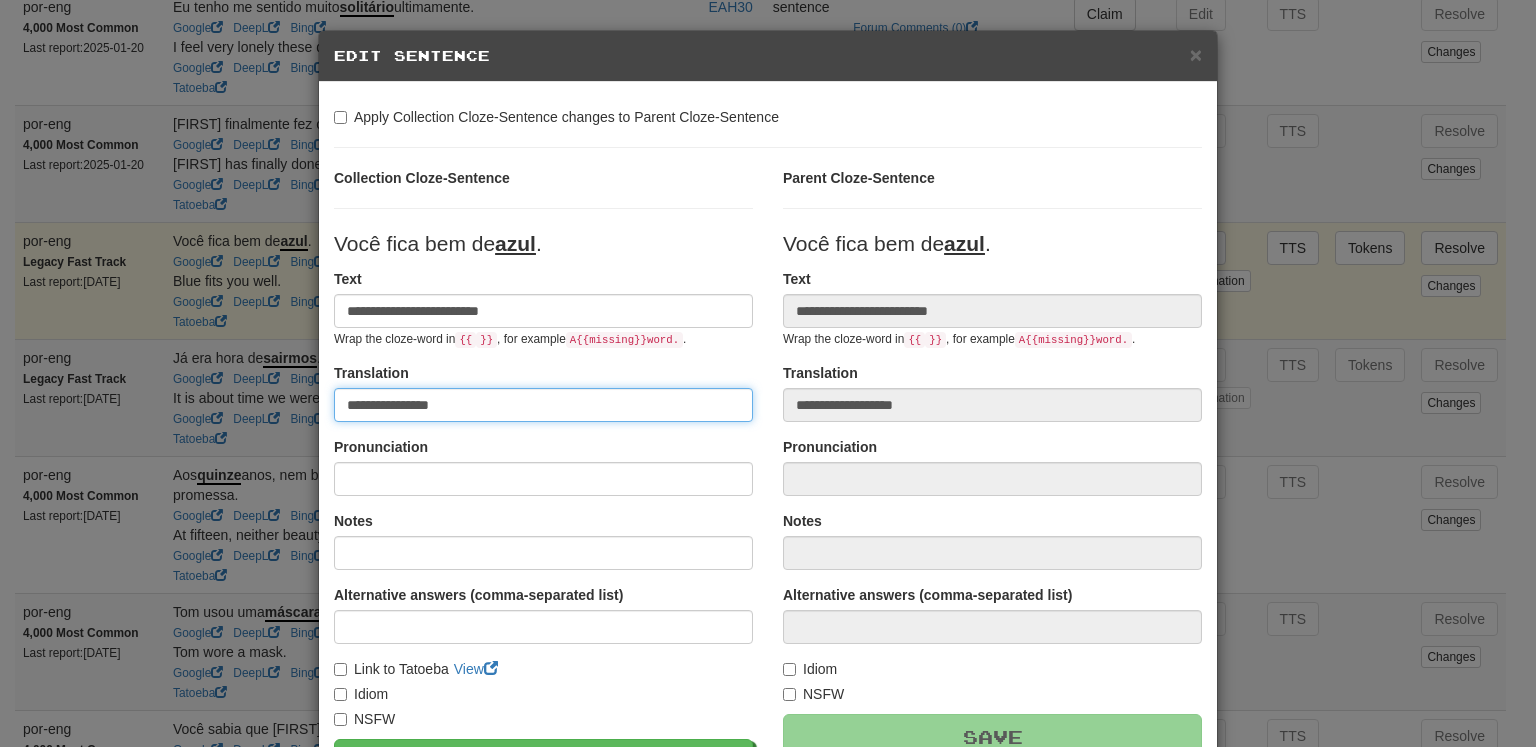 click on "**********" at bounding box center [543, 405] 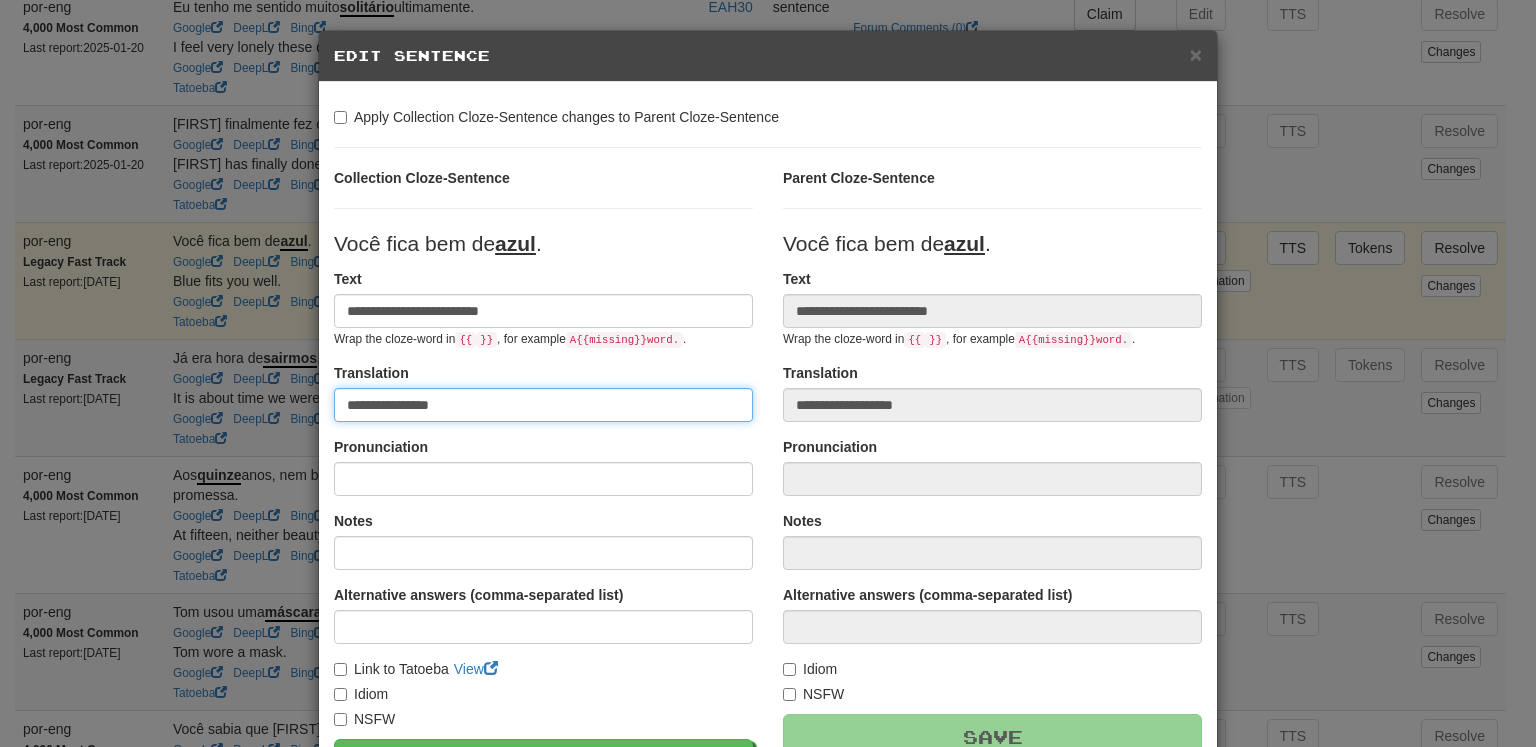 click on "**********" at bounding box center [543, 405] 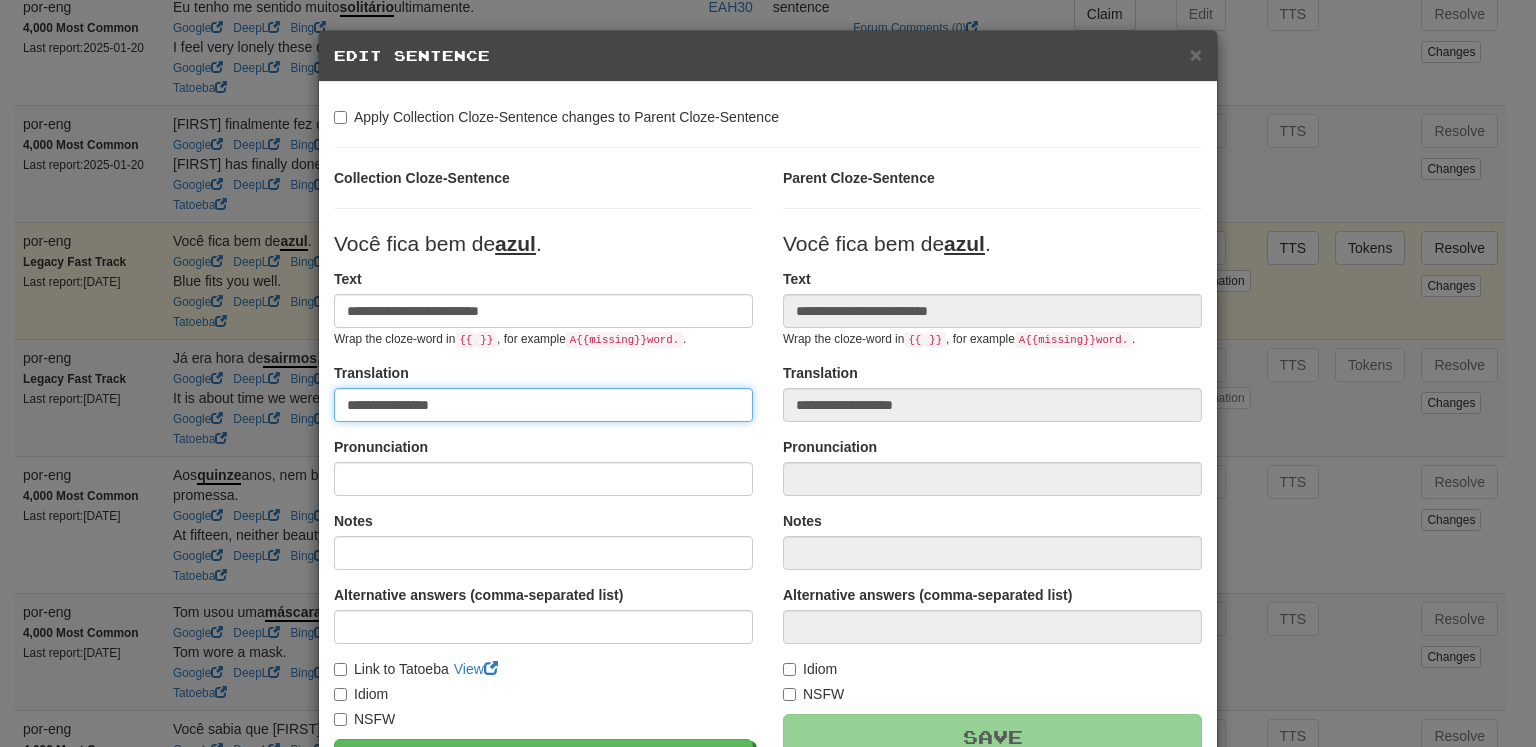 click on "**********" at bounding box center (543, 405) 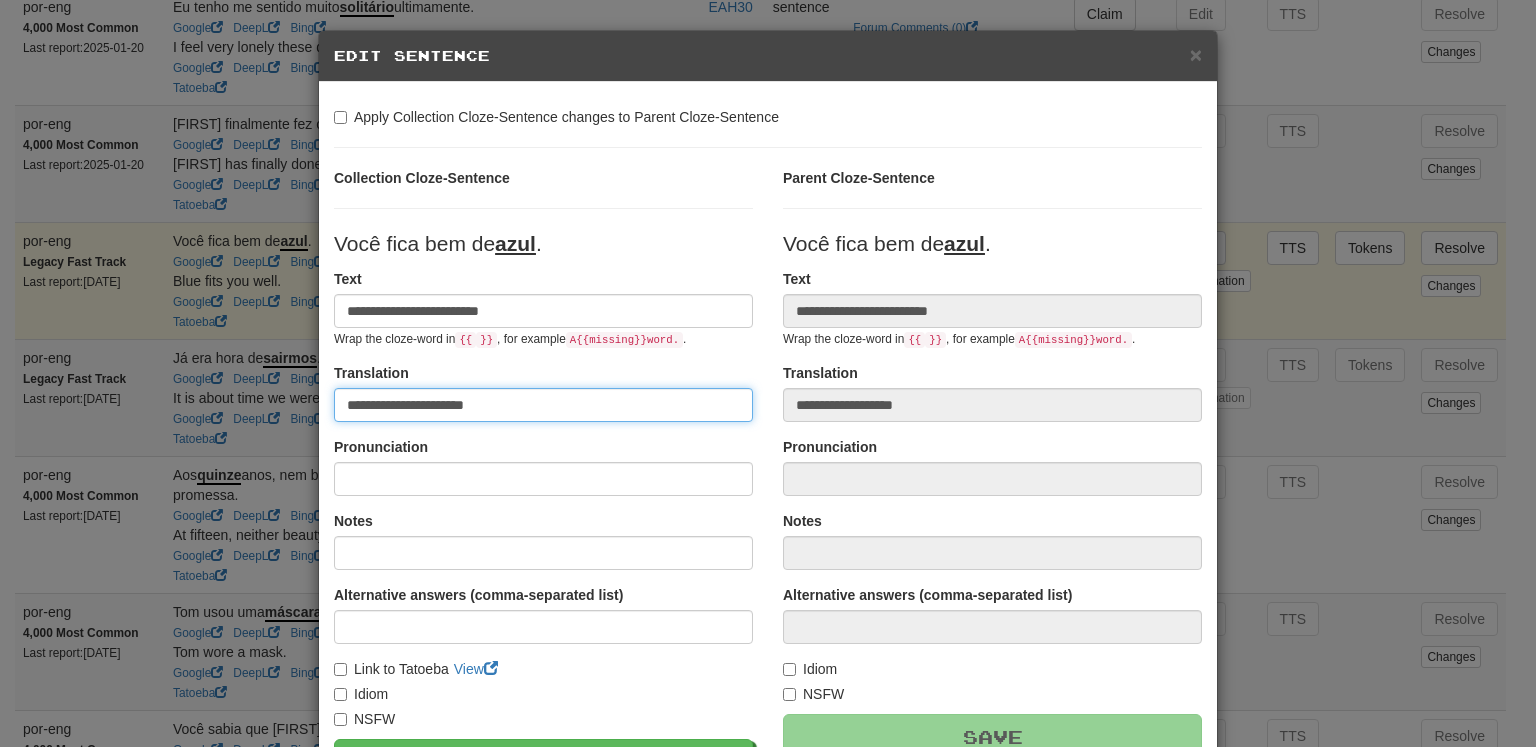 type on "**********" 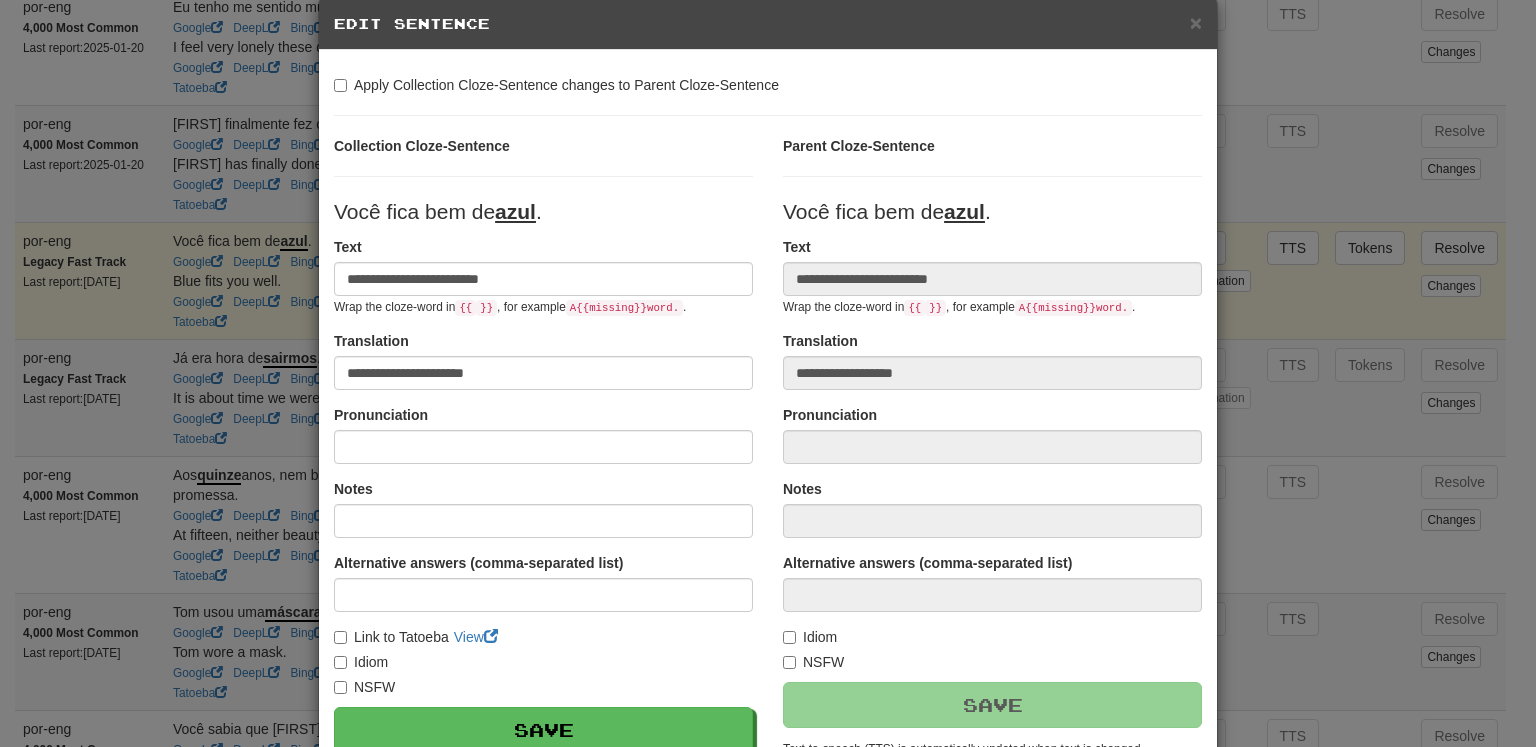 scroll, scrollTop: 228, scrollLeft: 0, axis: vertical 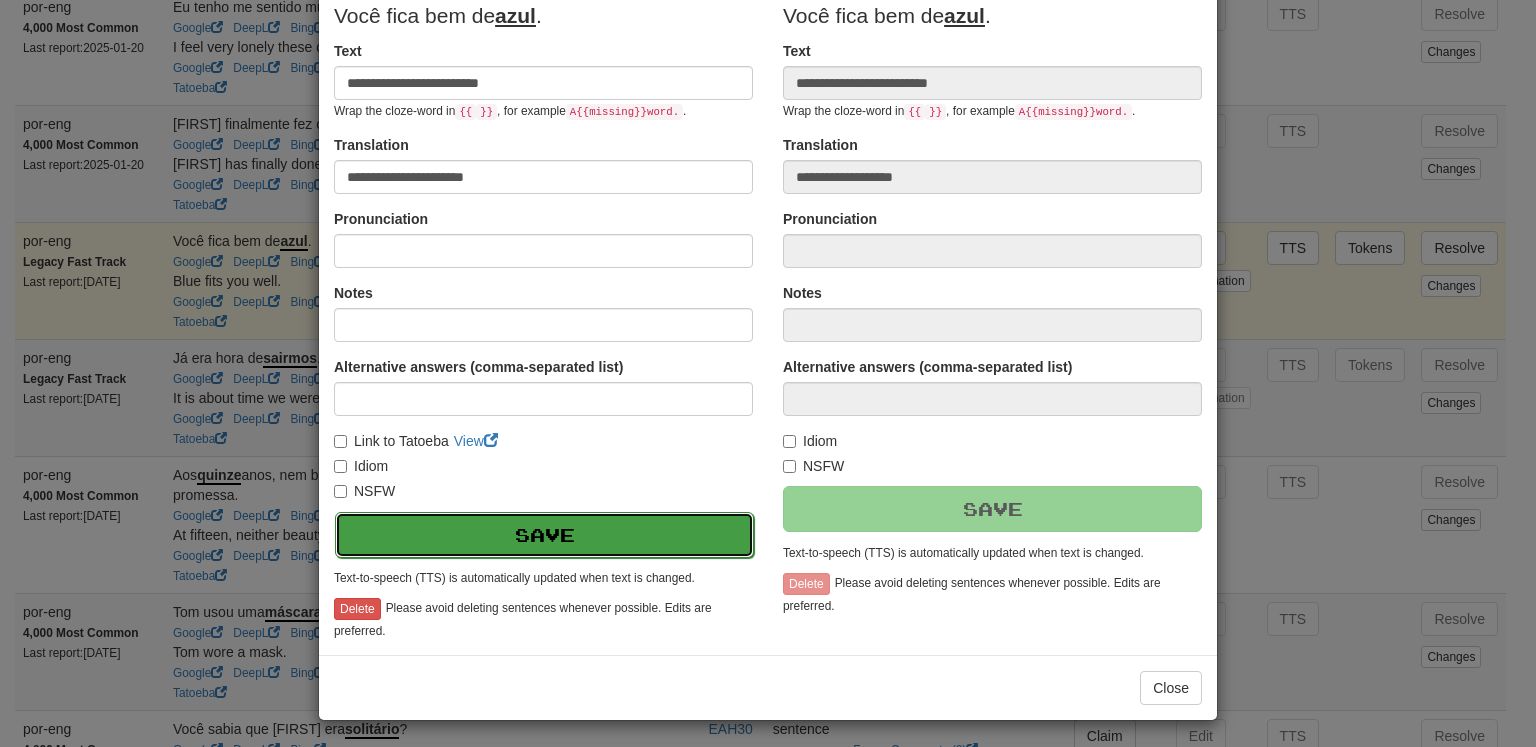 click on "Save" at bounding box center [544, 535] 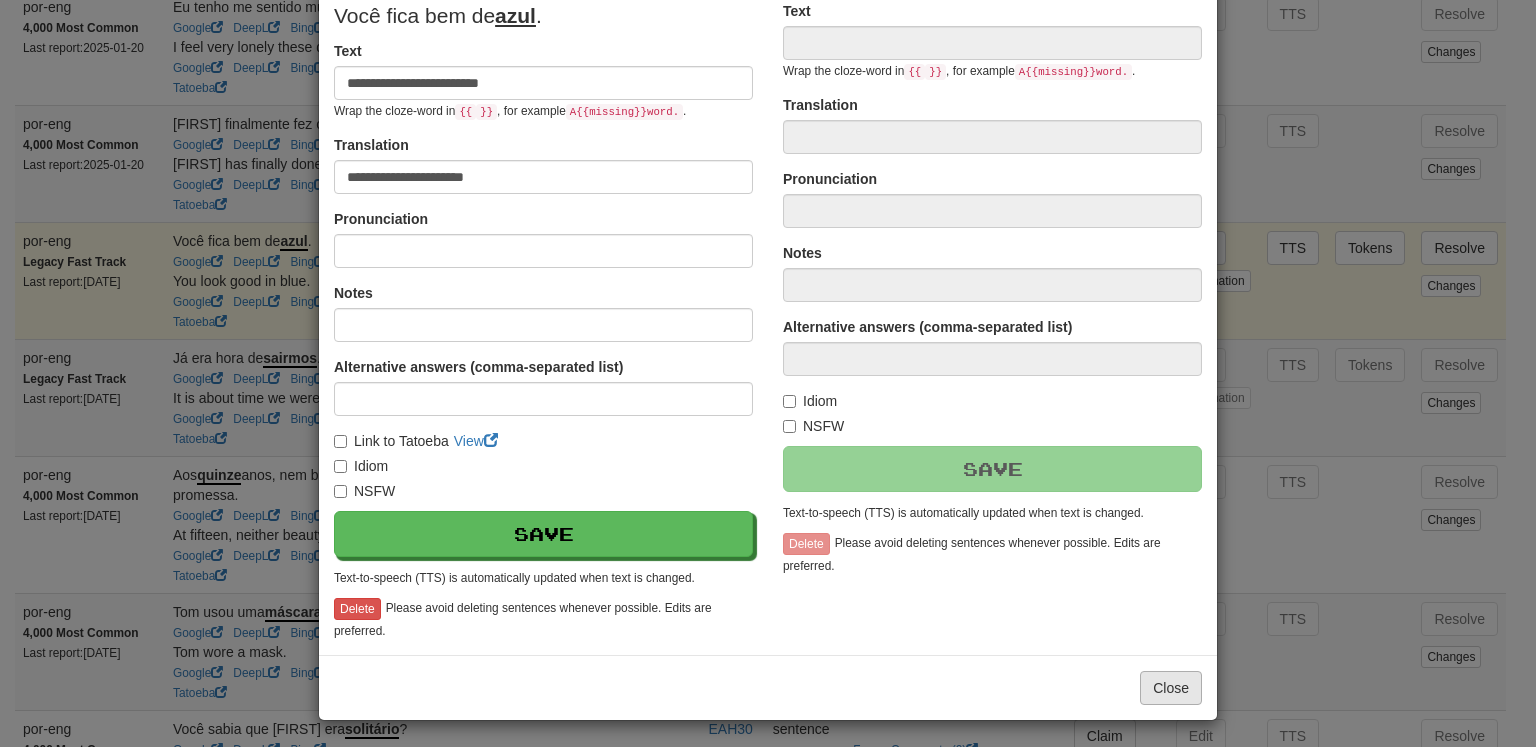 type on "**********" 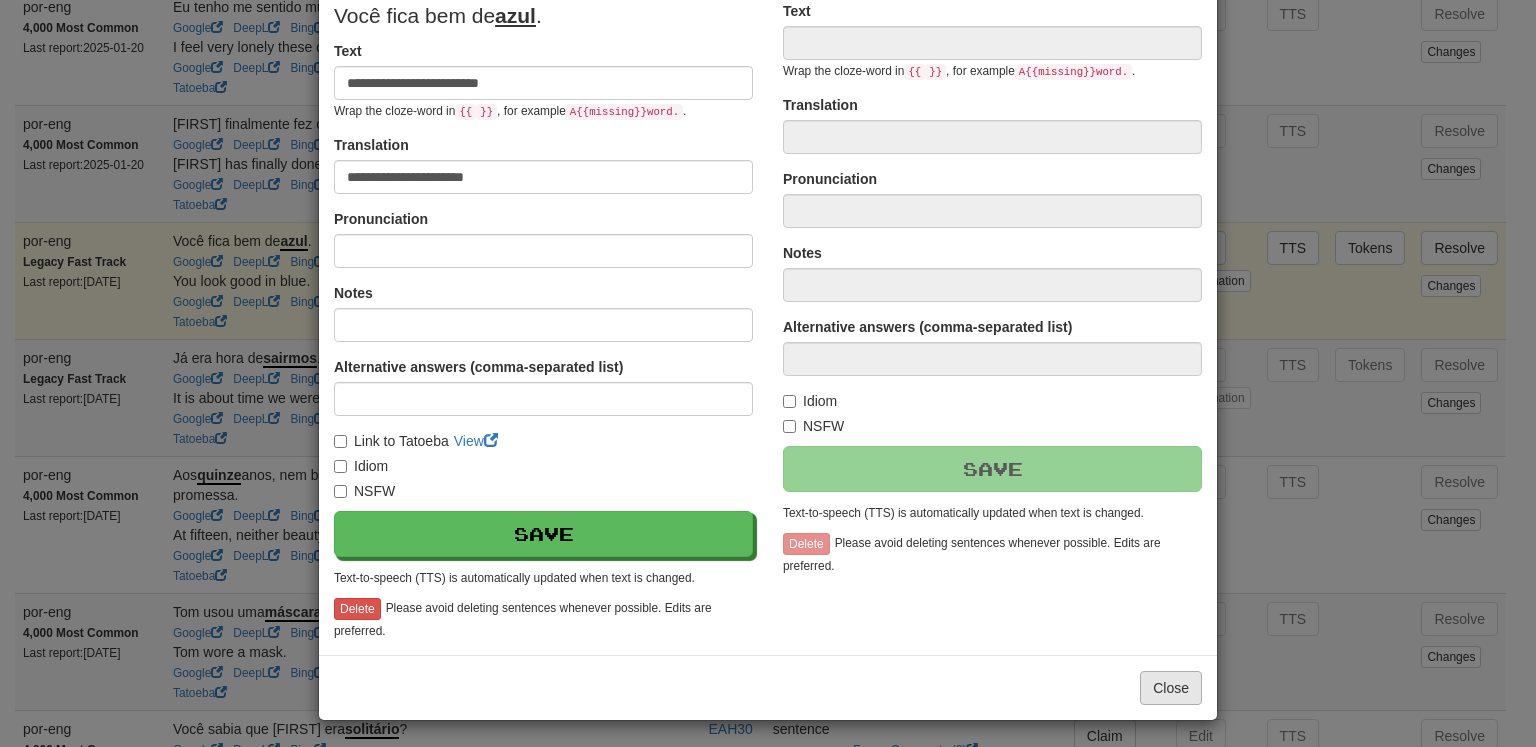 type on "**********" 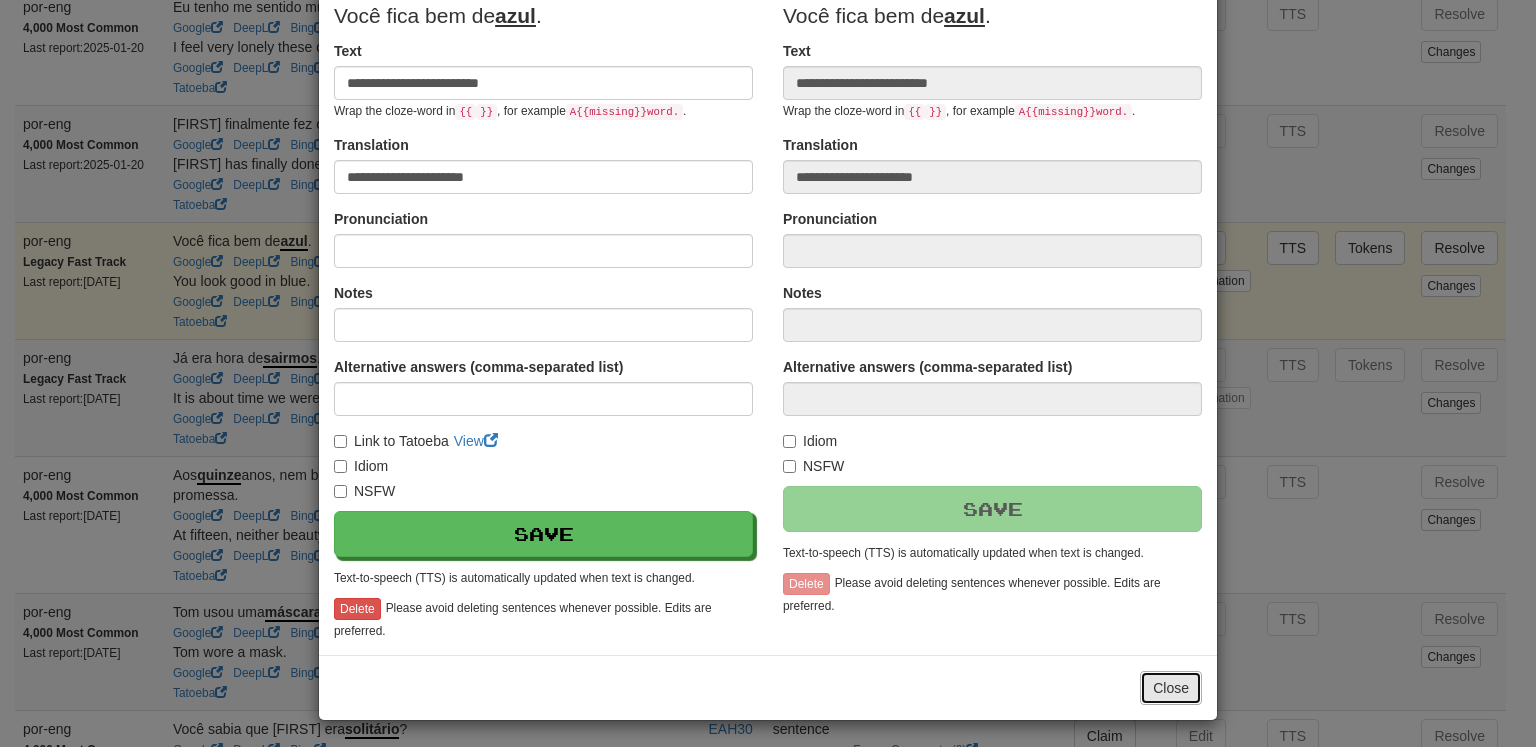 click on "Close" at bounding box center (1171, 688) 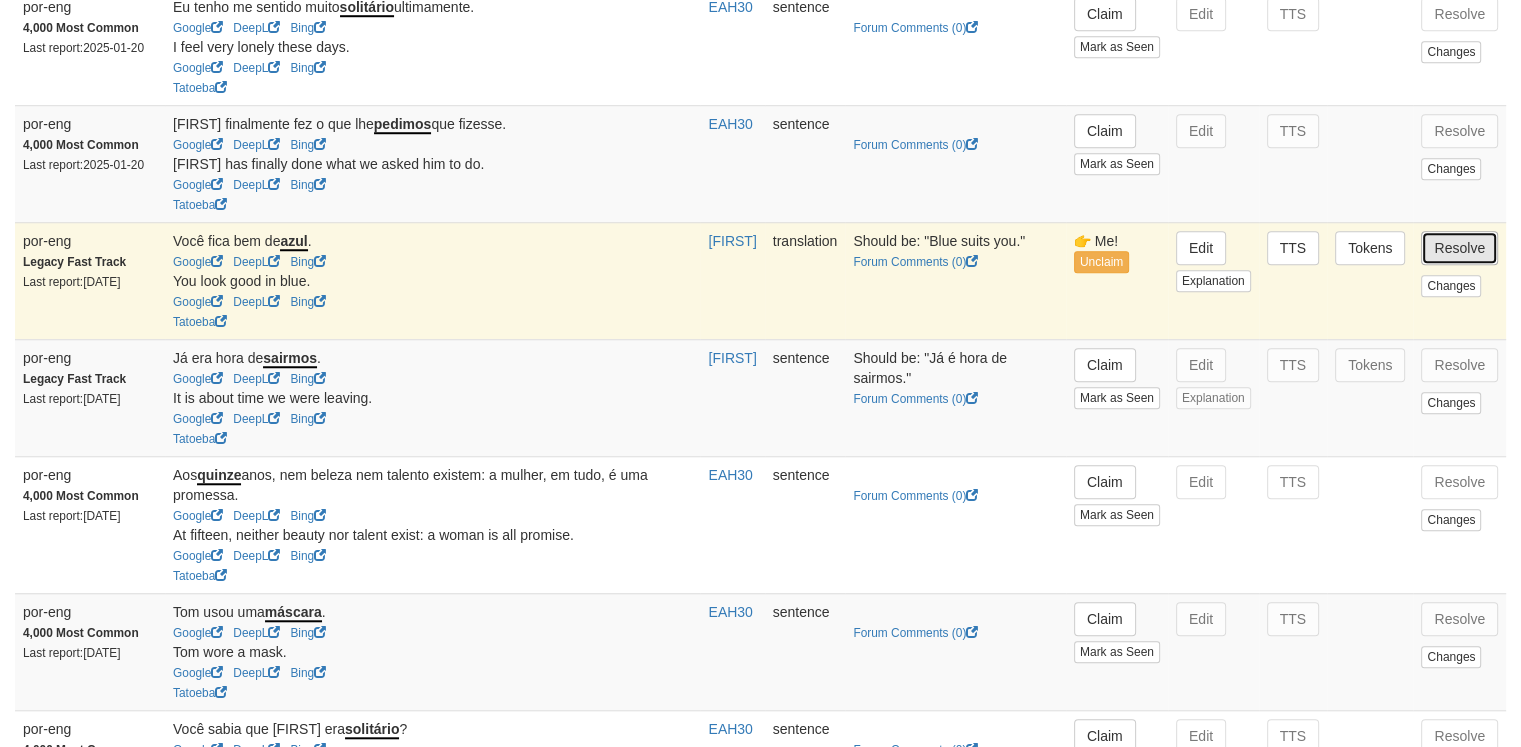 click on "Resolve" at bounding box center (1459, 248) 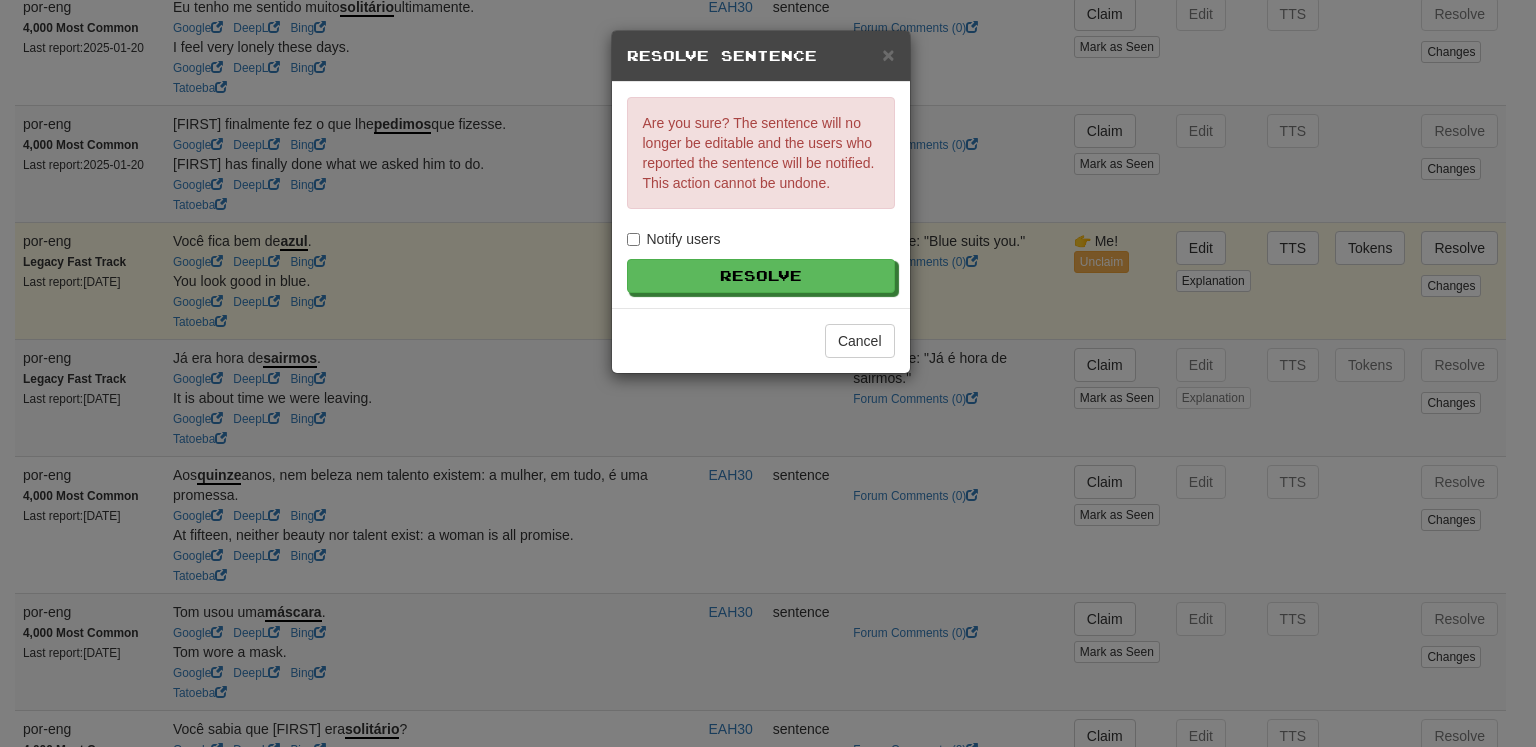 click on "Notify users" at bounding box center (674, 239) 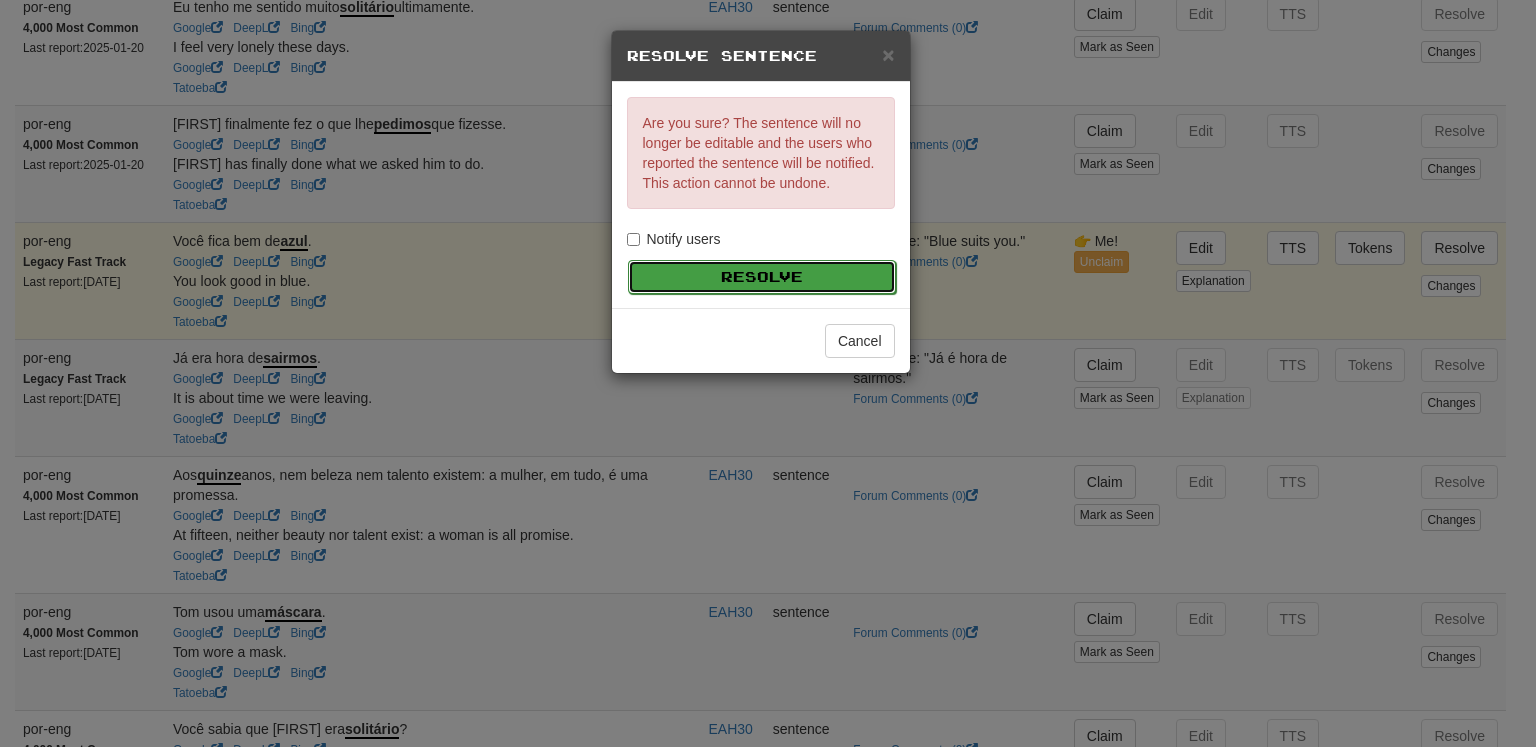 click on "Resolve" at bounding box center (762, 277) 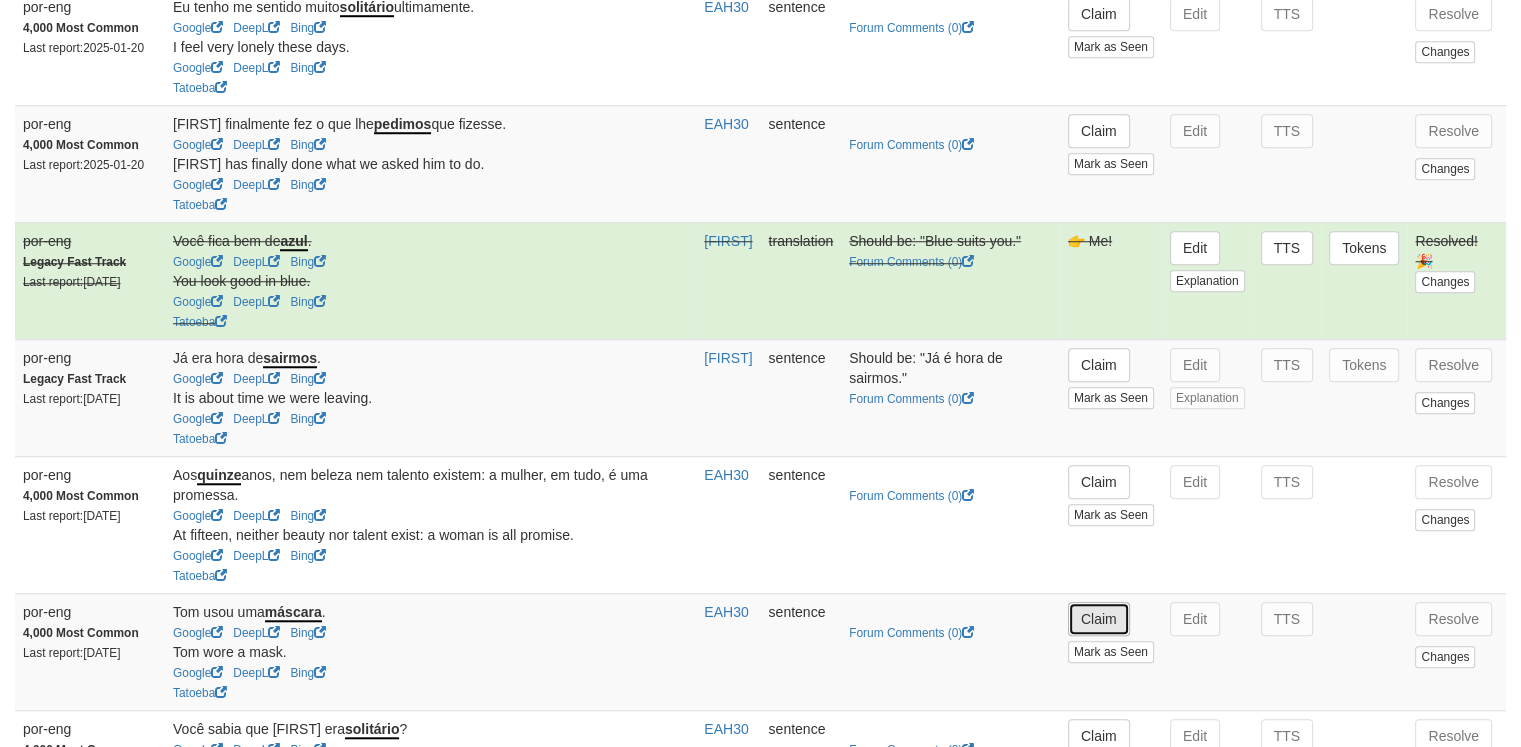 click on "Claim" at bounding box center (1099, 619) 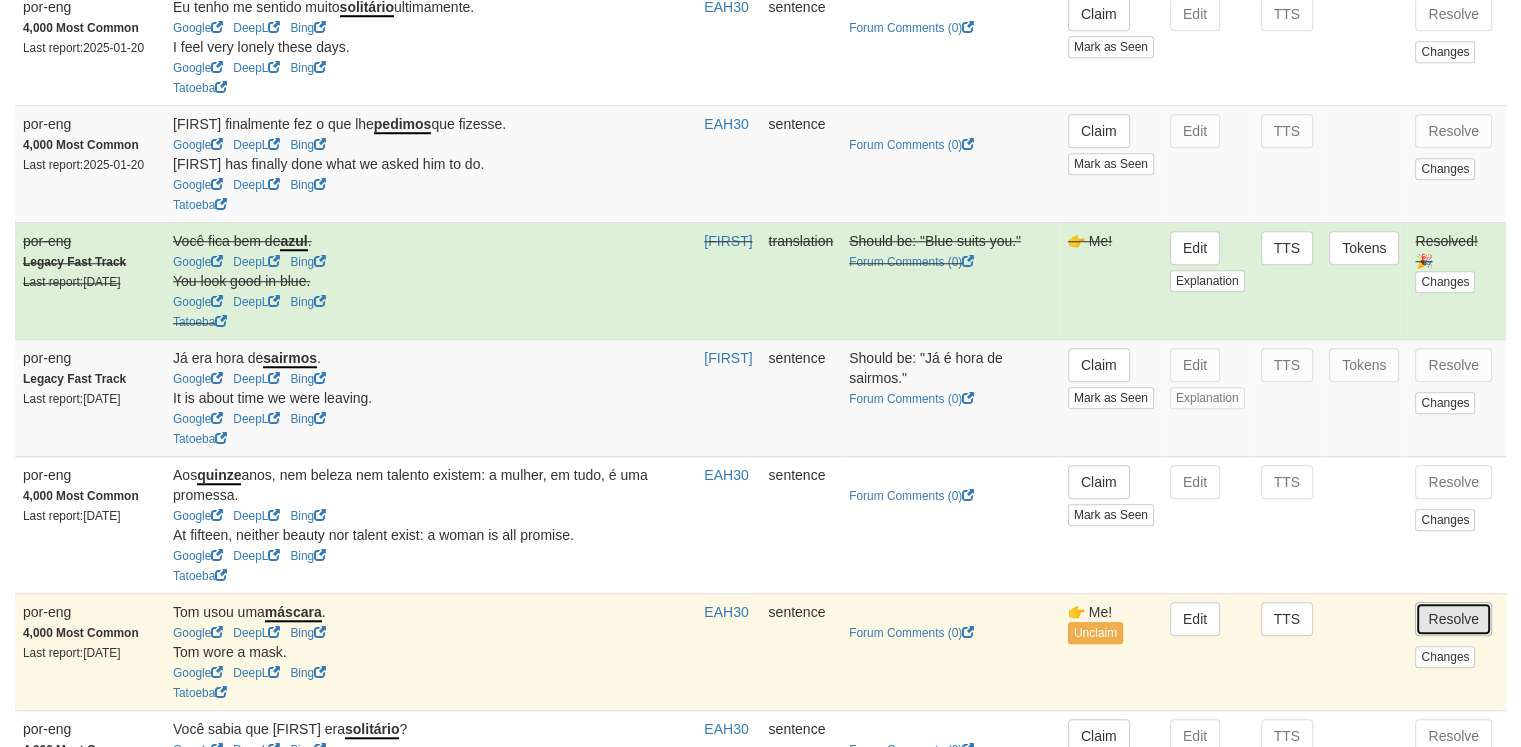 click on "Resolve" at bounding box center [1453, 619] 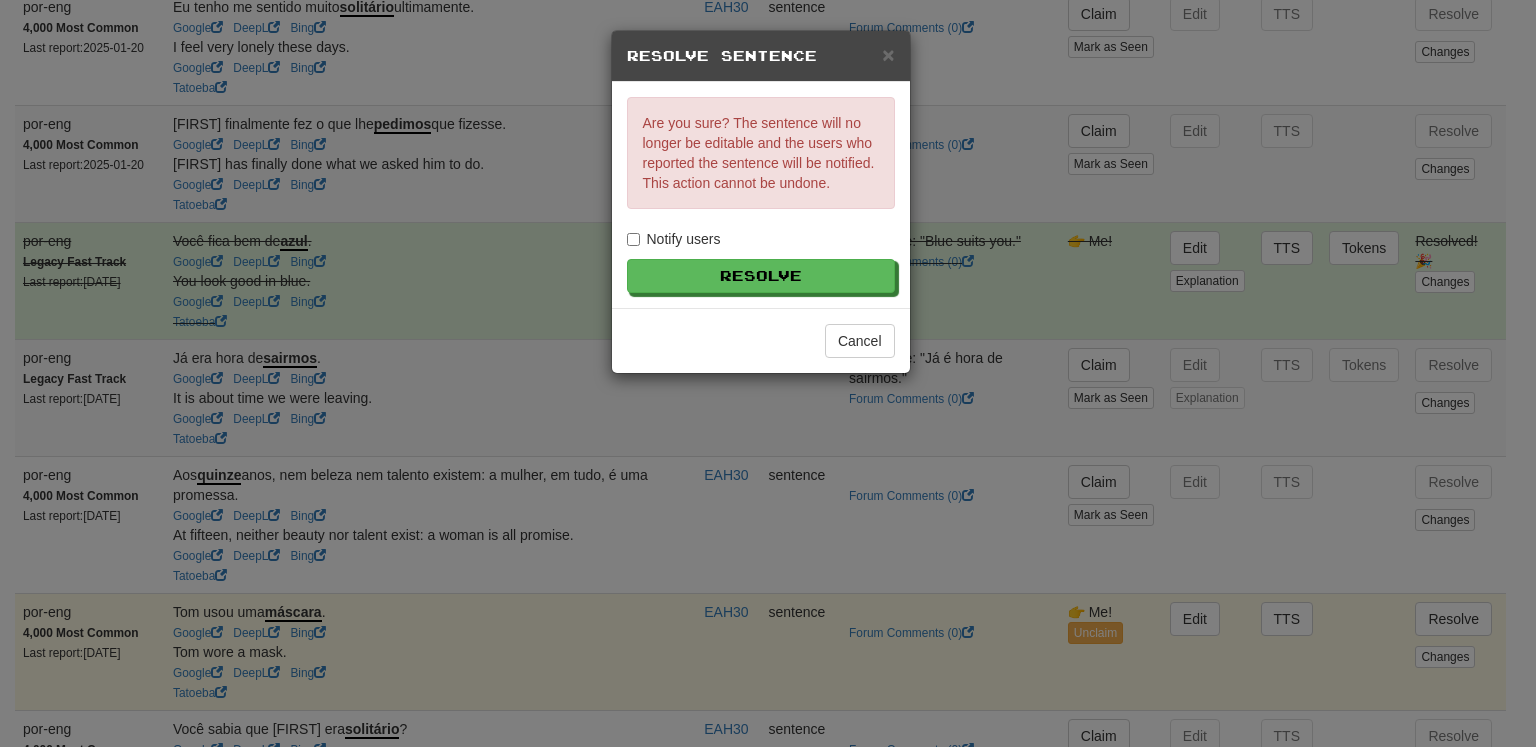 click on "Notify users" at bounding box center [674, 239] 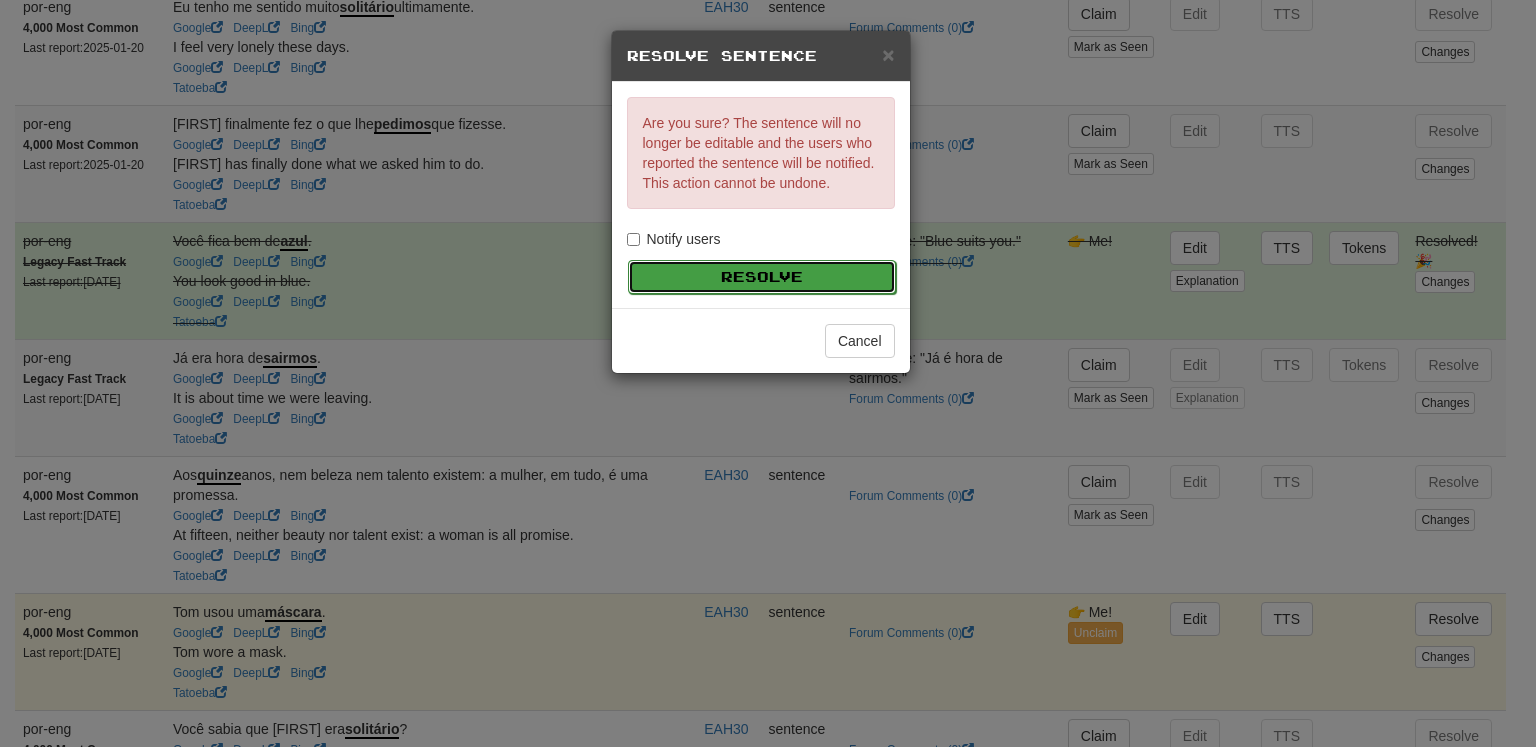 click on "Resolve" at bounding box center [762, 277] 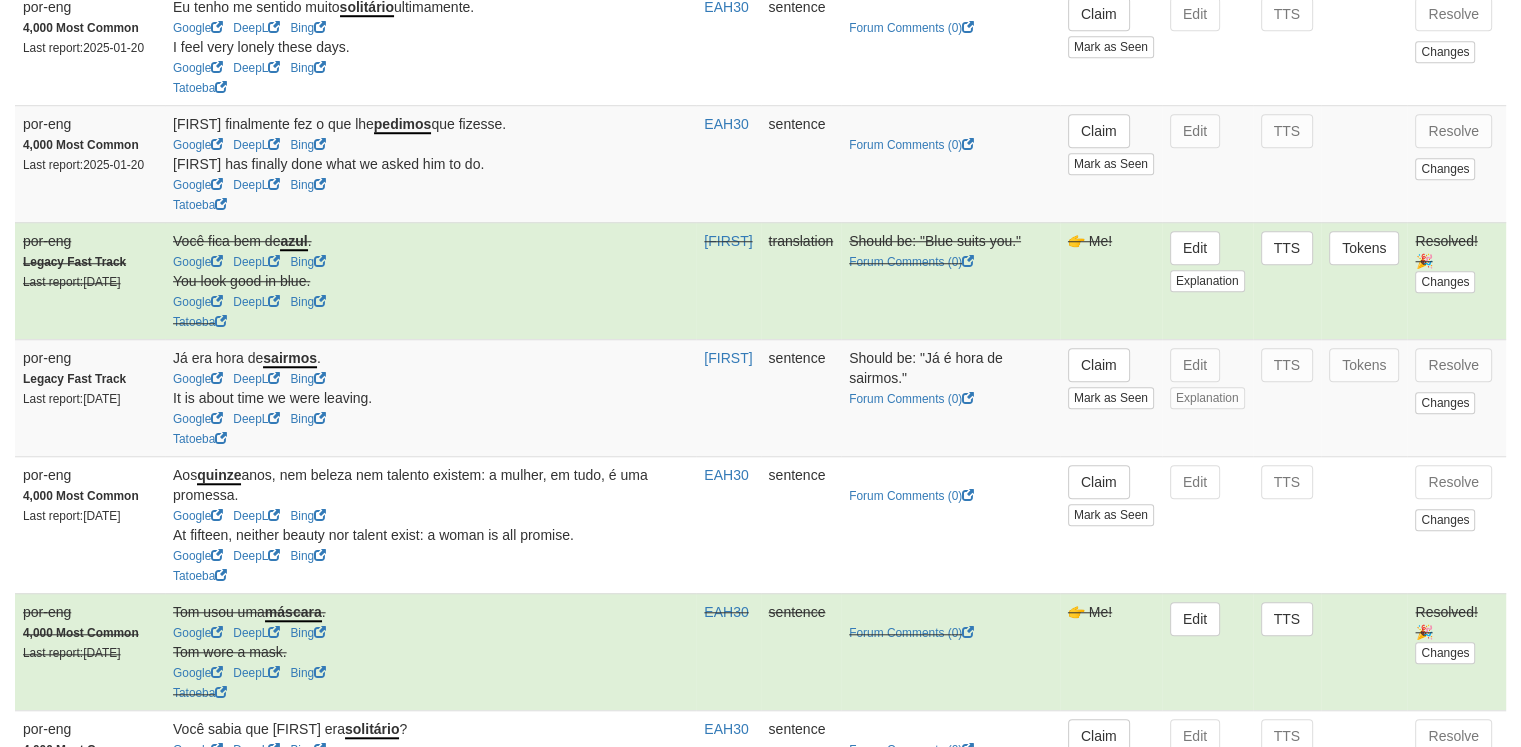 click on "Claim Mark as Seen" at bounding box center [1111, 46] 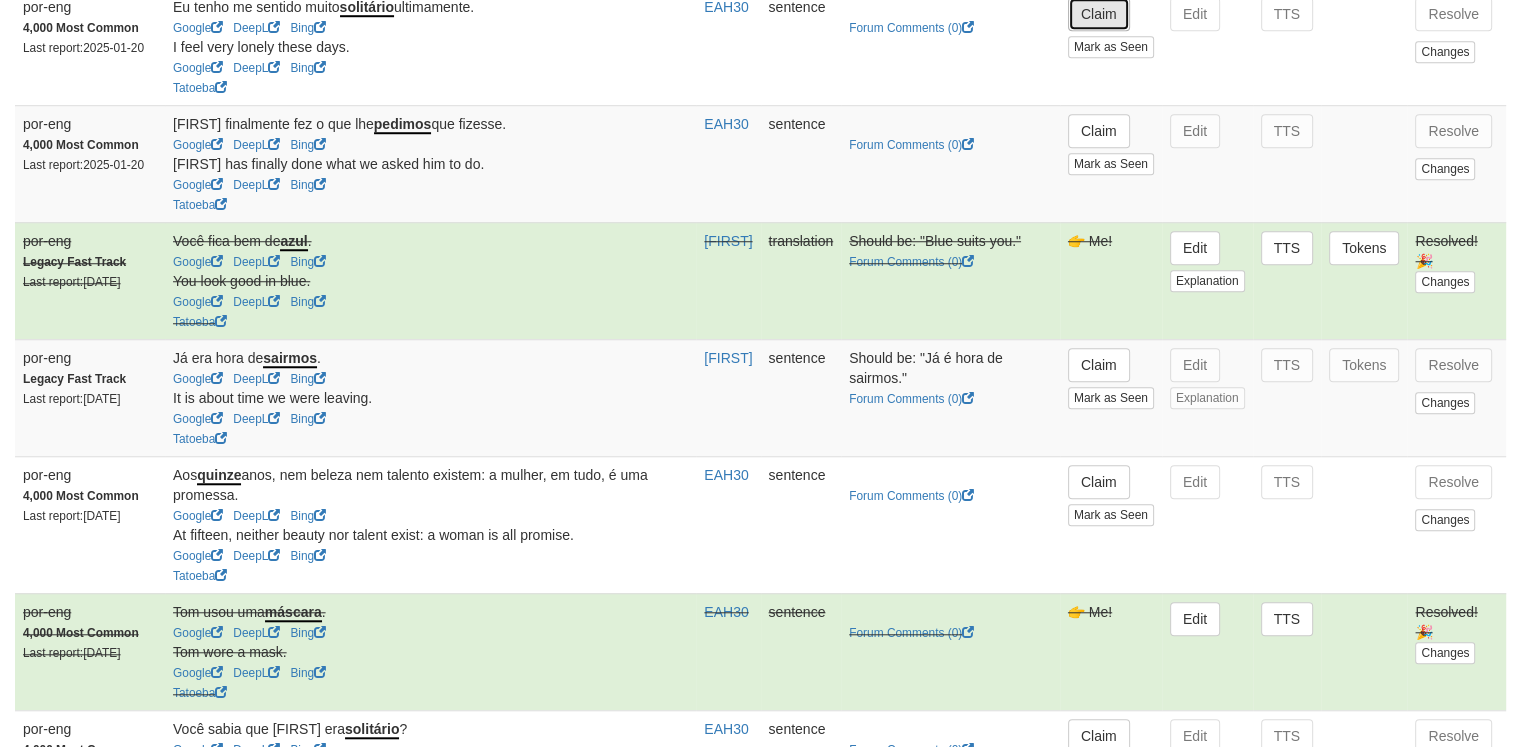 click on "Claim" at bounding box center [1099, 14] 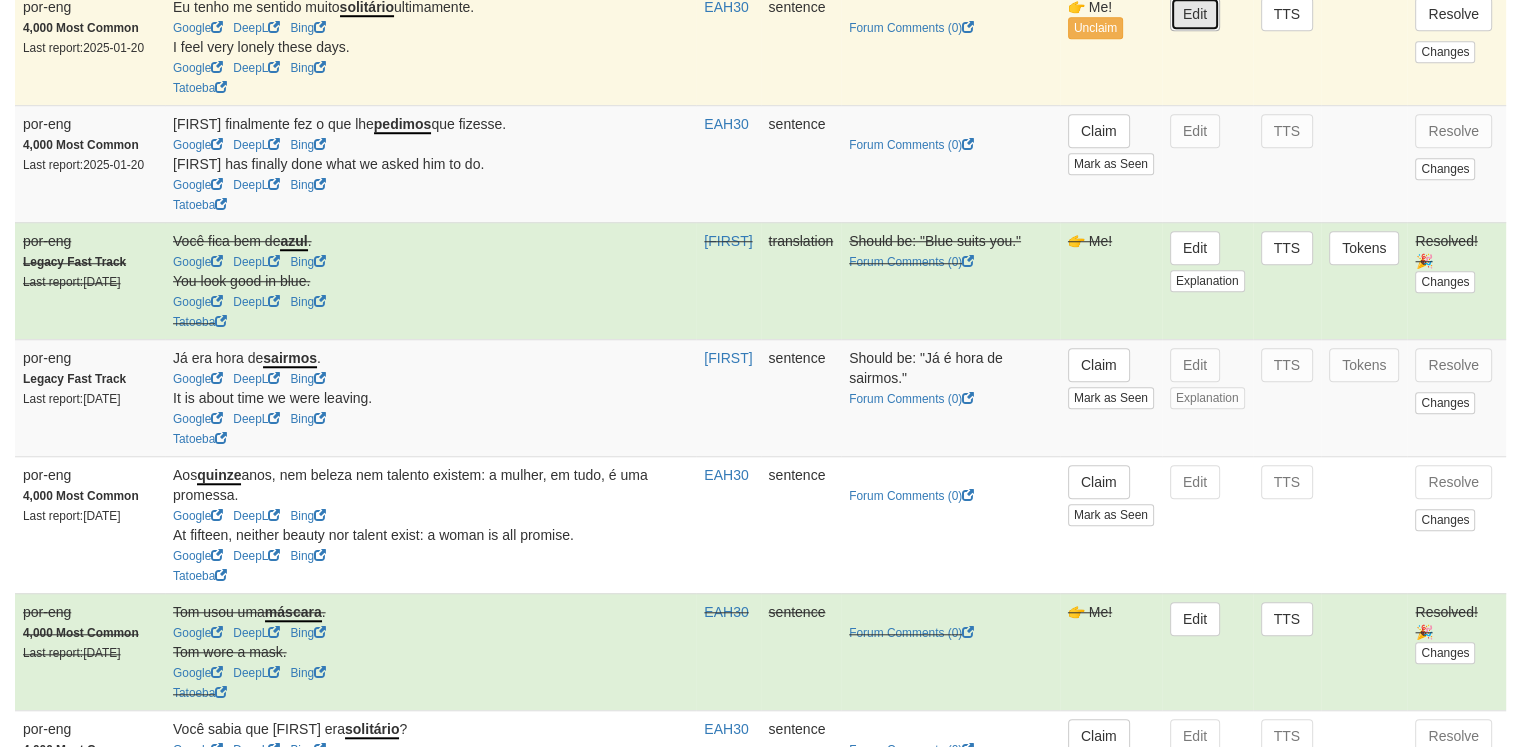 click on "Edit" at bounding box center (1195, 14) 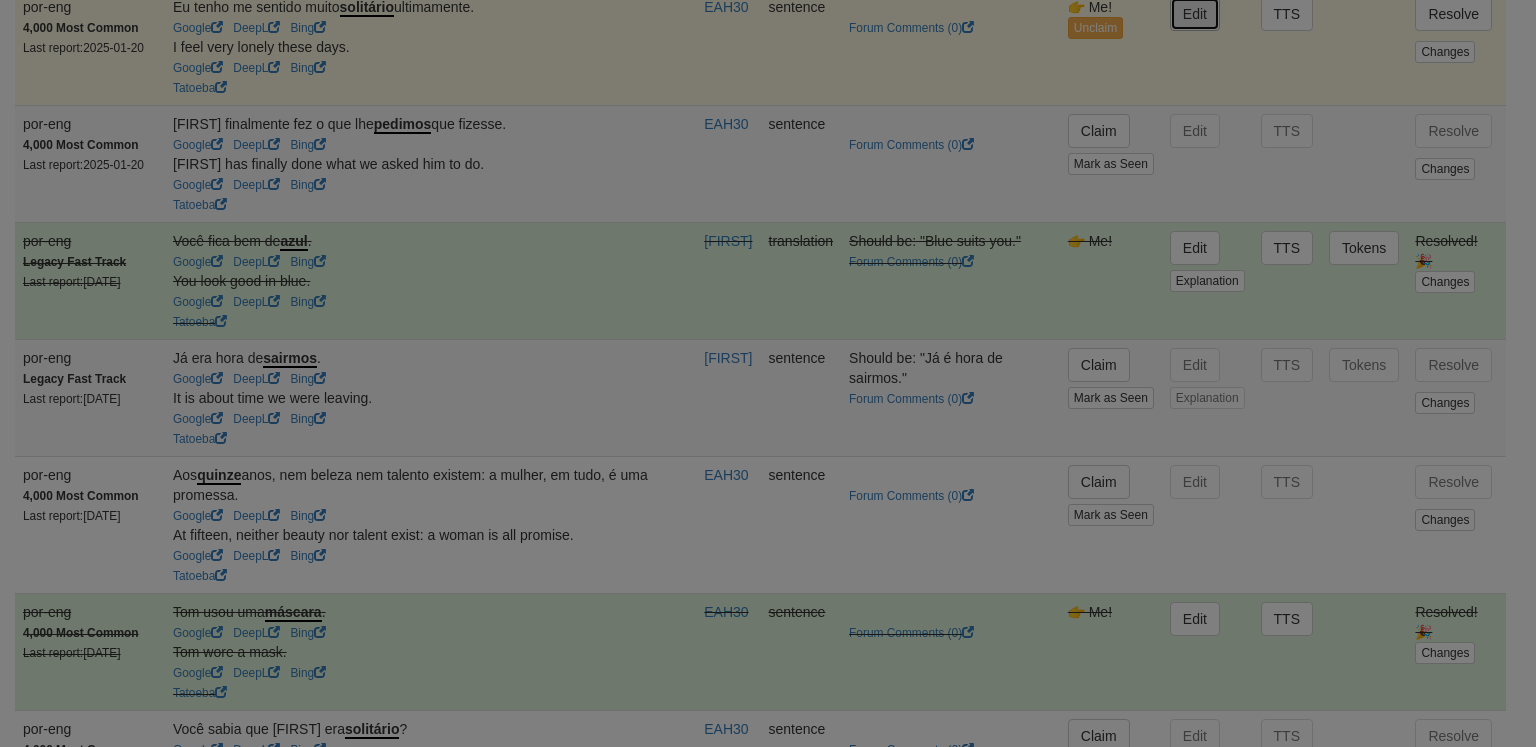 type on "**********" 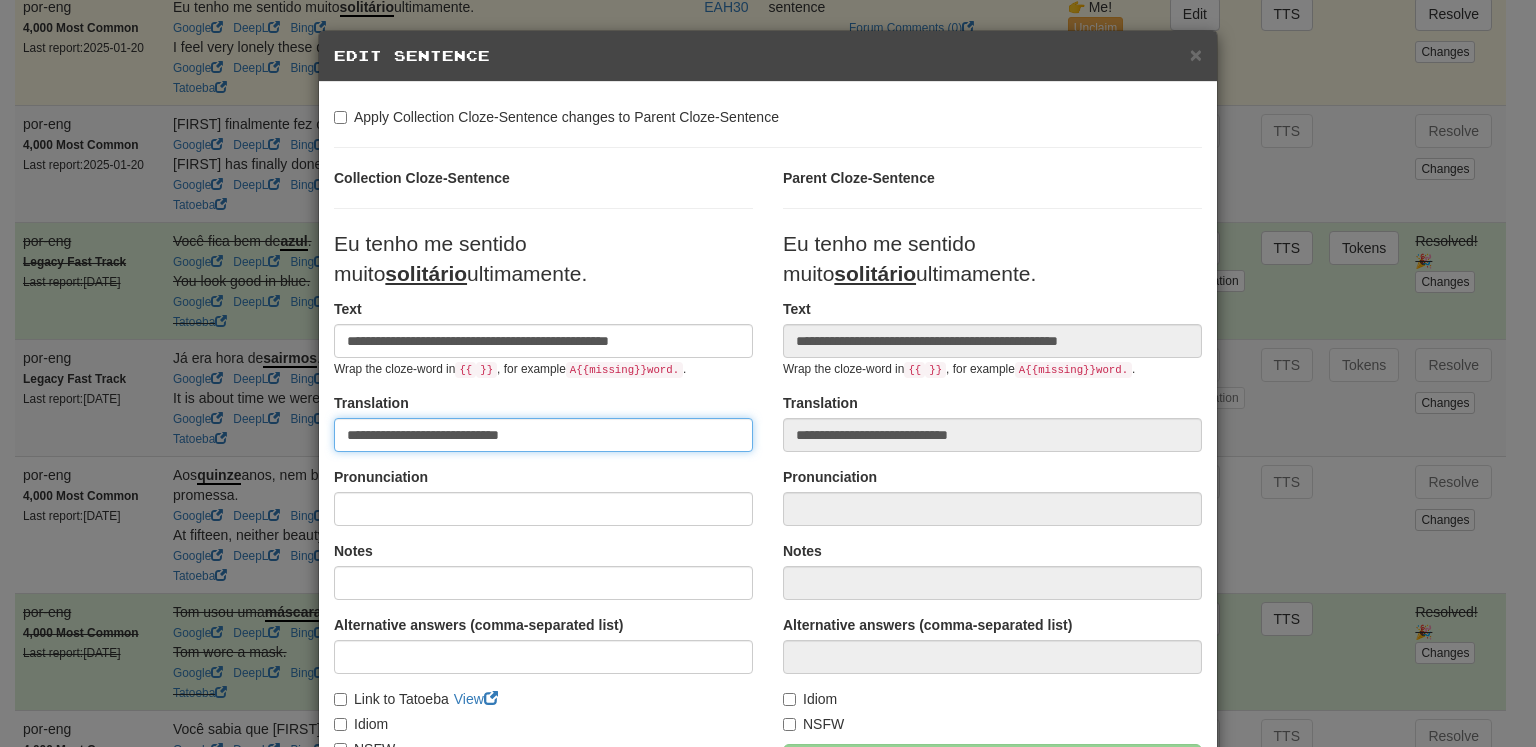 click on "**********" at bounding box center [543, 435] 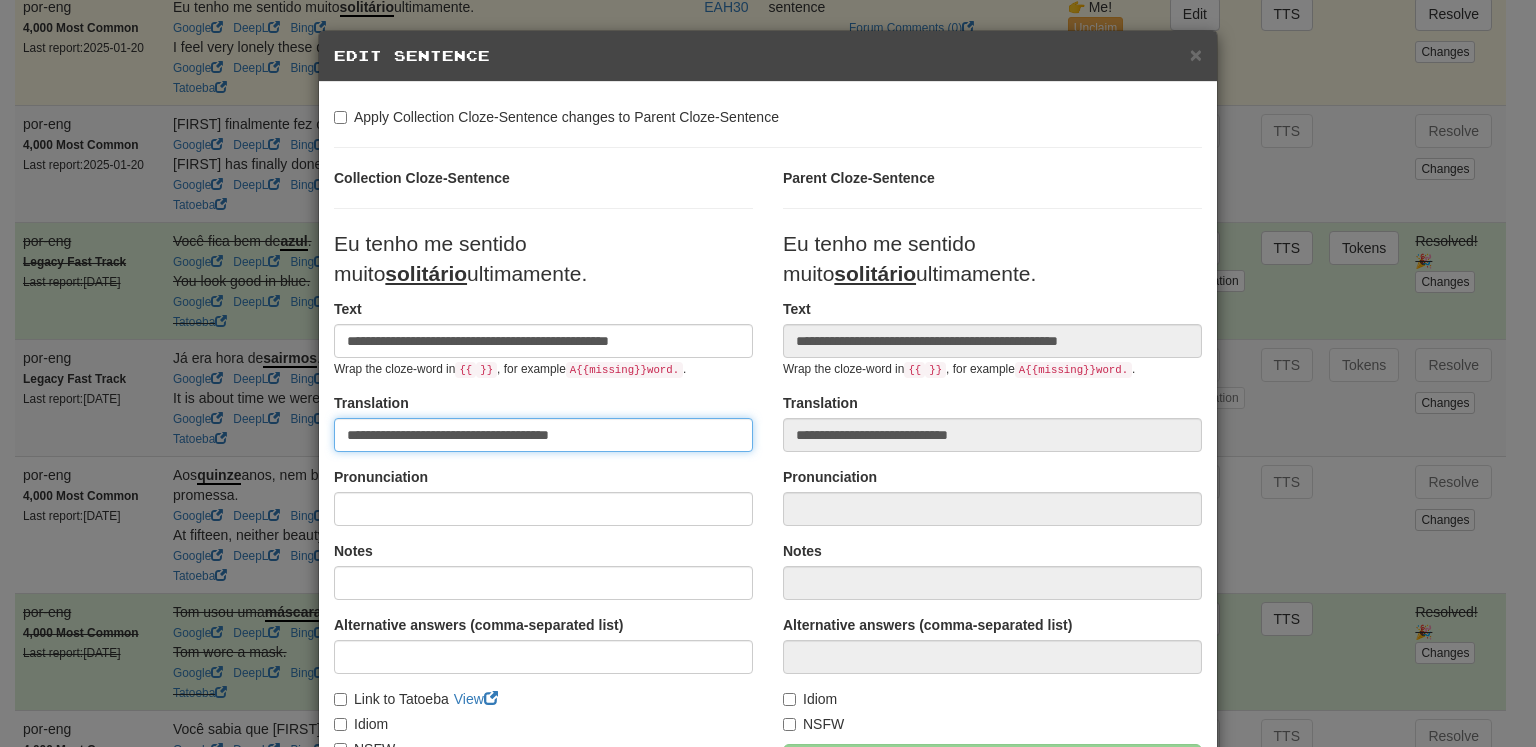 click on "**********" at bounding box center (543, 435) 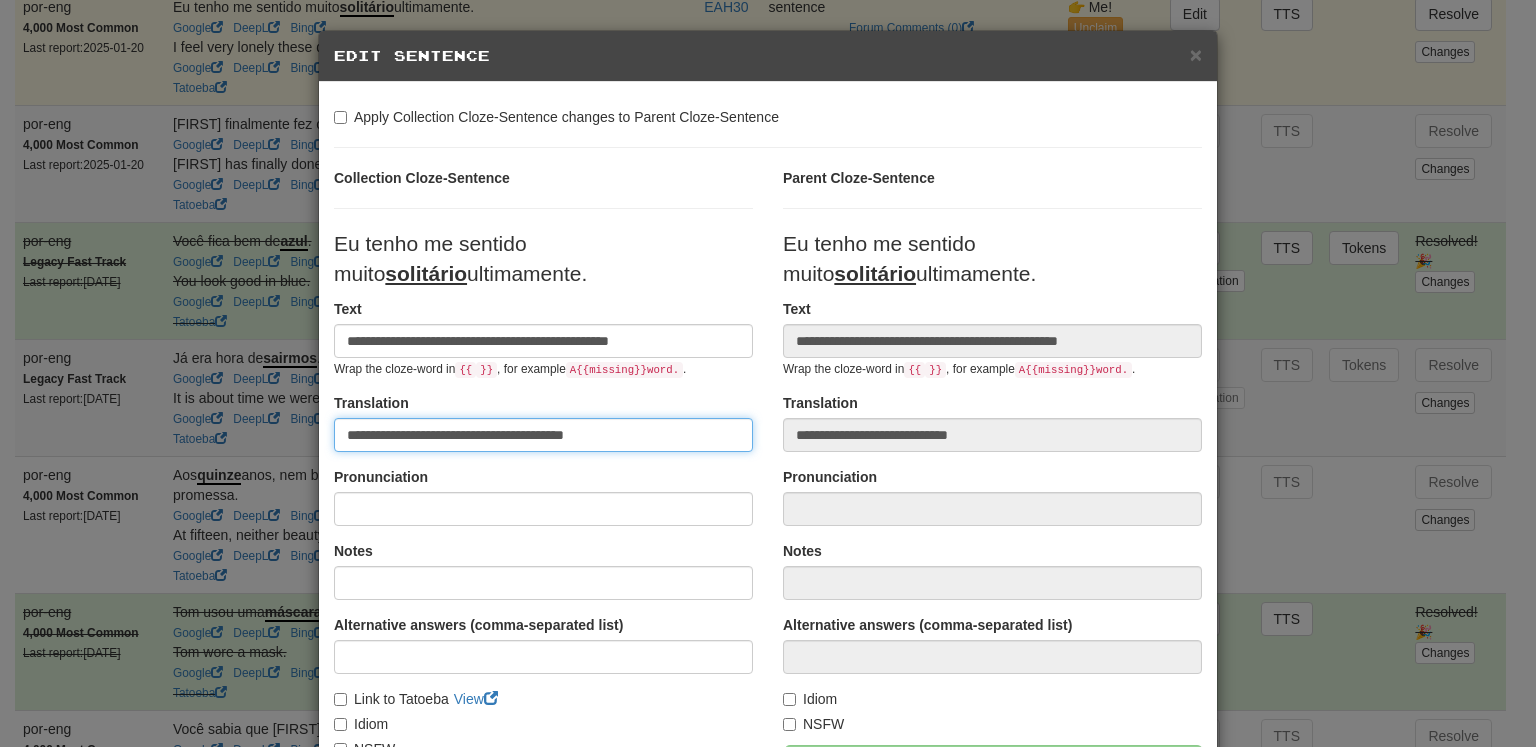 type on "**********" 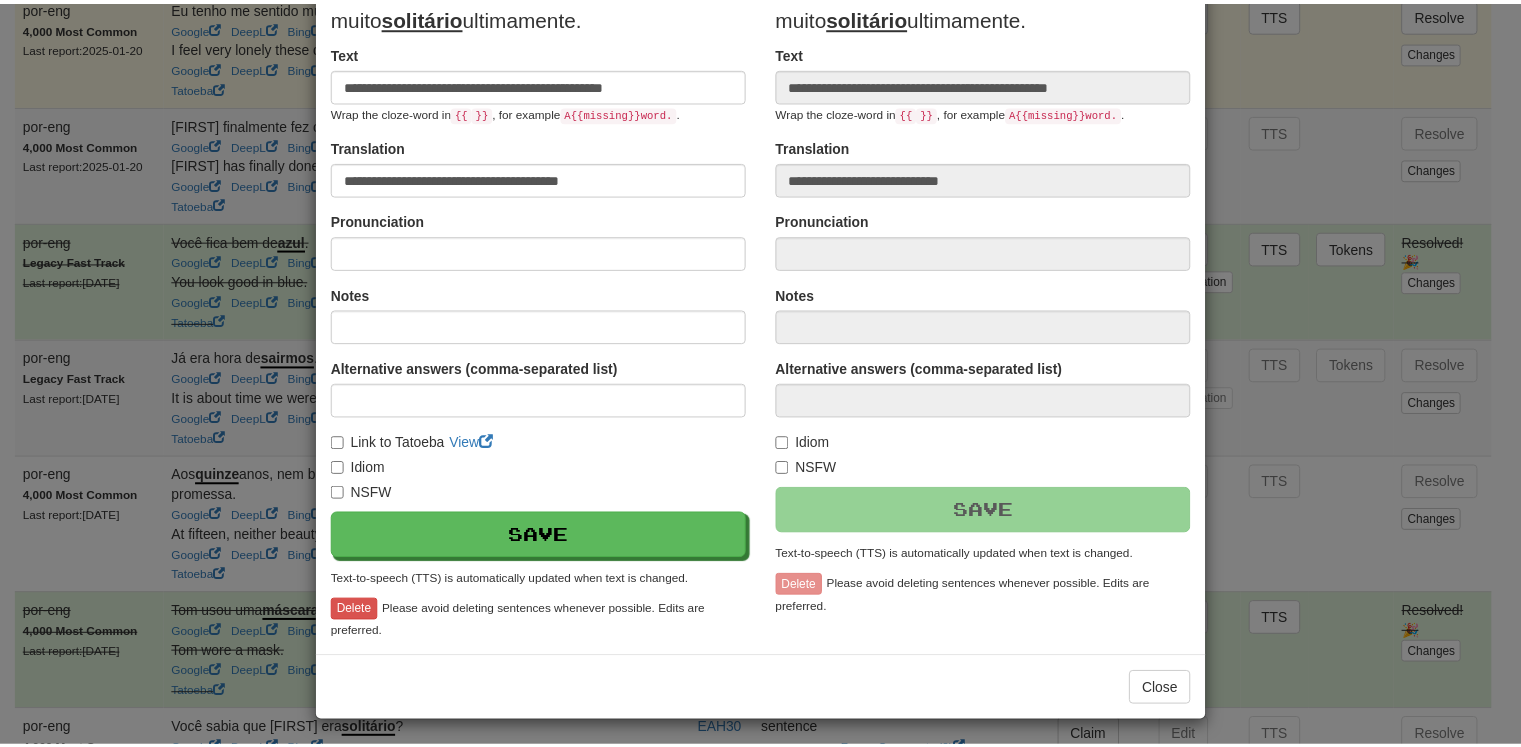 scroll, scrollTop: 258, scrollLeft: 0, axis: vertical 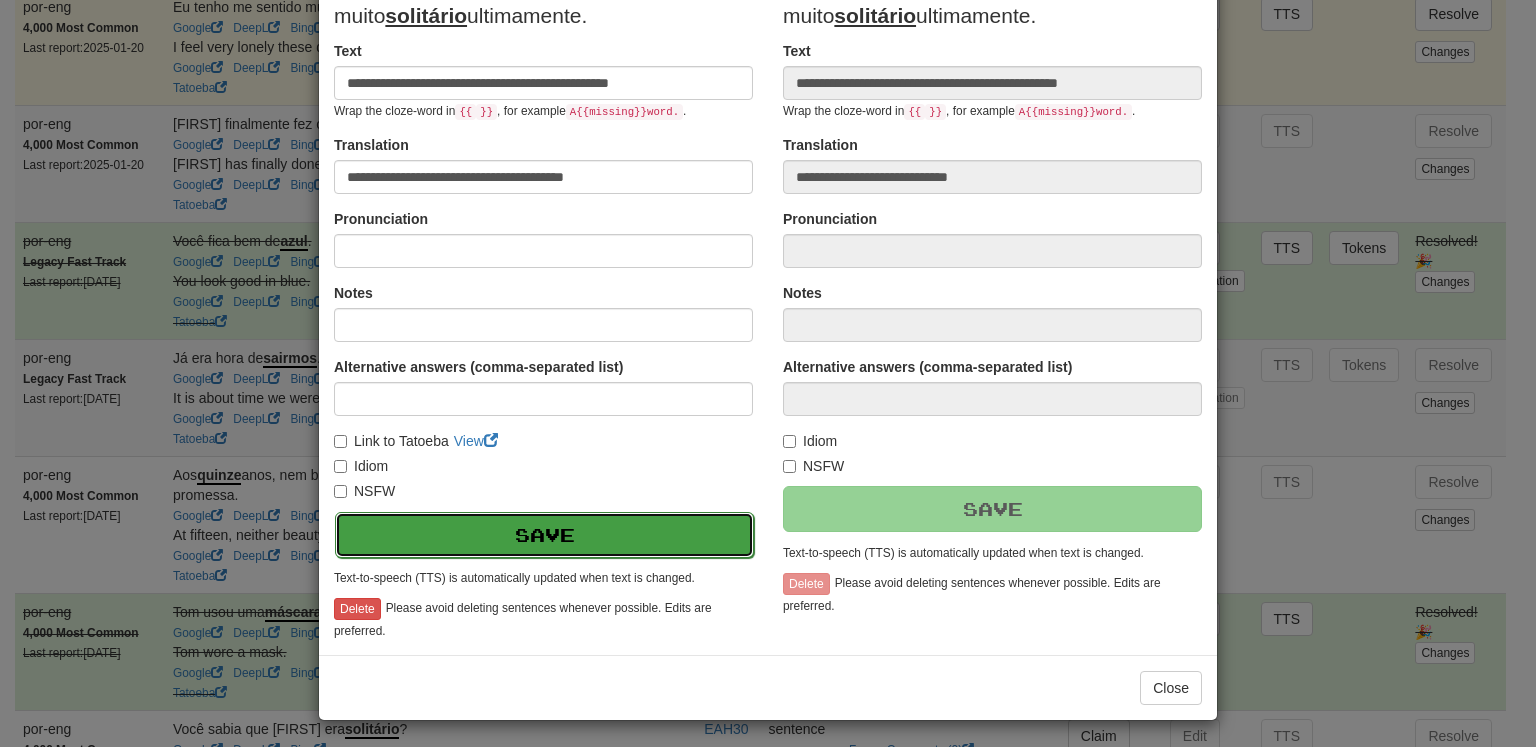 click on "Save" at bounding box center [544, 535] 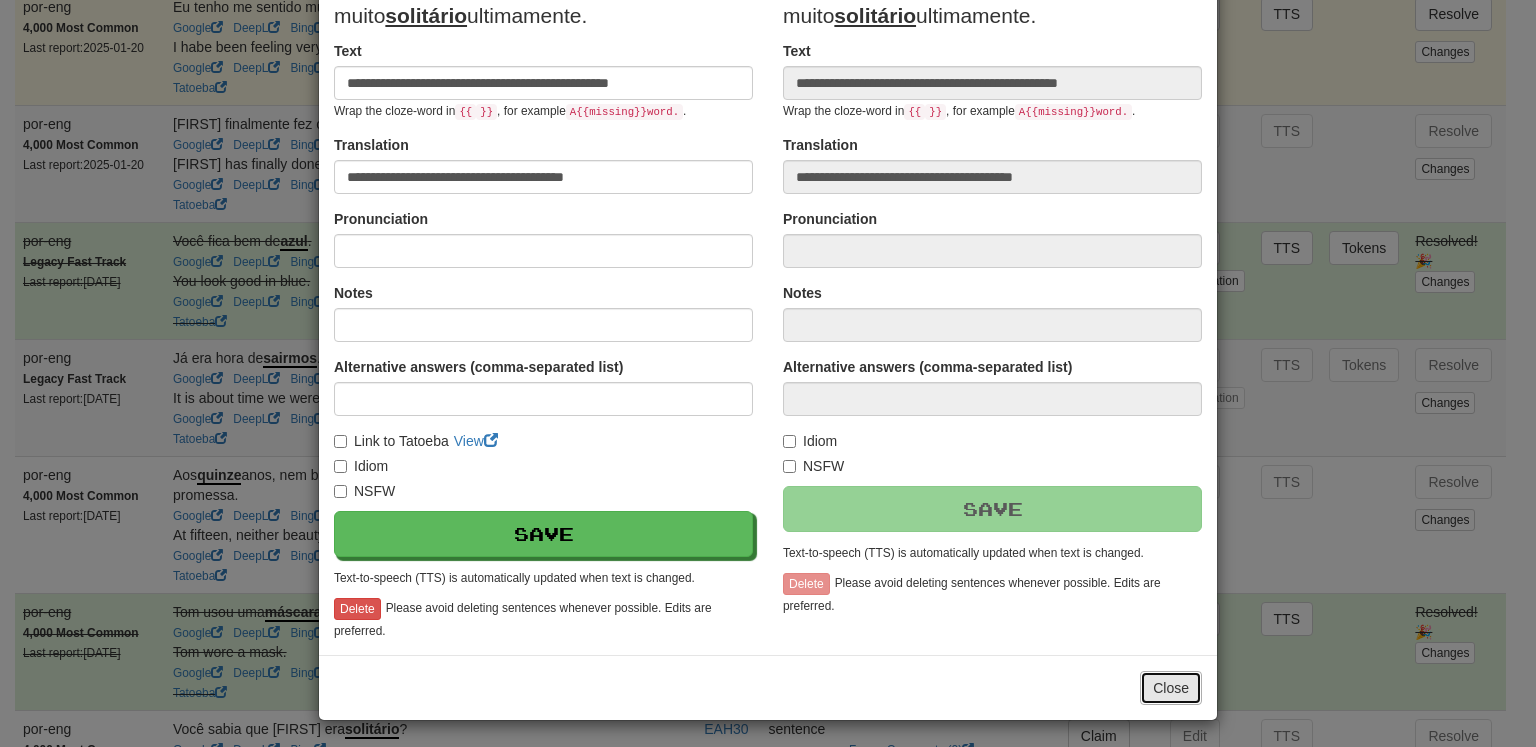 click on "Close" at bounding box center (1171, 688) 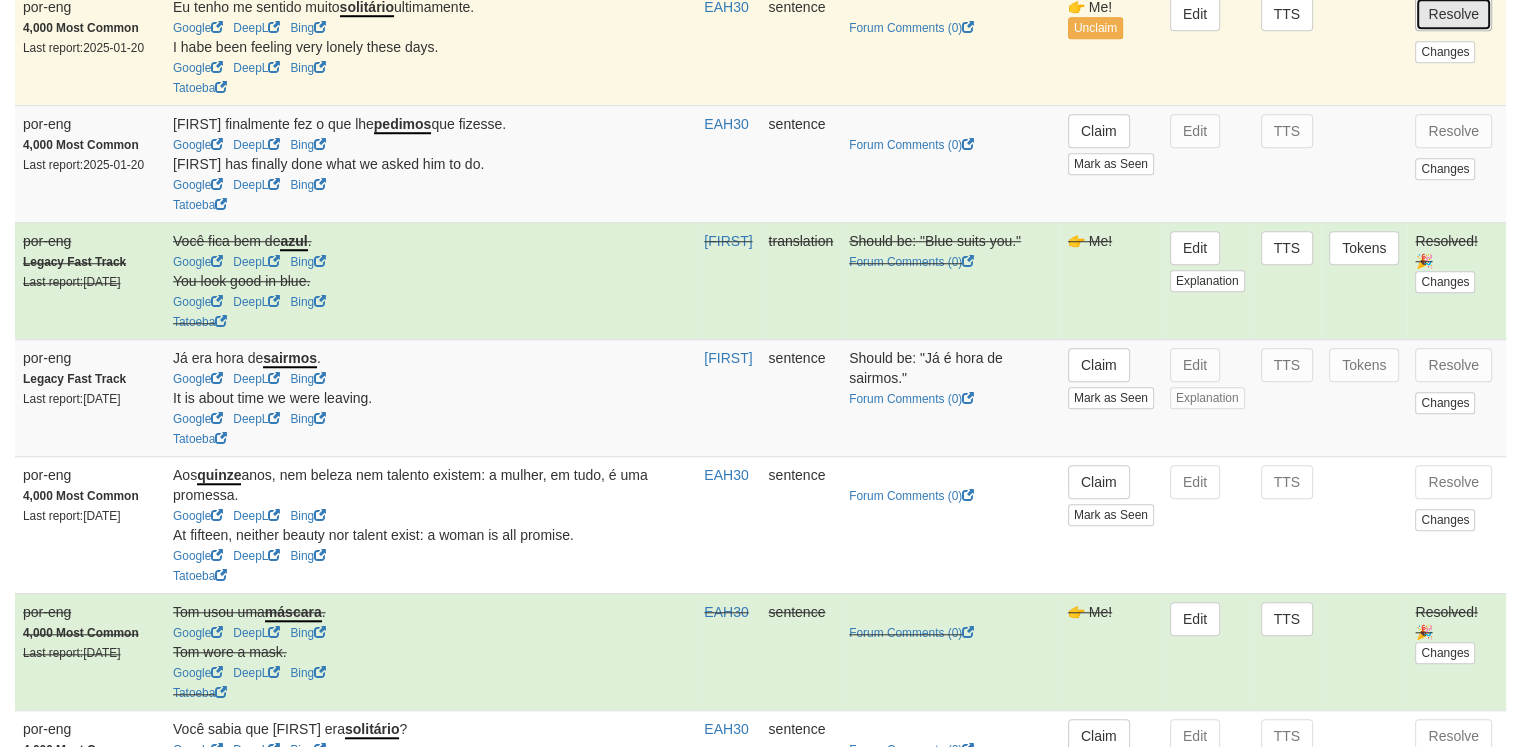 click on "Resolve" at bounding box center [1453, 14] 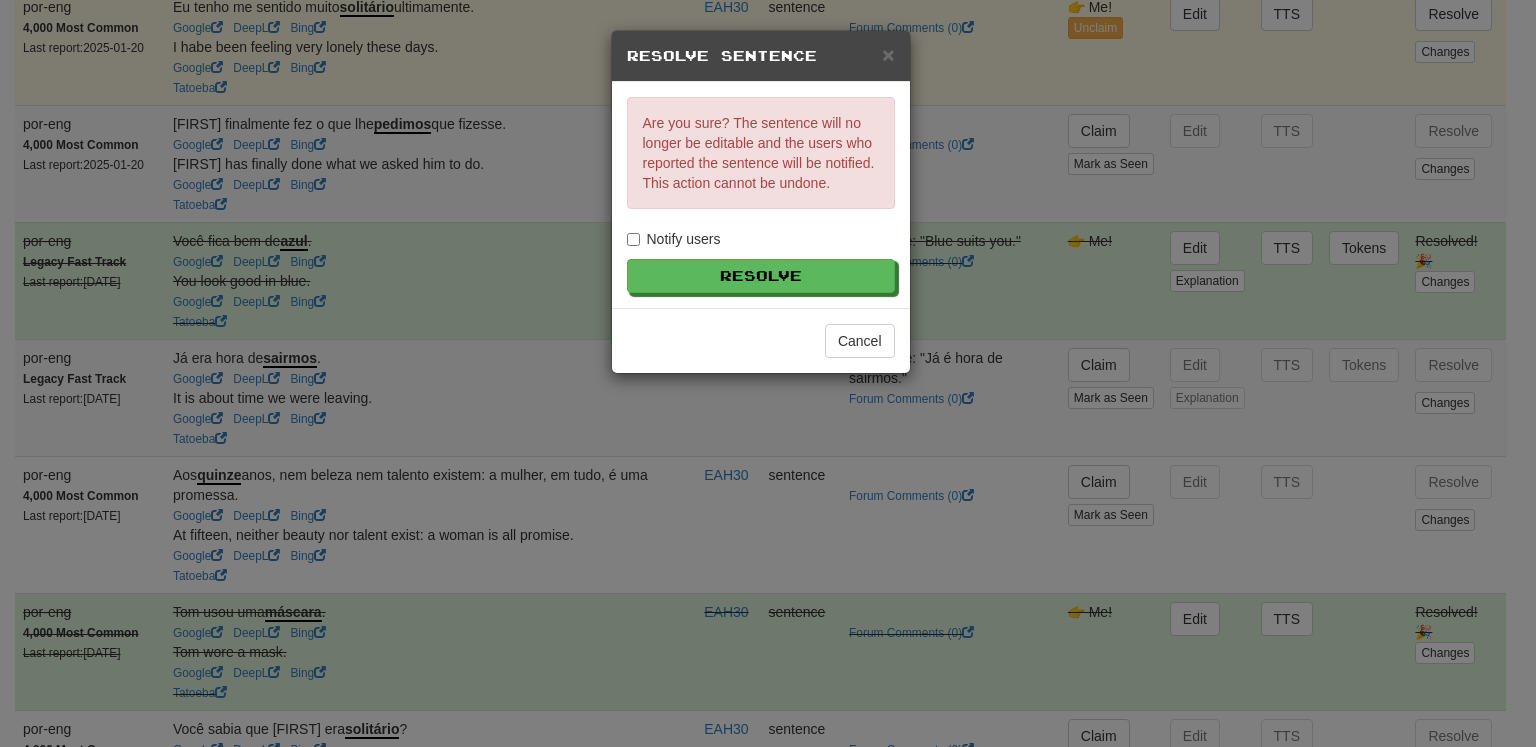 click on "Notify users" at bounding box center [674, 239] 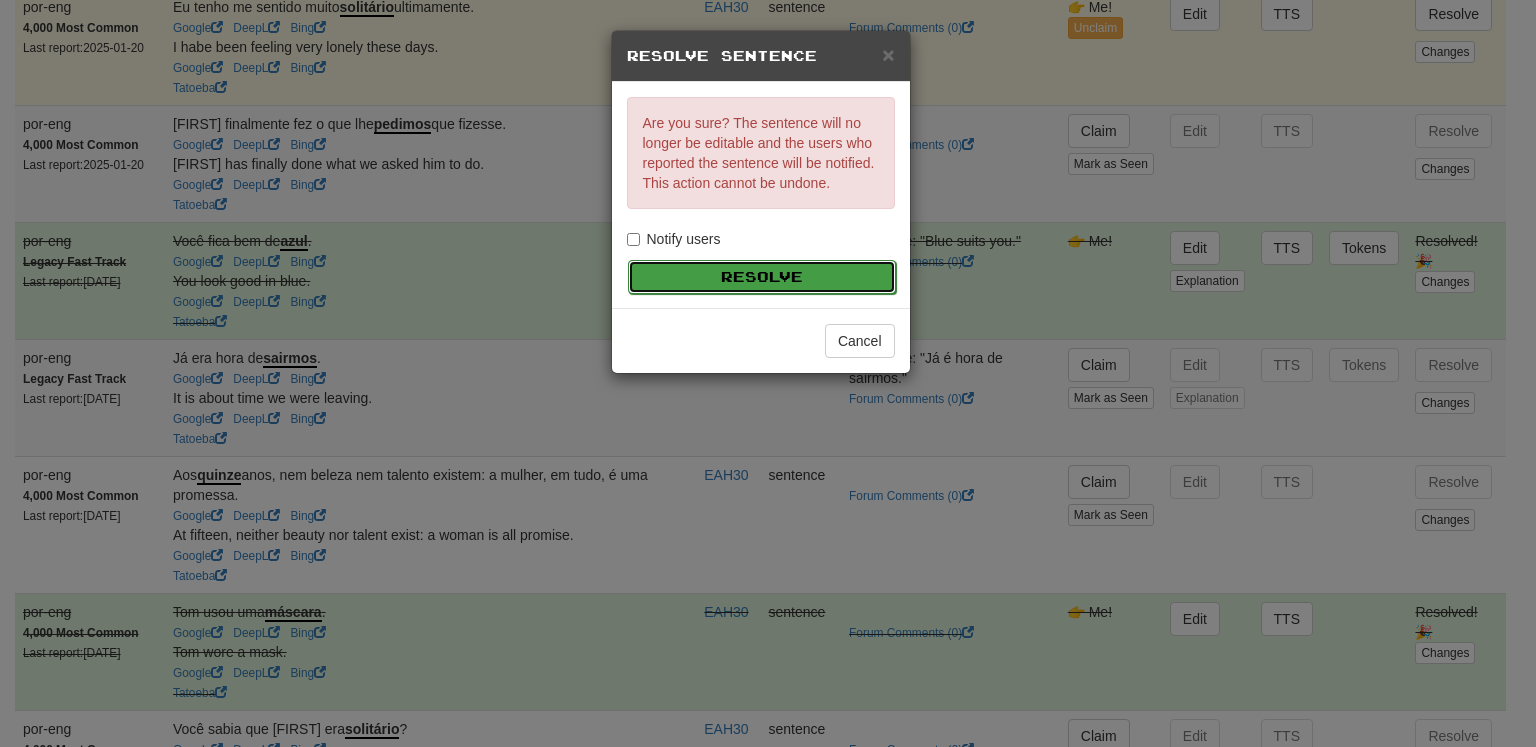 click on "Resolve" at bounding box center (762, 277) 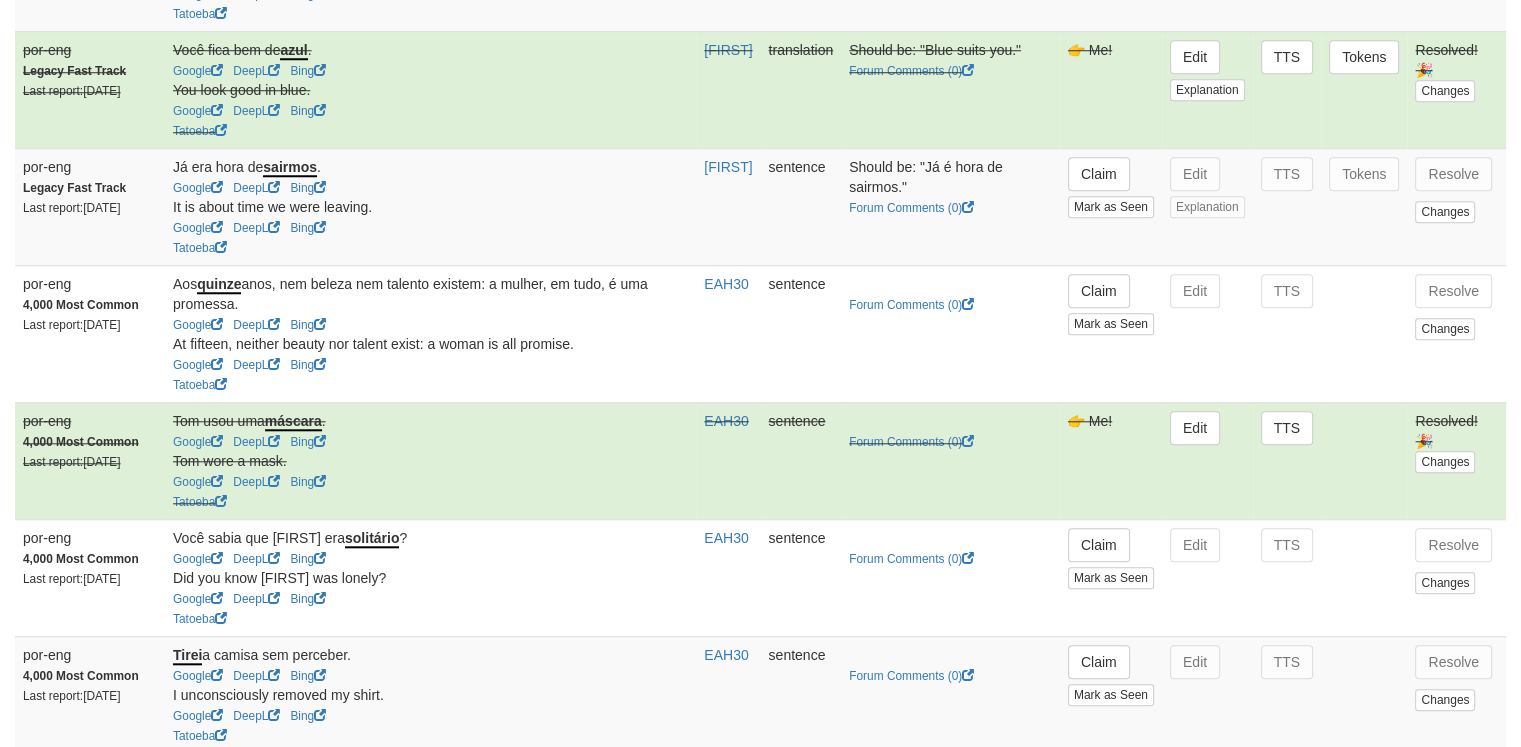 scroll, scrollTop: 1762, scrollLeft: 0, axis: vertical 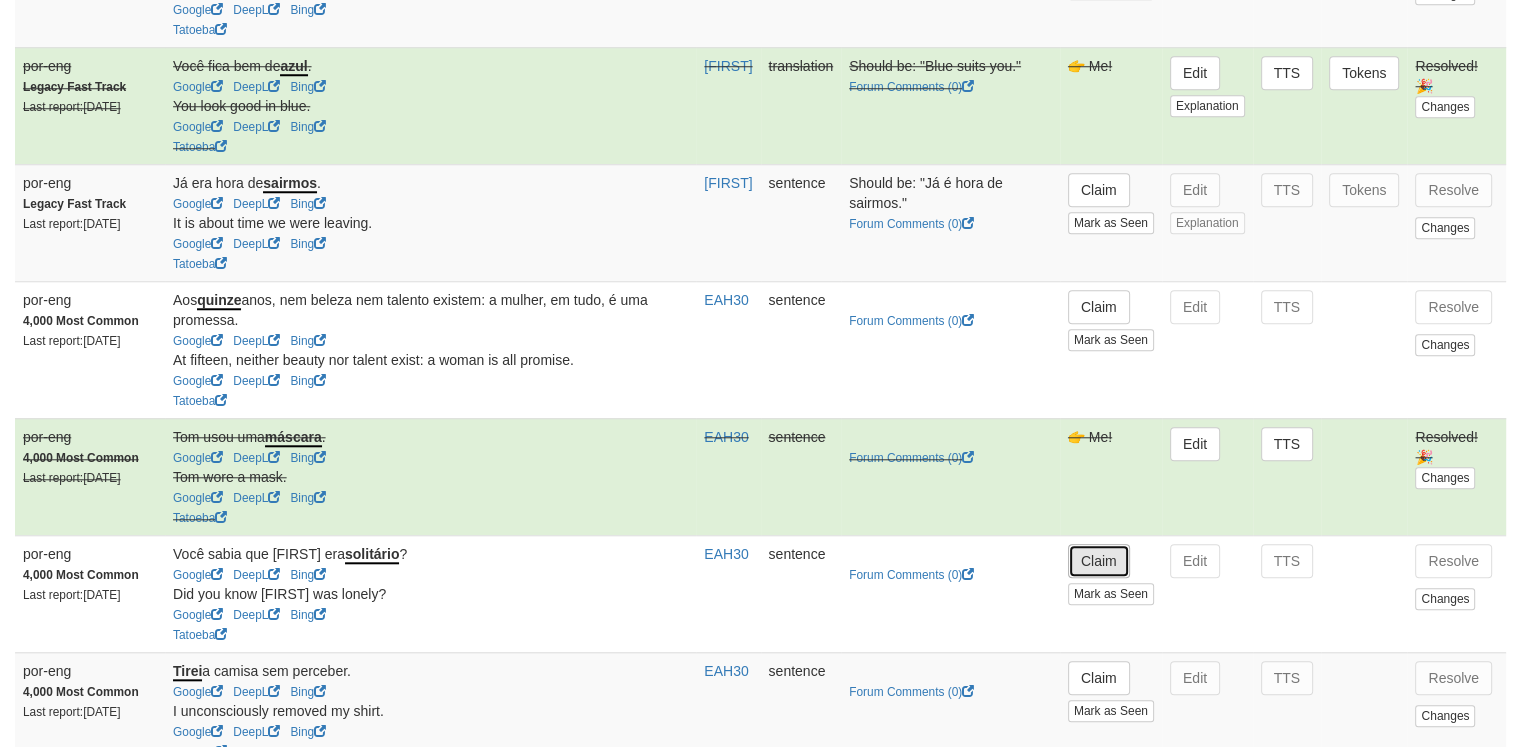 click on "Claim" at bounding box center [1099, 561] 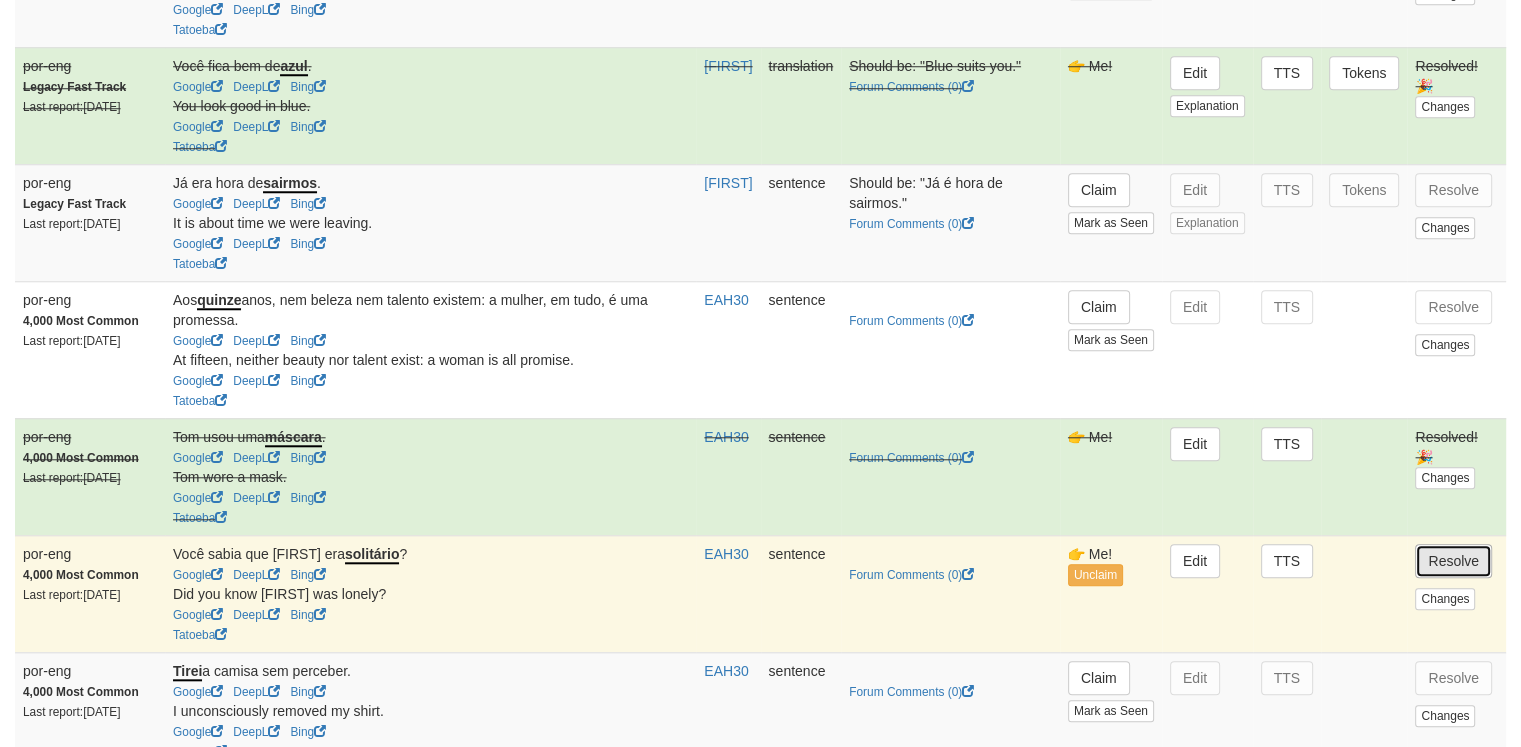 click on "Resolve" at bounding box center (1453, 561) 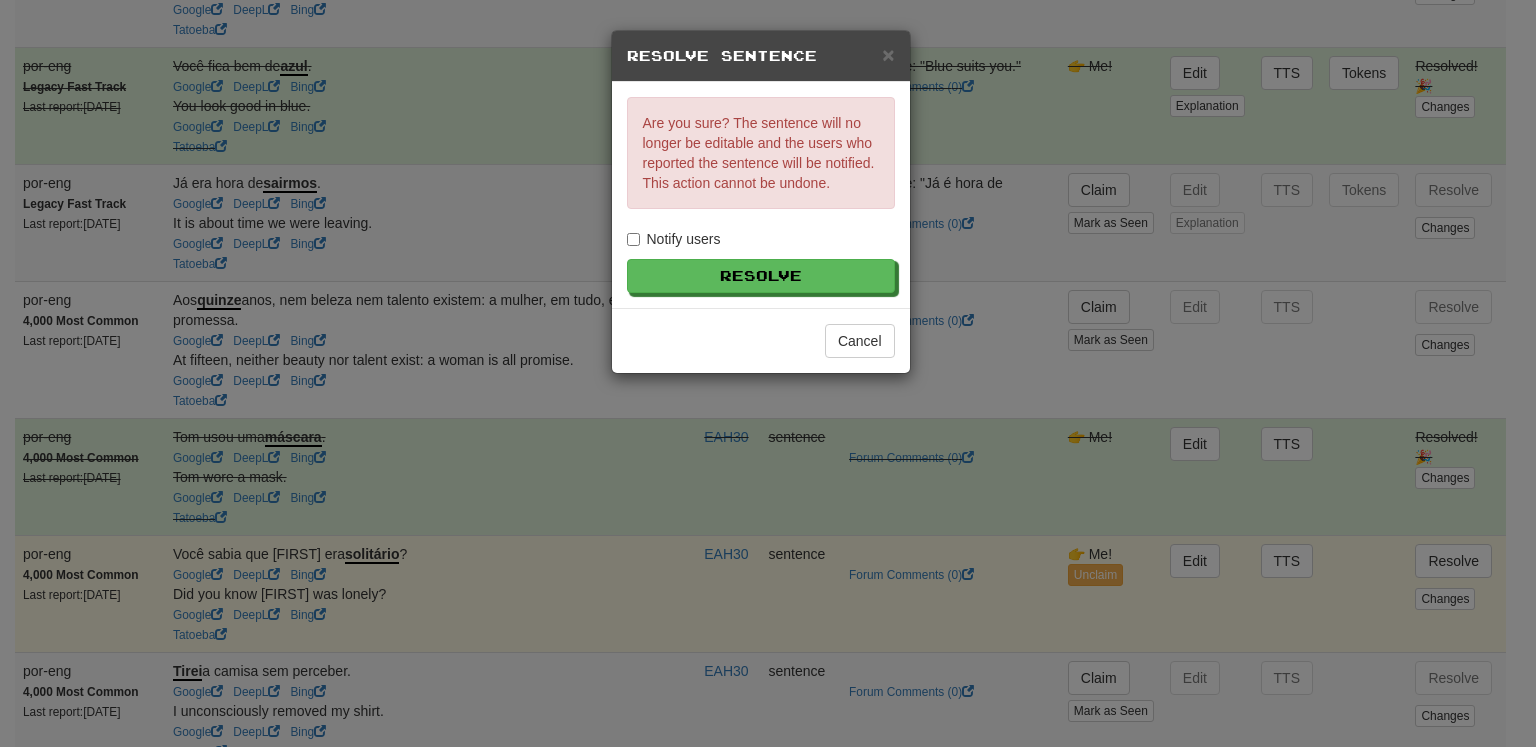 click on "Notify users" at bounding box center [674, 239] 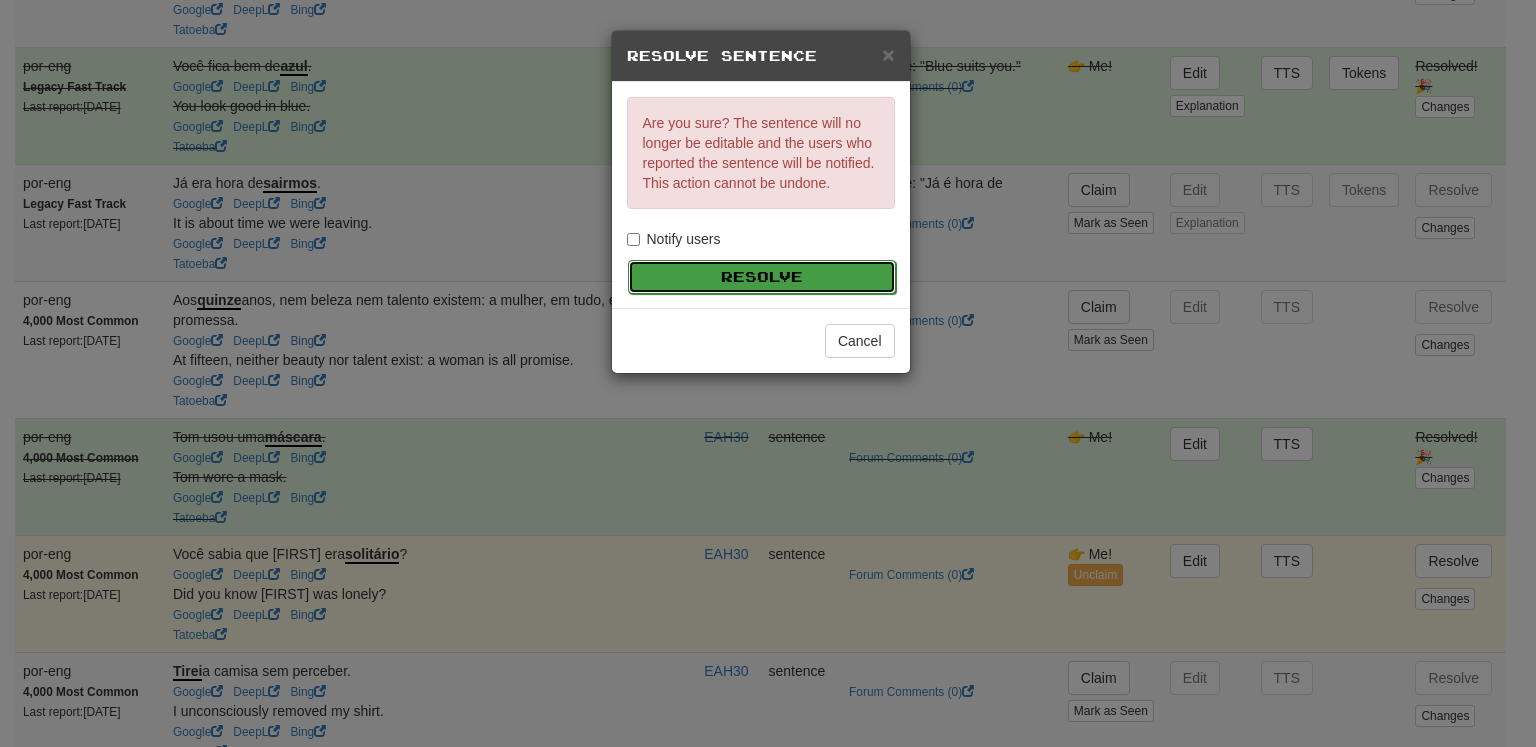 click on "Resolve" at bounding box center [762, 277] 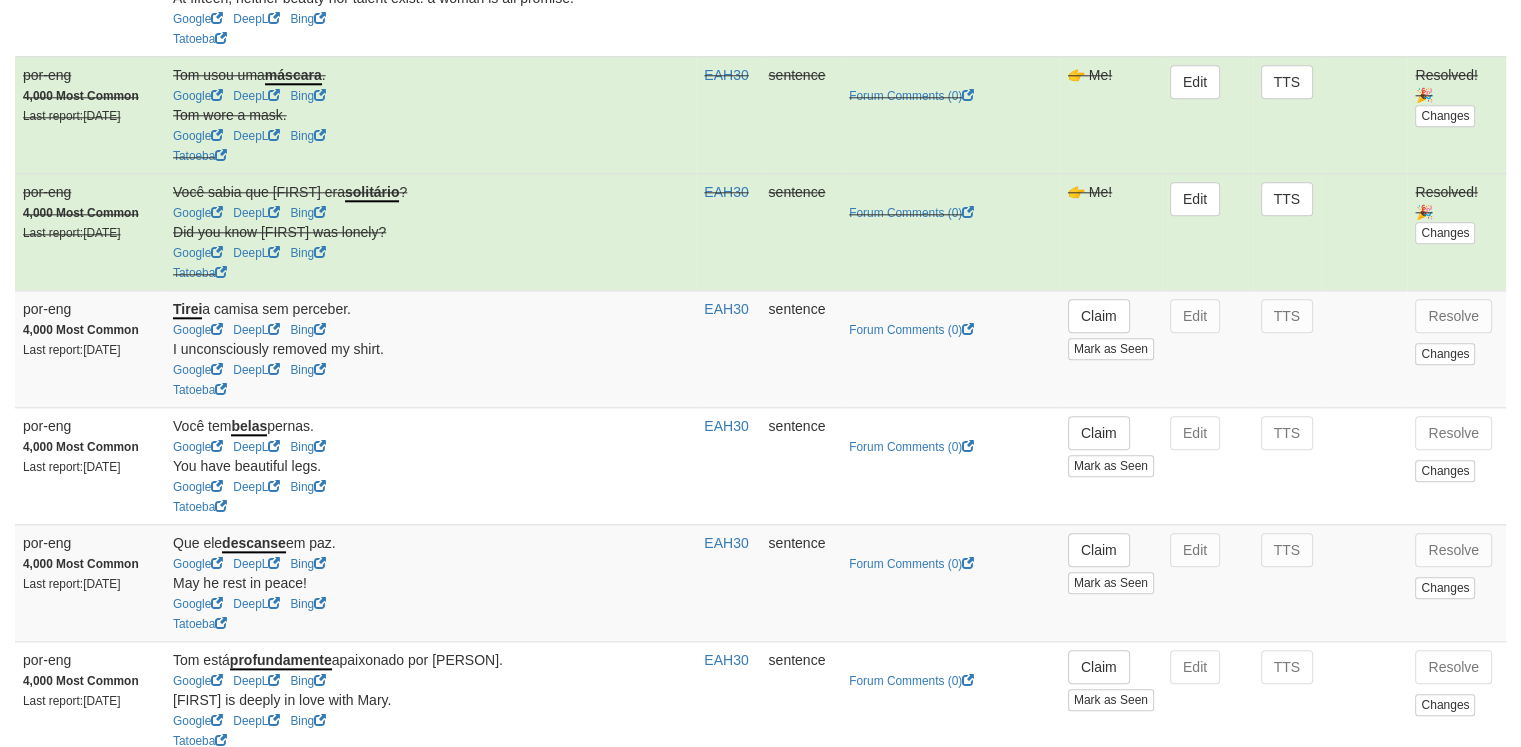 scroll, scrollTop: 2166, scrollLeft: 0, axis: vertical 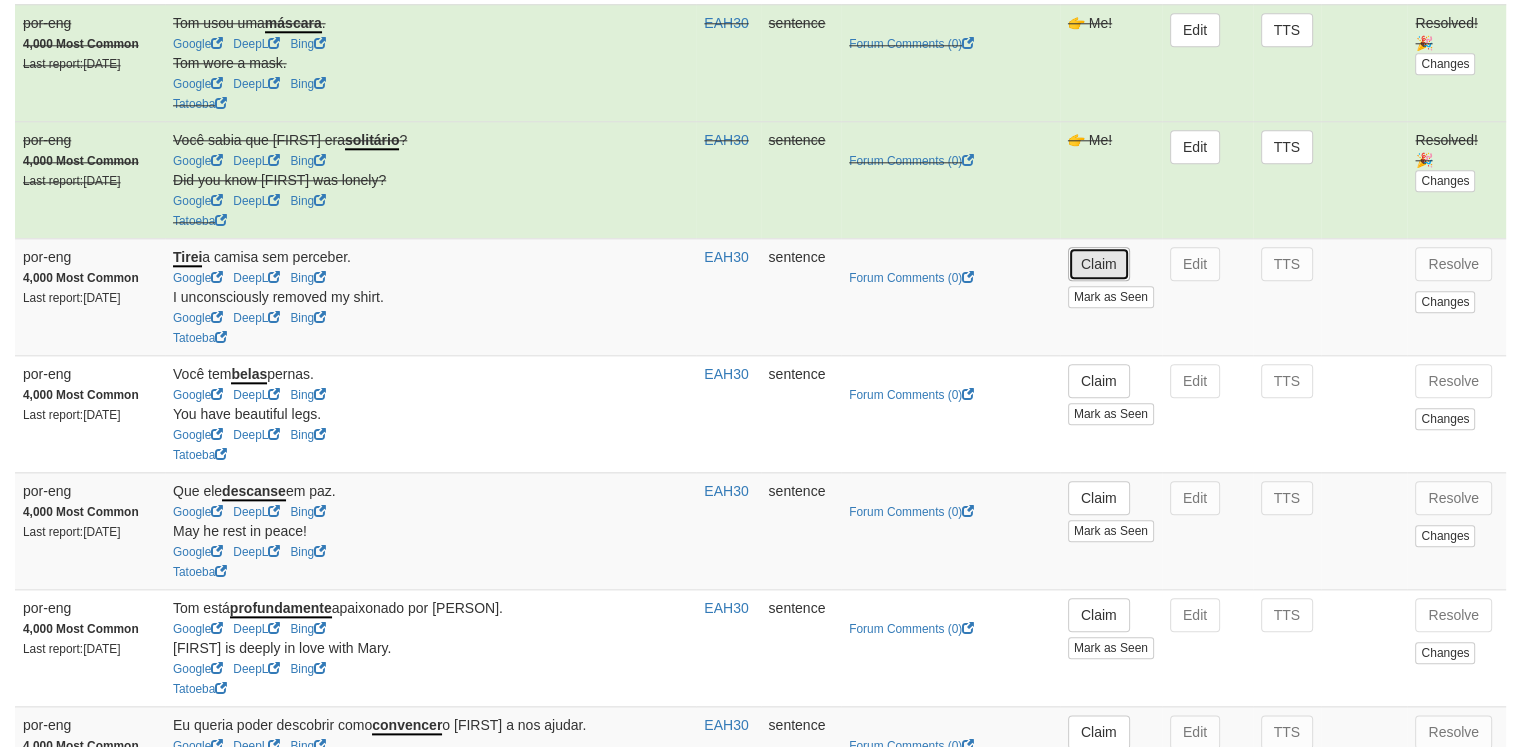 click on "Claim" at bounding box center [1099, 264] 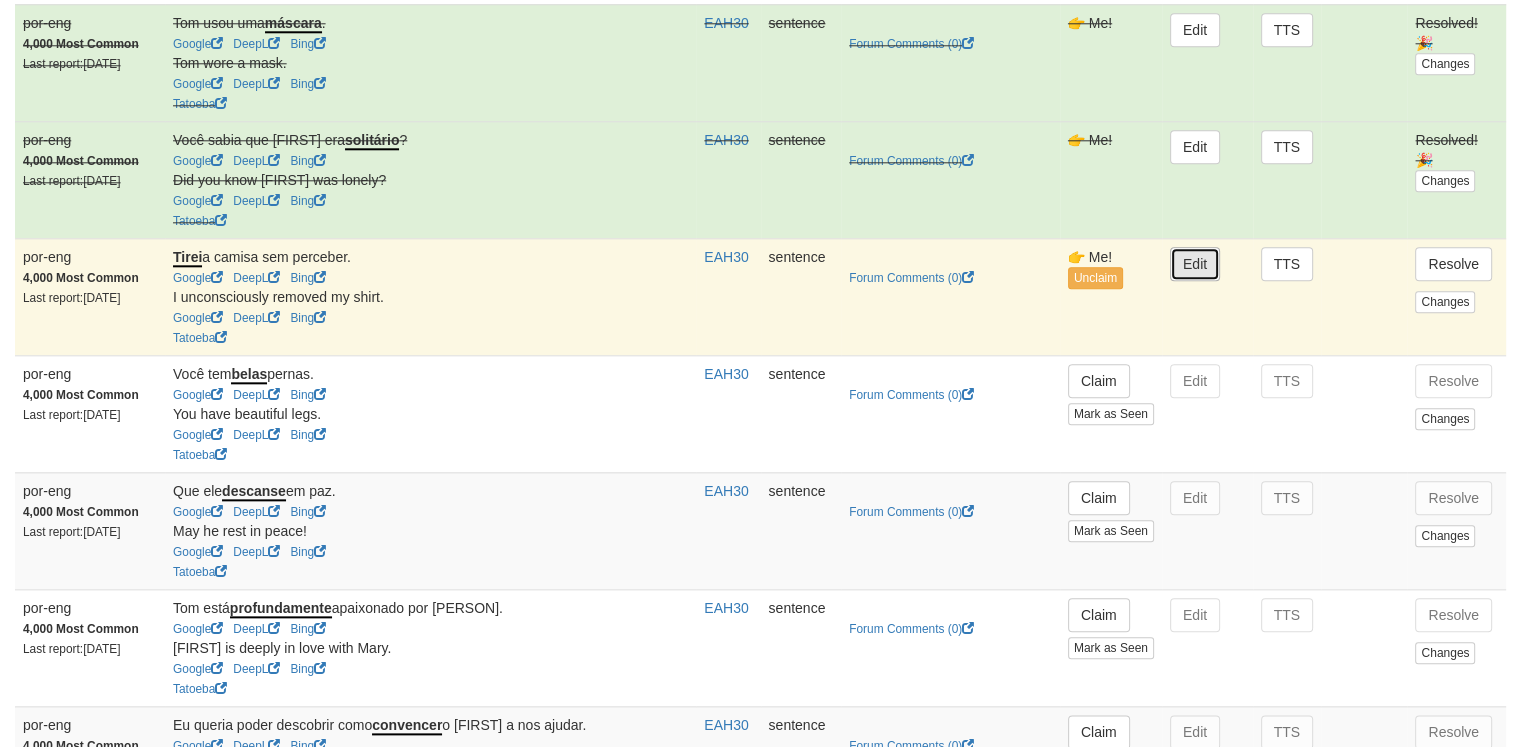 click on "Edit" at bounding box center [1195, 264] 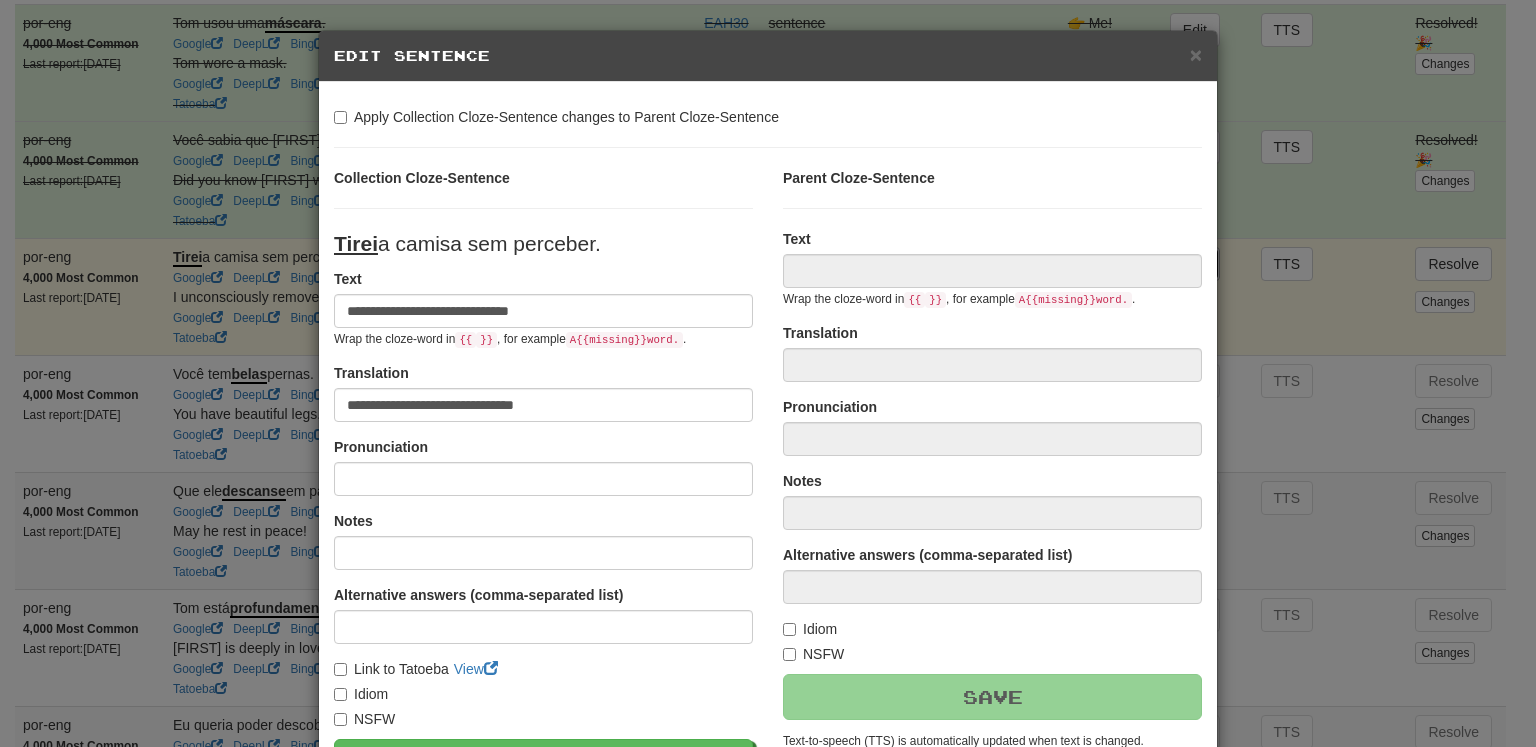 type on "**********" 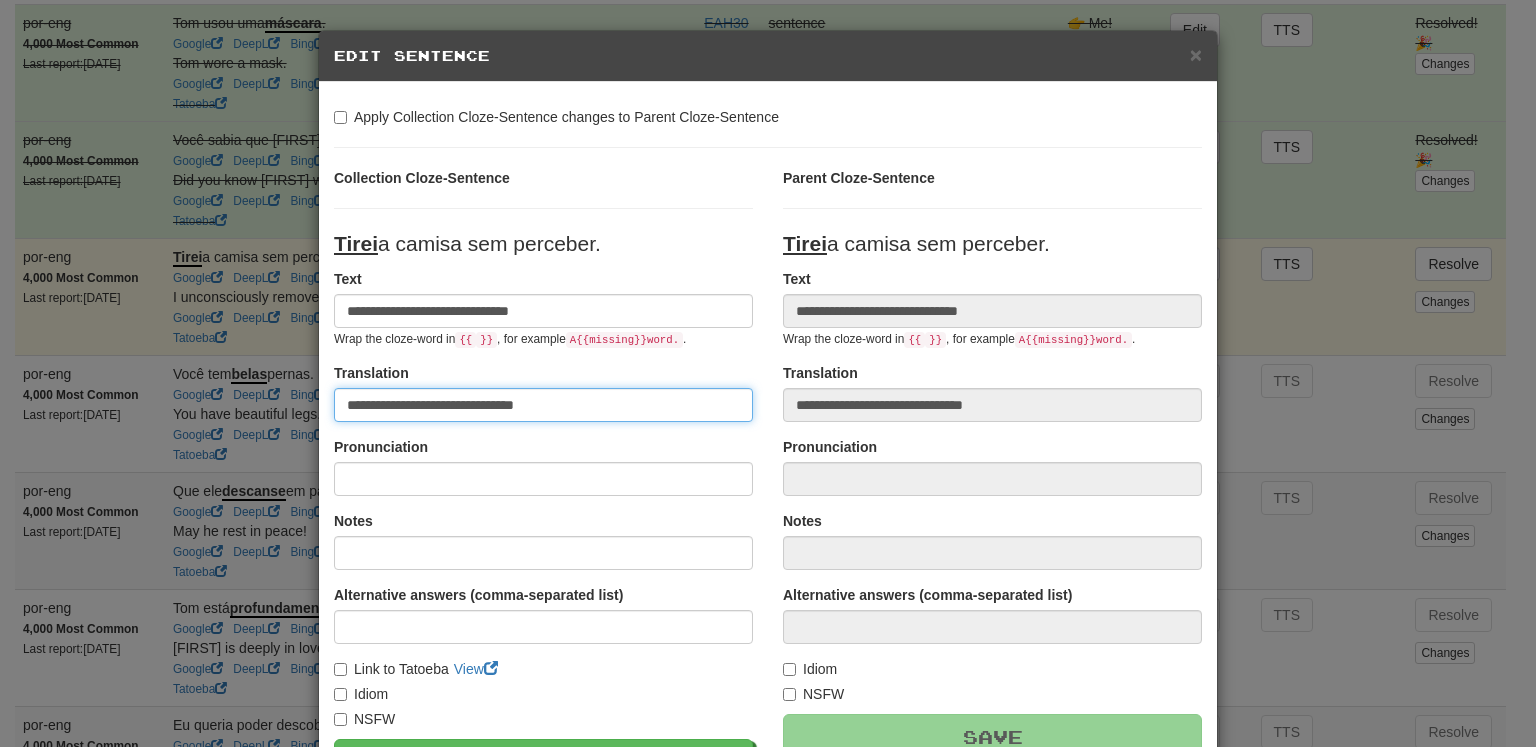 drag, startPoint x: 551, startPoint y: 407, endPoint x: 346, endPoint y: 420, distance: 205.41179 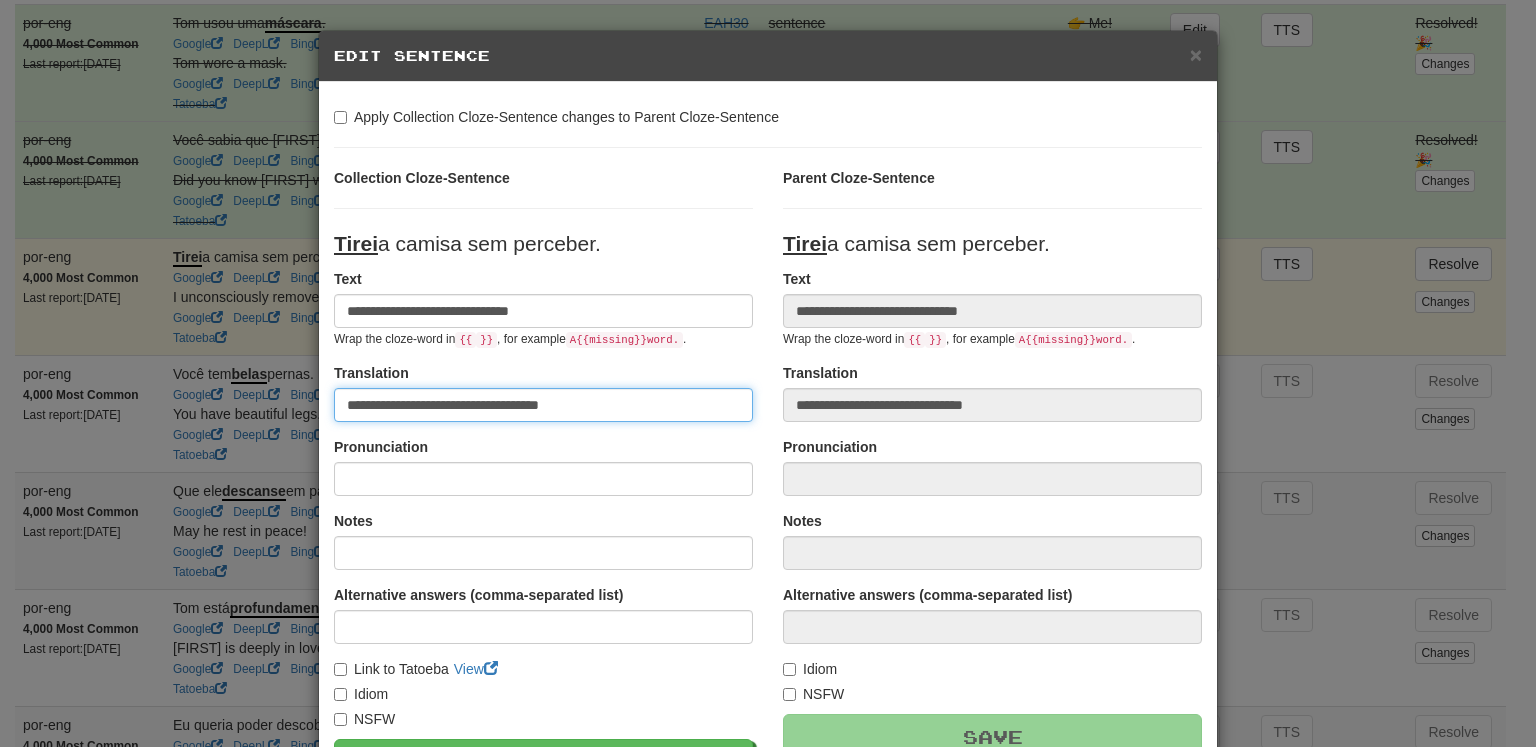 type on "**********" 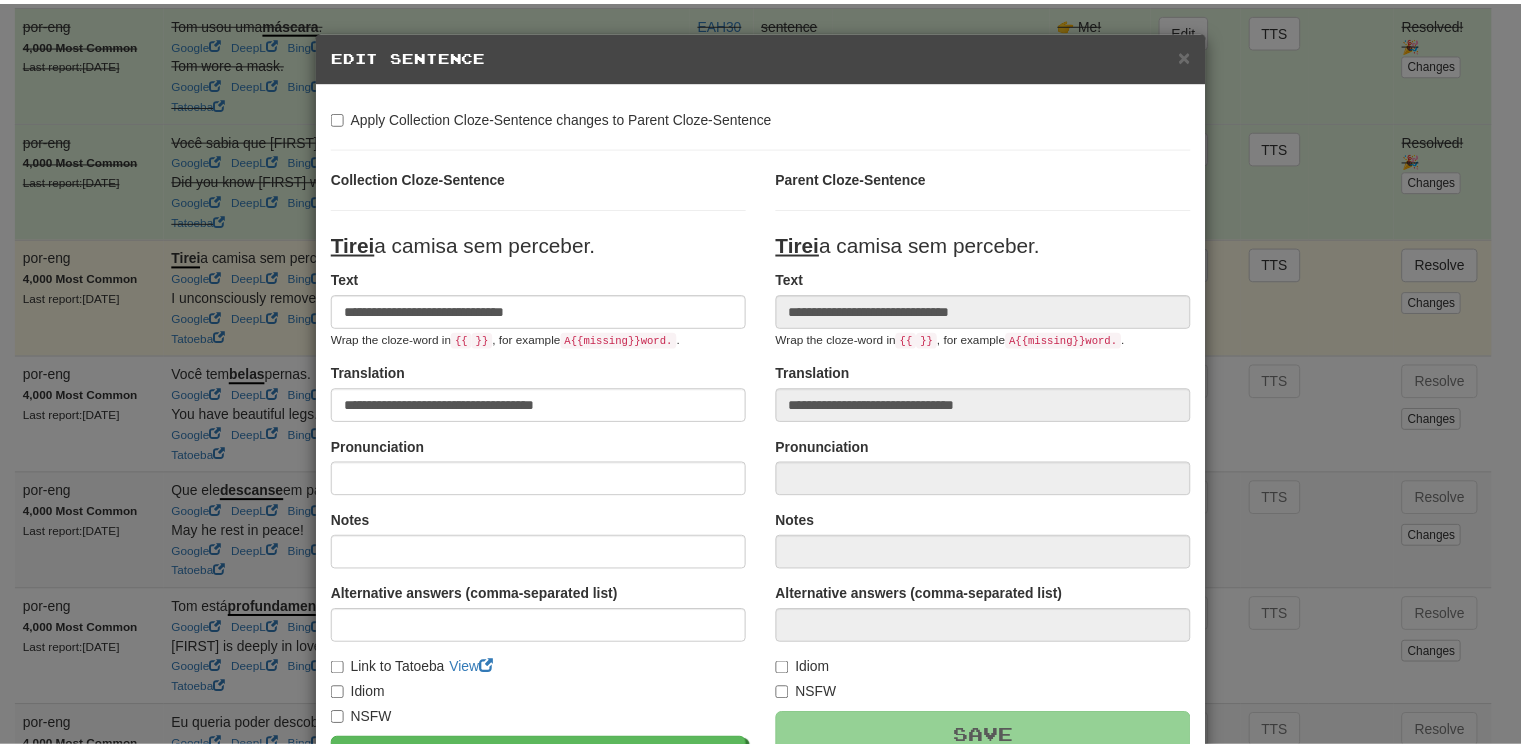 scroll, scrollTop: 228, scrollLeft: 0, axis: vertical 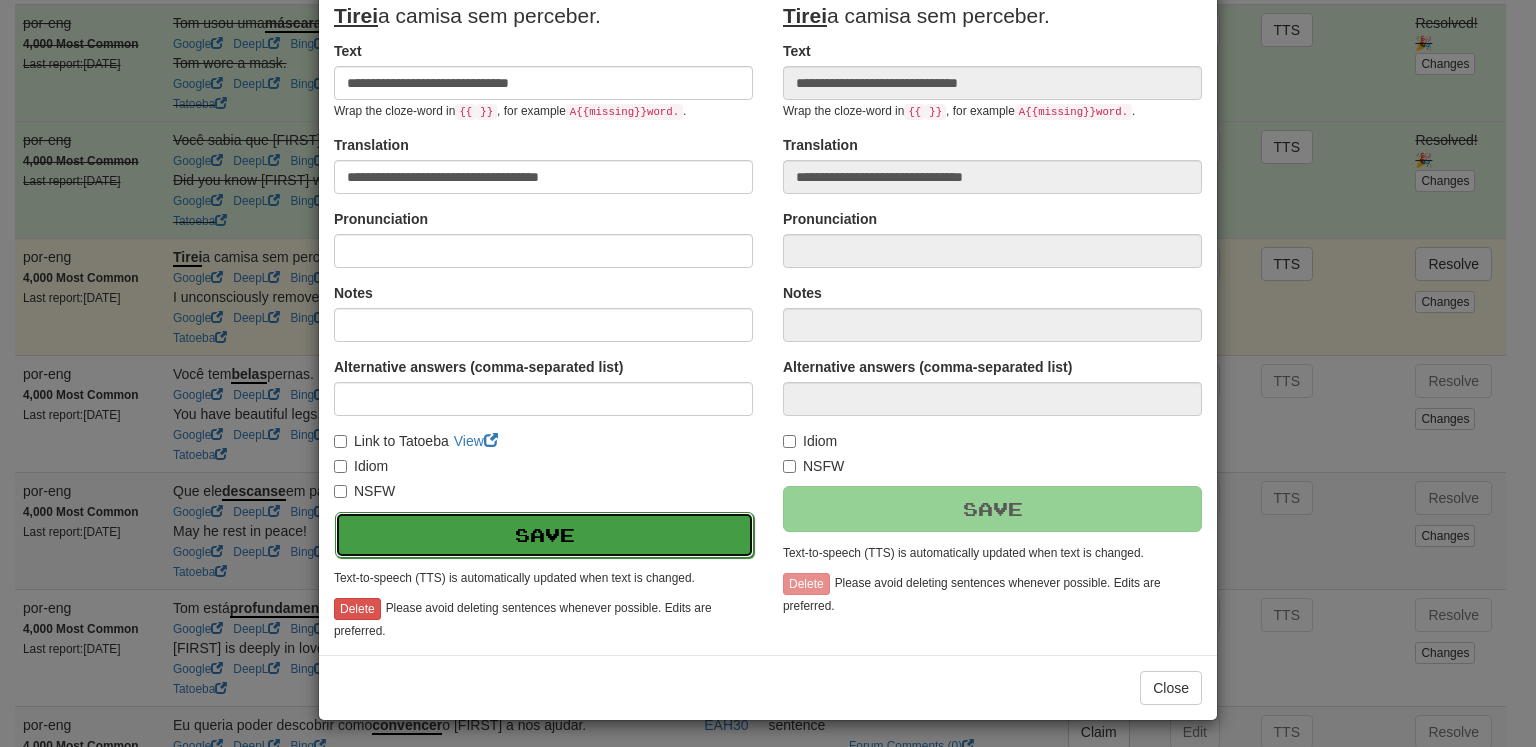 click on "Save" at bounding box center (544, 535) 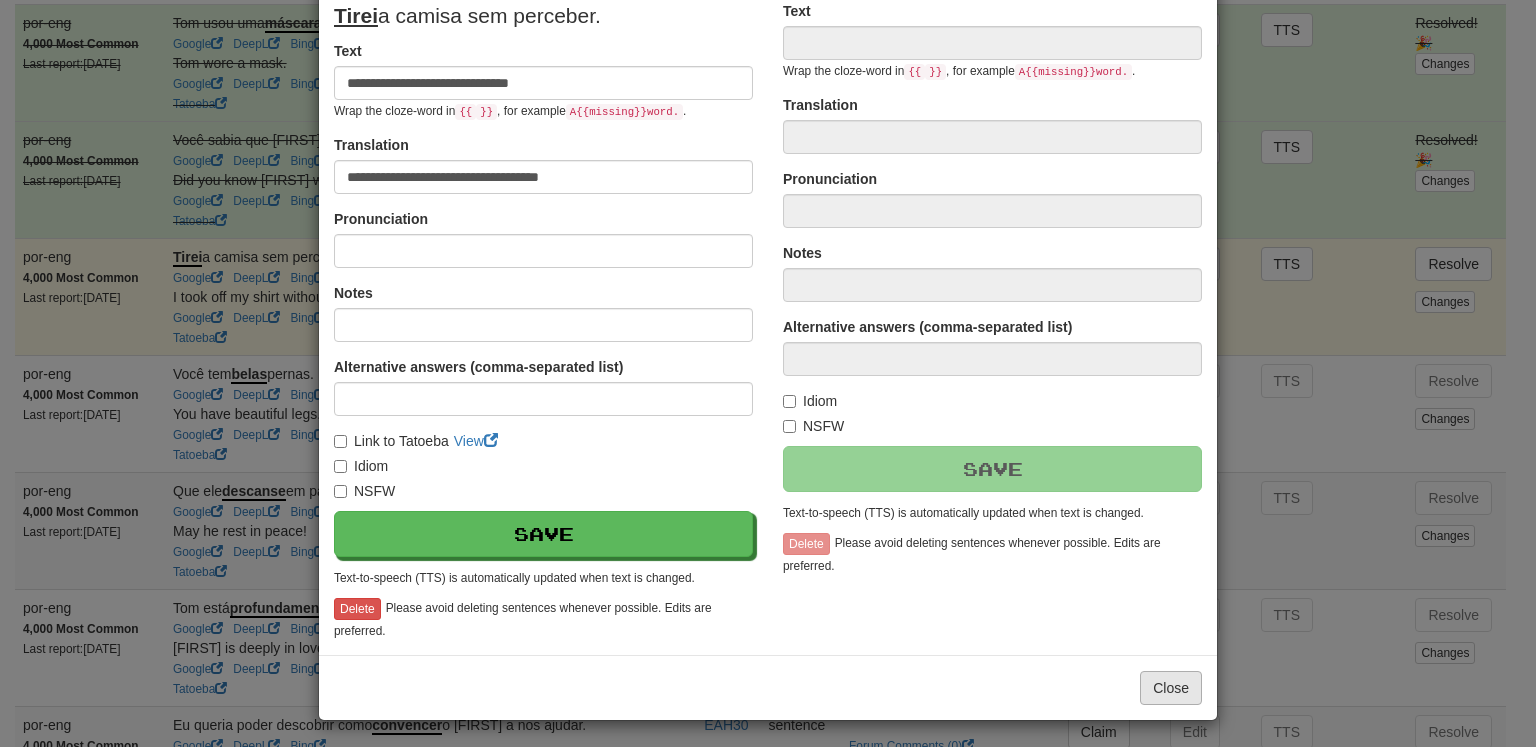 type on "**********" 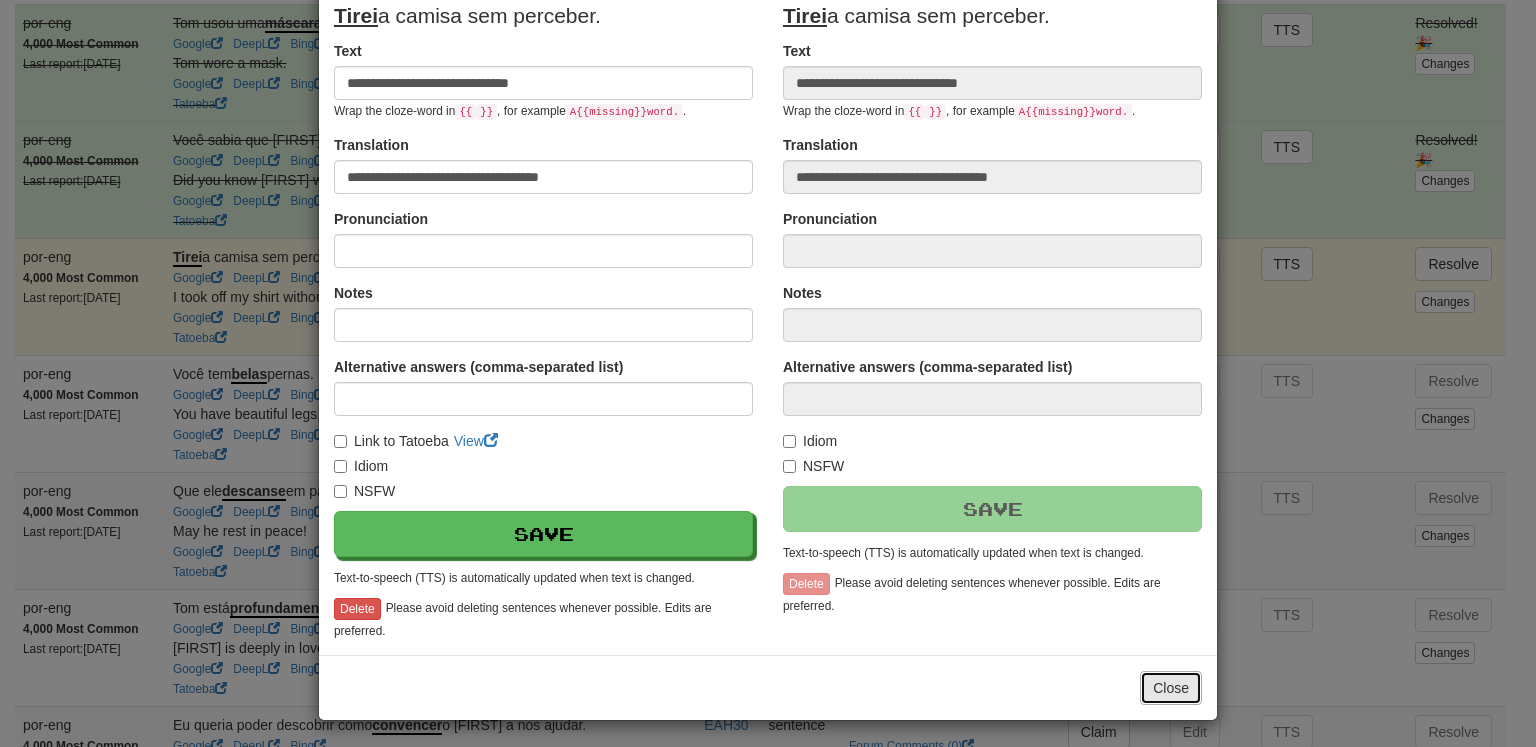 click on "Close" at bounding box center (1171, 688) 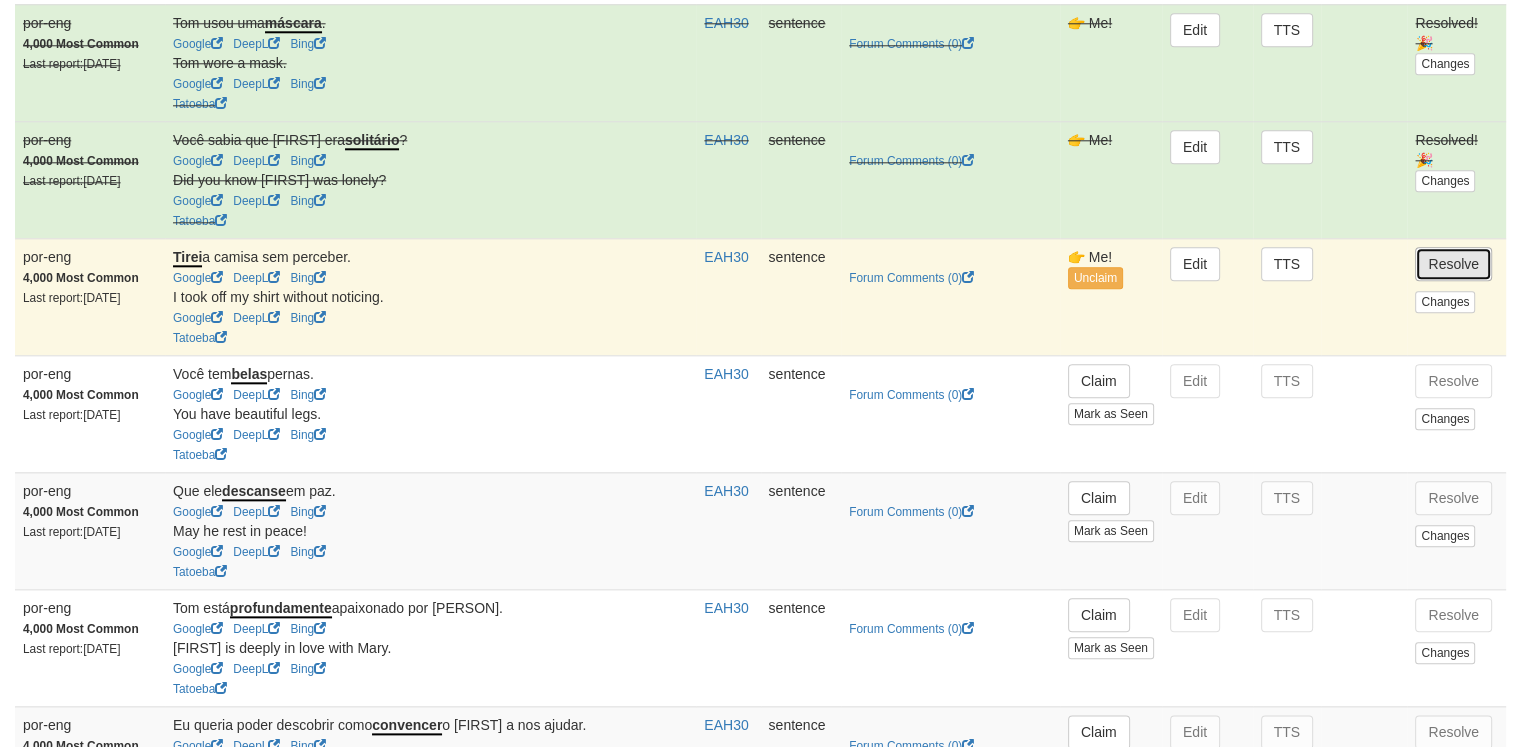 click on "Resolve" at bounding box center (1453, 264) 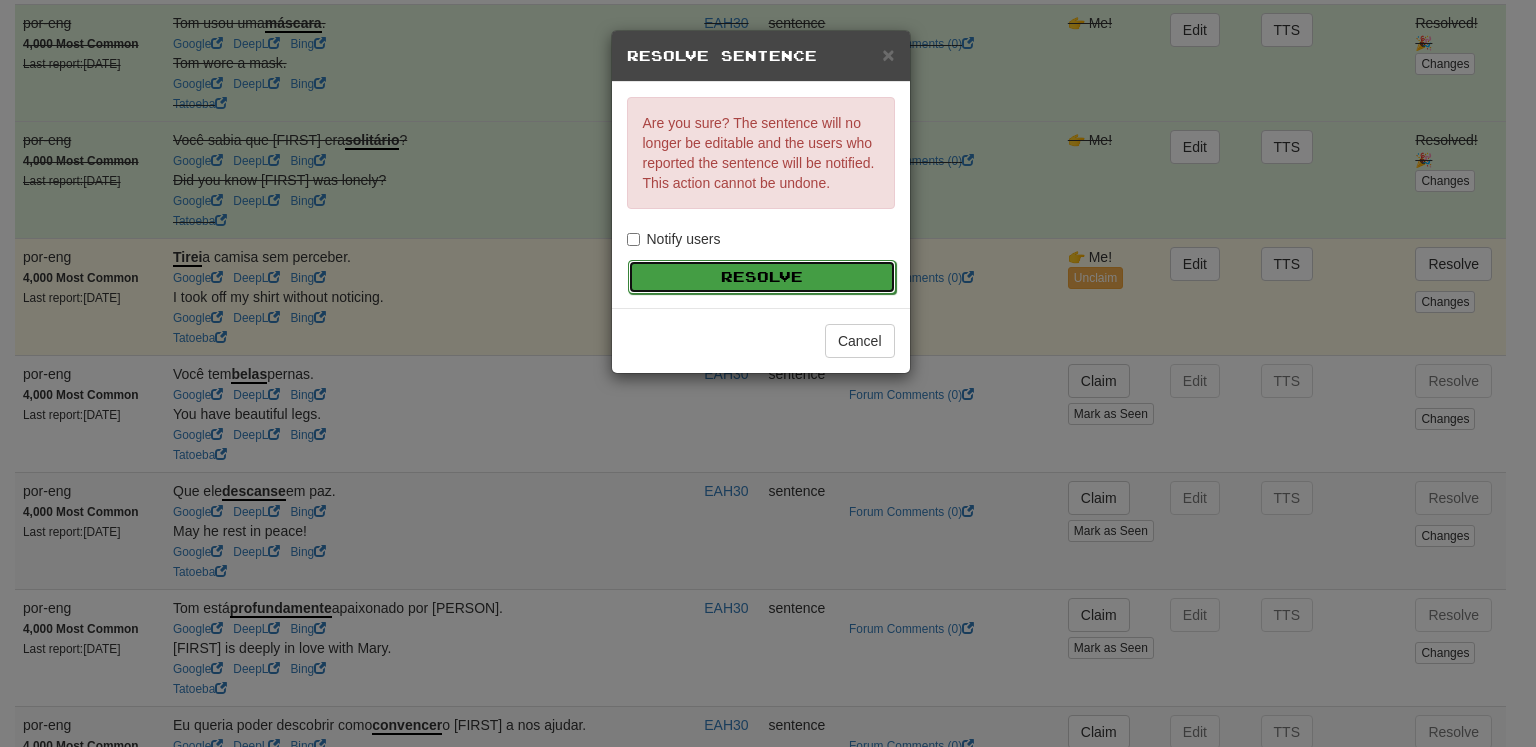 click on "Resolve" at bounding box center (762, 277) 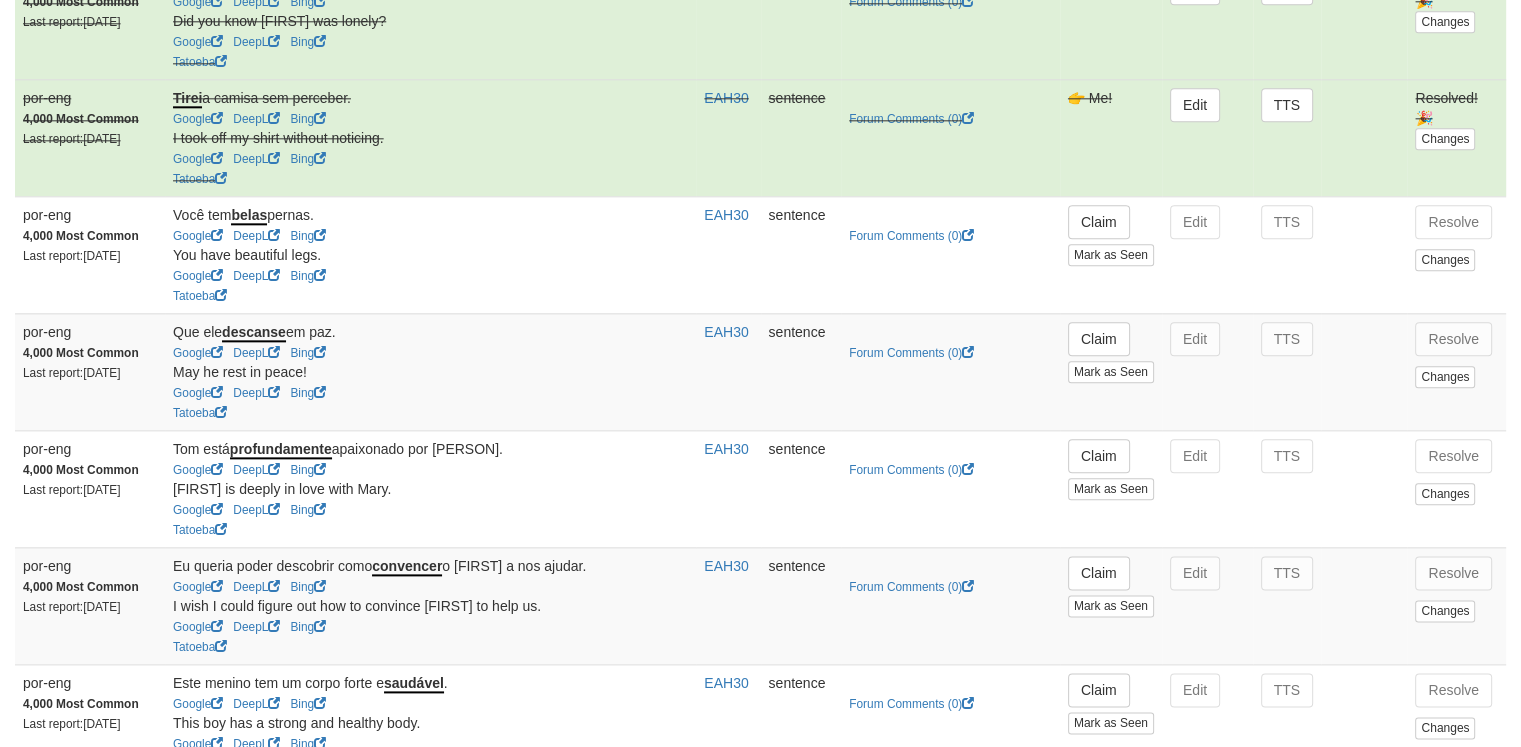 scroll, scrollTop: 2345, scrollLeft: 0, axis: vertical 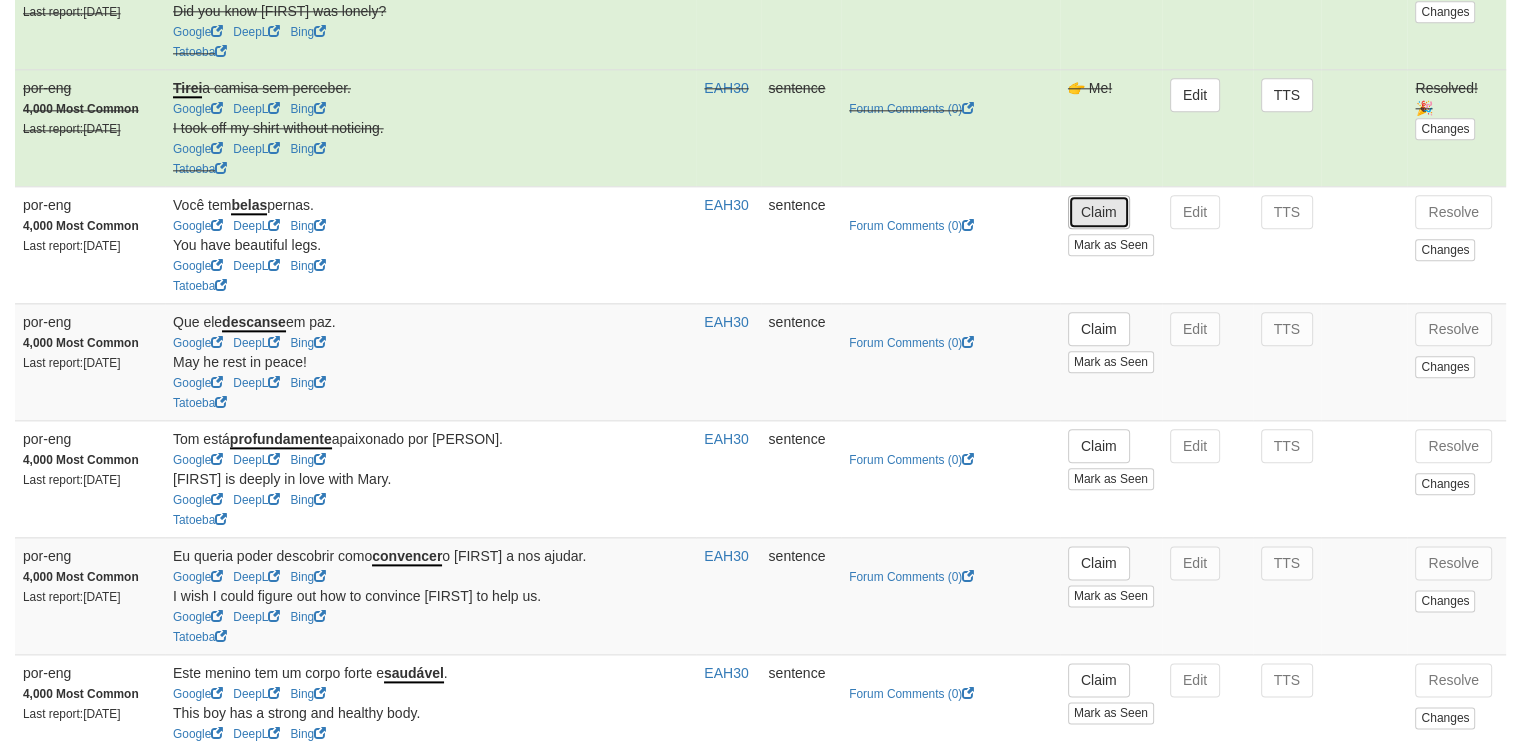click on "Claim" at bounding box center (1099, 212) 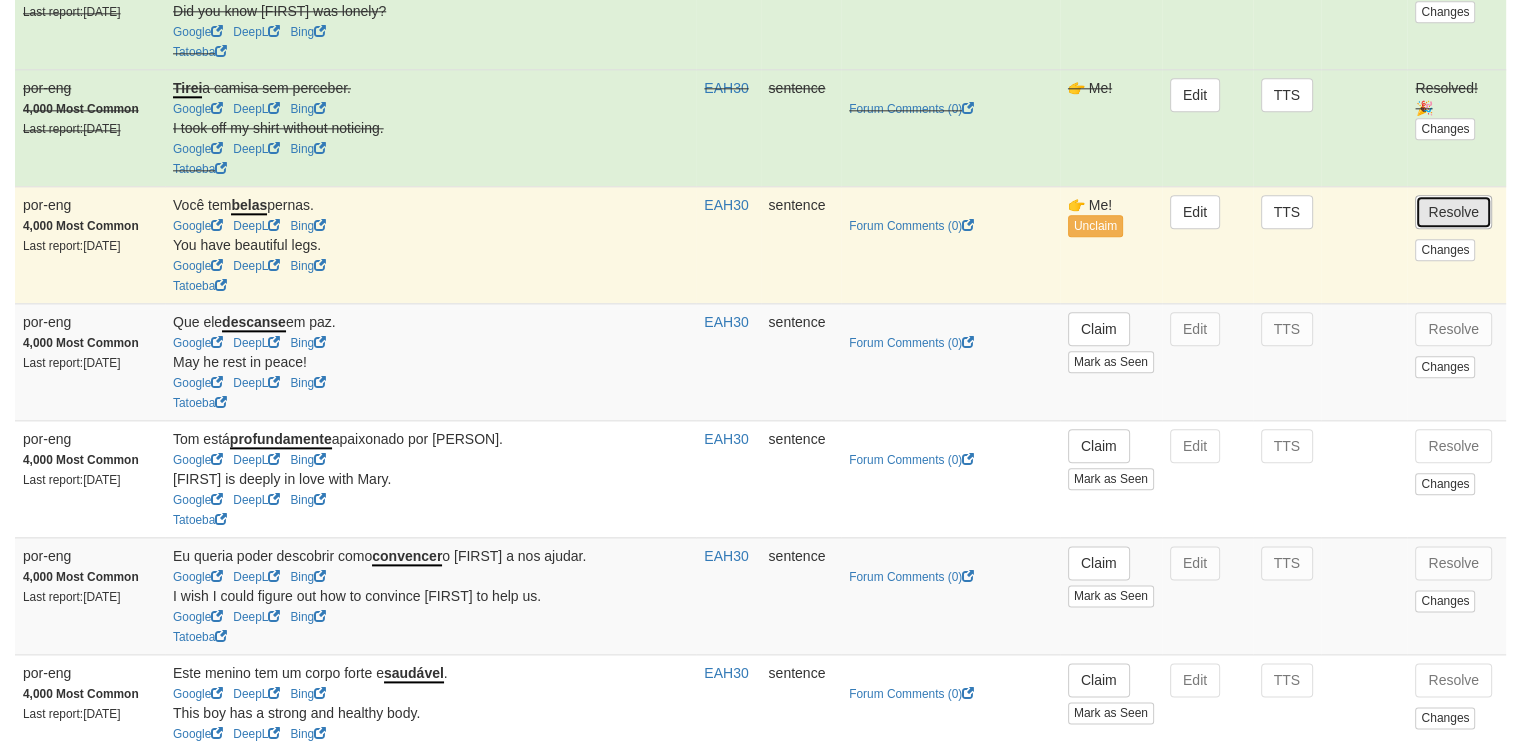 click on "Resolve" at bounding box center [1453, 212] 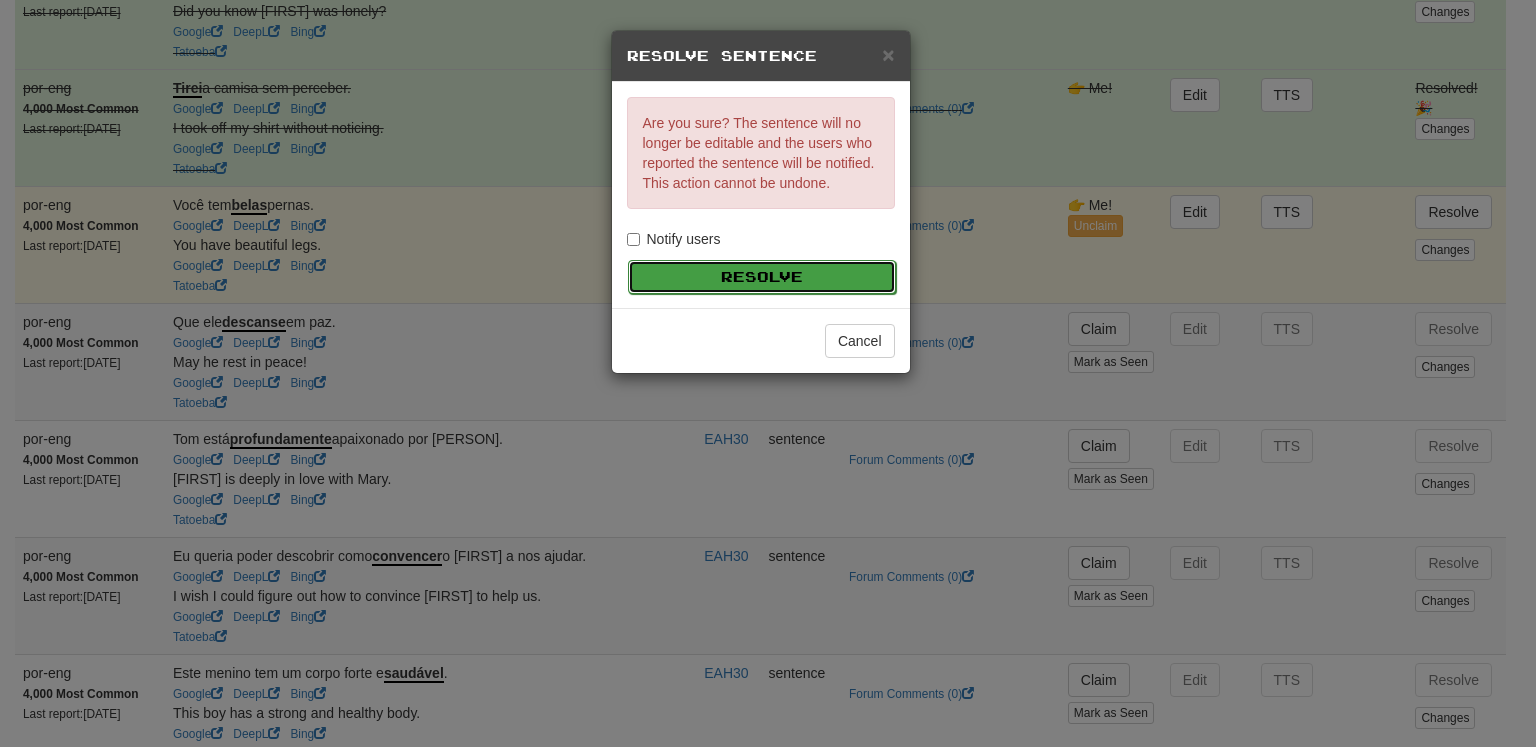 click on "Resolve" at bounding box center (762, 277) 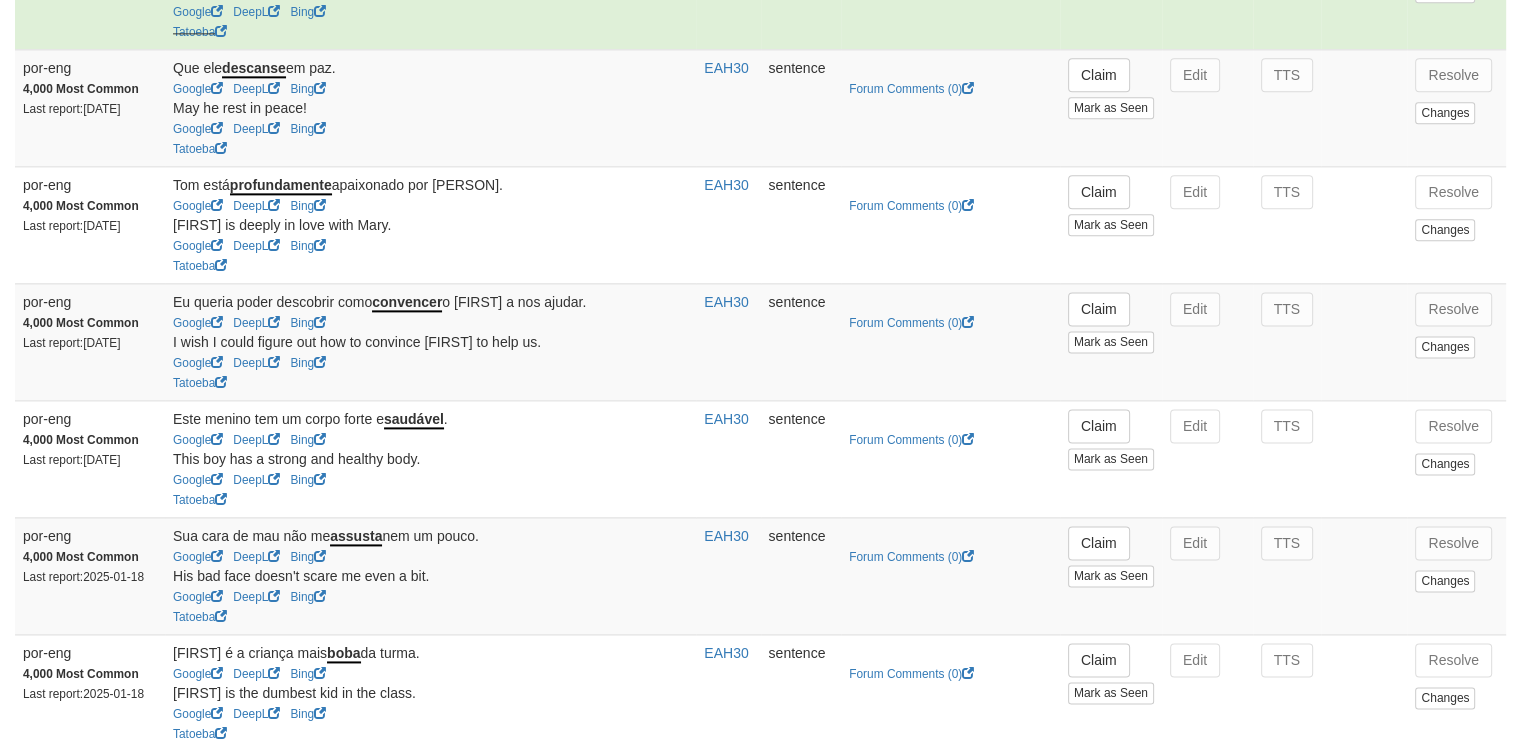 scroll, scrollTop: 2594, scrollLeft: 0, axis: vertical 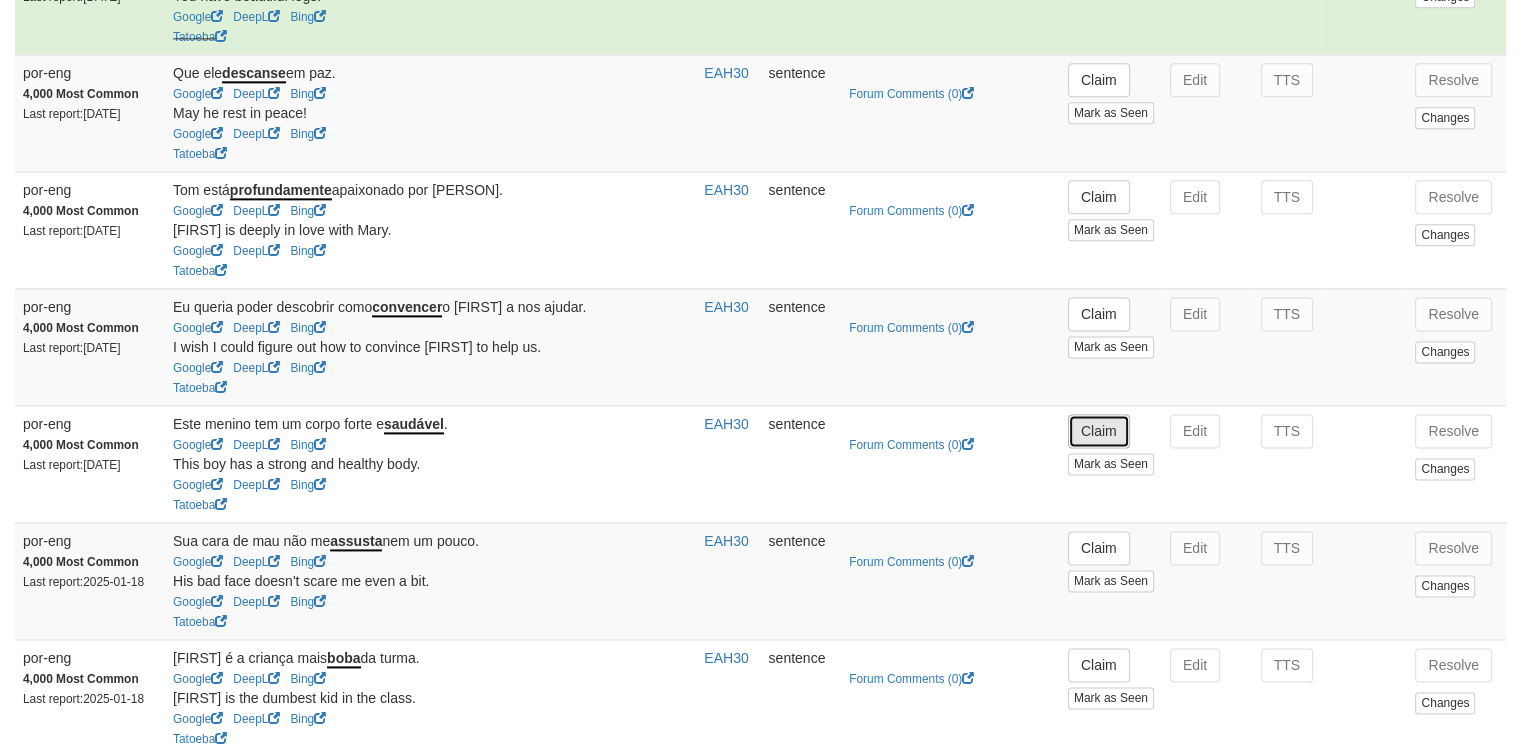 click on "Claim" at bounding box center (1099, 431) 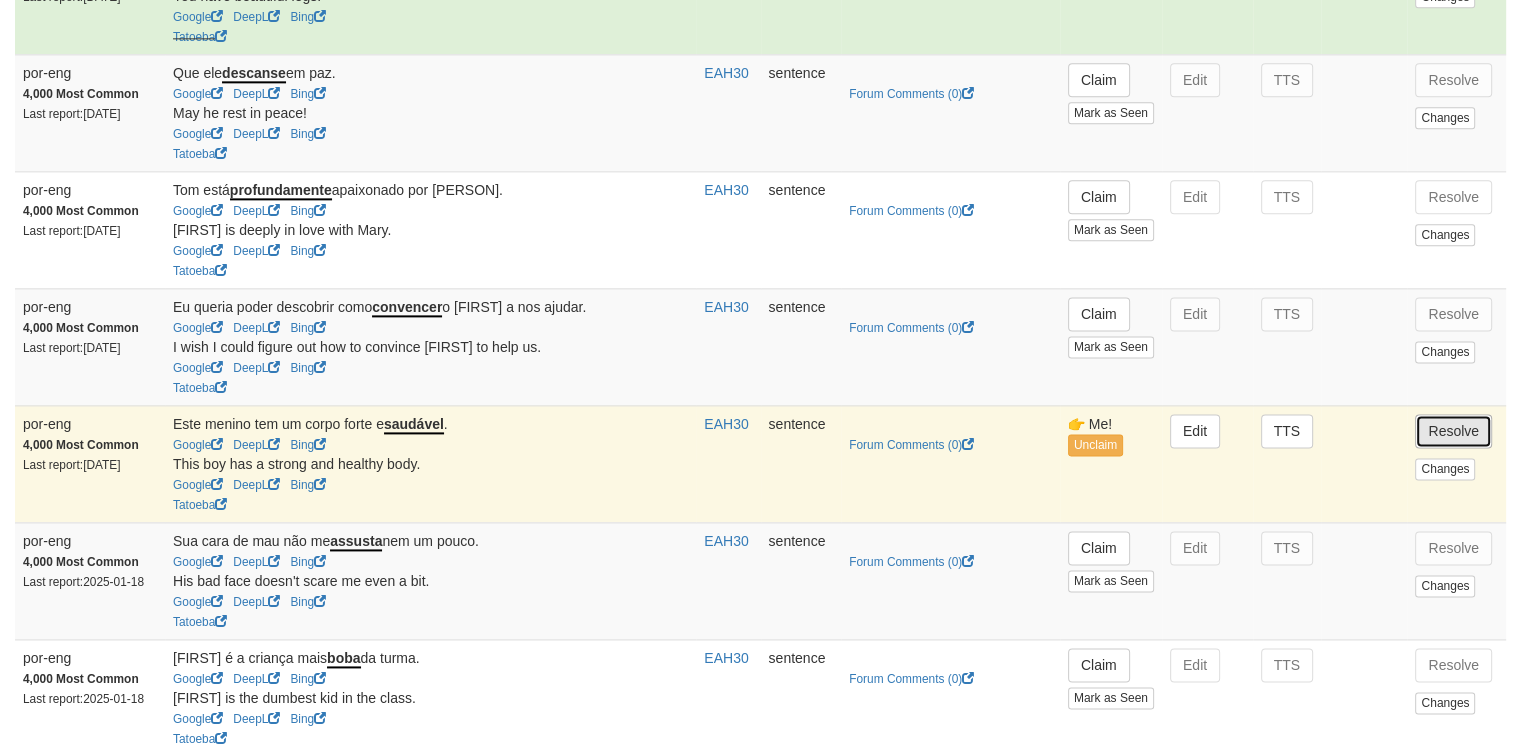click on "Resolve" at bounding box center (1453, 431) 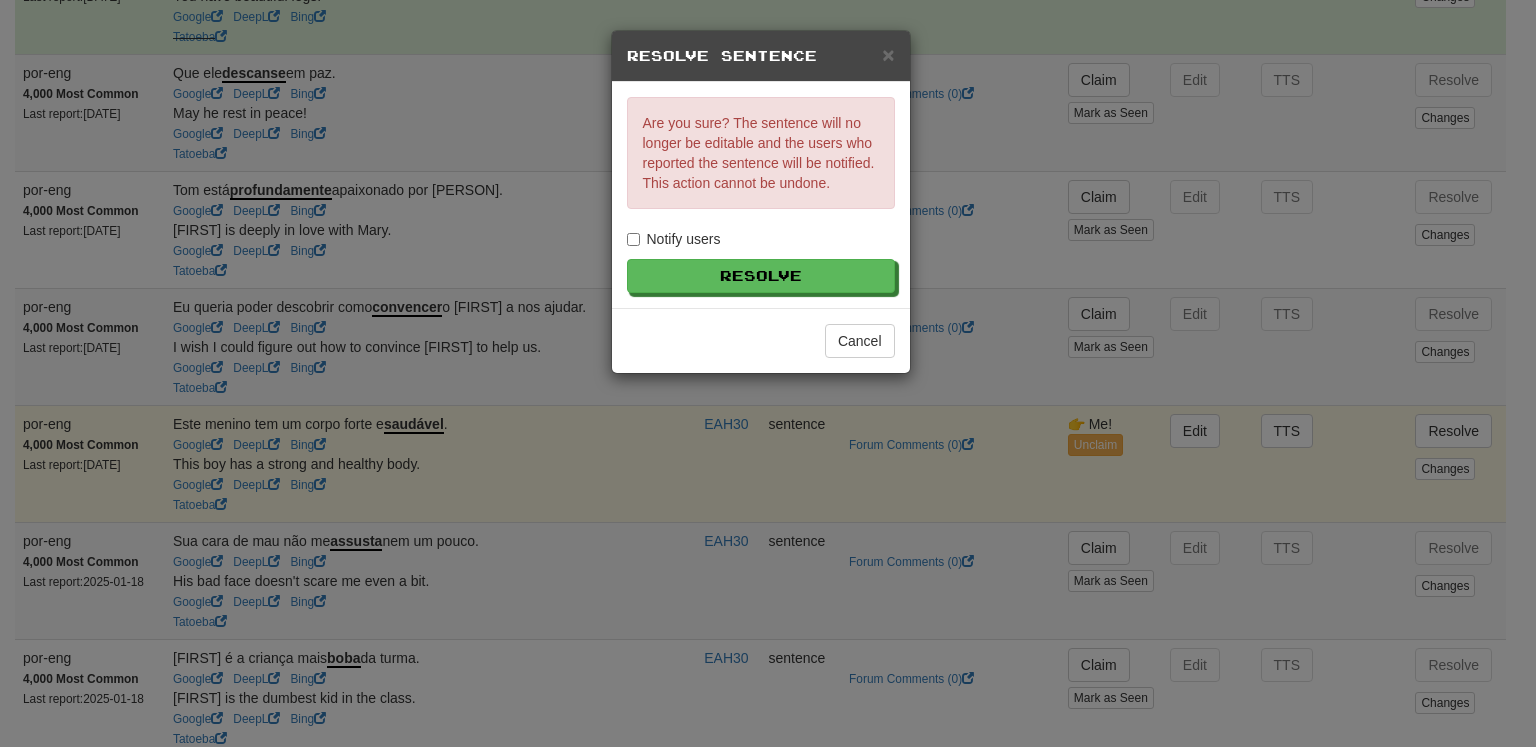 click on "Are you sure? The sentence will no longer be editable and the users who reported the sentence will be notified. This action cannot be undone. Notify users Resolve" at bounding box center [761, 195] 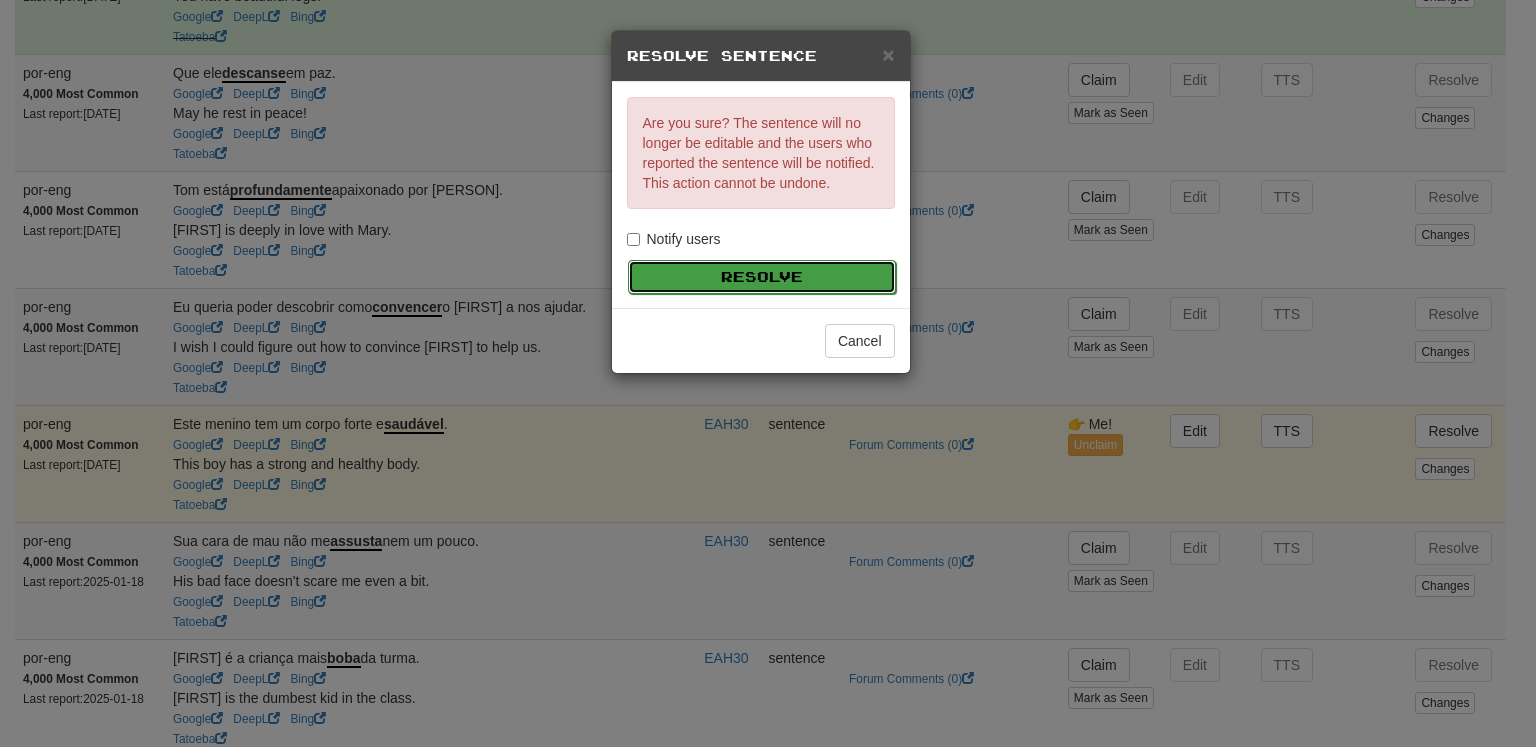 click on "Resolve" at bounding box center [762, 277] 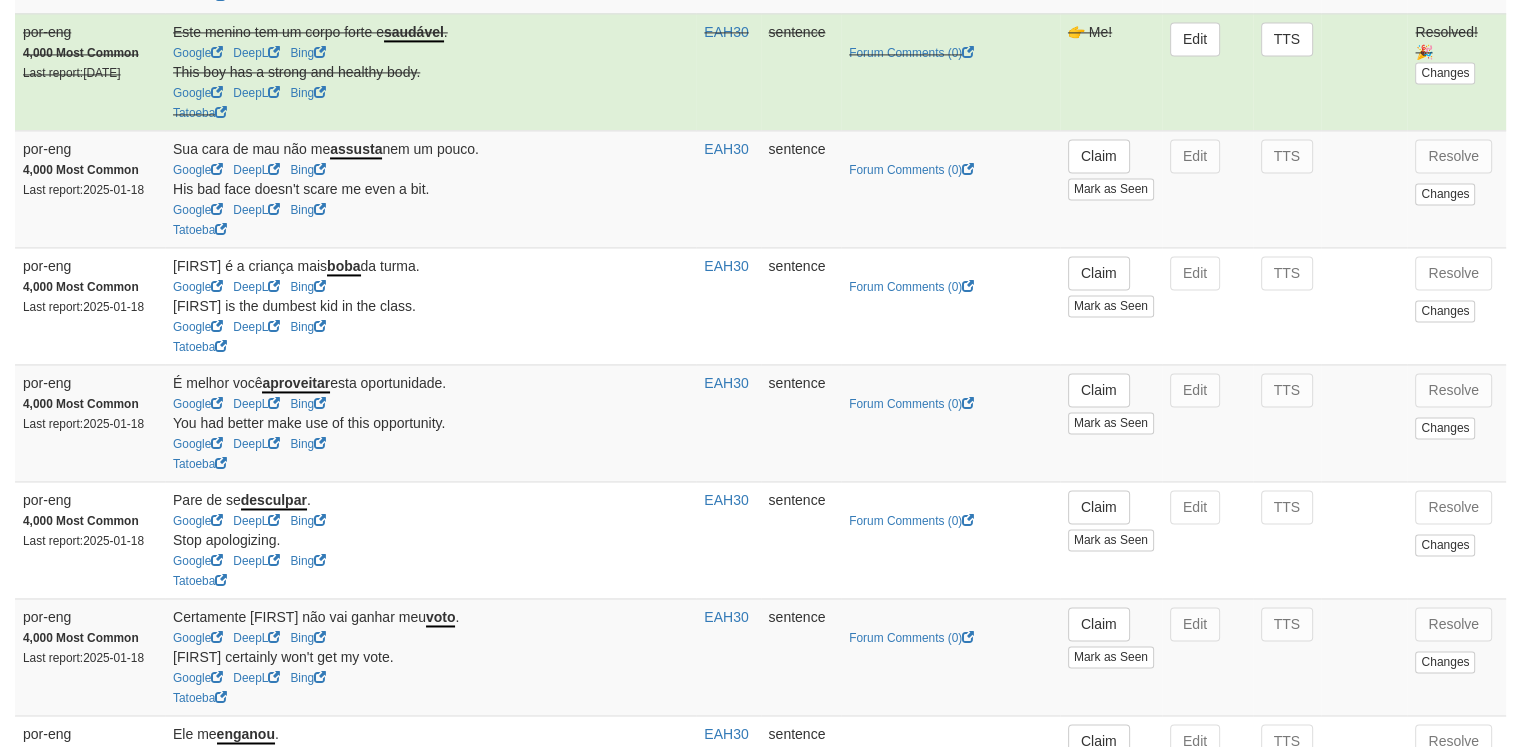 scroll, scrollTop: 2991, scrollLeft: 0, axis: vertical 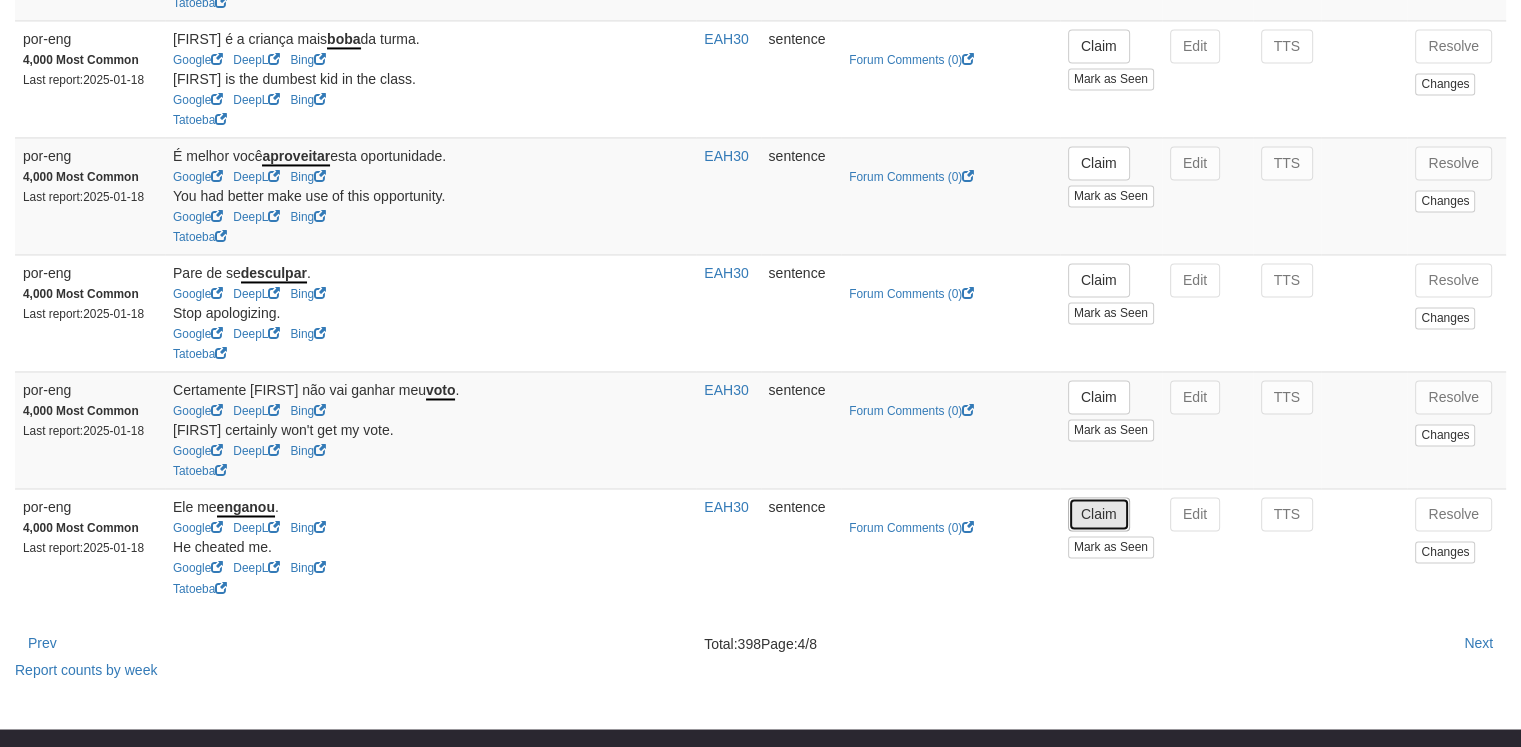 click on "Claim" at bounding box center (1099, 514) 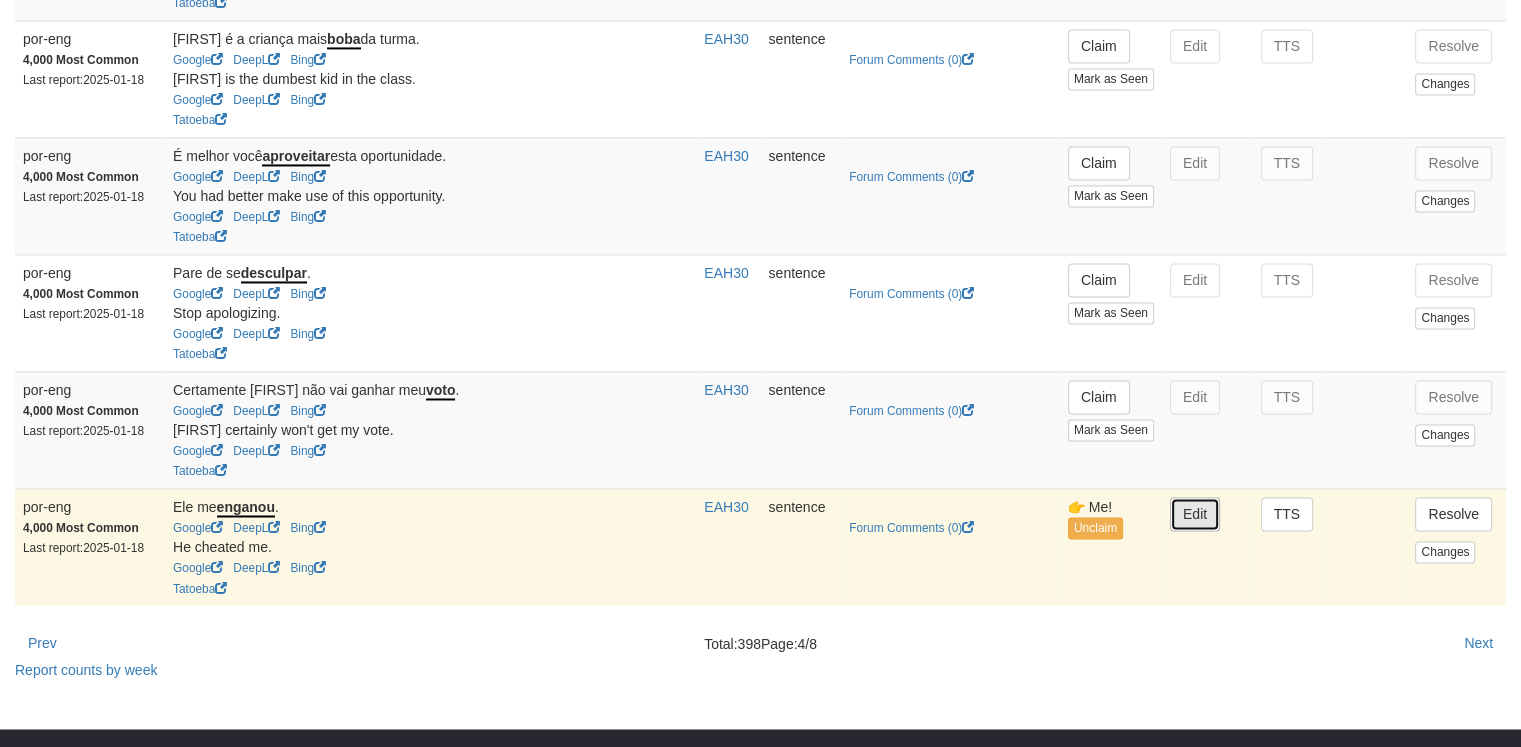 click on "Edit" at bounding box center [1195, 514] 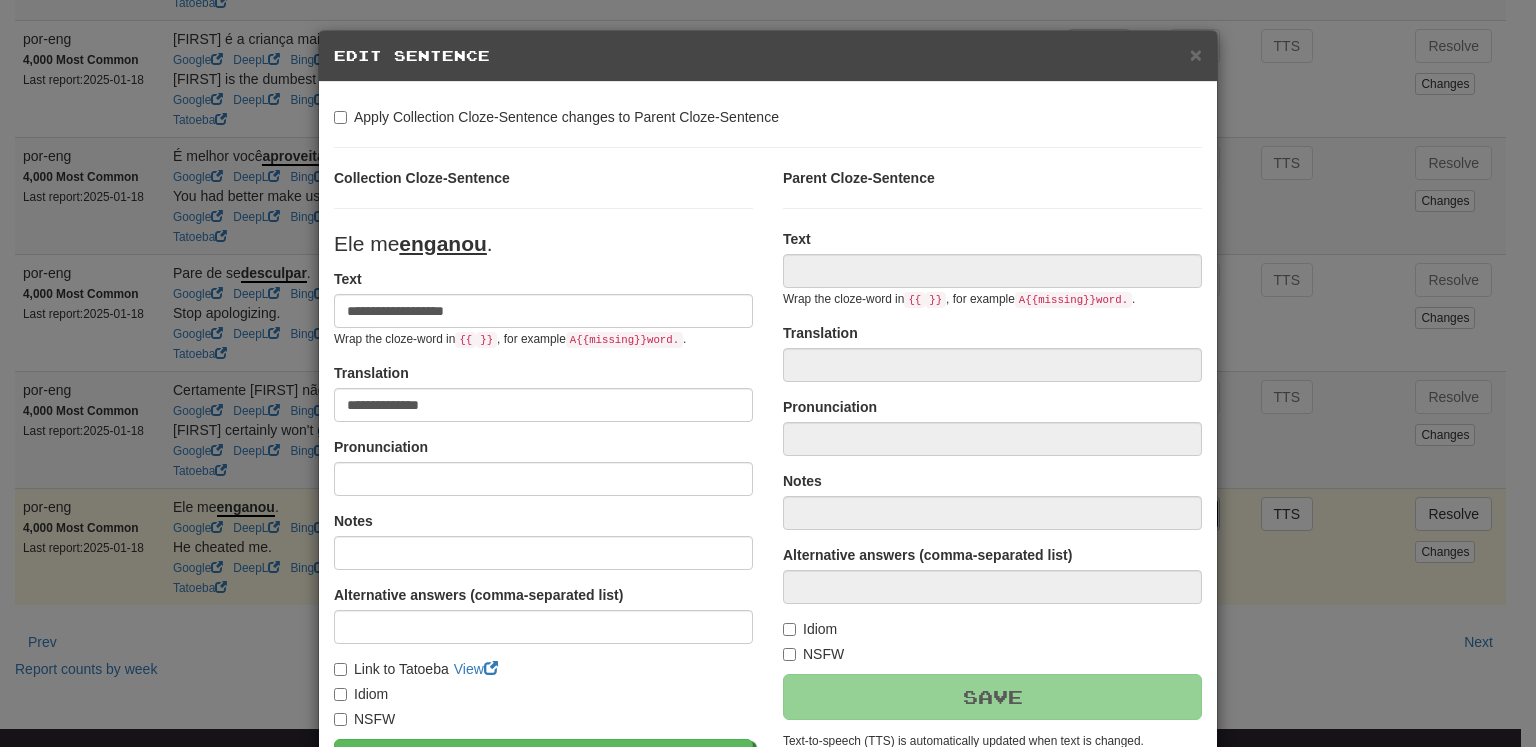 type on "**********" 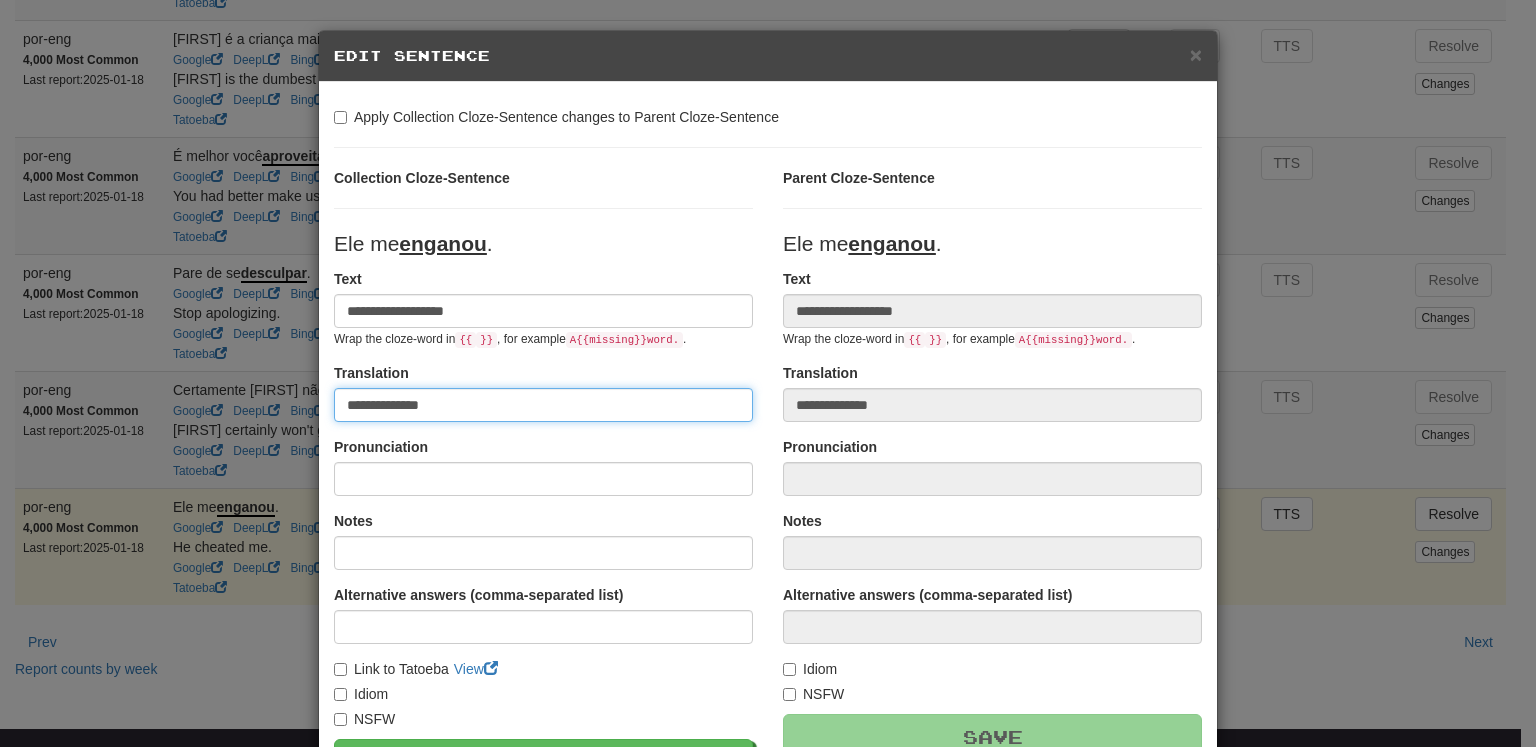 click on "**********" at bounding box center (543, 405) 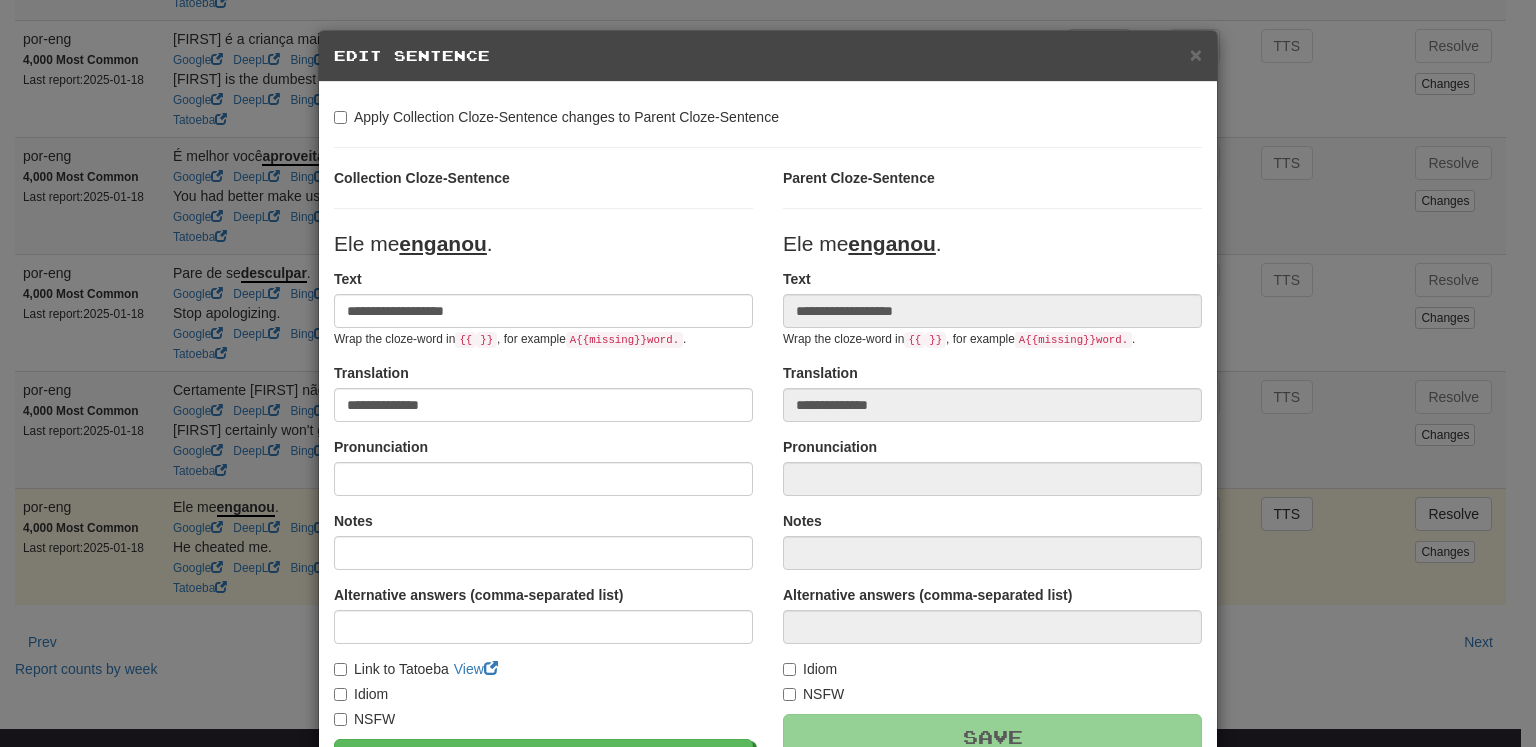 scroll, scrollTop: 228, scrollLeft: 0, axis: vertical 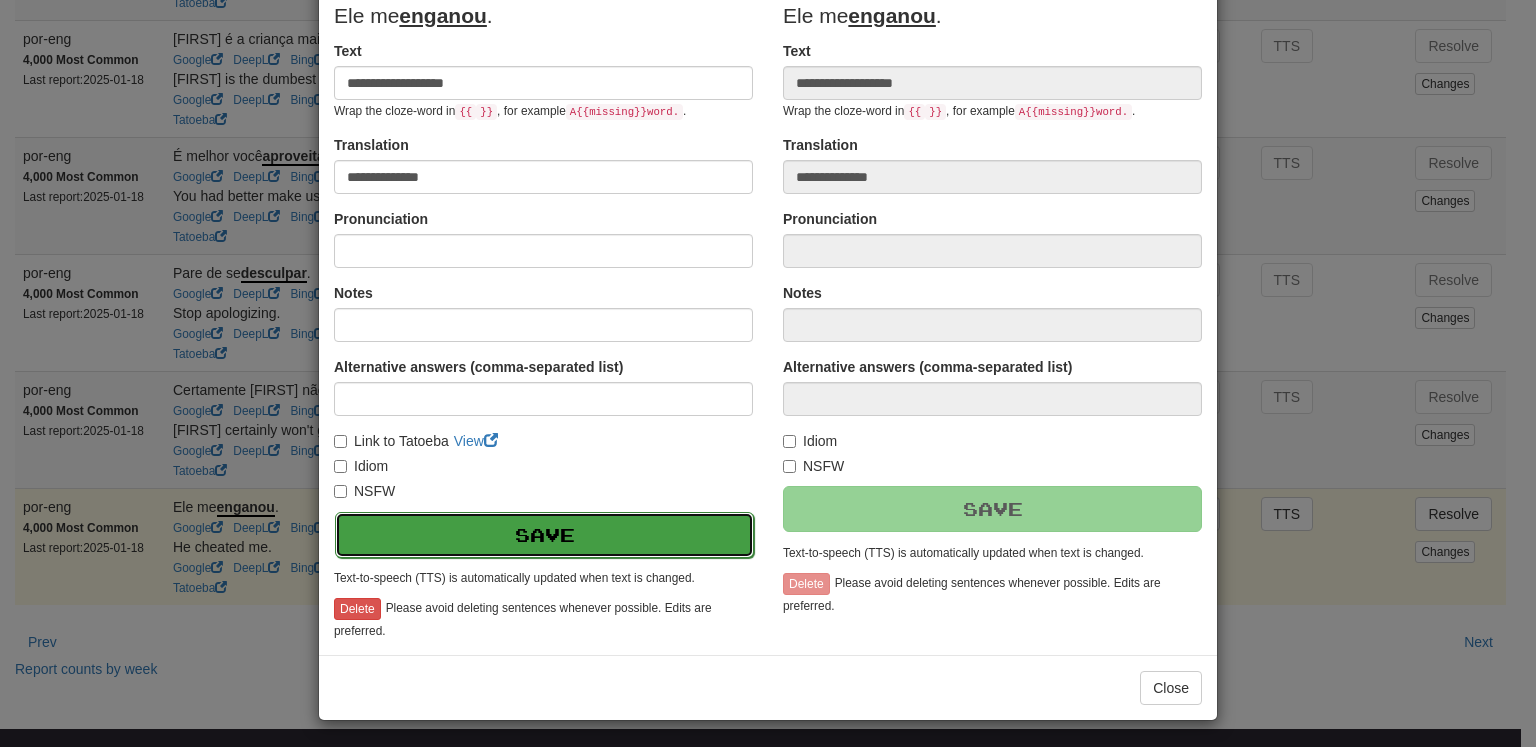 click on "Save" at bounding box center (544, 535) 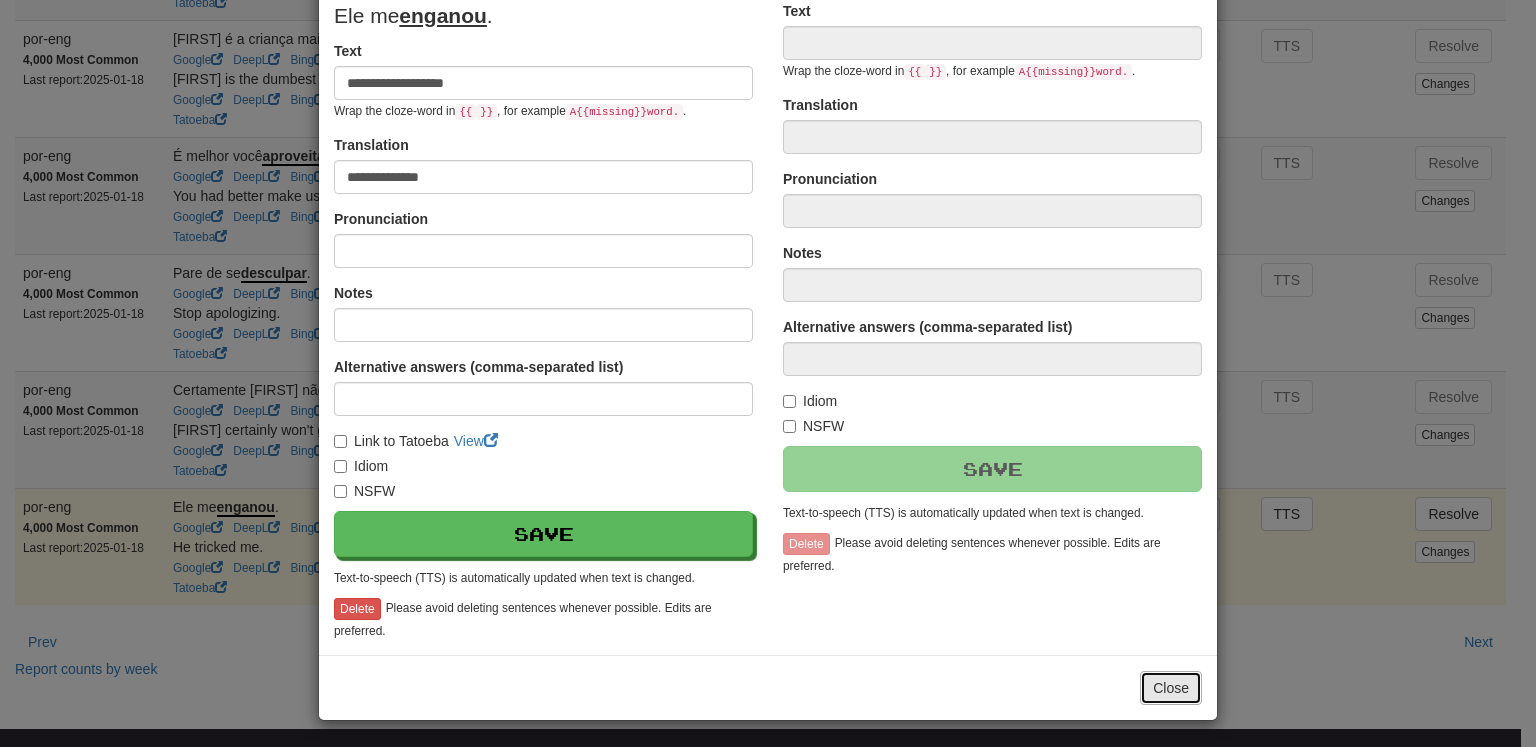 type on "**********" 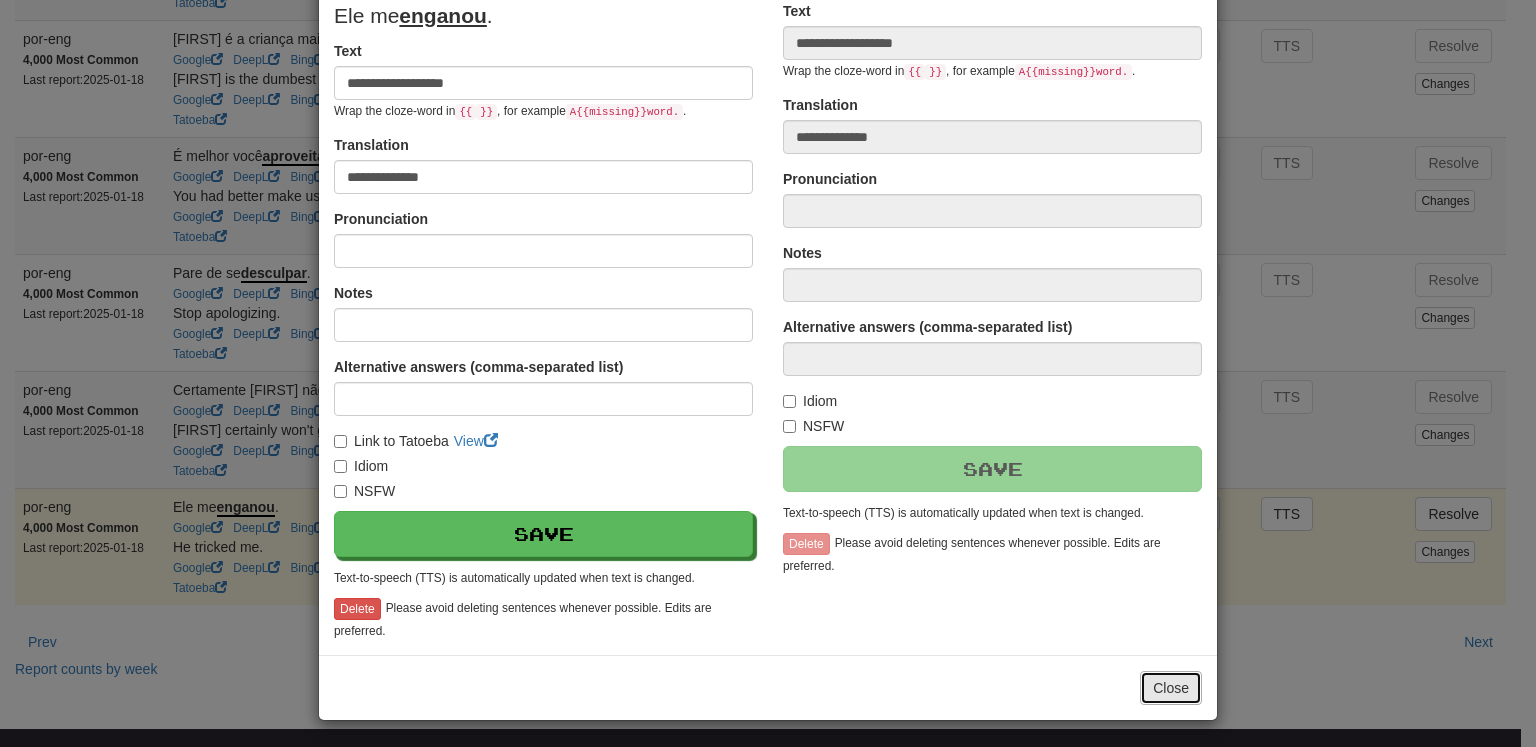 click on "Close" at bounding box center (1171, 688) 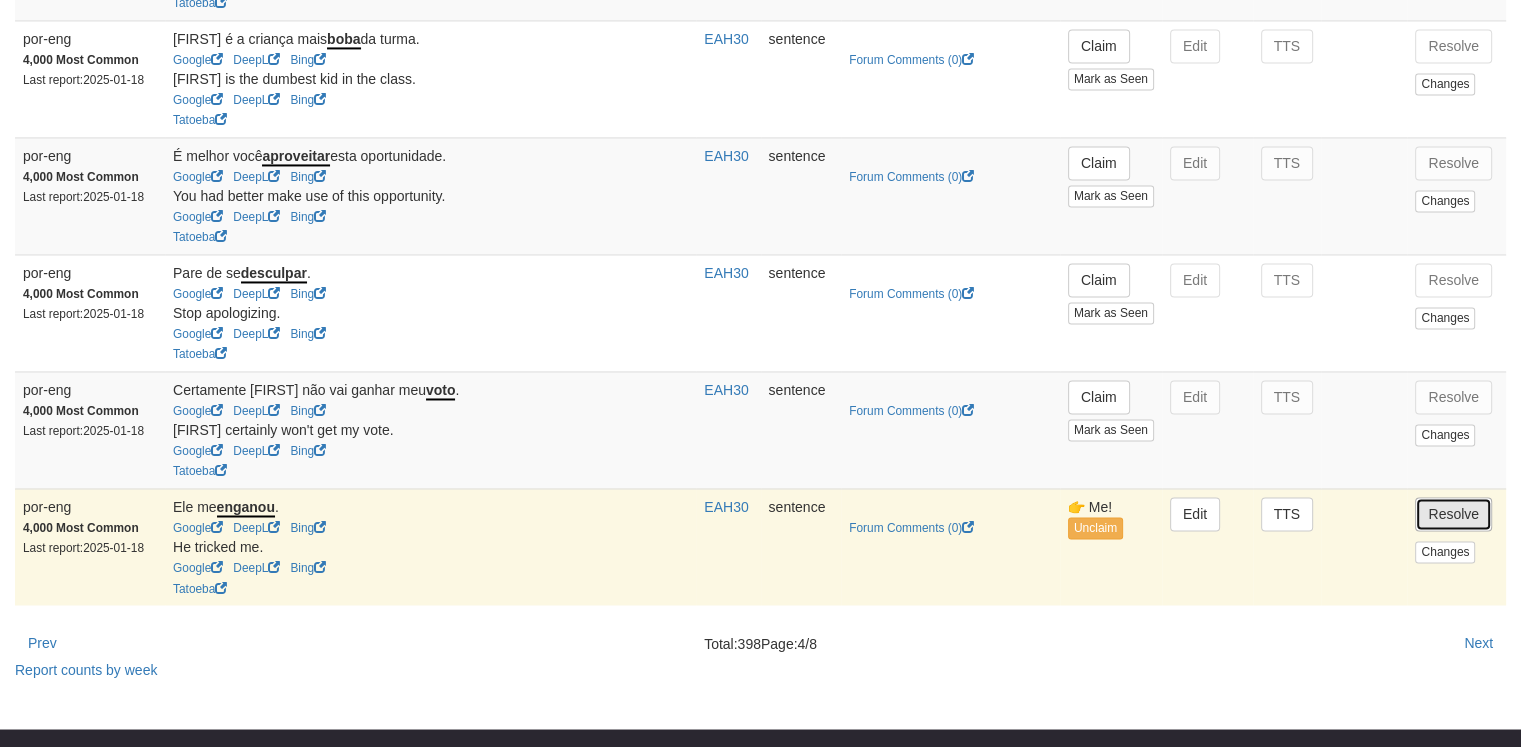click on "Resolve" at bounding box center (1453, 514) 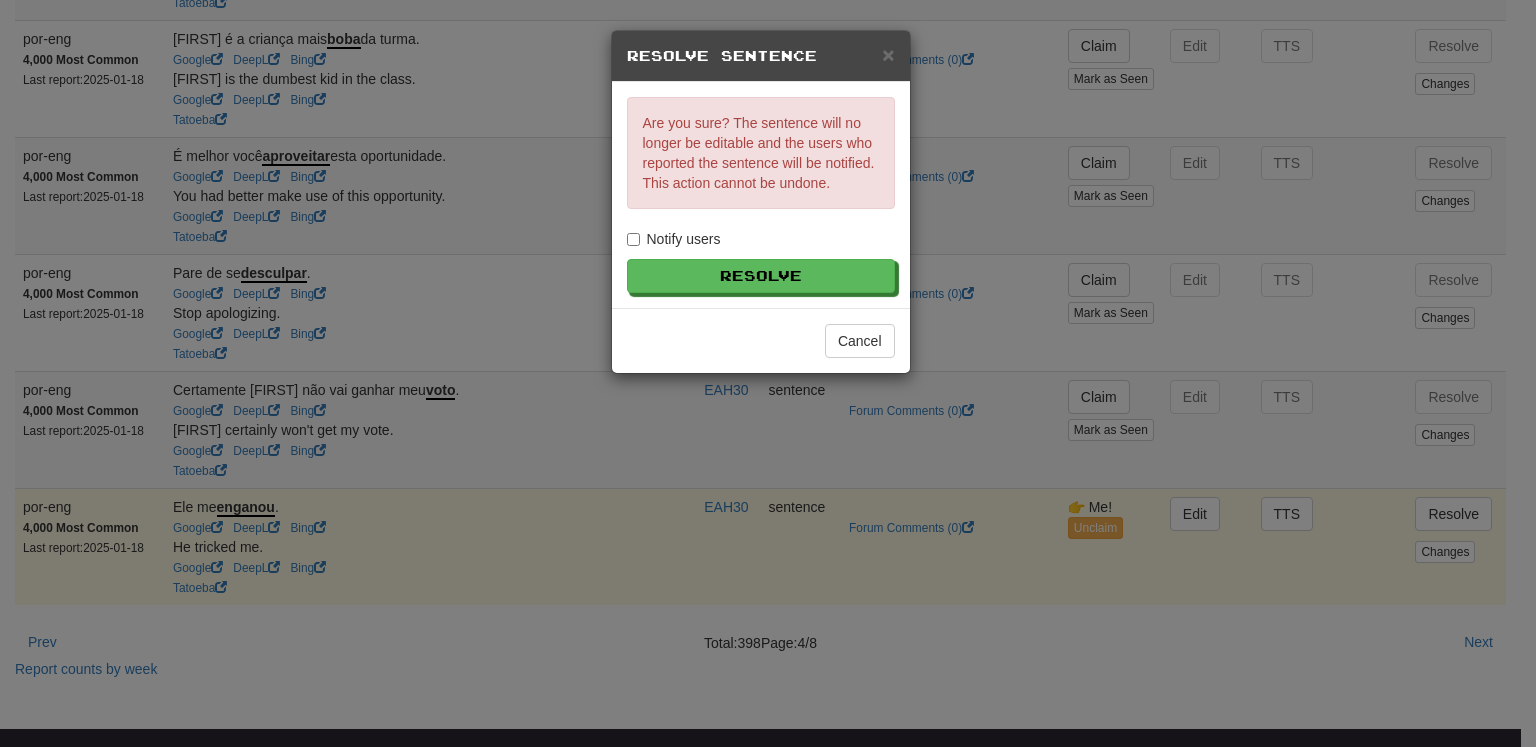 click on "Notify users" at bounding box center (674, 239) 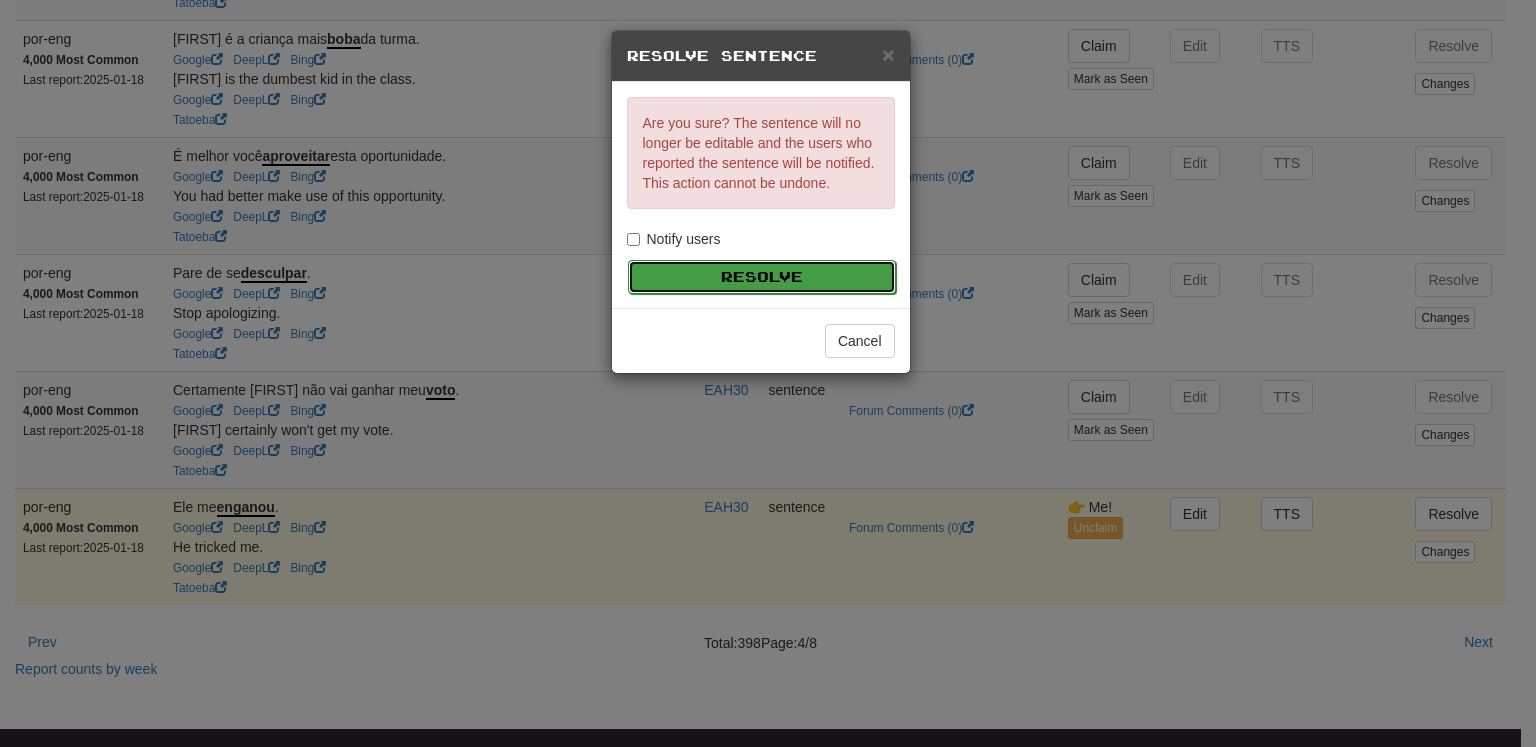 click on "Resolve" at bounding box center (762, 277) 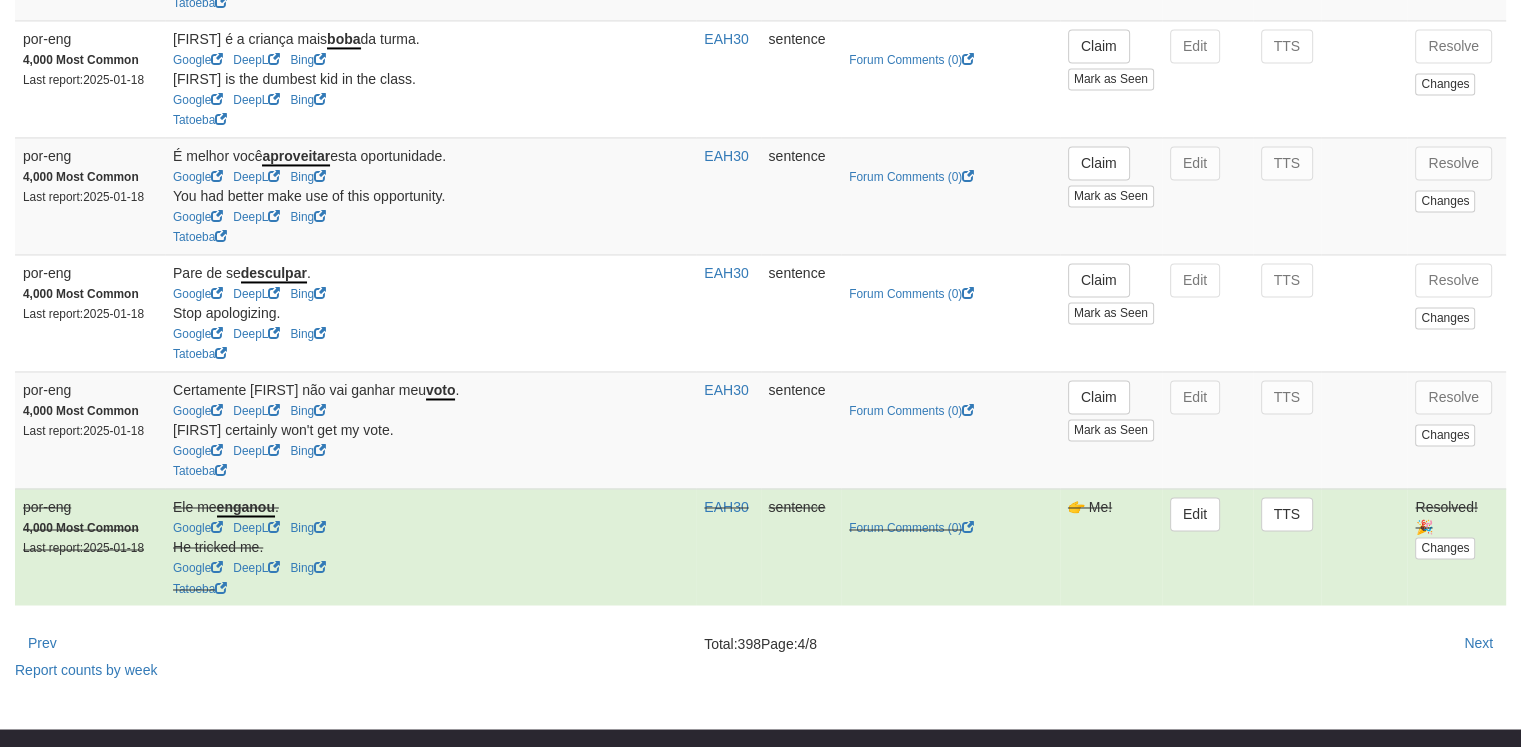 click on "Claim Mark as Seen" at bounding box center [1111, 312] 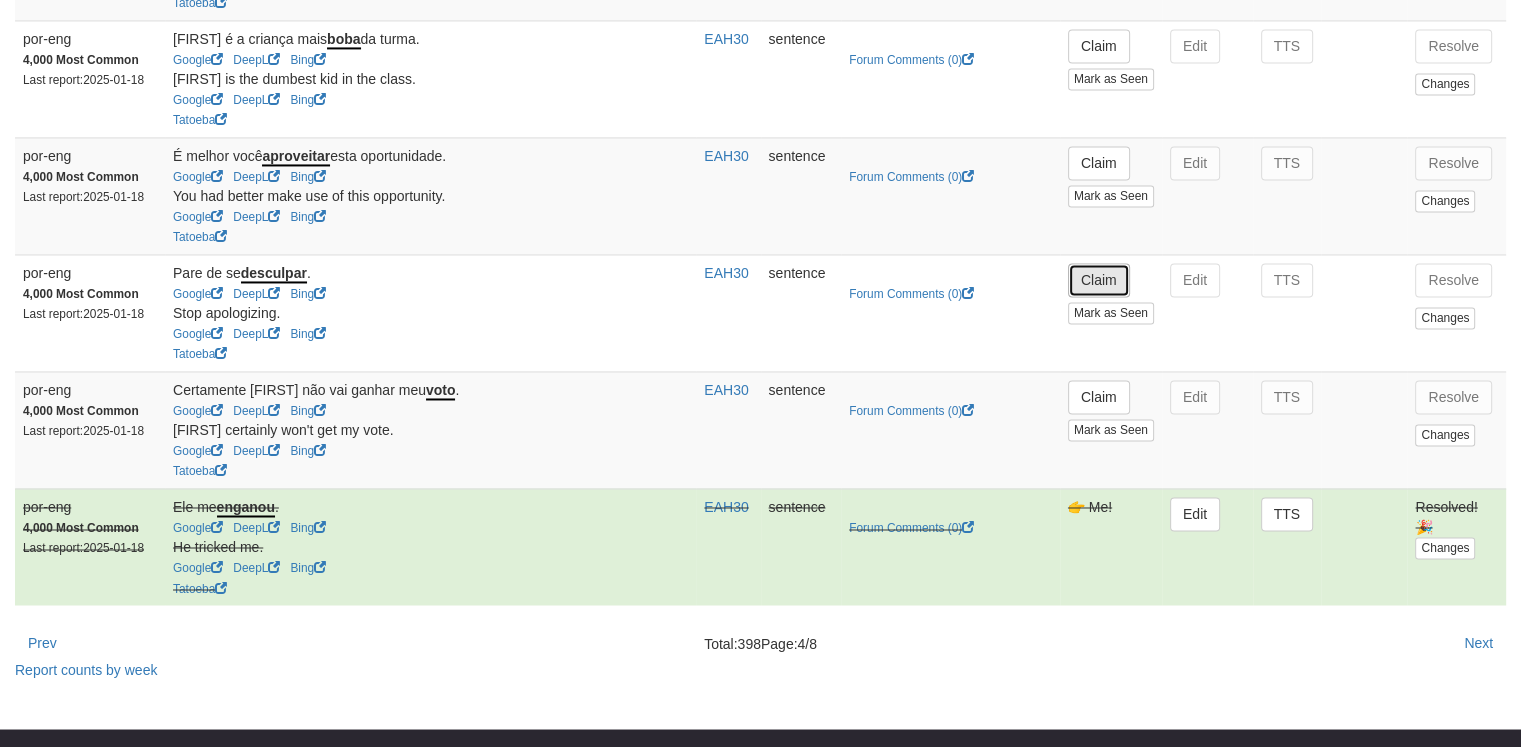 click on "Claim" at bounding box center [1099, 280] 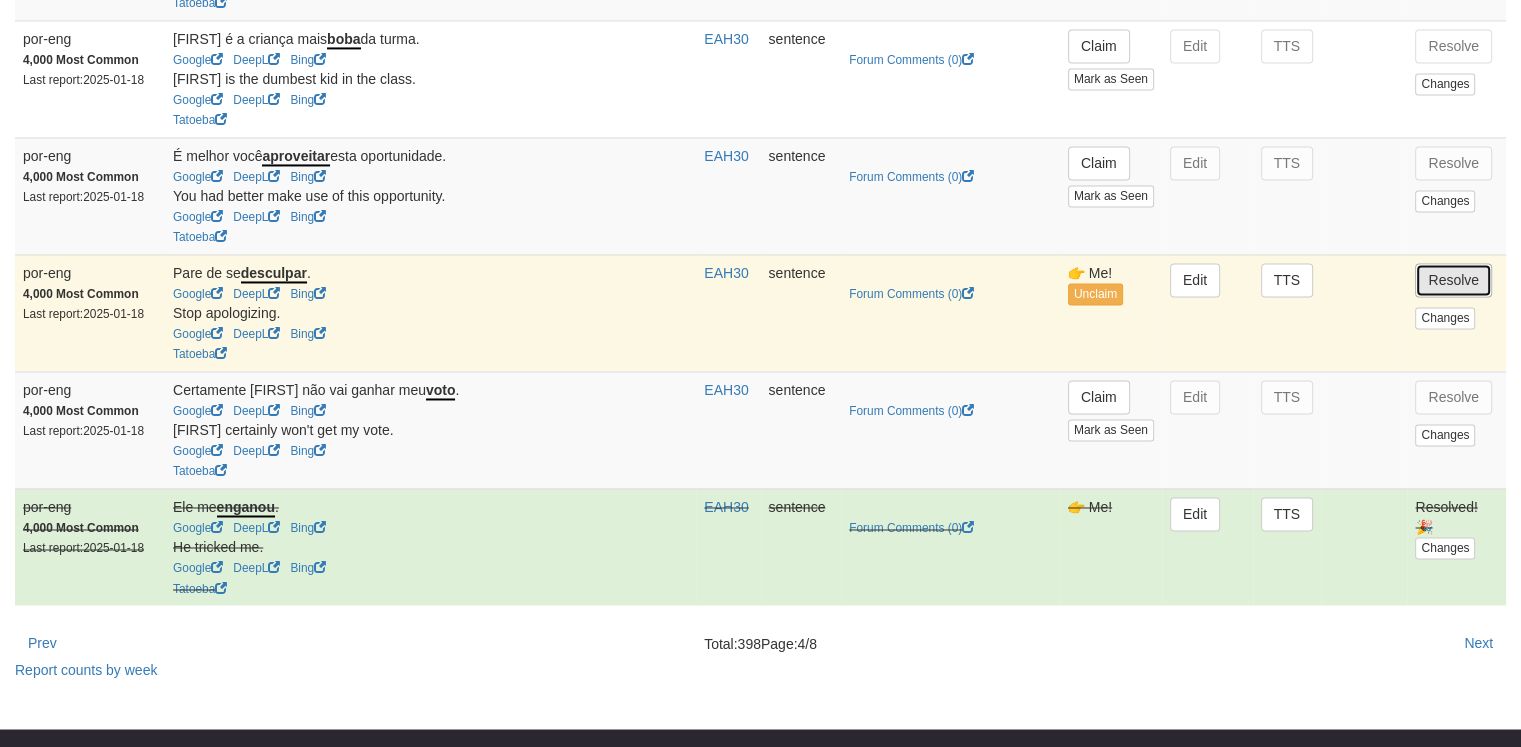 click on "Resolve" at bounding box center [1453, 280] 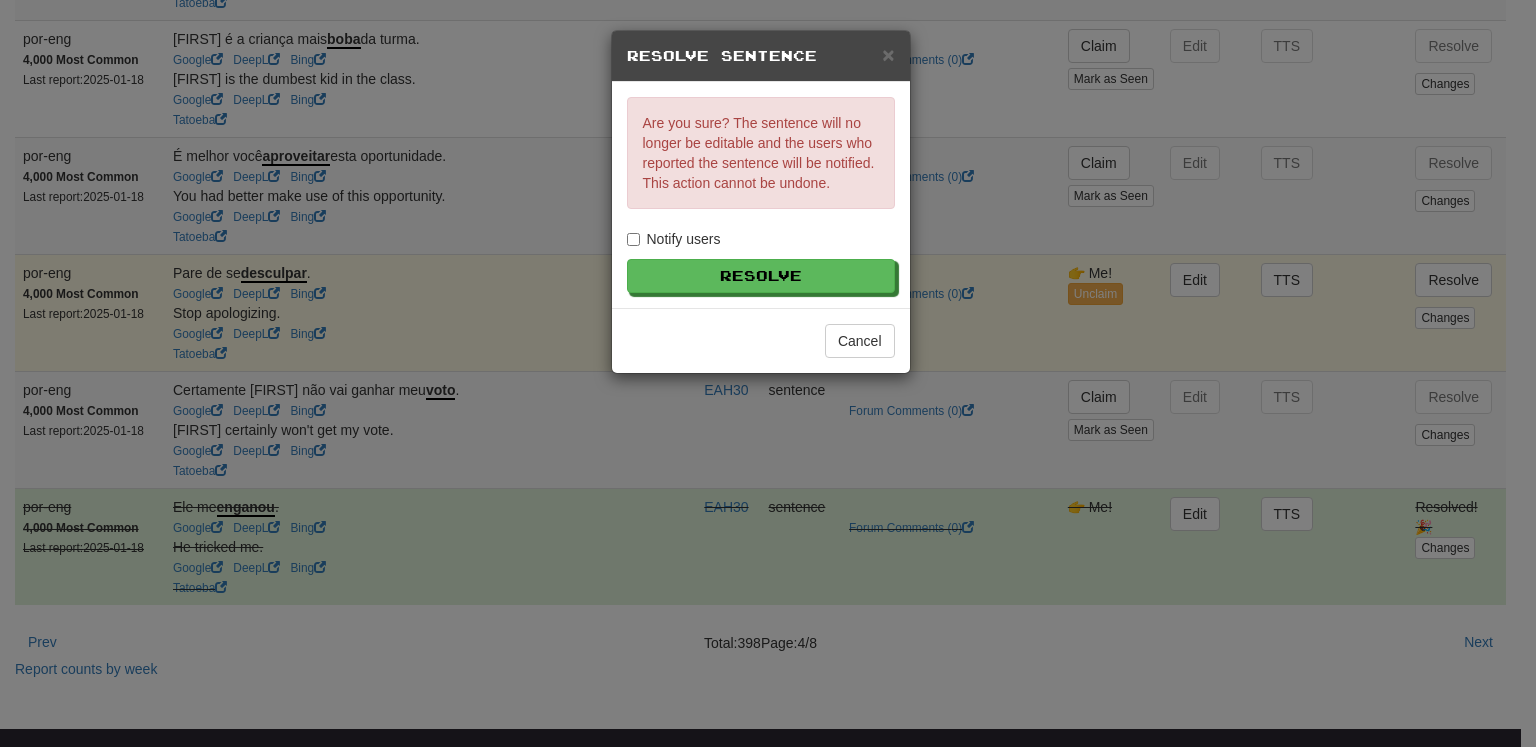 click on "Notify users" at bounding box center (674, 239) 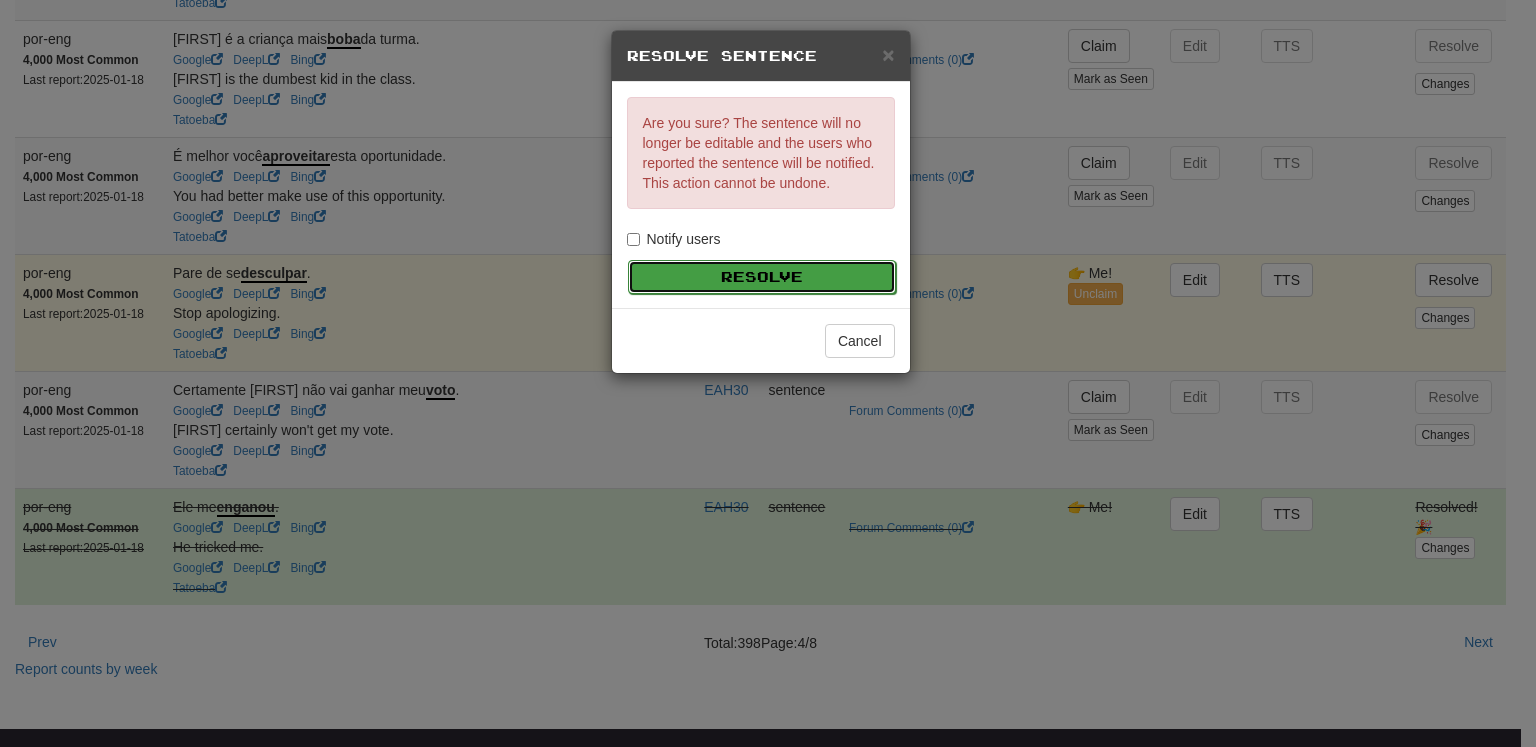 click on "Resolve" at bounding box center [762, 277] 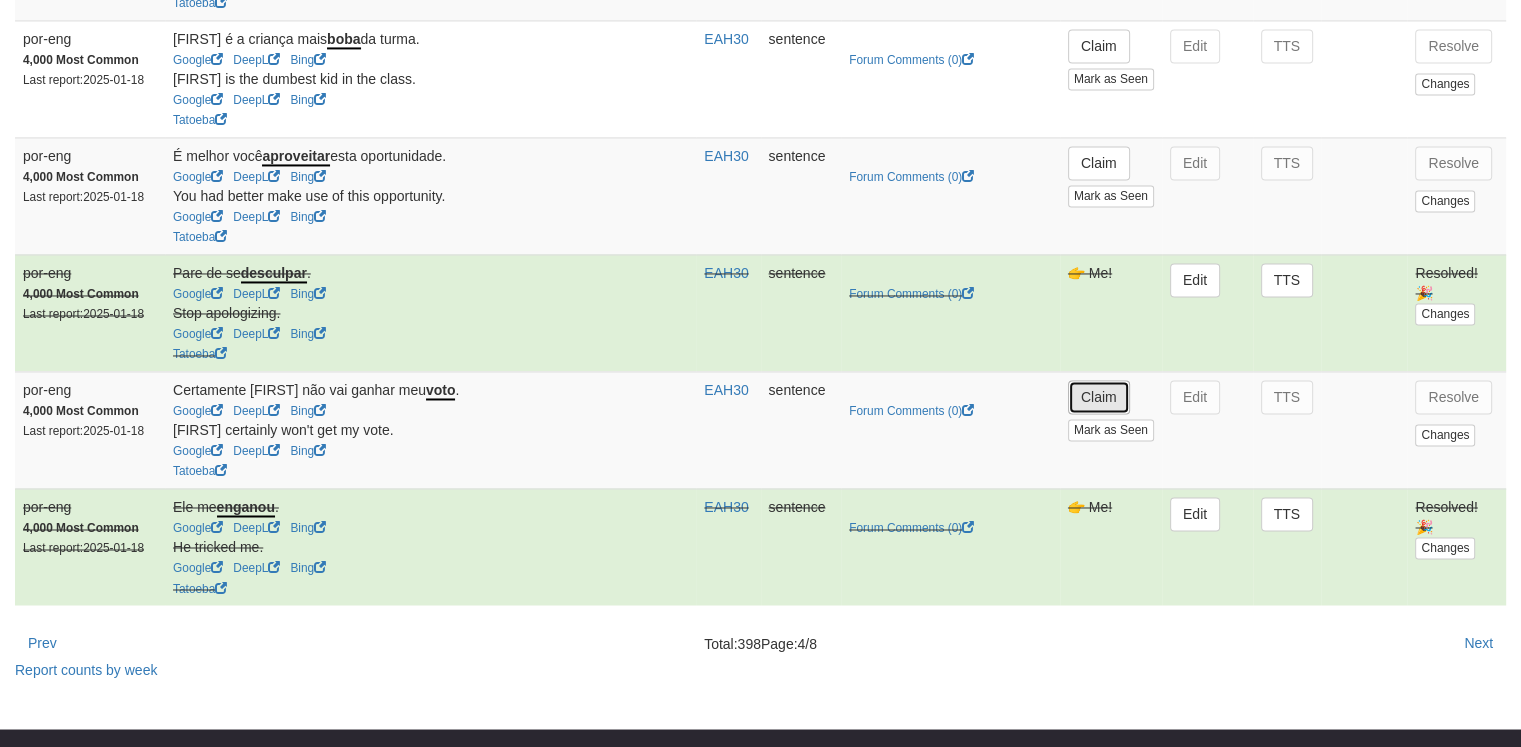 click on "Claim" at bounding box center (1099, 397) 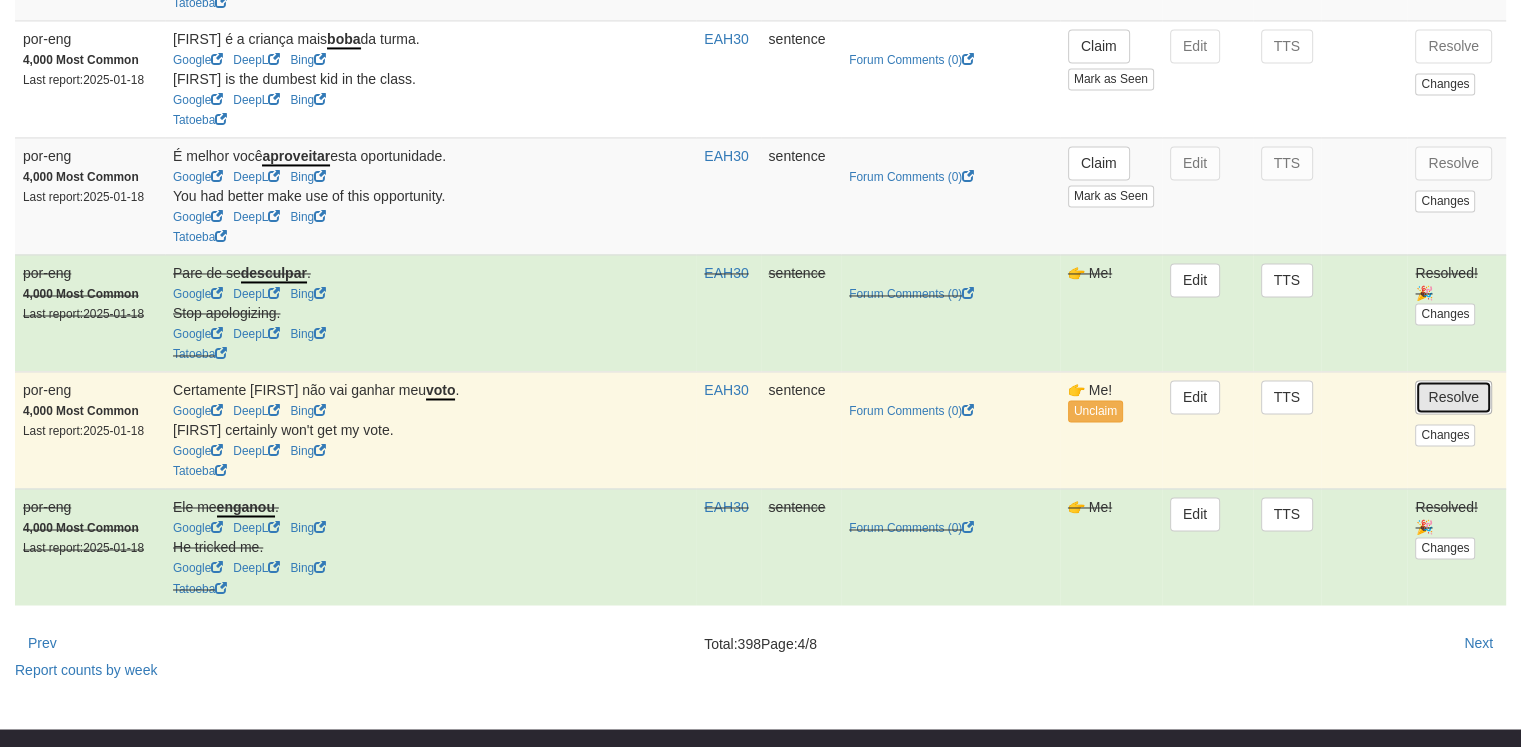 click on "Resolve" at bounding box center (1453, 397) 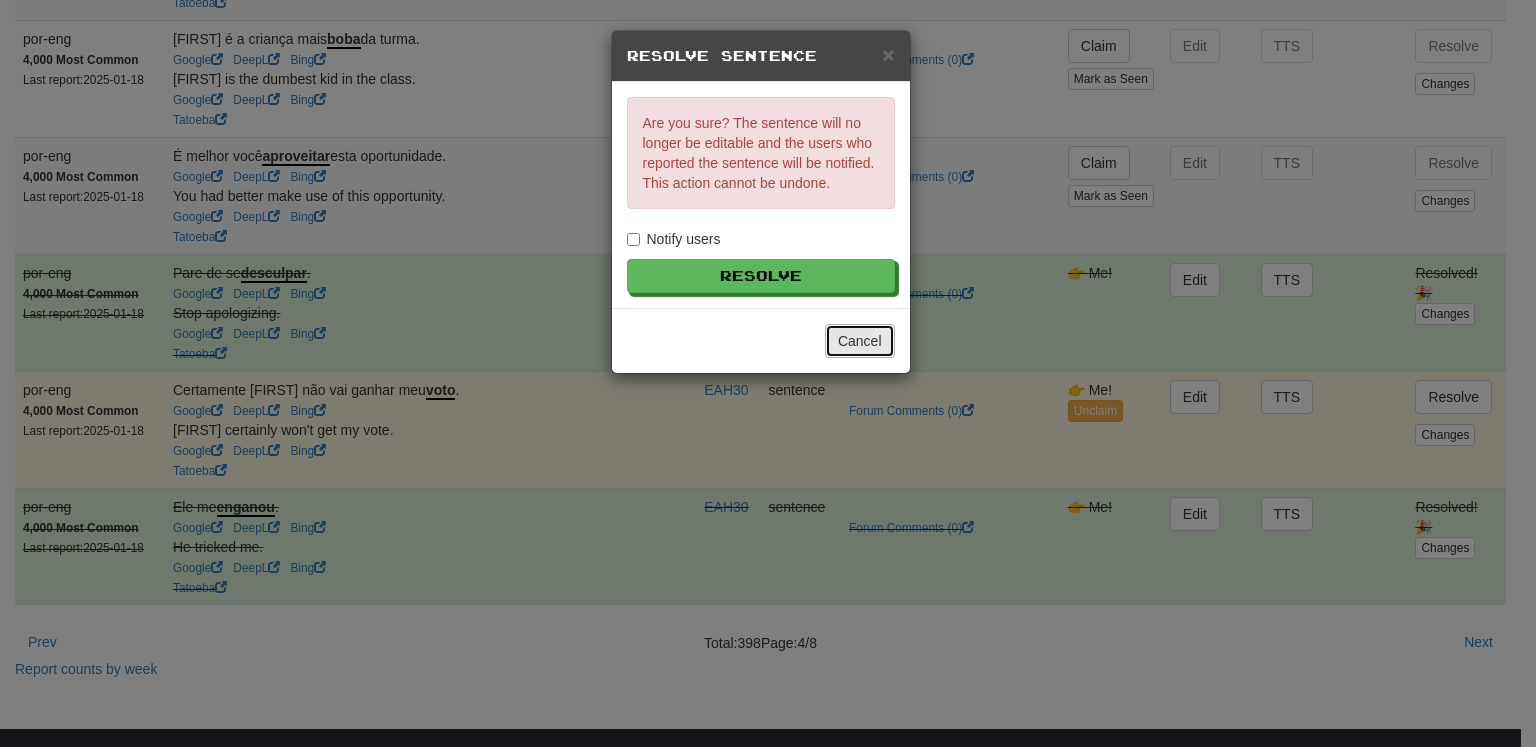 click on "Cancel" at bounding box center [860, 341] 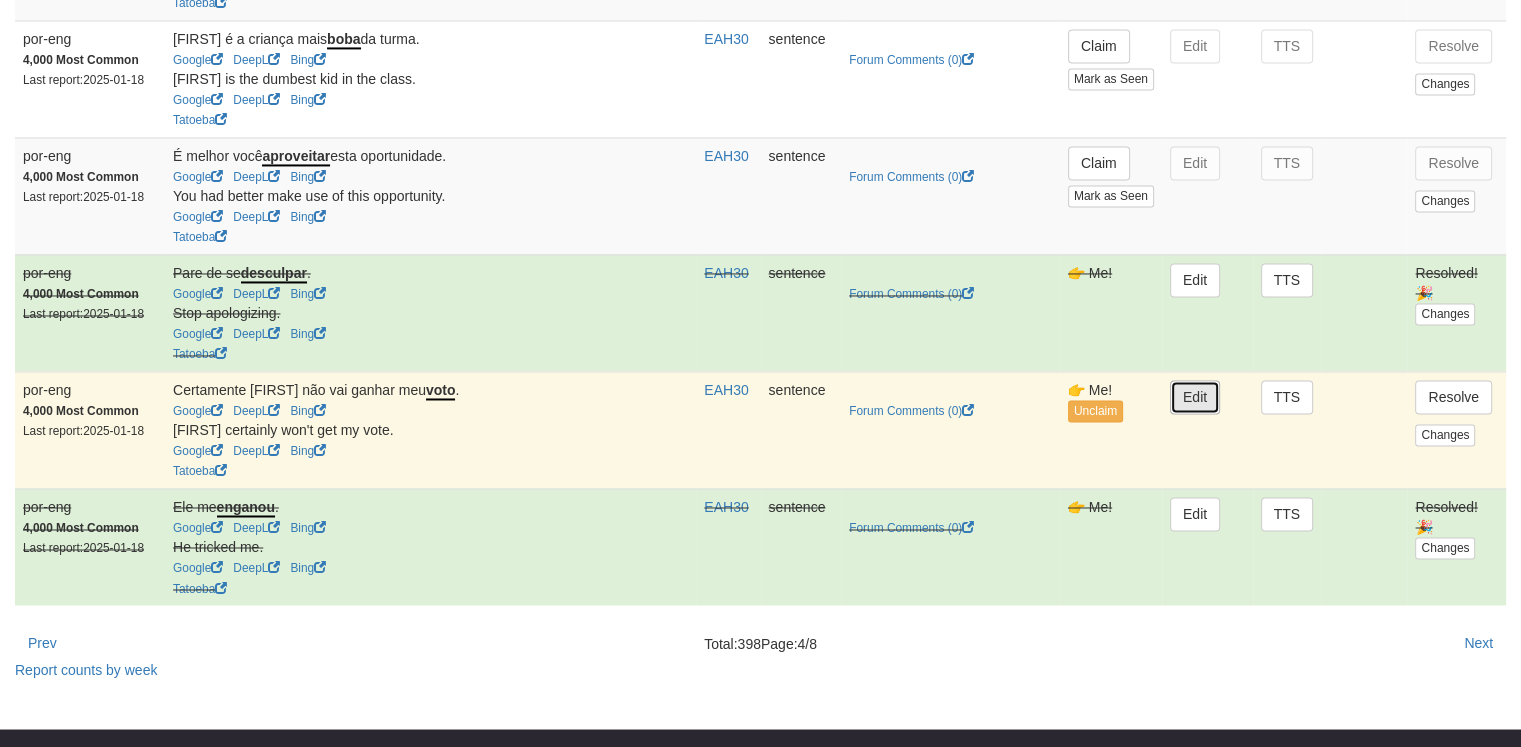 click on "Edit" at bounding box center [1195, 397] 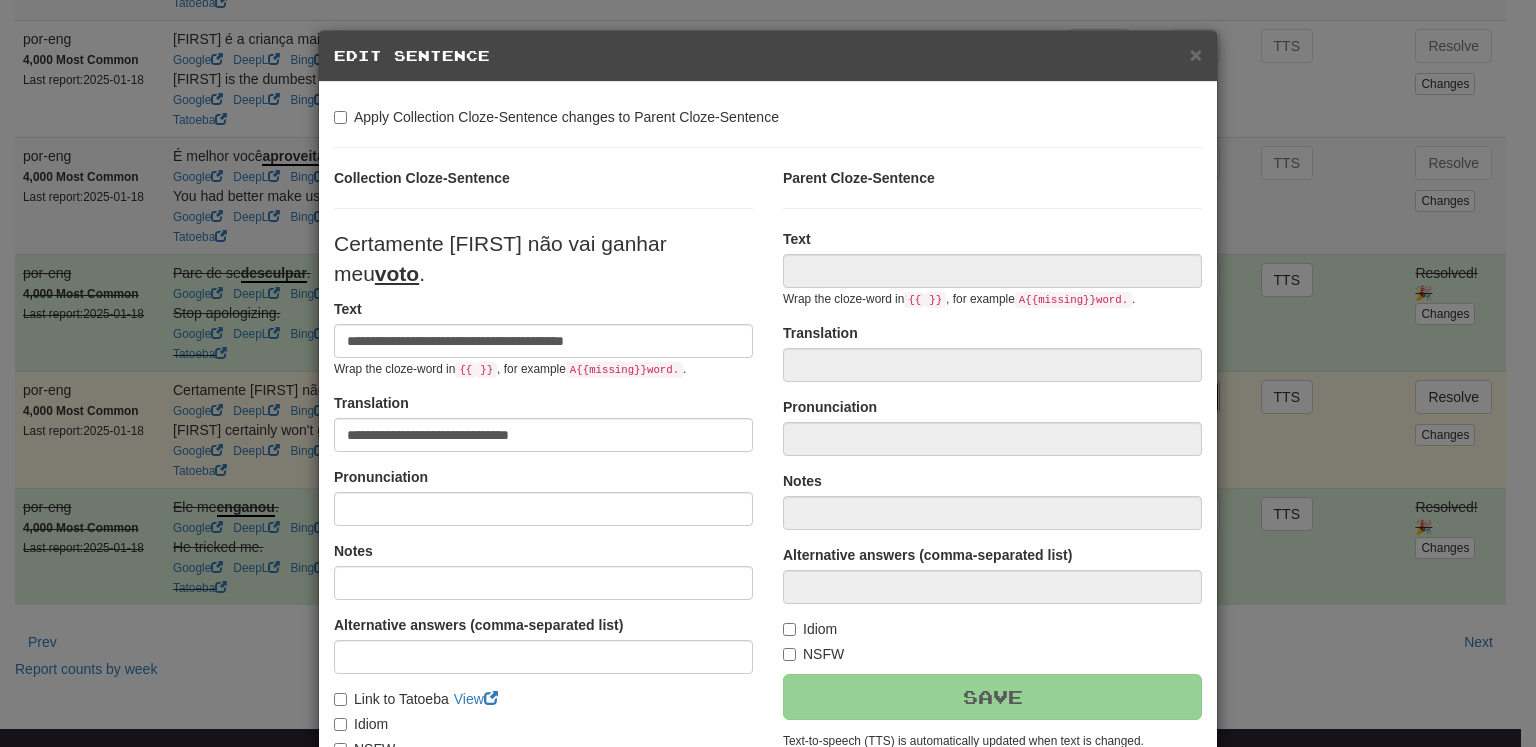 type on "**********" 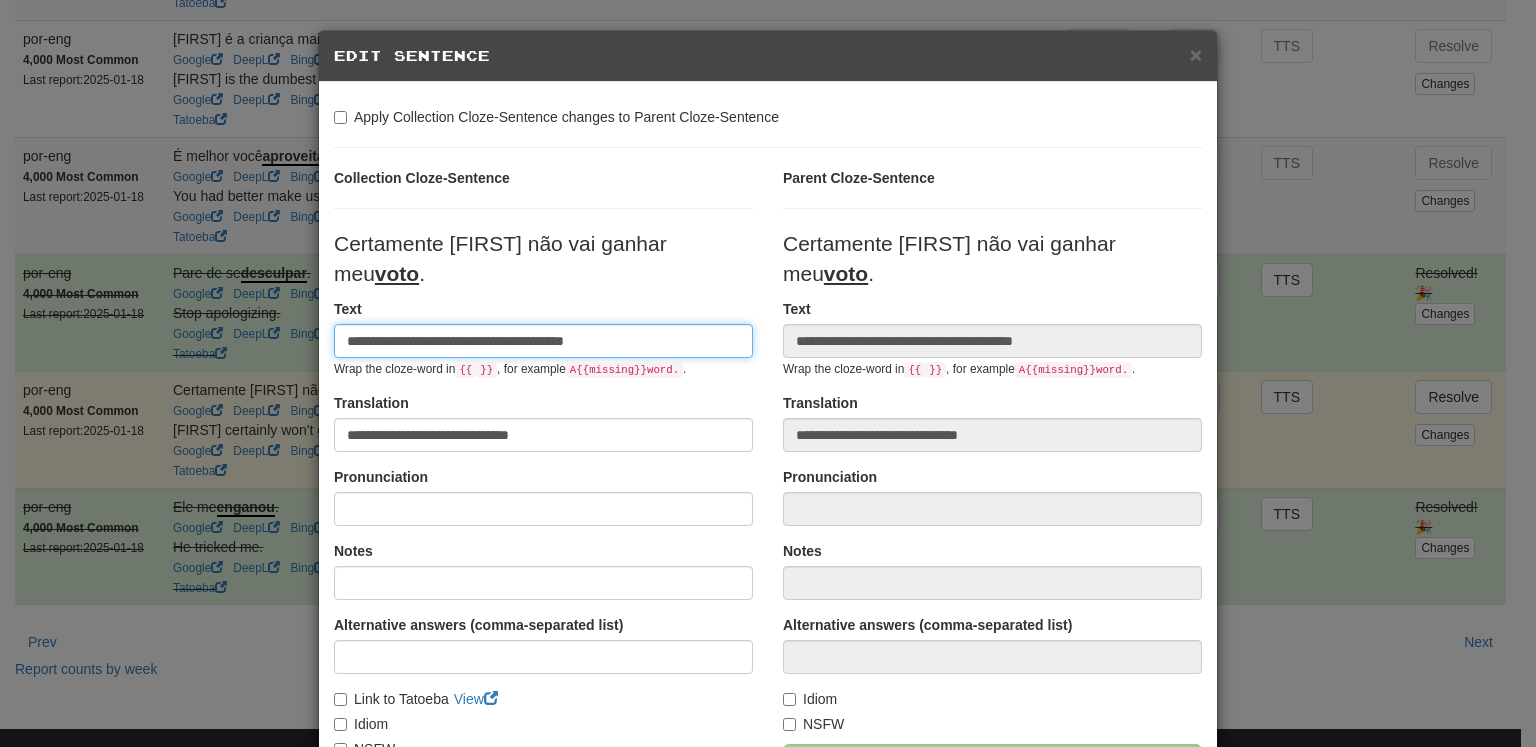 drag, startPoint x: 418, startPoint y: 309, endPoint x: 442, endPoint y: 313, distance: 24.33105 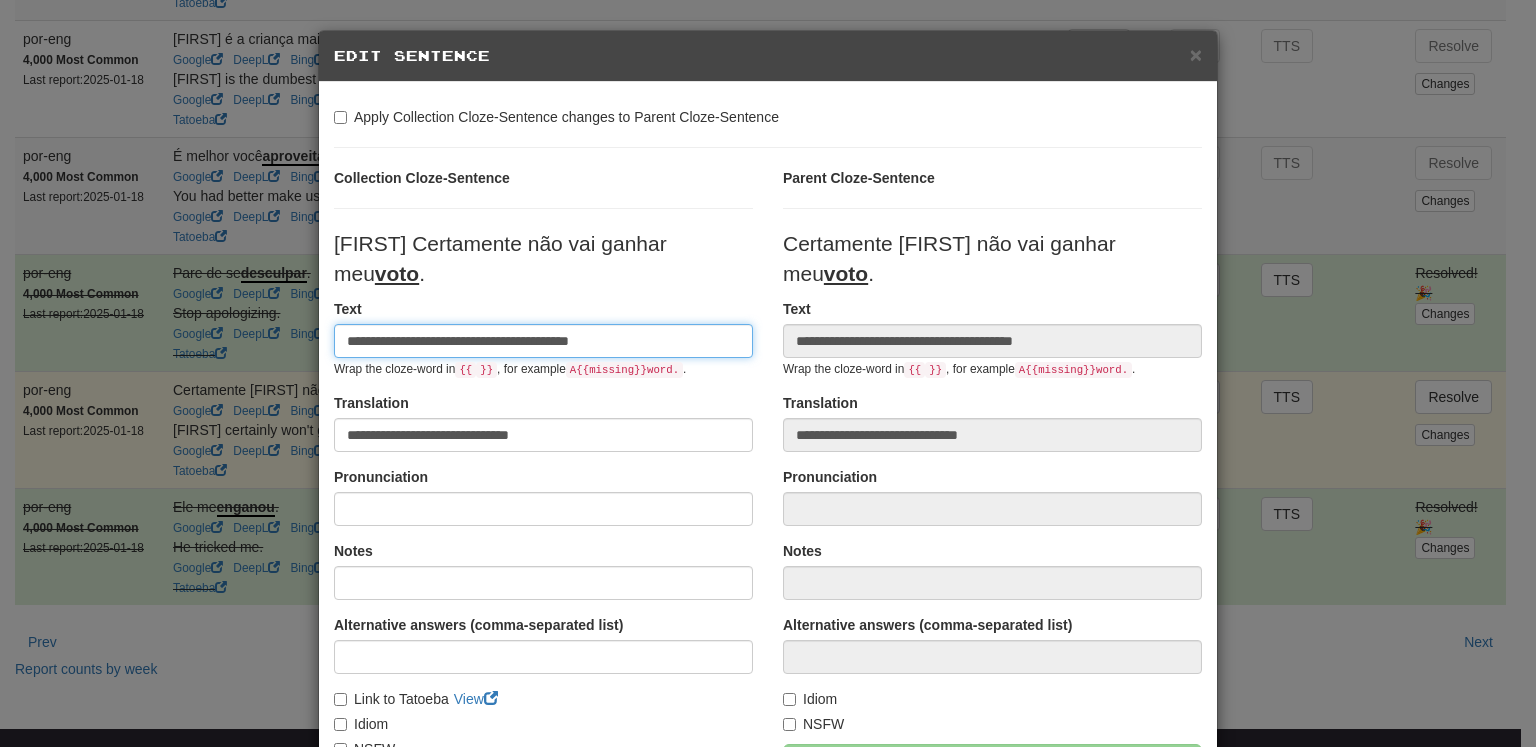click on "**********" at bounding box center (543, 341) 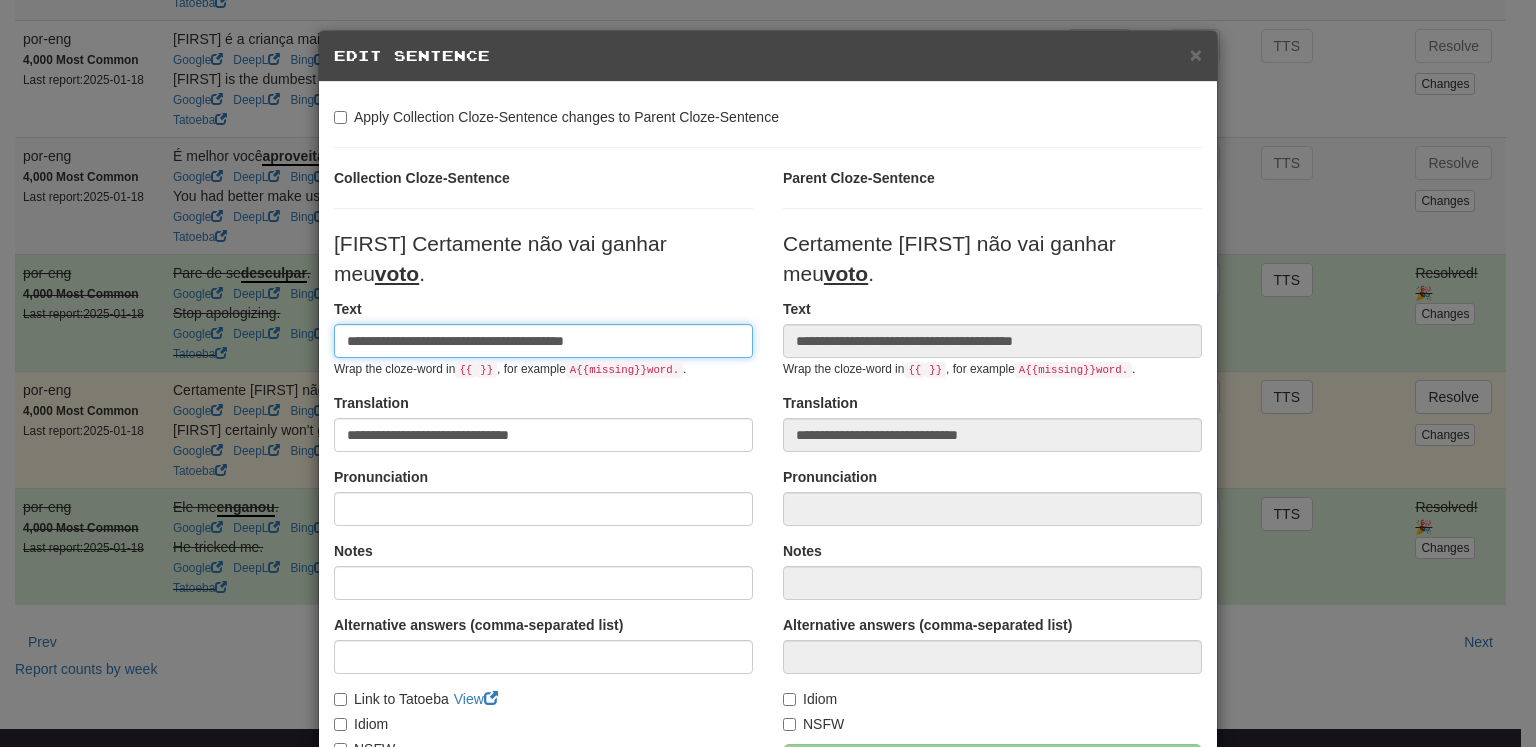 click on "**********" at bounding box center [543, 341] 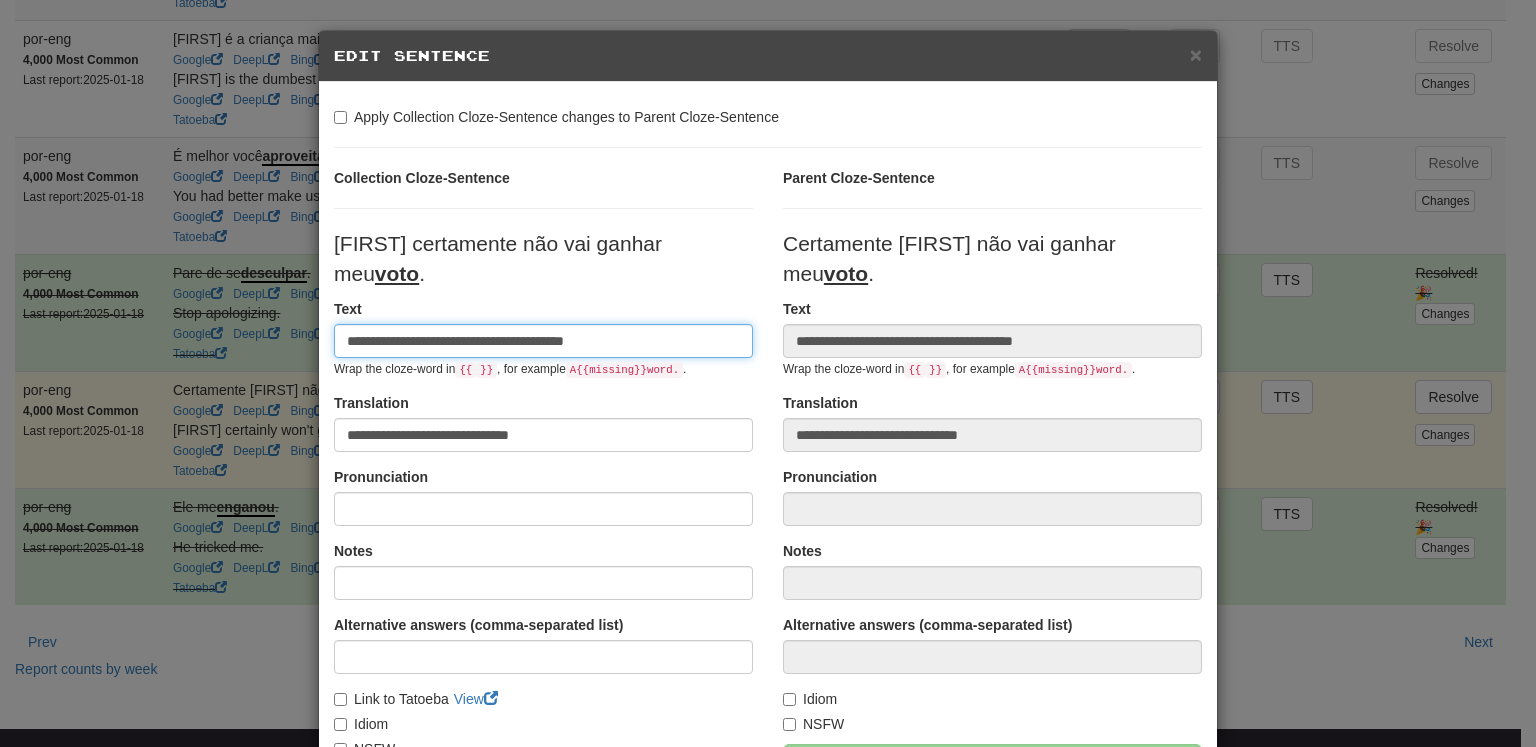 type on "**********" 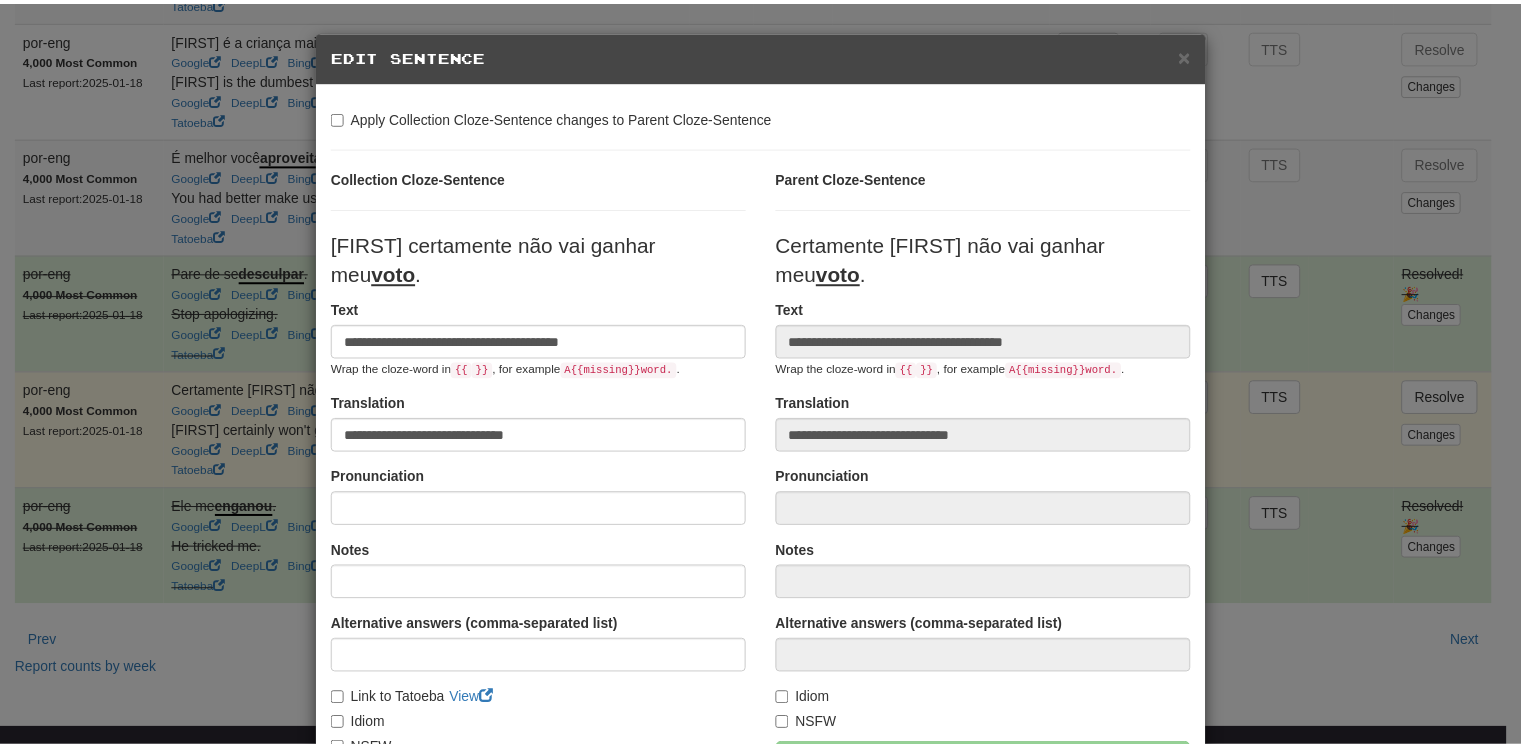 scroll, scrollTop: 228, scrollLeft: 0, axis: vertical 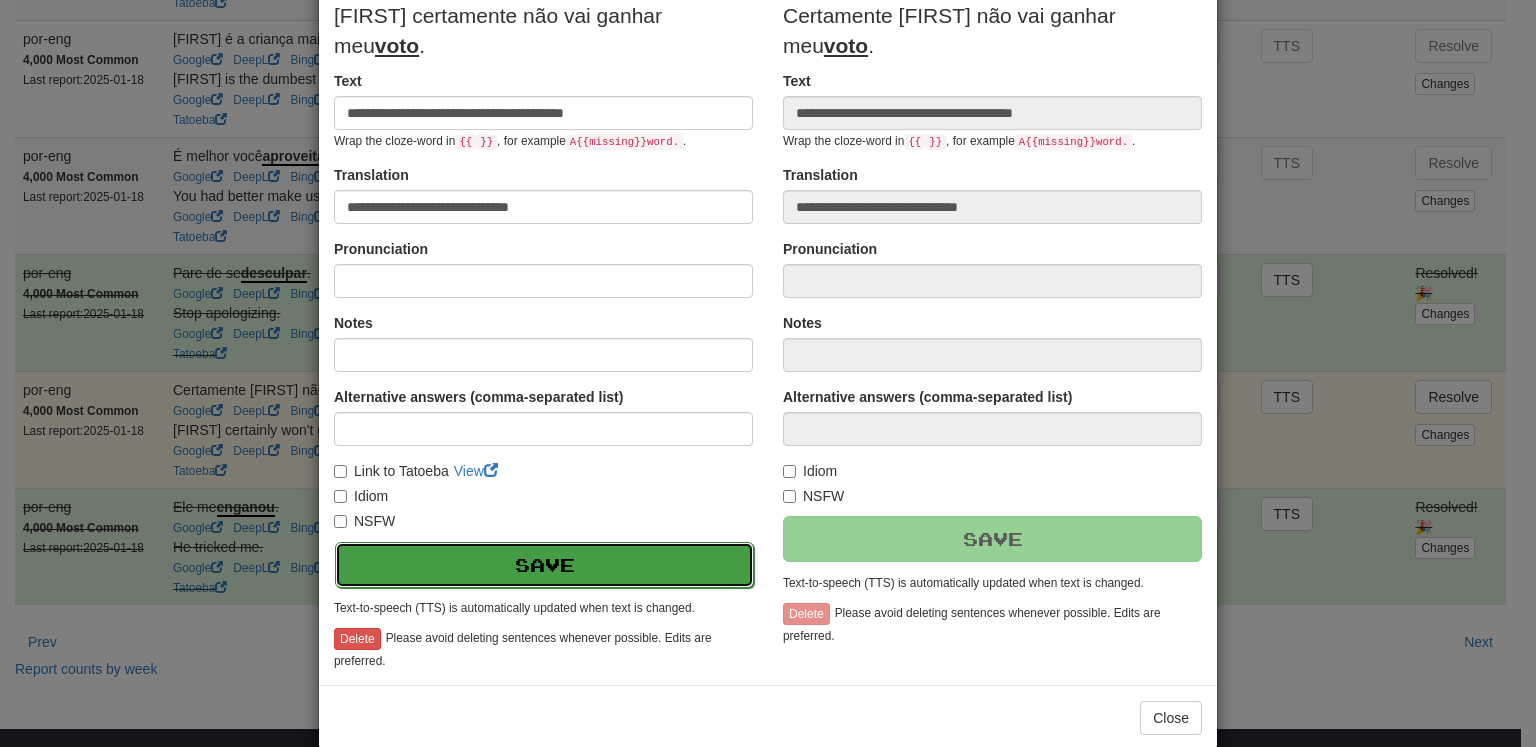 click on "Save" at bounding box center [544, 565] 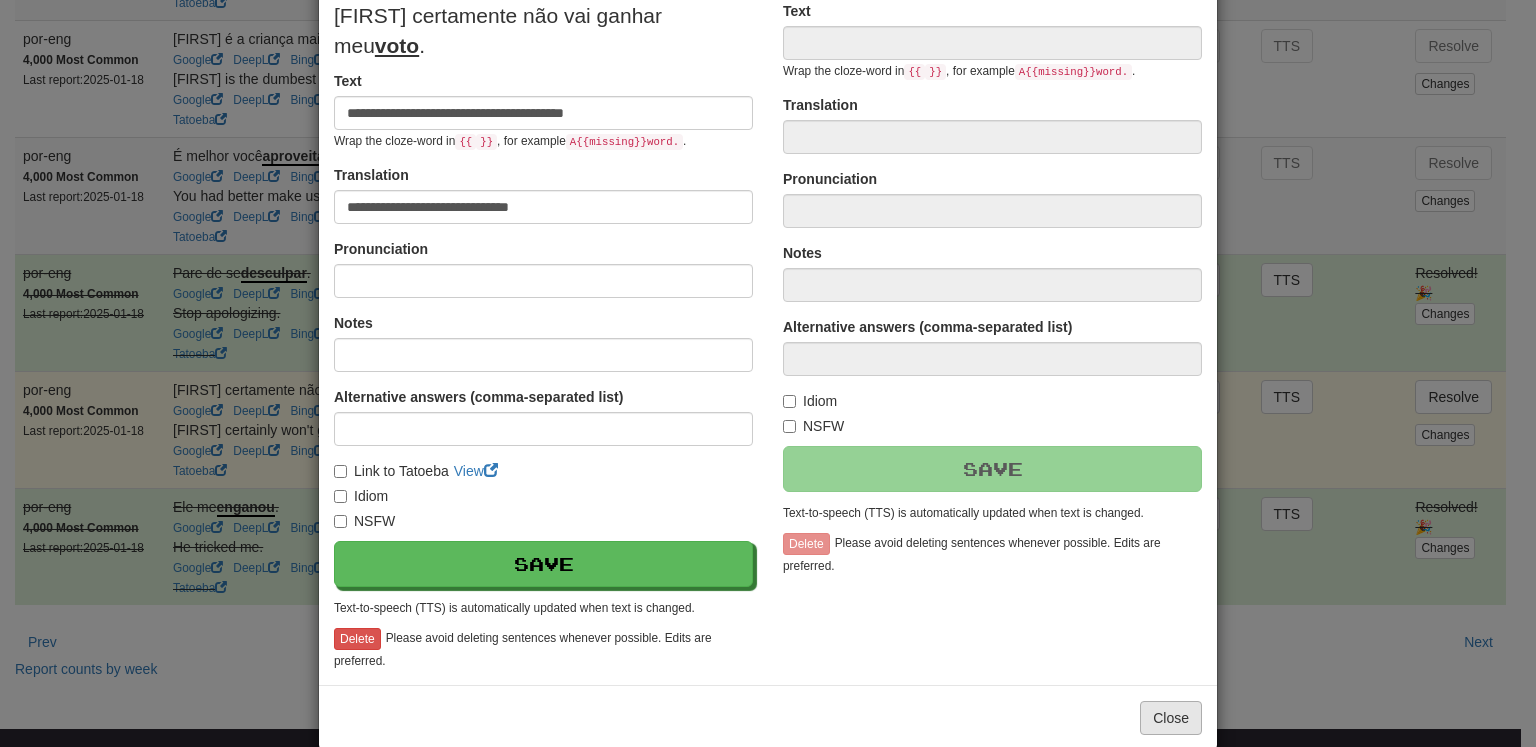 type on "**********" 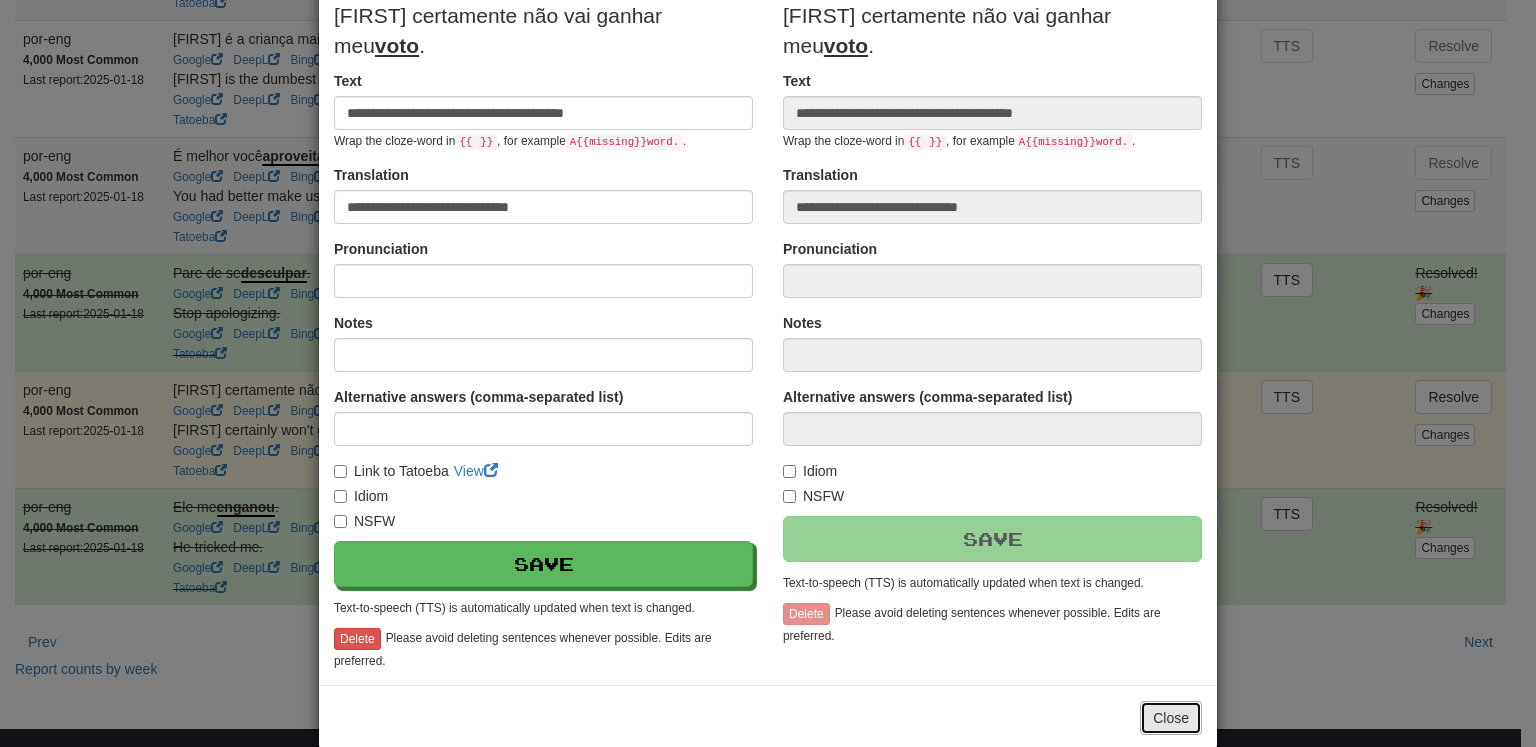 click on "Close" at bounding box center [1171, 718] 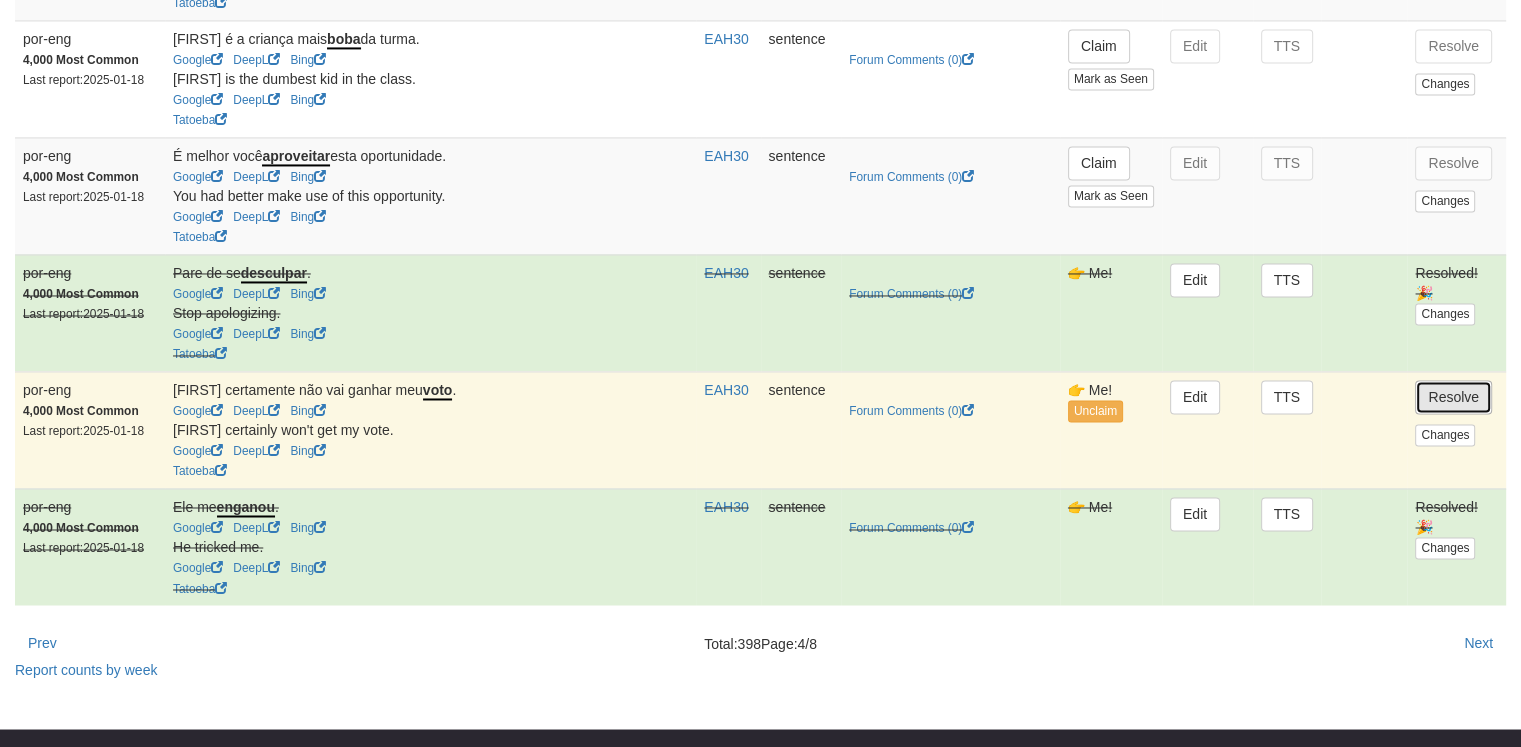 click on "Resolve" at bounding box center [1453, 397] 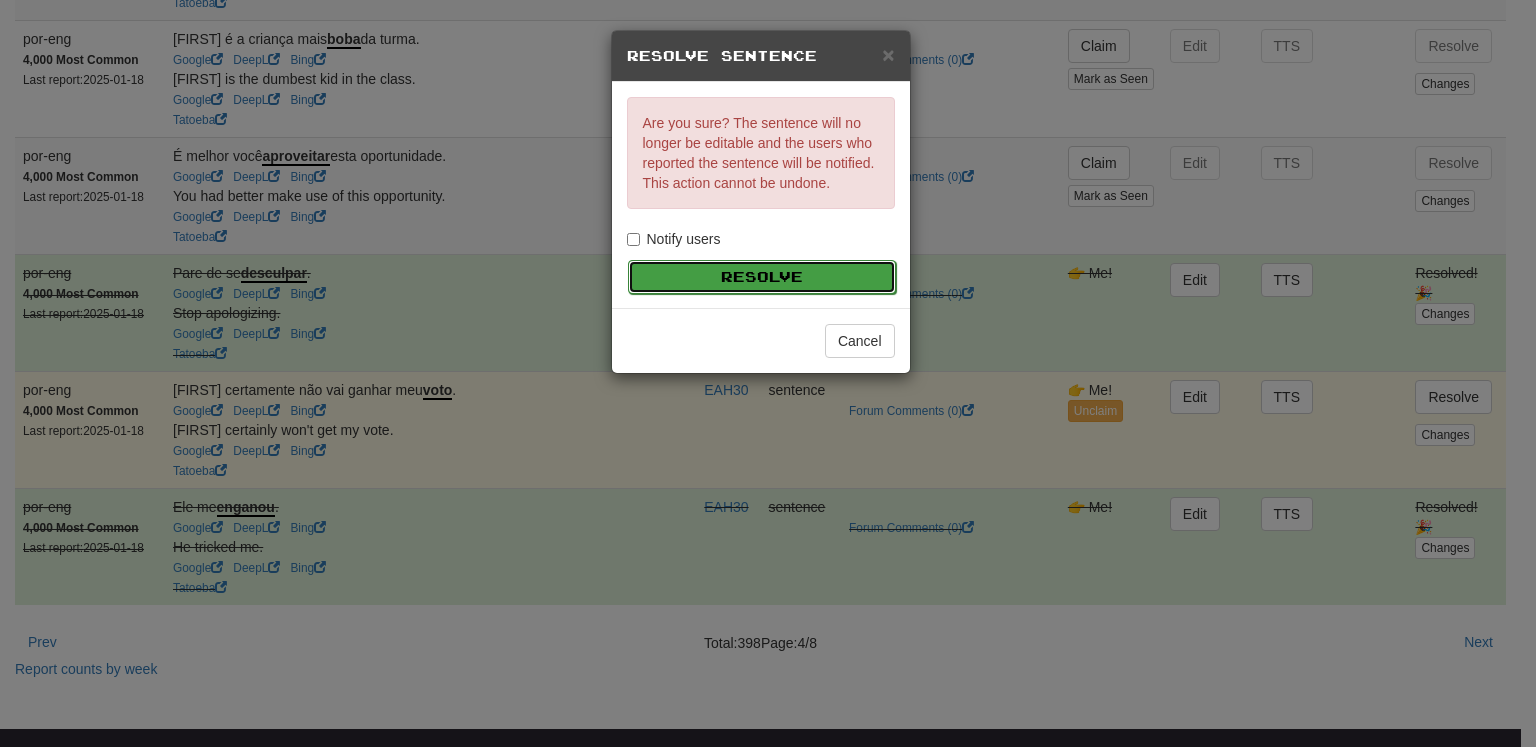 click on "Resolve" at bounding box center [762, 277] 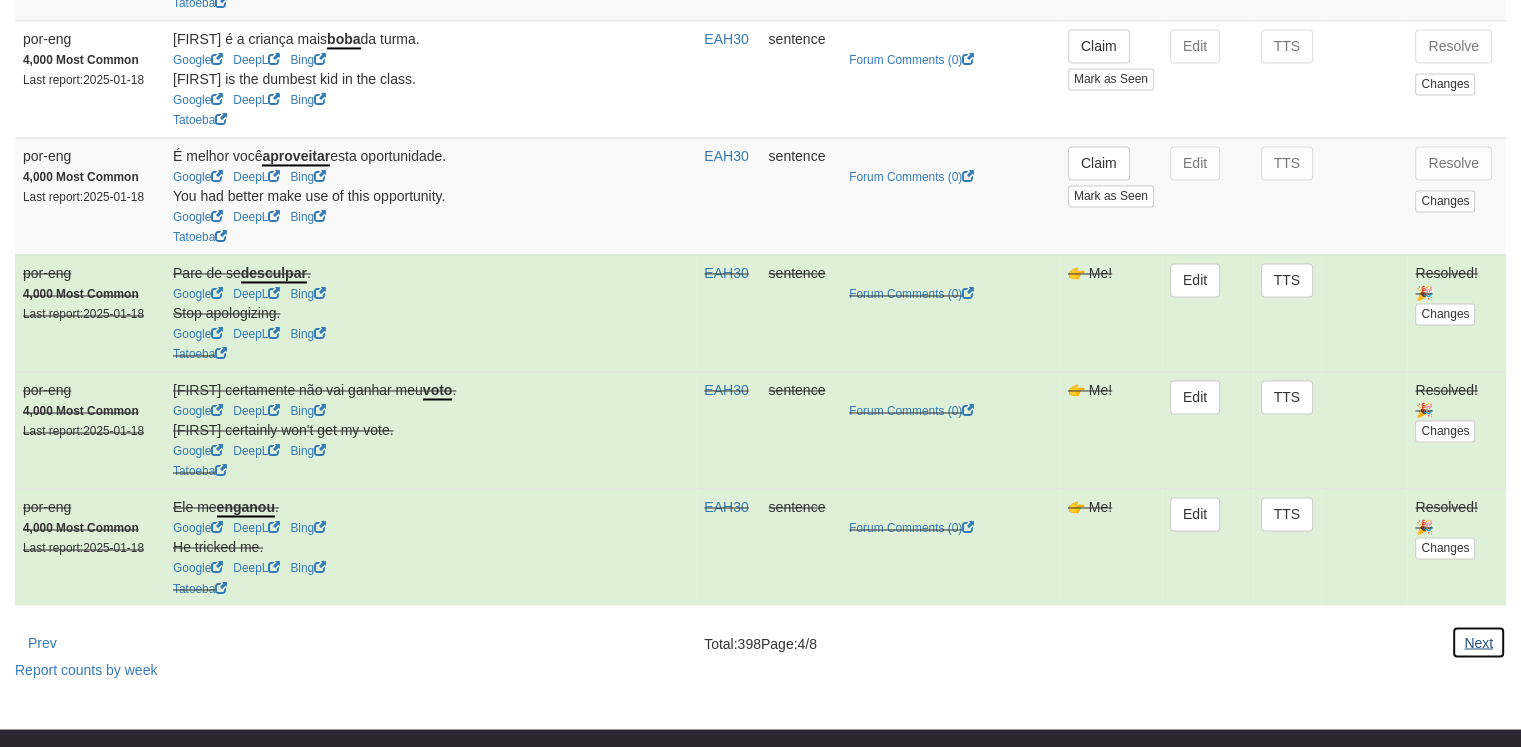 click on "Next" at bounding box center (1478, 642) 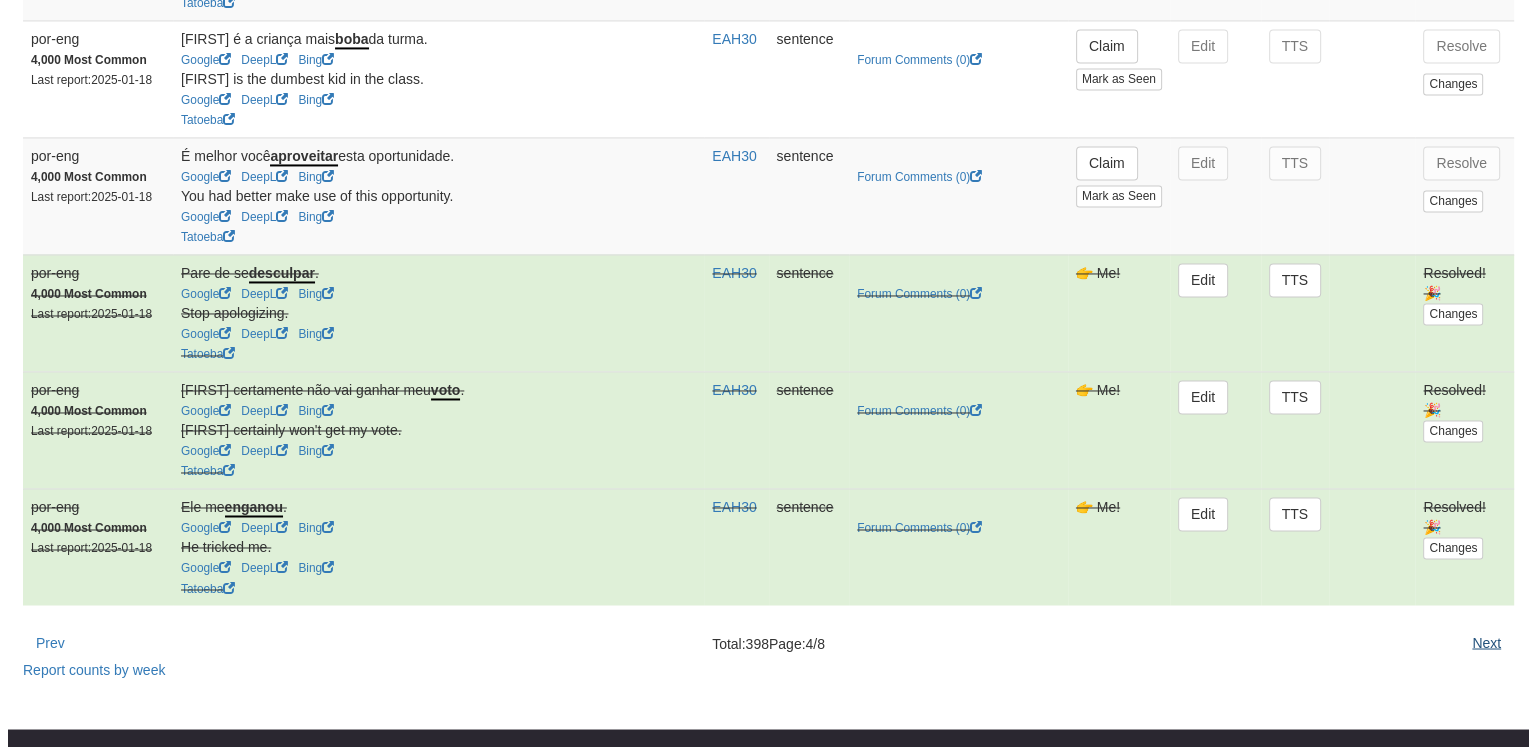 scroll, scrollTop: 0, scrollLeft: 0, axis: both 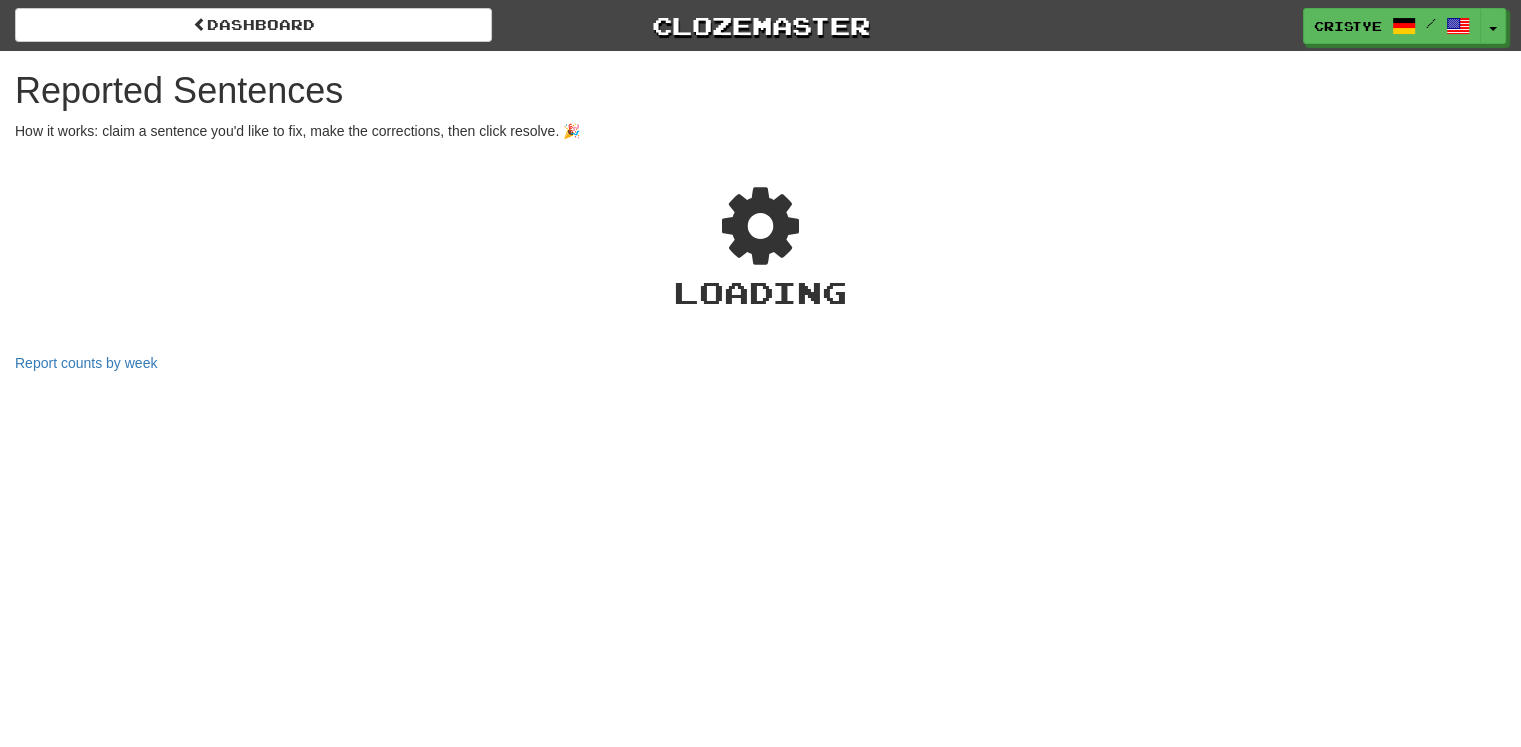 select on "***" 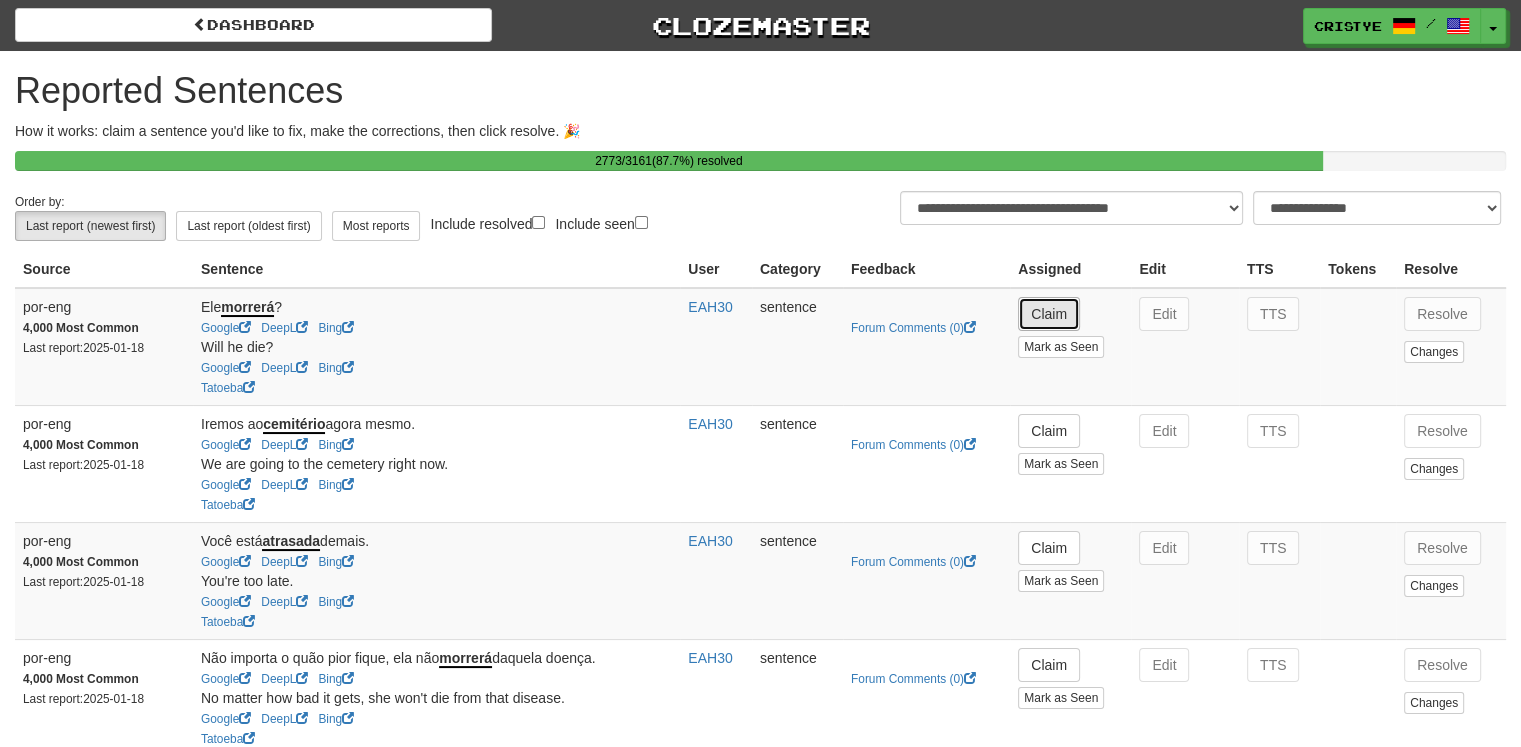 click on "Claim" at bounding box center [1049, 314] 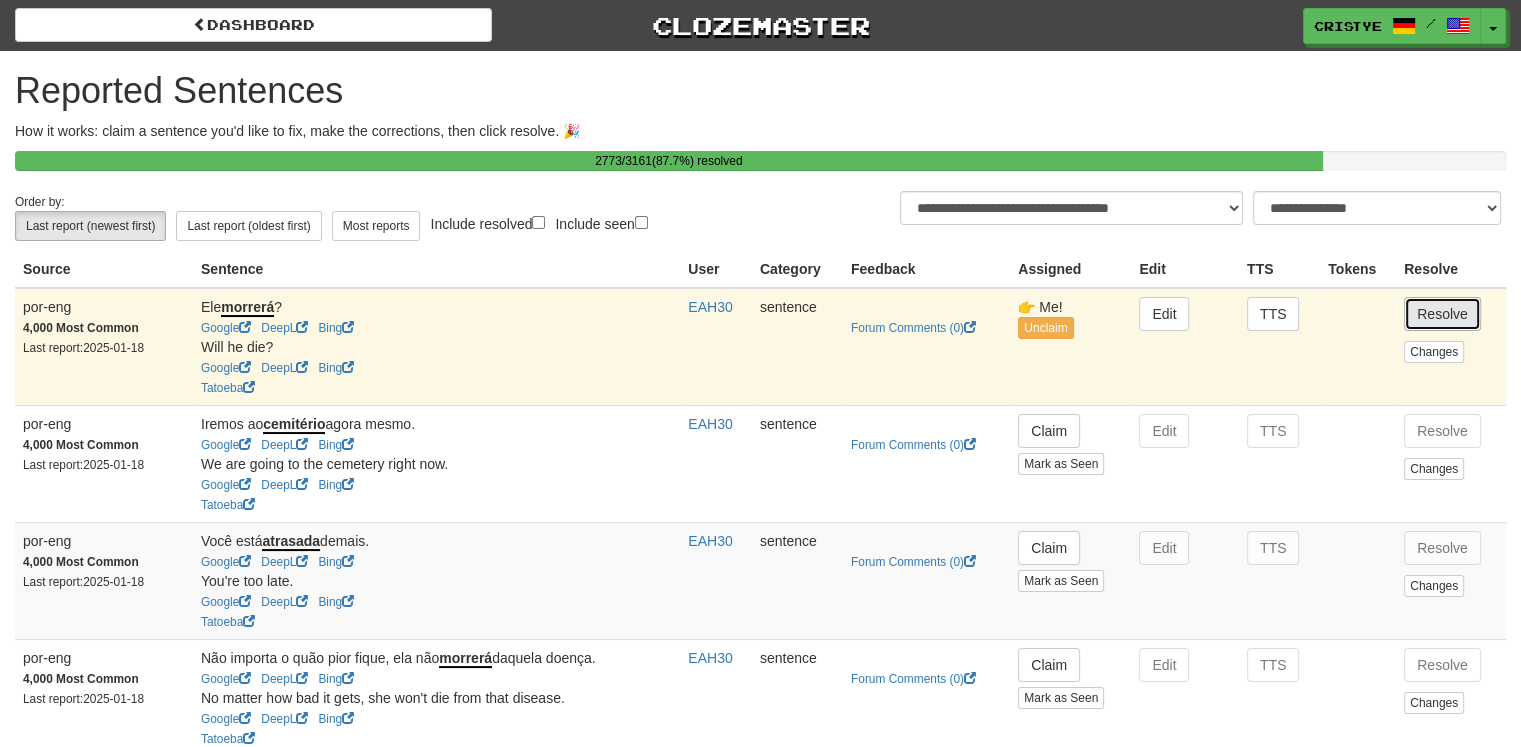 click on "Resolve" at bounding box center [1442, 314] 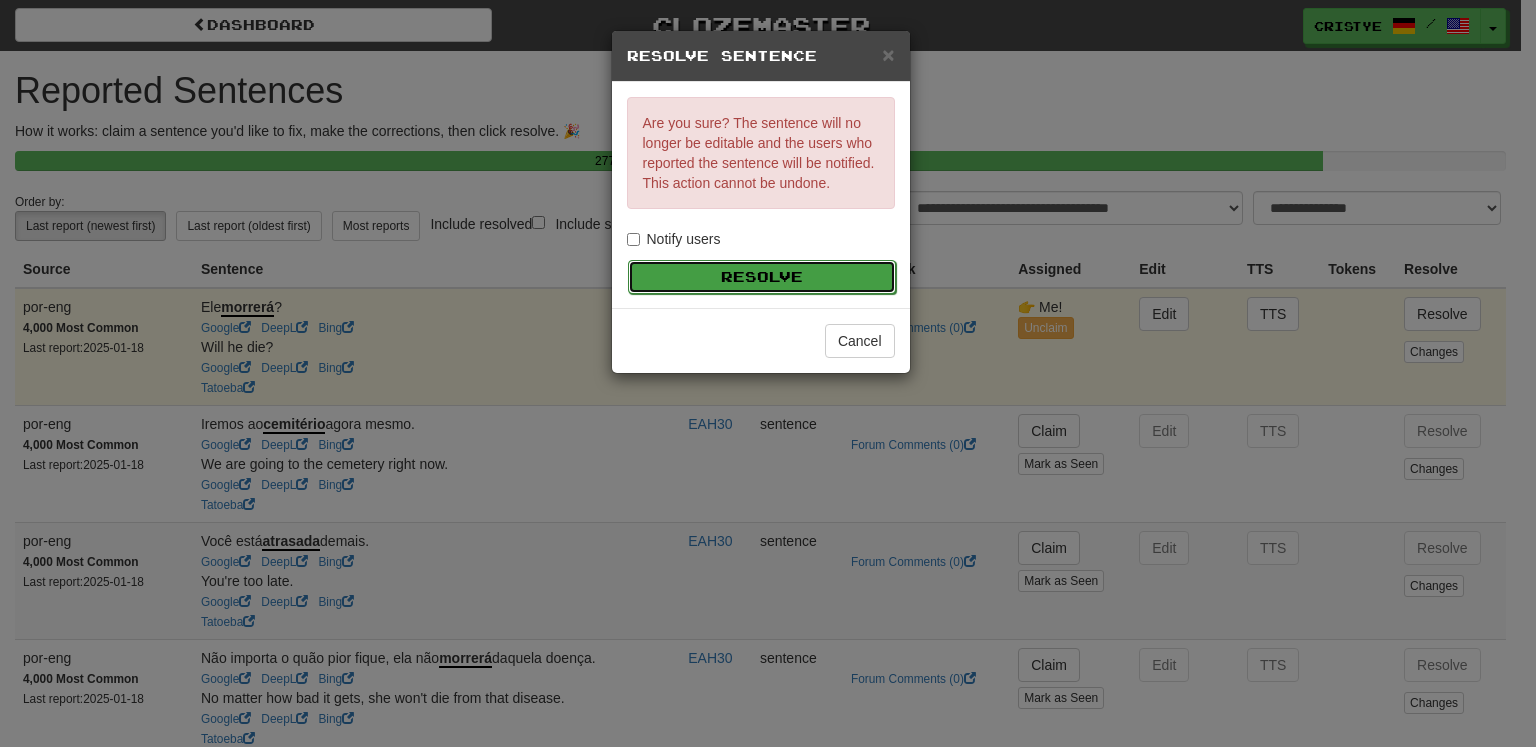 click on "Resolve" at bounding box center (762, 277) 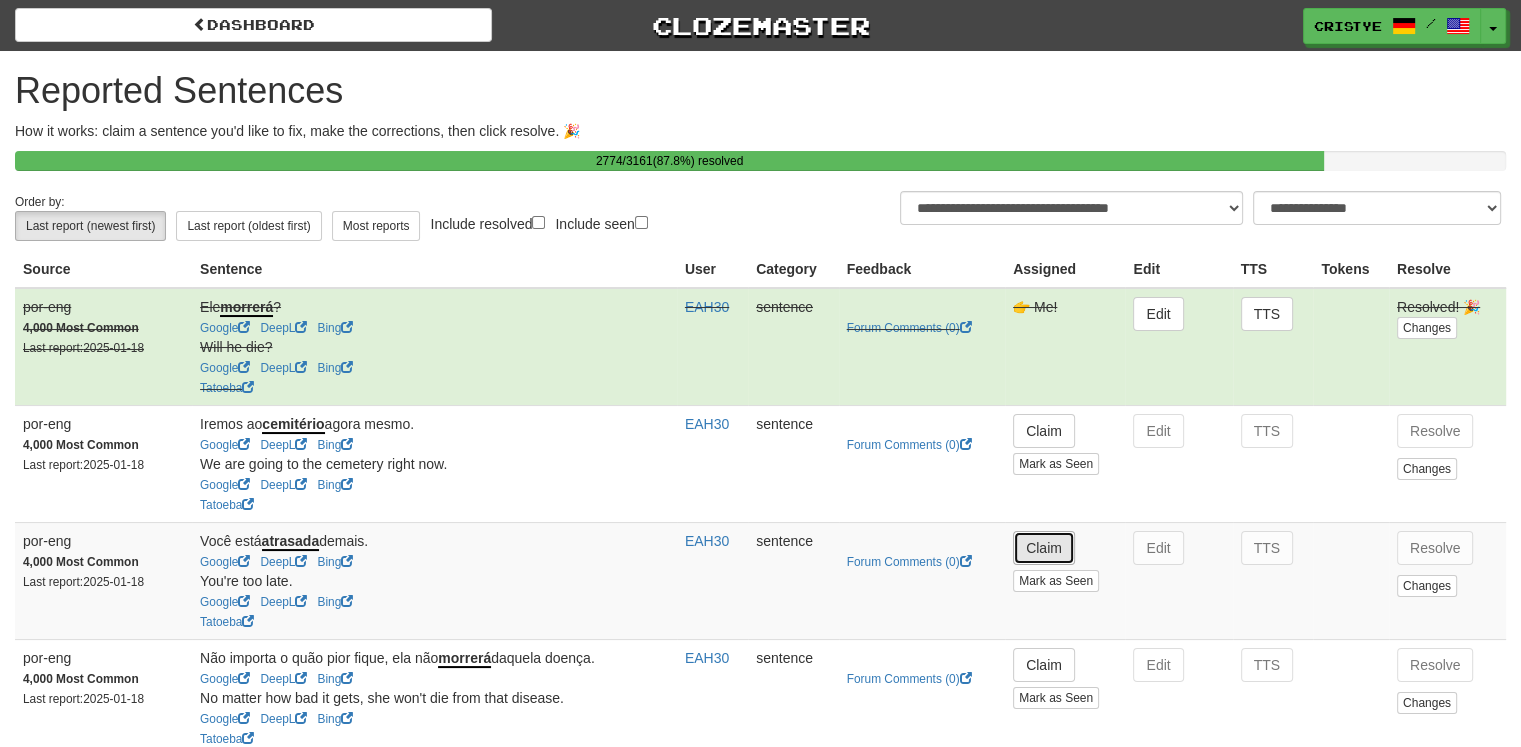 click on "Claim" at bounding box center [1044, 548] 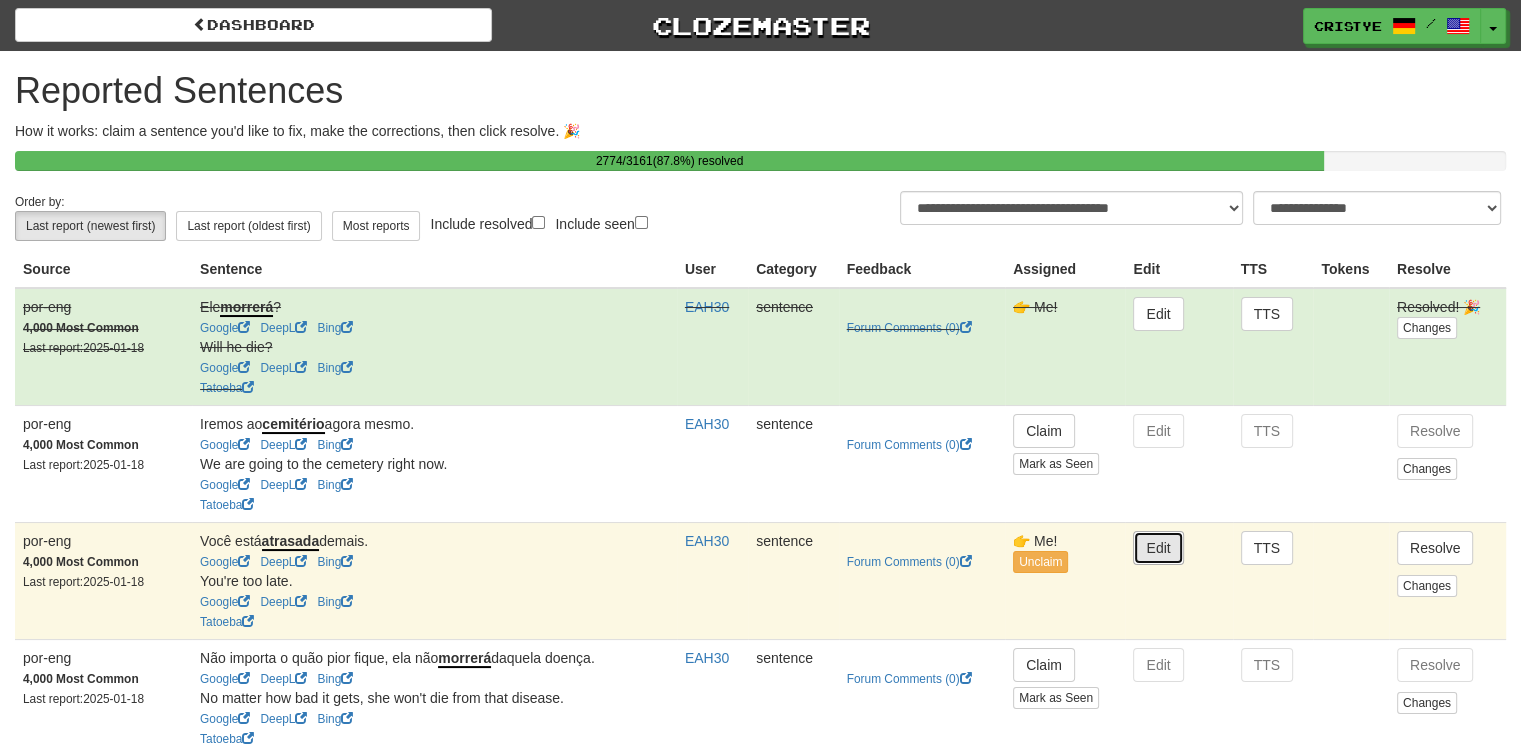 click on "Edit" at bounding box center [1158, 548] 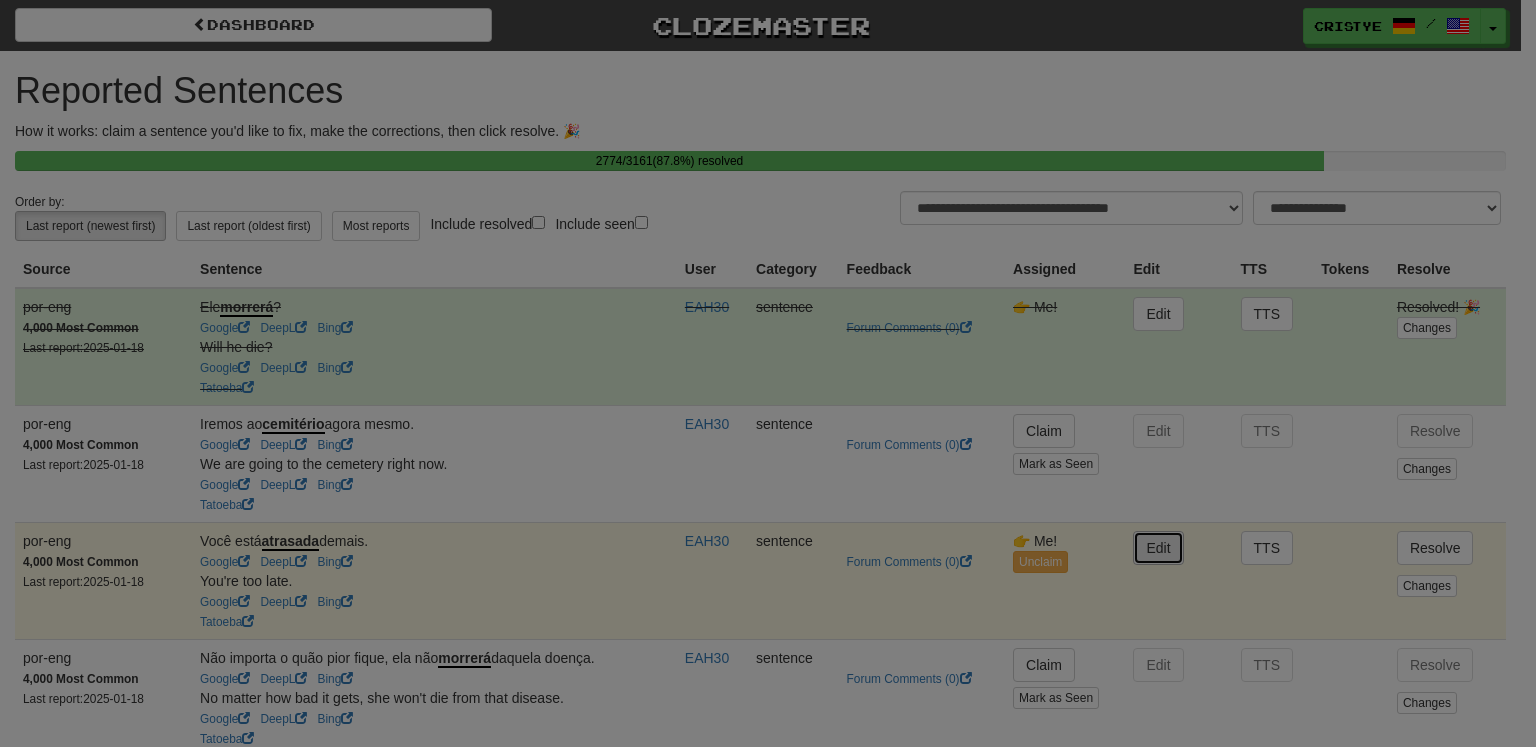 type on "**********" 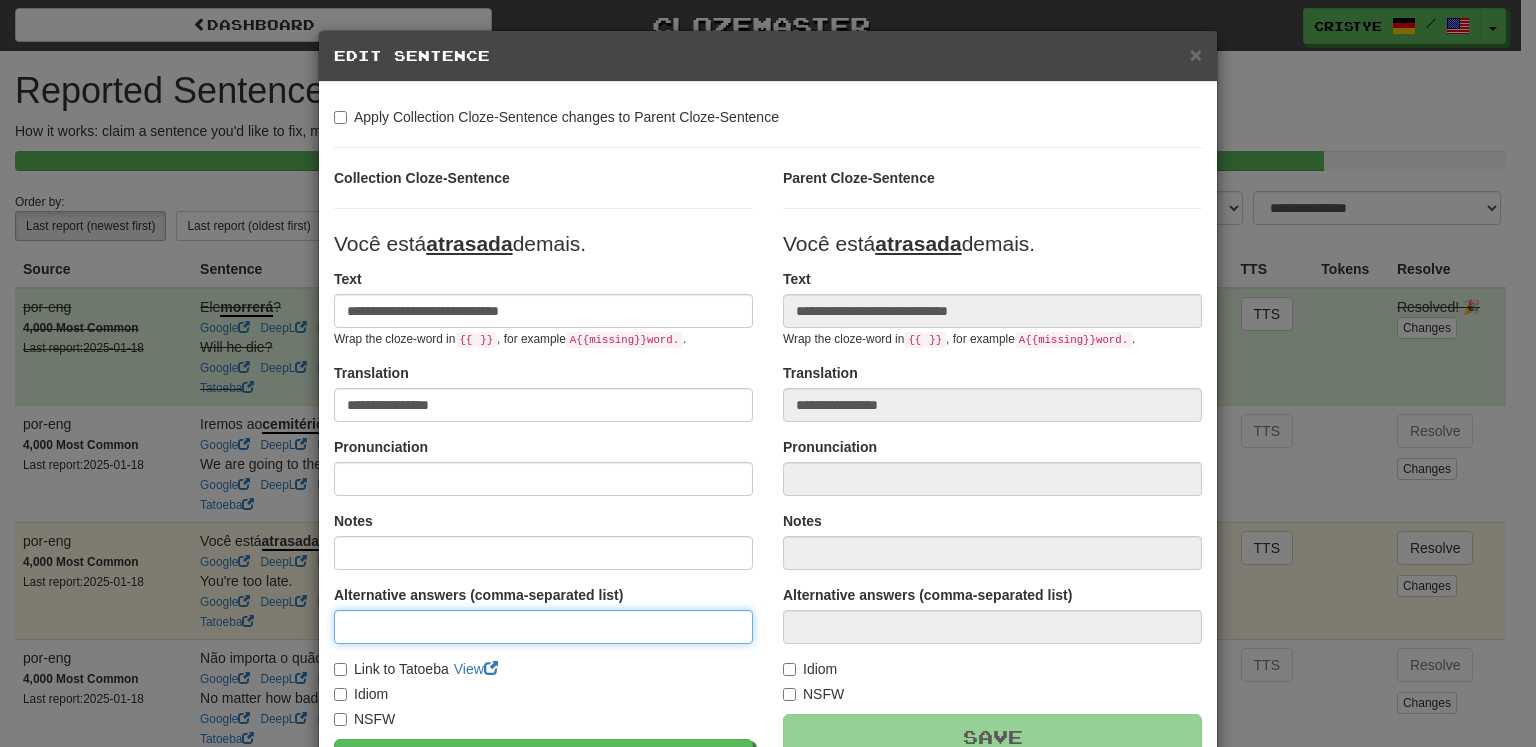 click at bounding box center (543, 627) 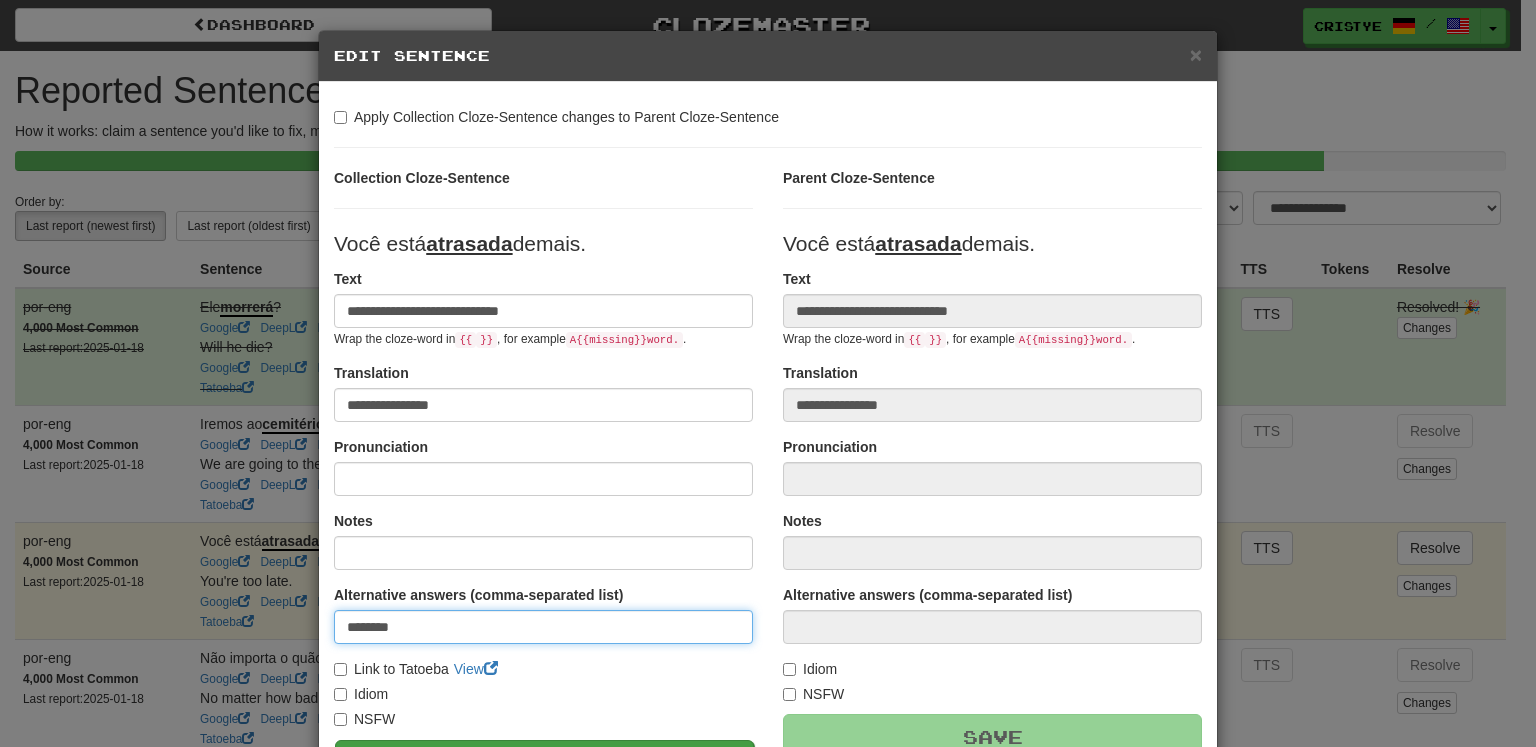 type on "********" 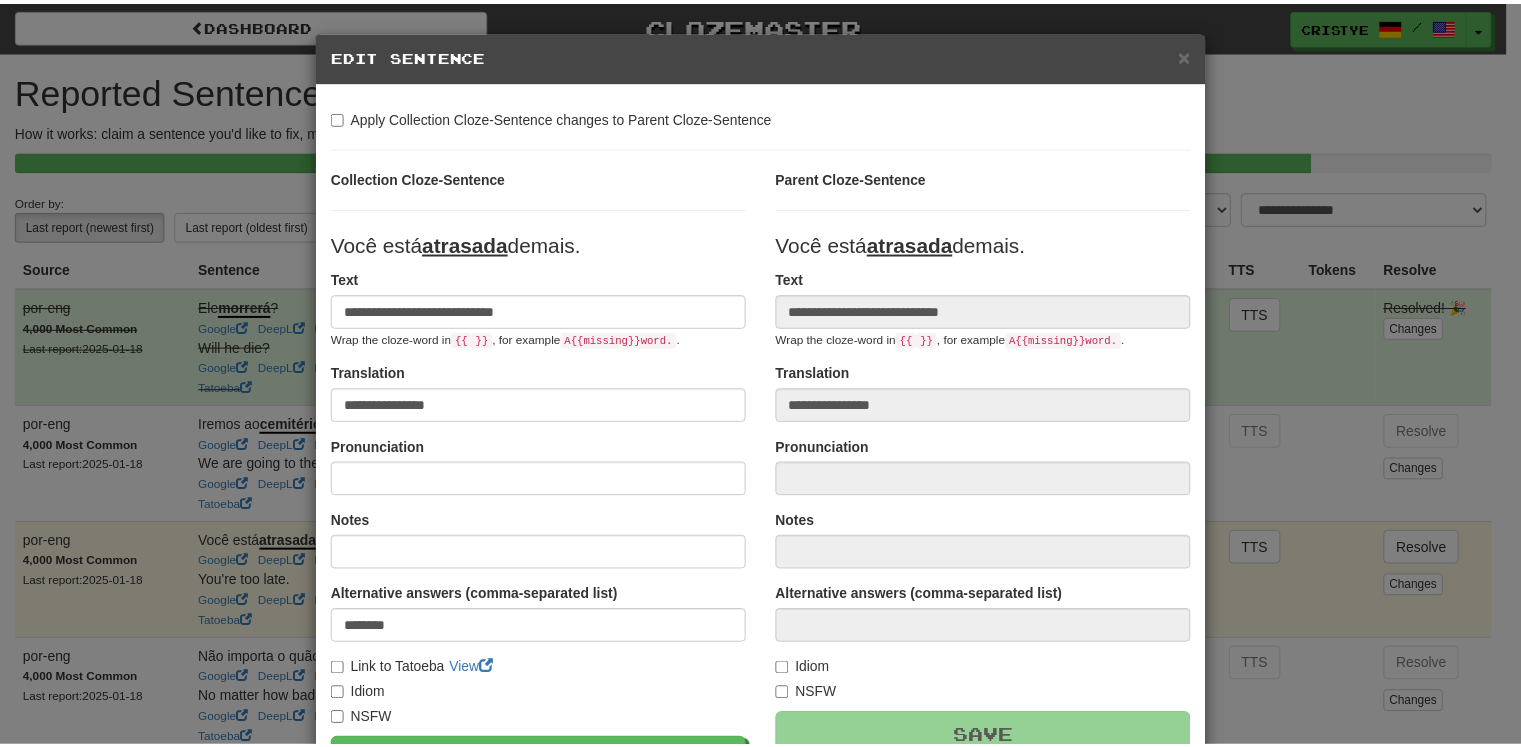 scroll, scrollTop: 225, scrollLeft: 0, axis: vertical 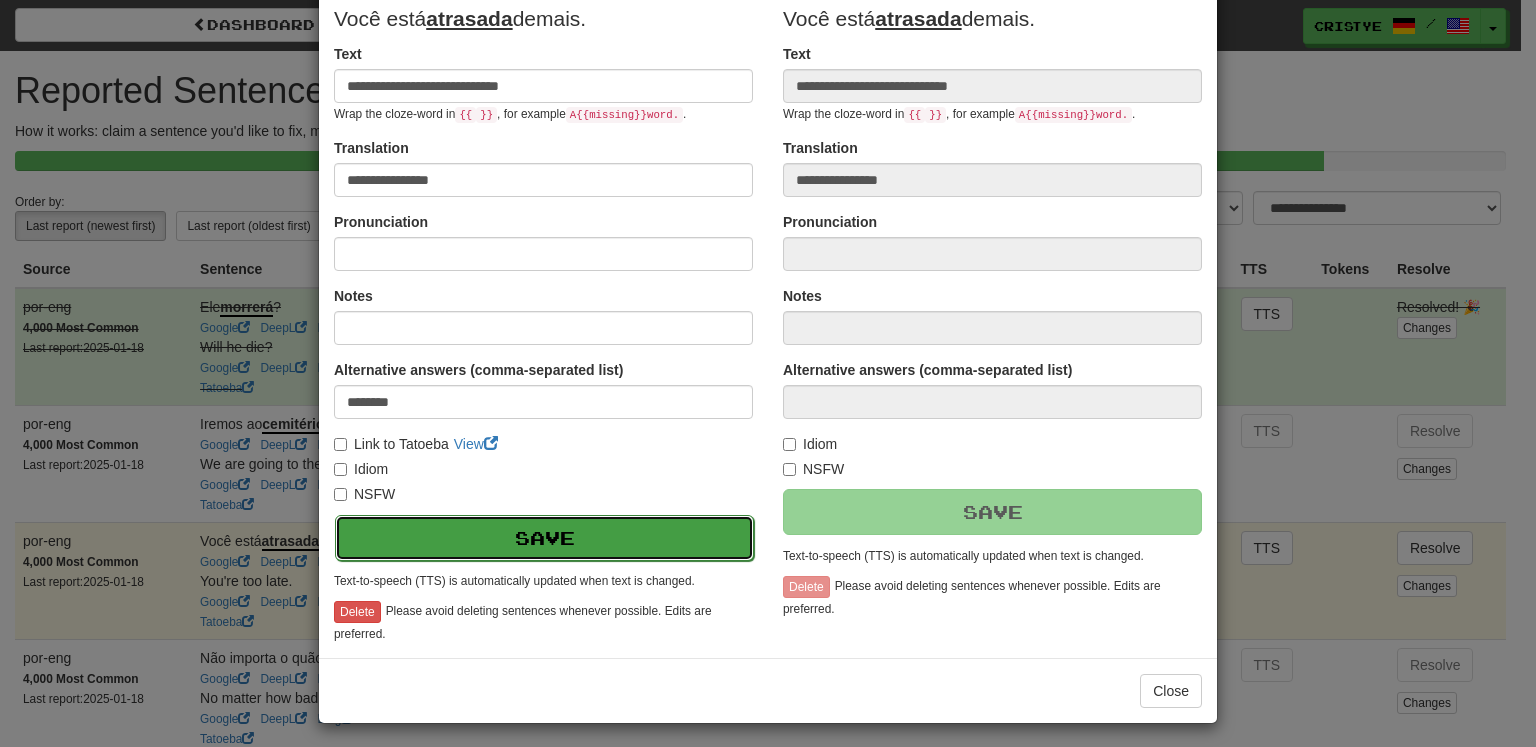 click on "Save" at bounding box center (544, 538) 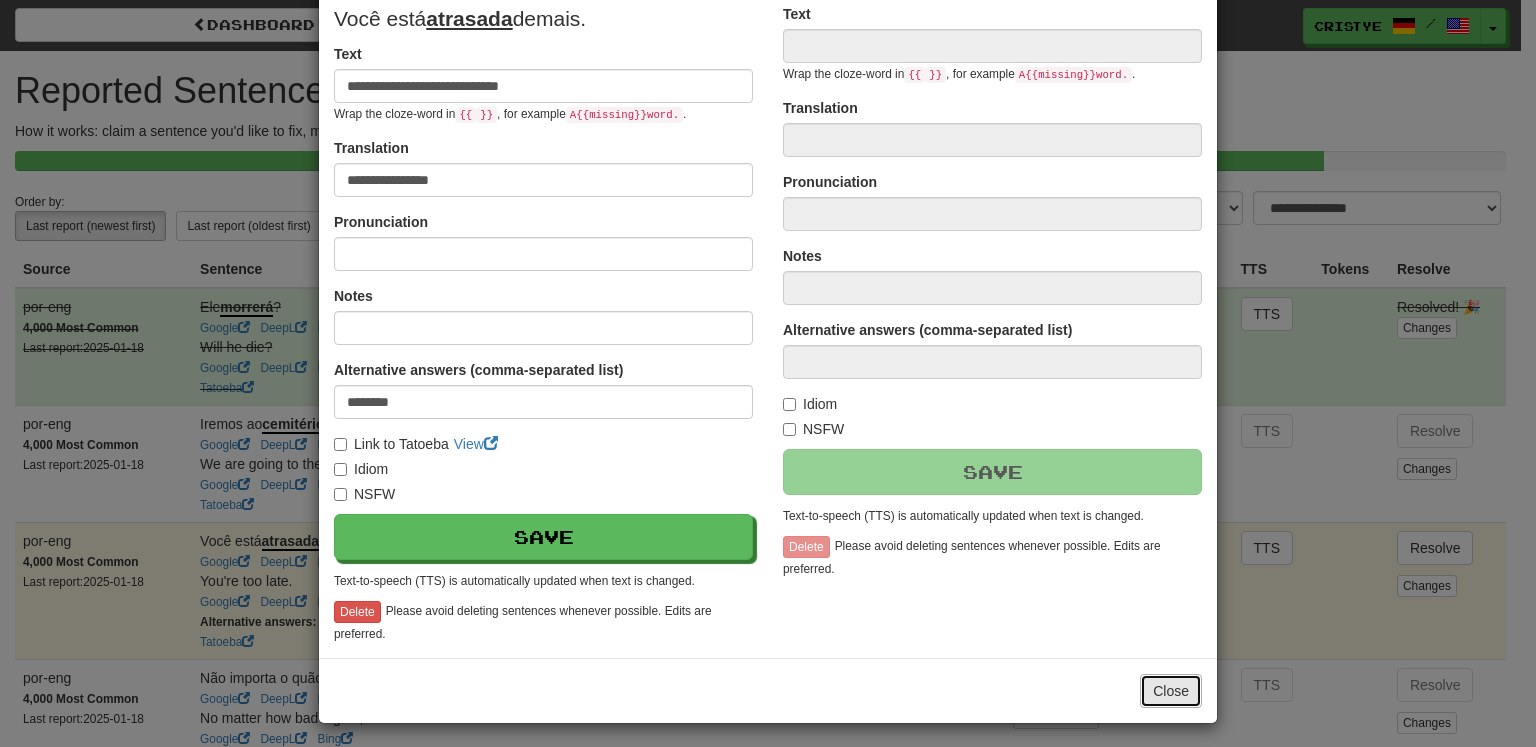 type on "**********" 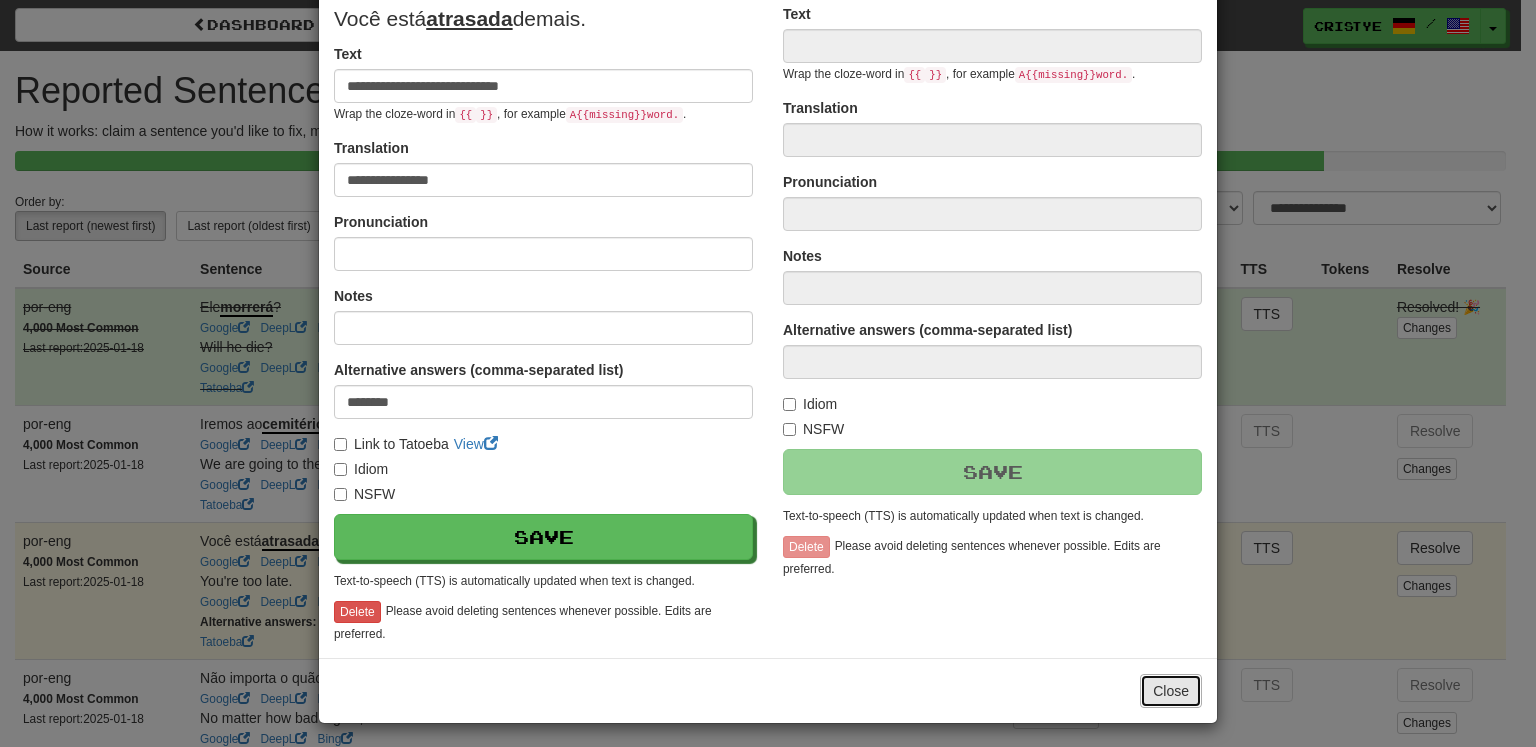type on "********" 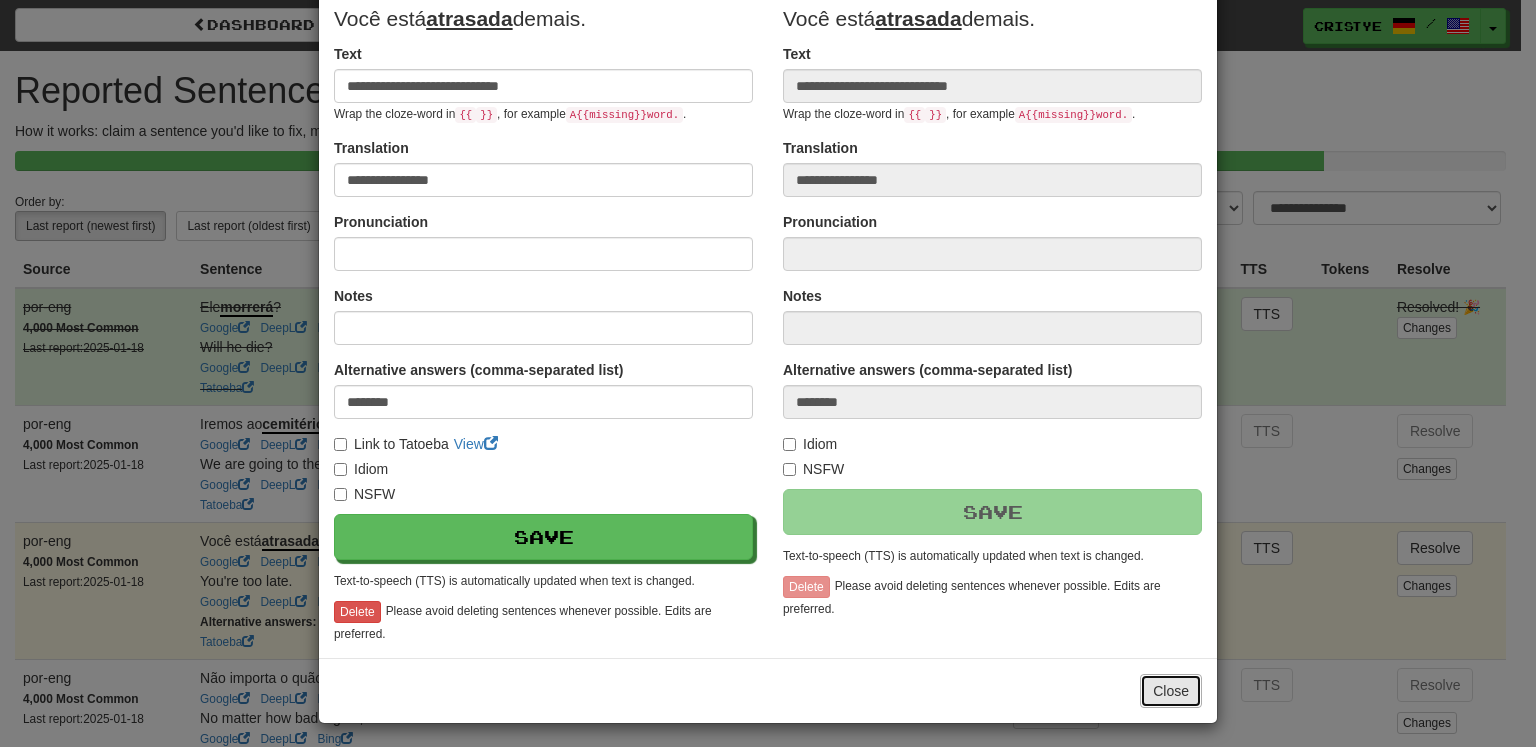 click on "Close" at bounding box center [1171, 691] 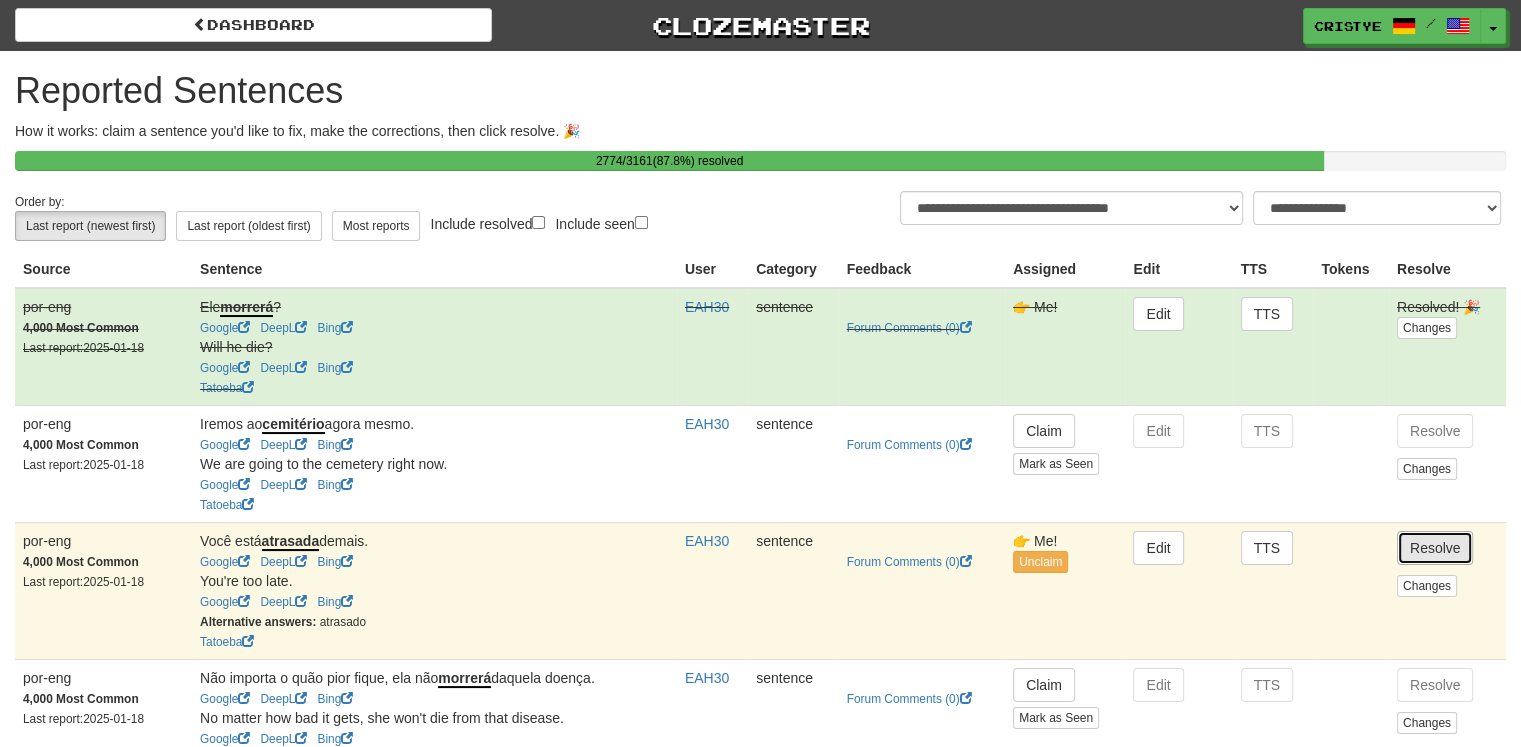 click on "Resolve" at bounding box center [1435, 548] 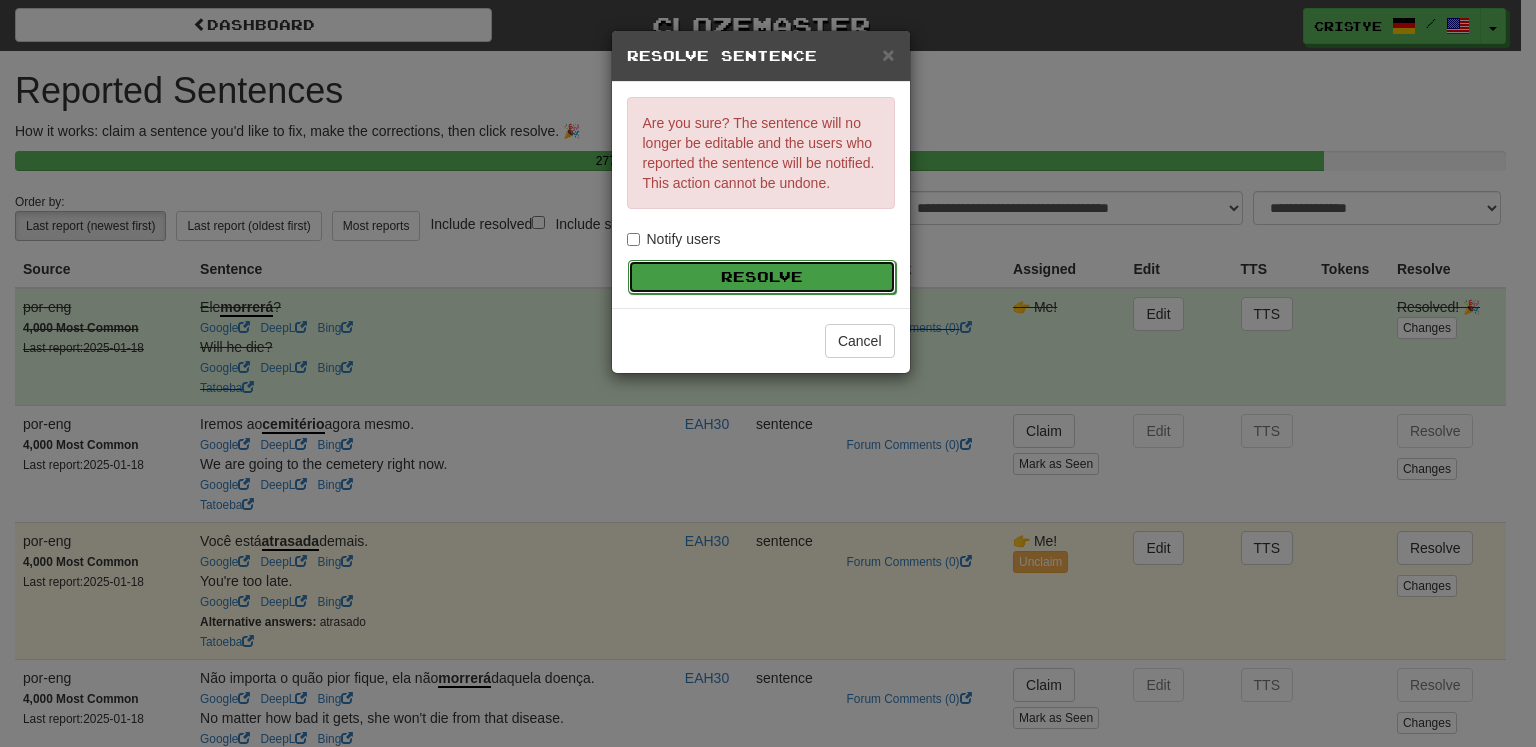 click on "Resolve" at bounding box center [762, 277] 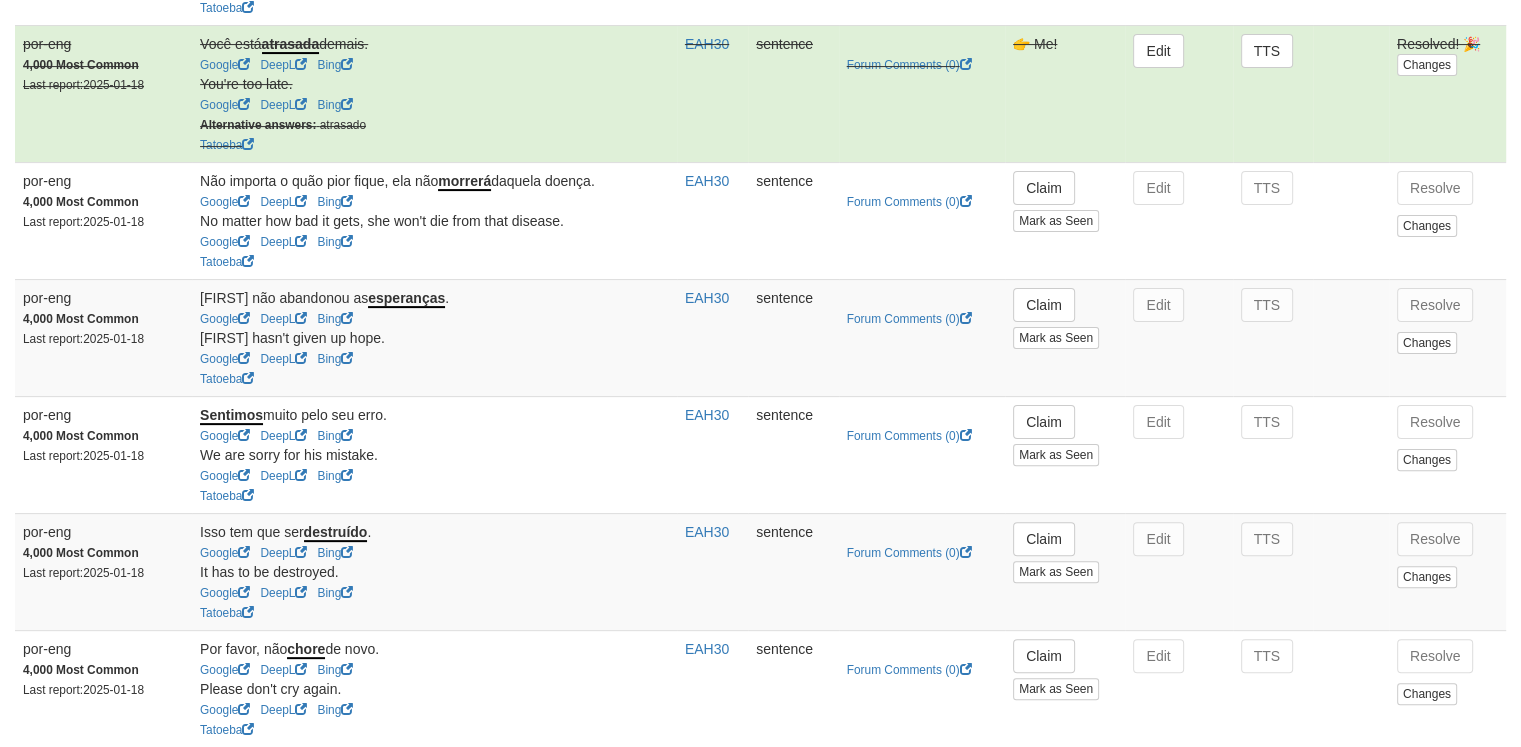 scroll, scrollTop: 487, scrollLeft: 0, axis: vertical 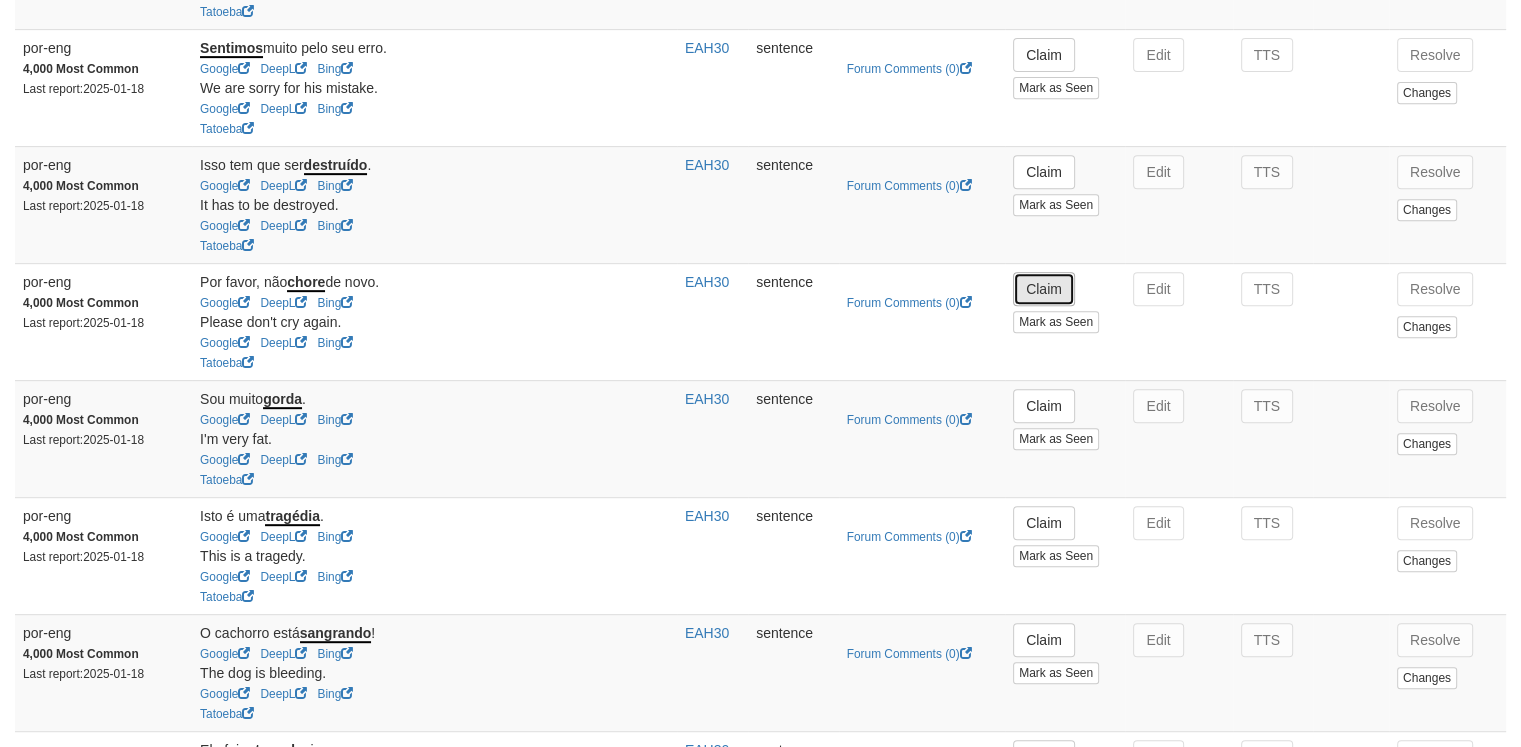 click on "Claim" at bounding box center [1044, 289] 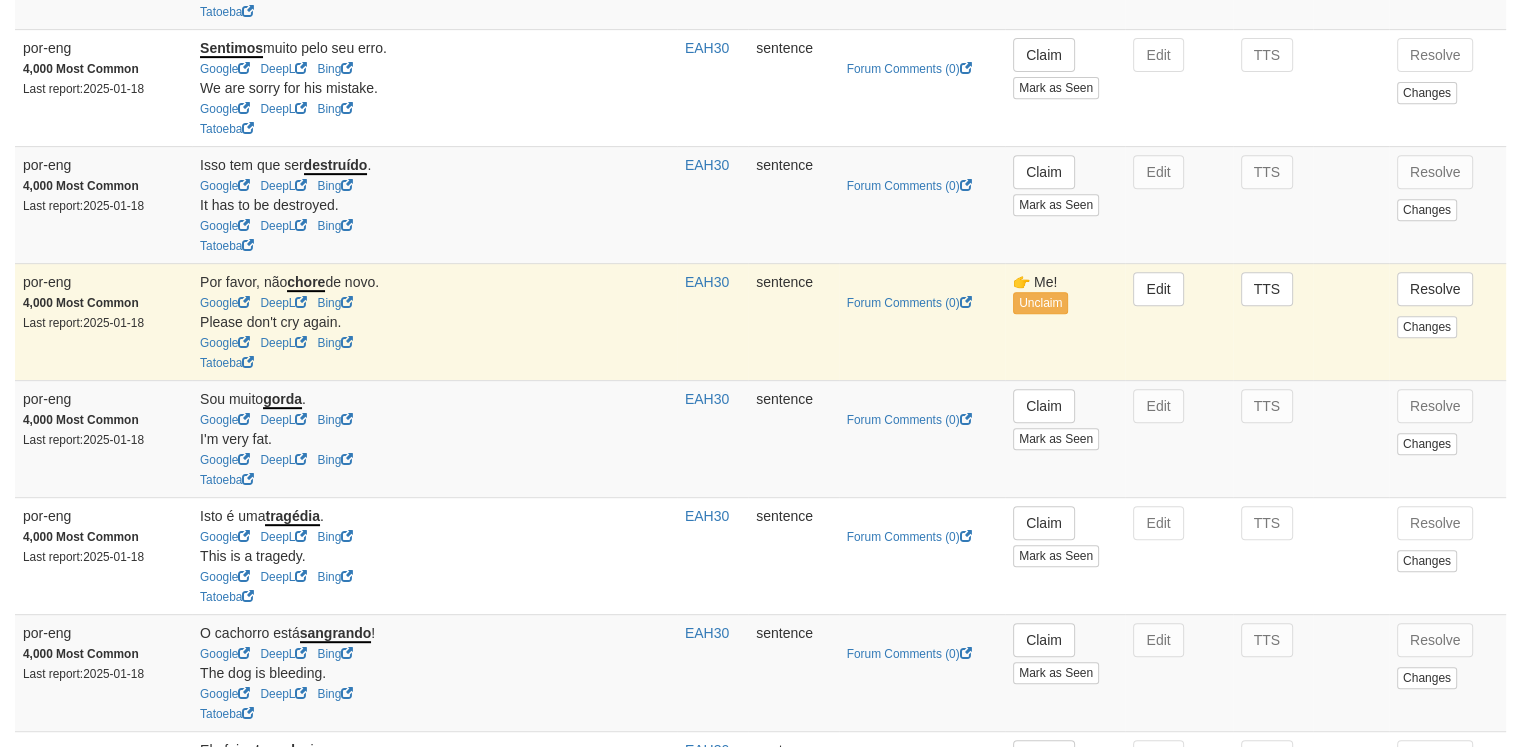 click on "Edit" at bounding box center (1178, 321) 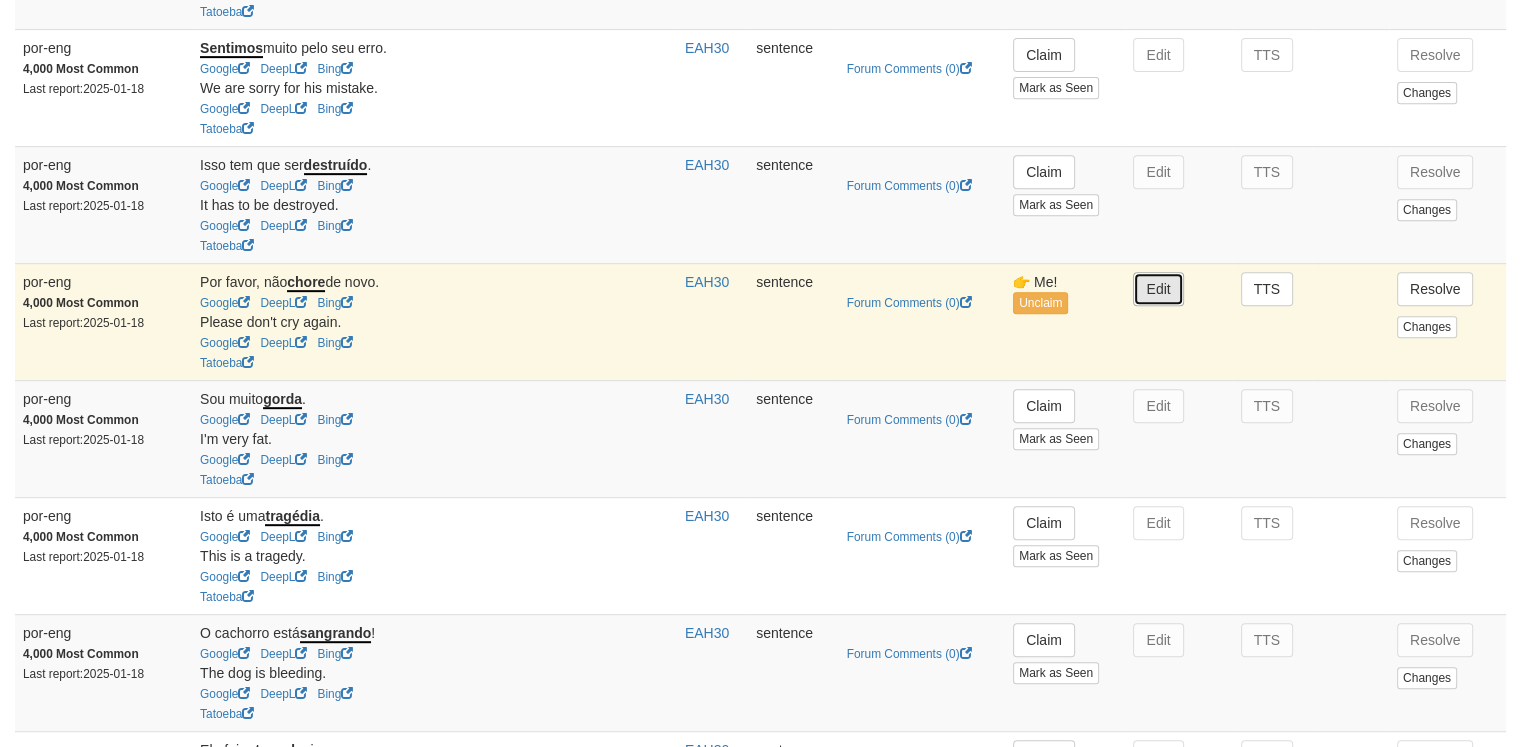 click on "Edit" at bounding box center [1158, 289] 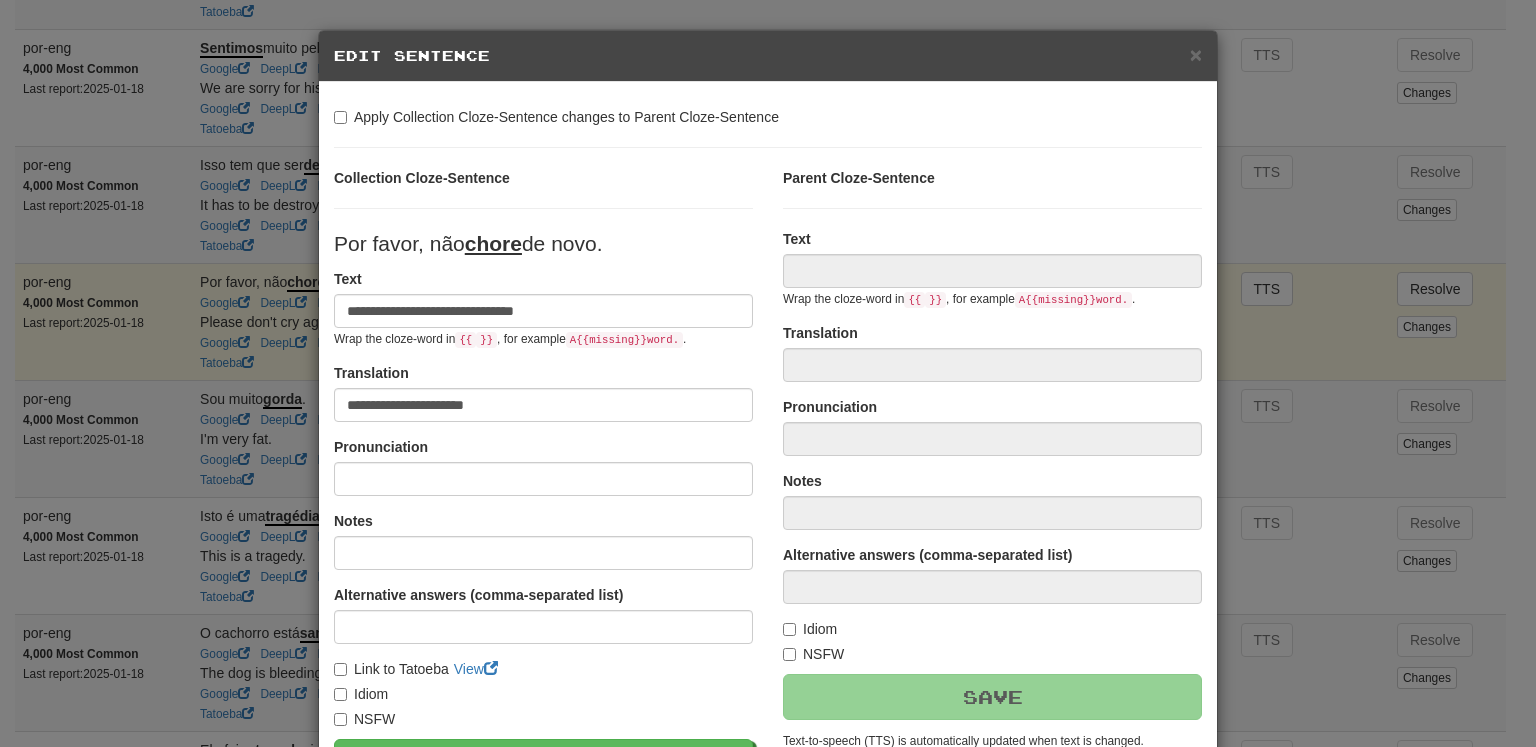 type on "**********" 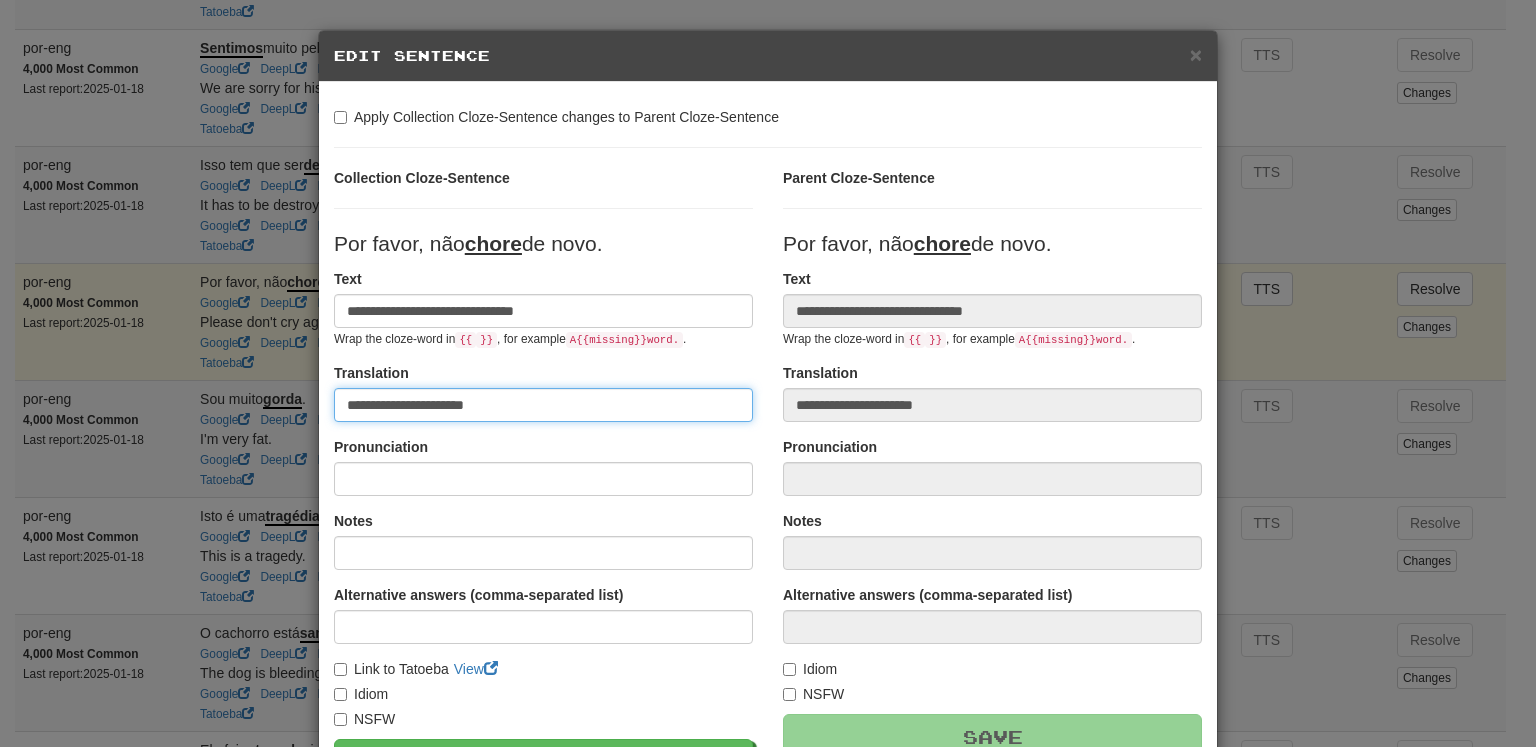 click on "**********" at bounding box center (543, 405) 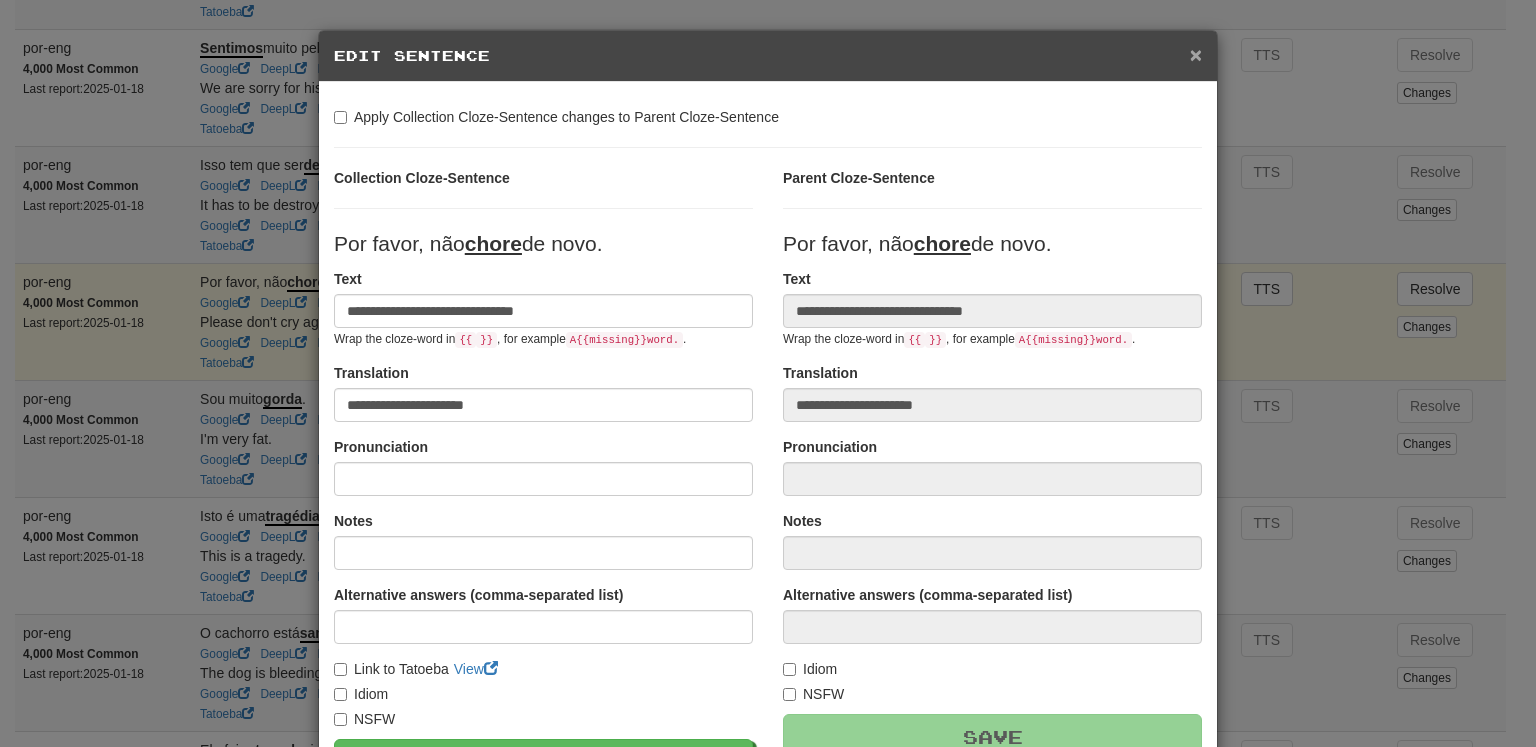 click on "×" at bounding box center (1196, 54) 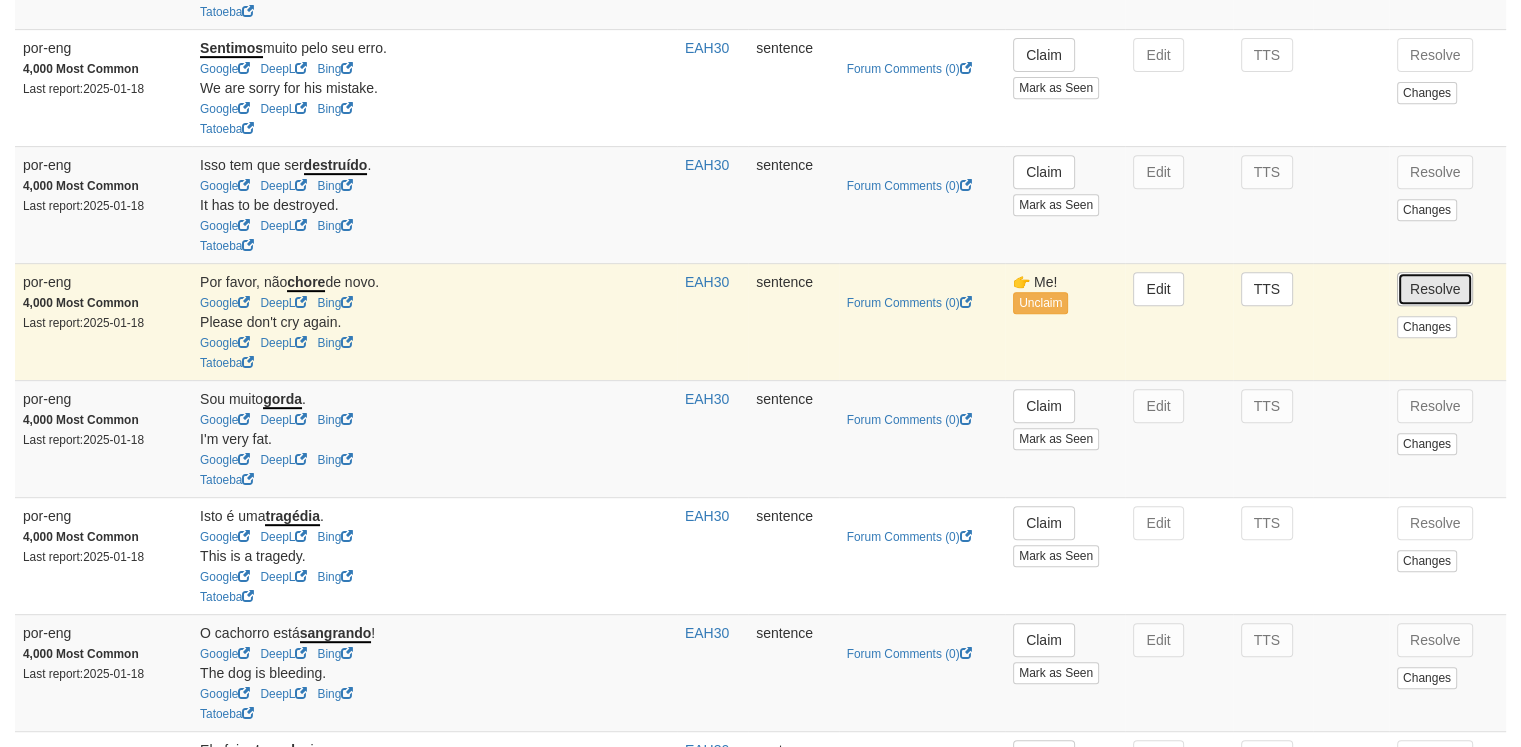 click on "Resolve" at bounding box center [1435, 289] 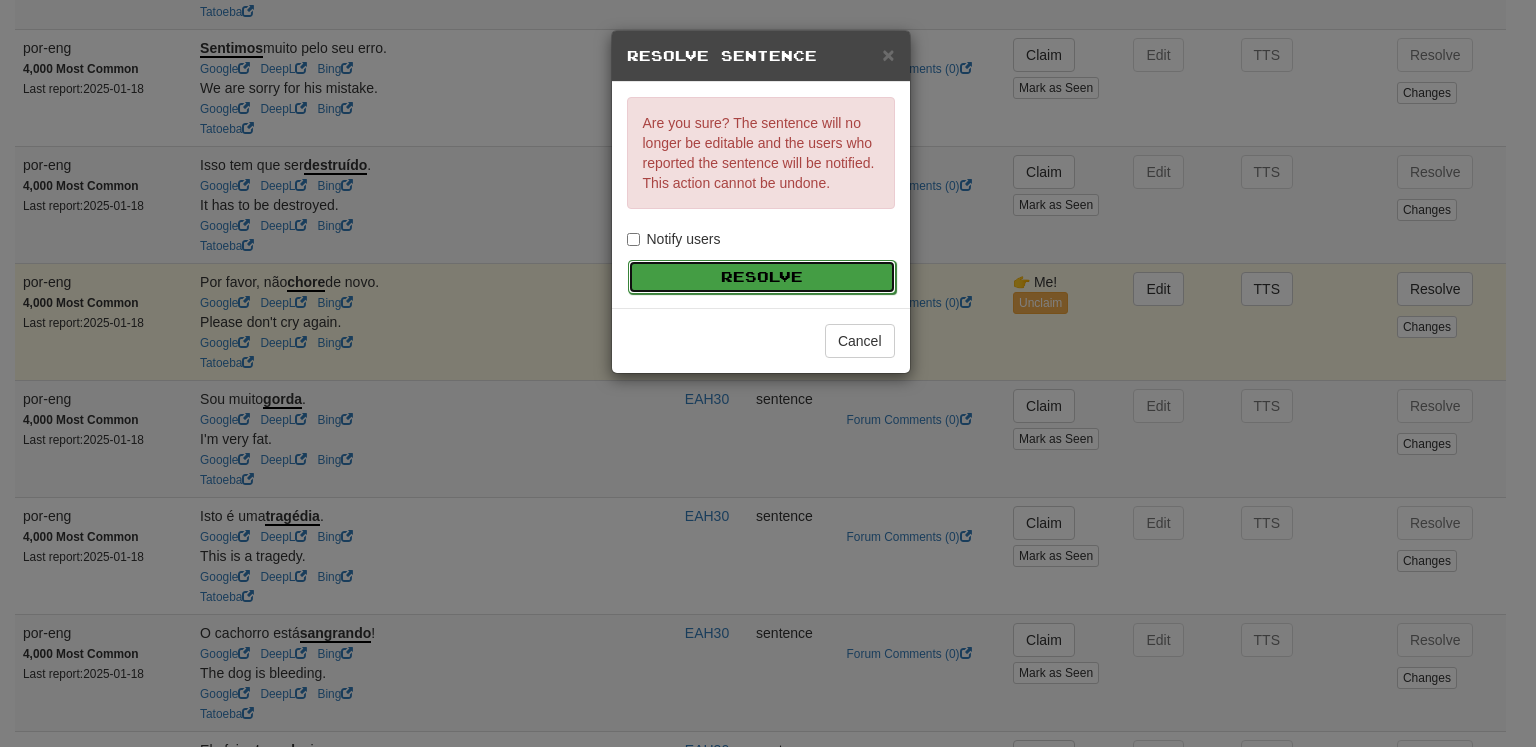 click on "Resolve" at bounding box center (762, 277) 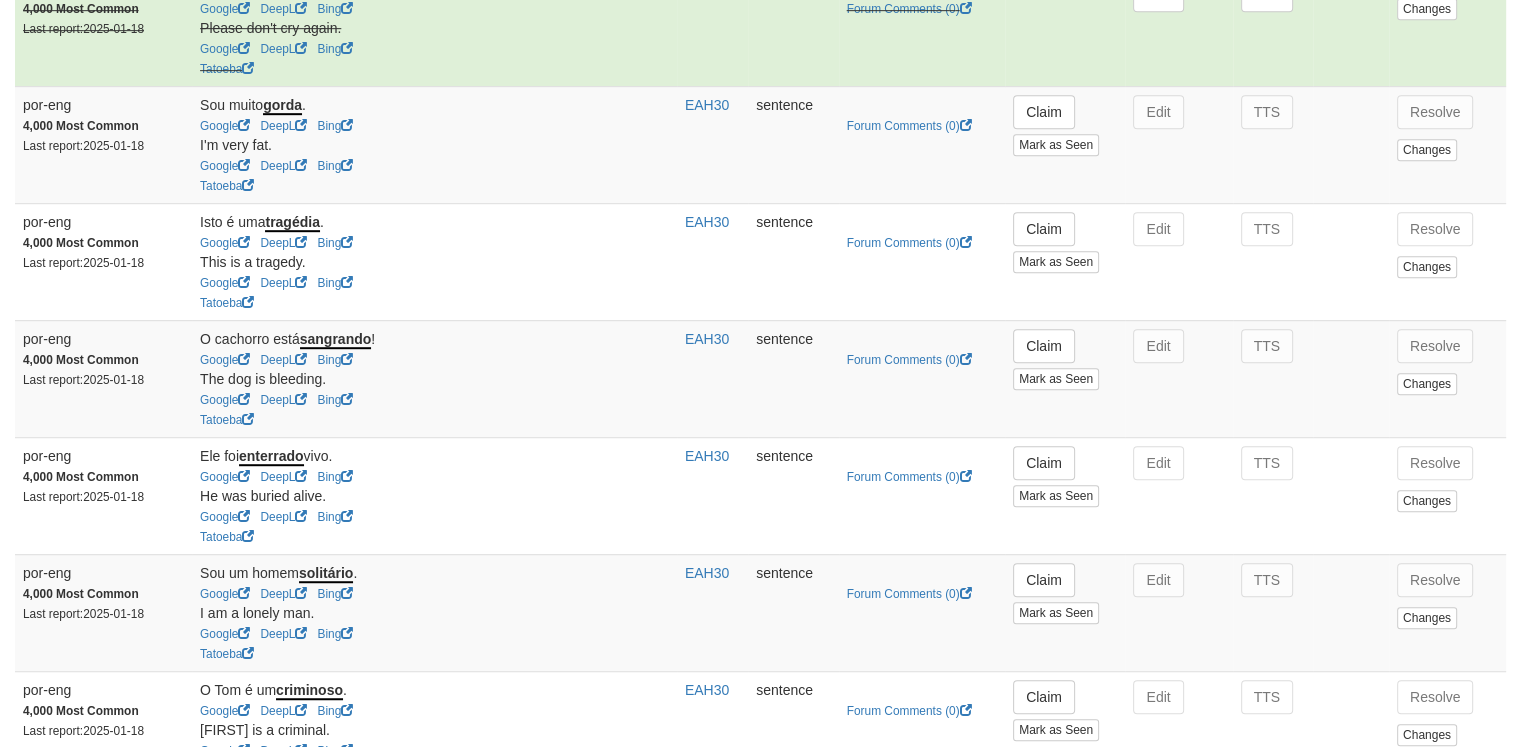 scroll, scrollTop: 1184, scrollLeft: 0, axis: vertical 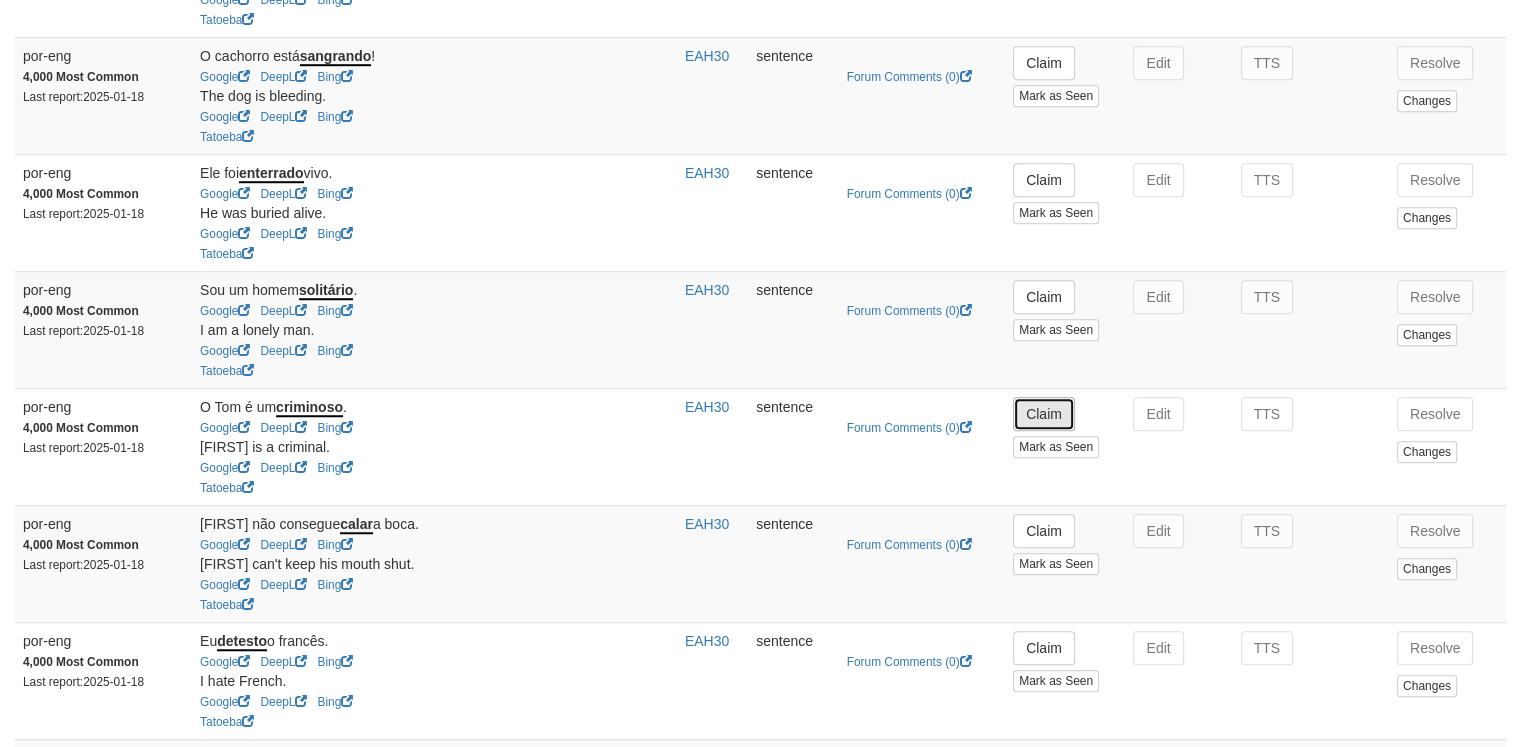 click on "Claim" at bounding box center (1044, 414) 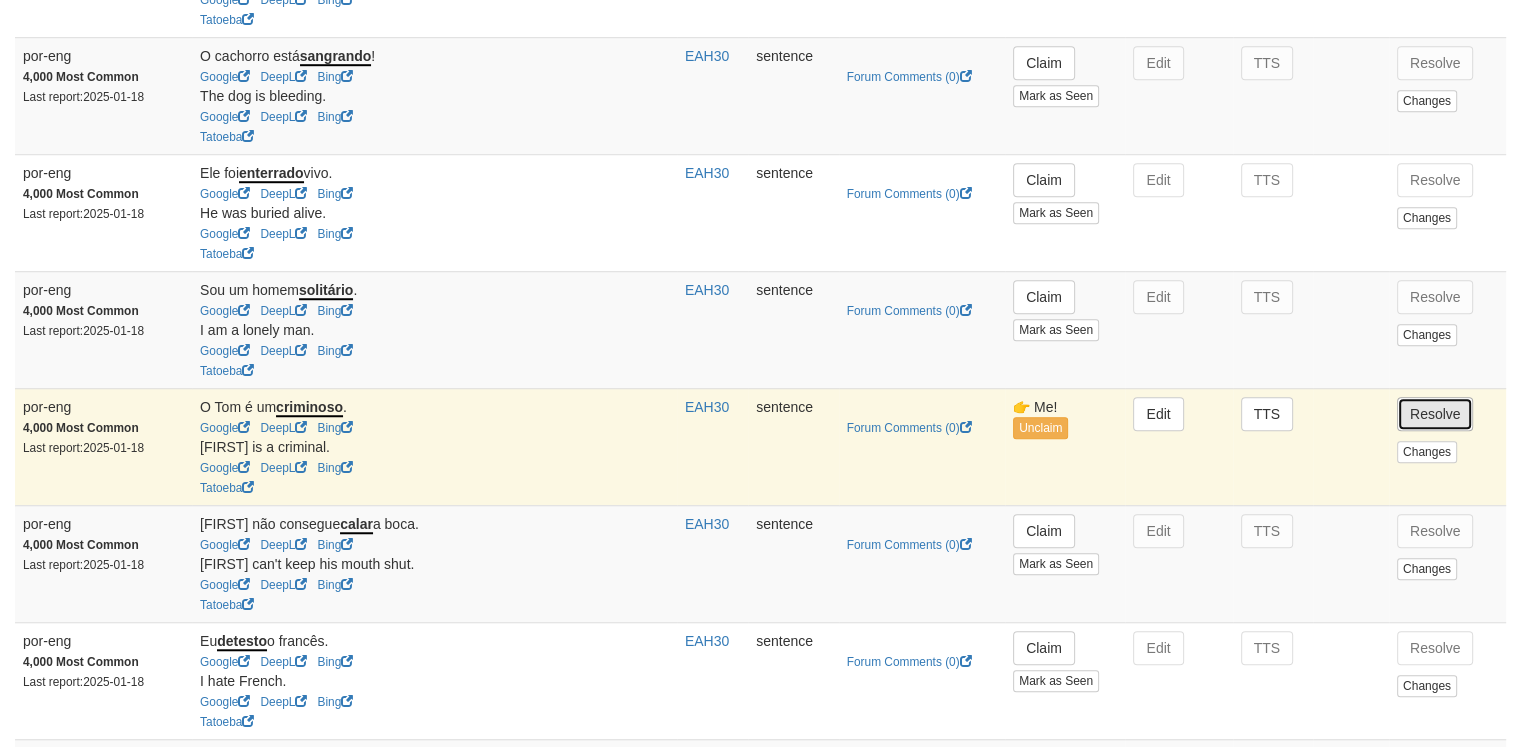 click on "Resolve" at bounding box center [1435, 414] 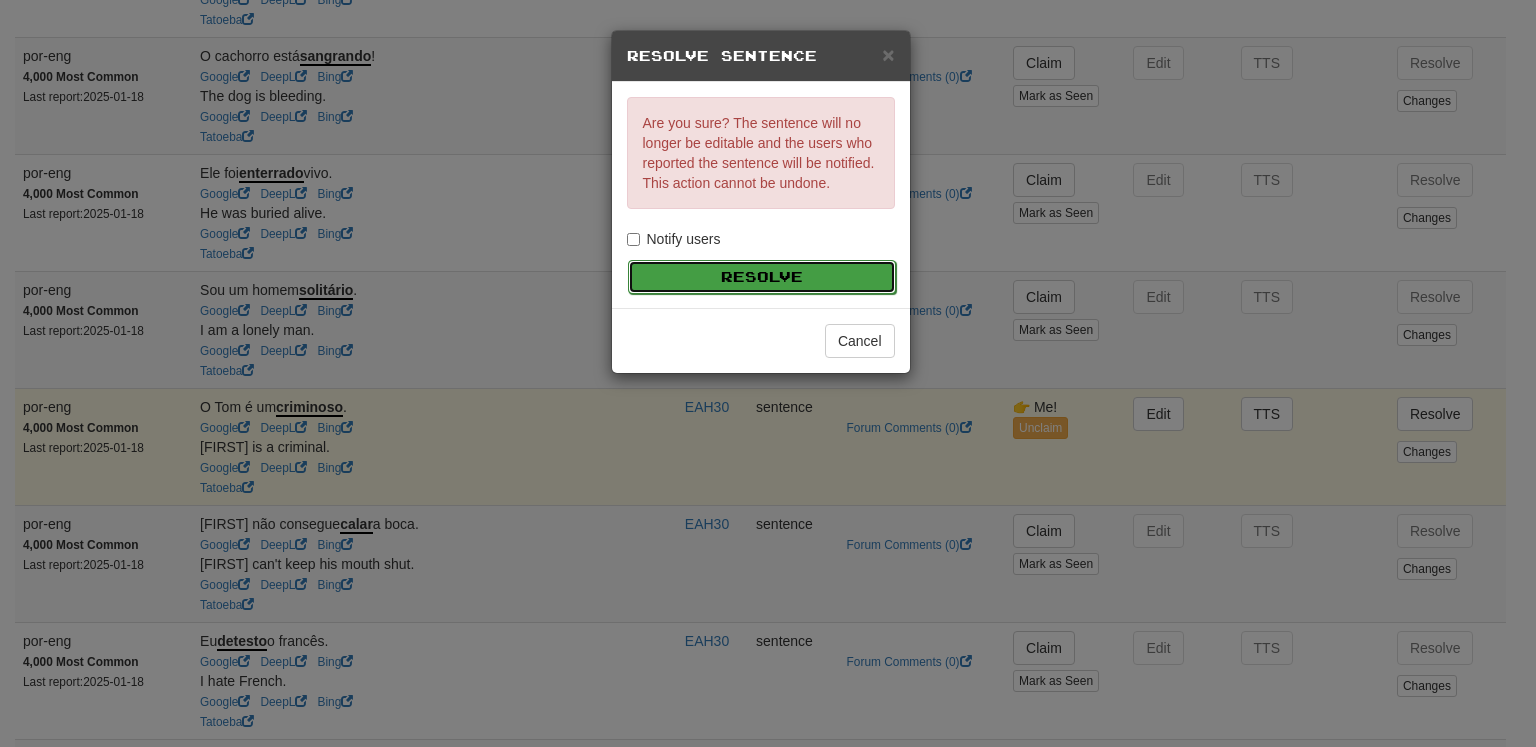 click on "Resolve" at bounding box center [762, 277] 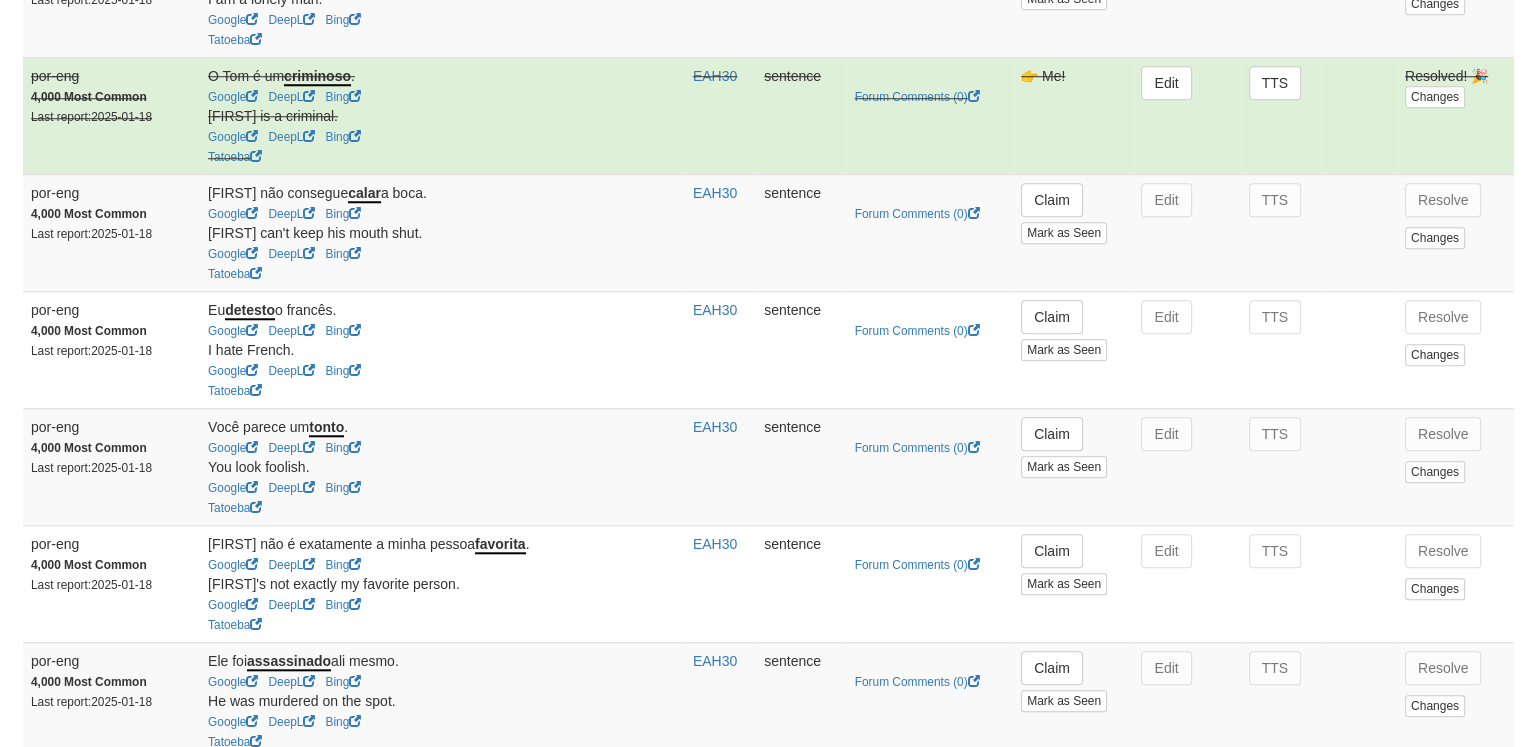 scroll, scrollTop: 1778, scrollLeft: 0, axis: vertical 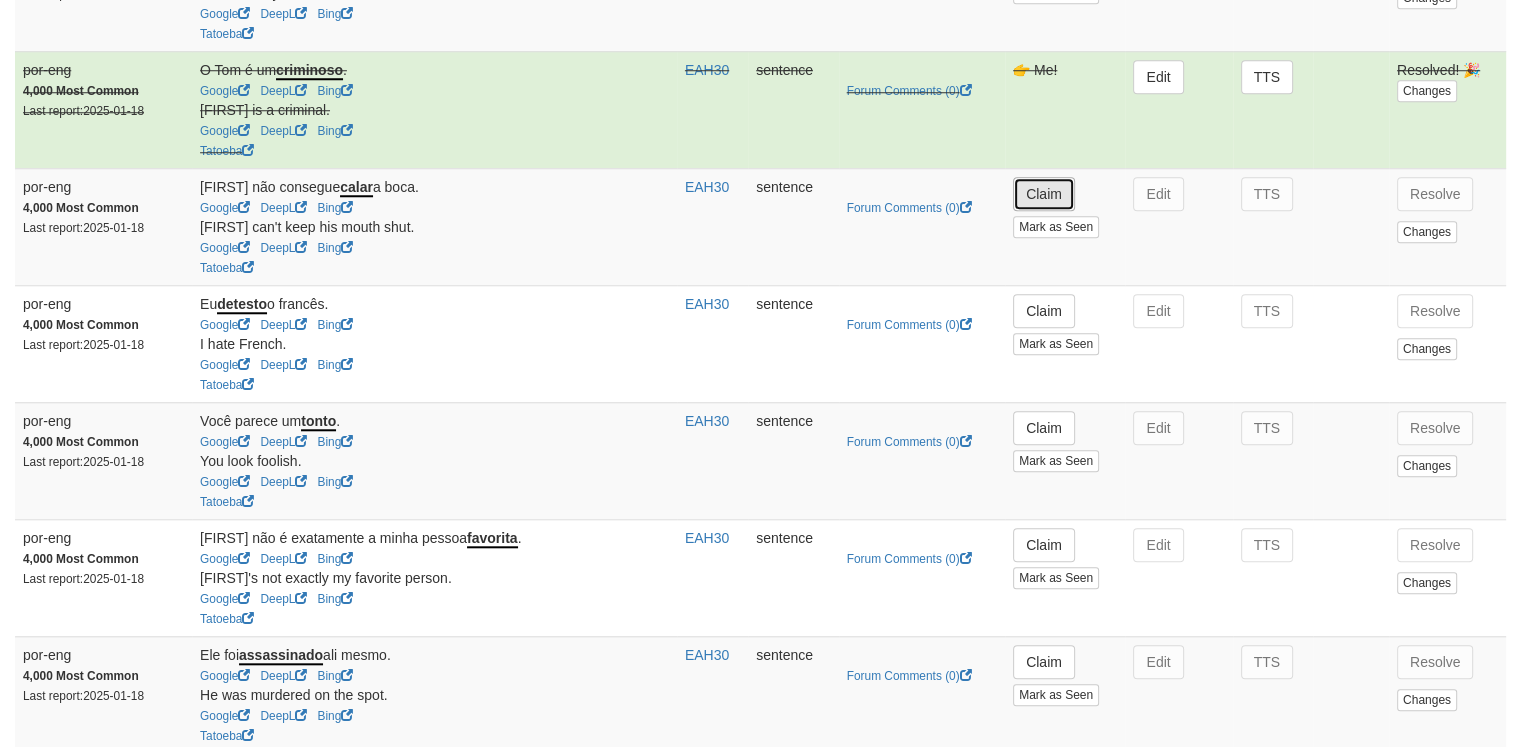click on "Claim" at bounding box center [1044, 194] 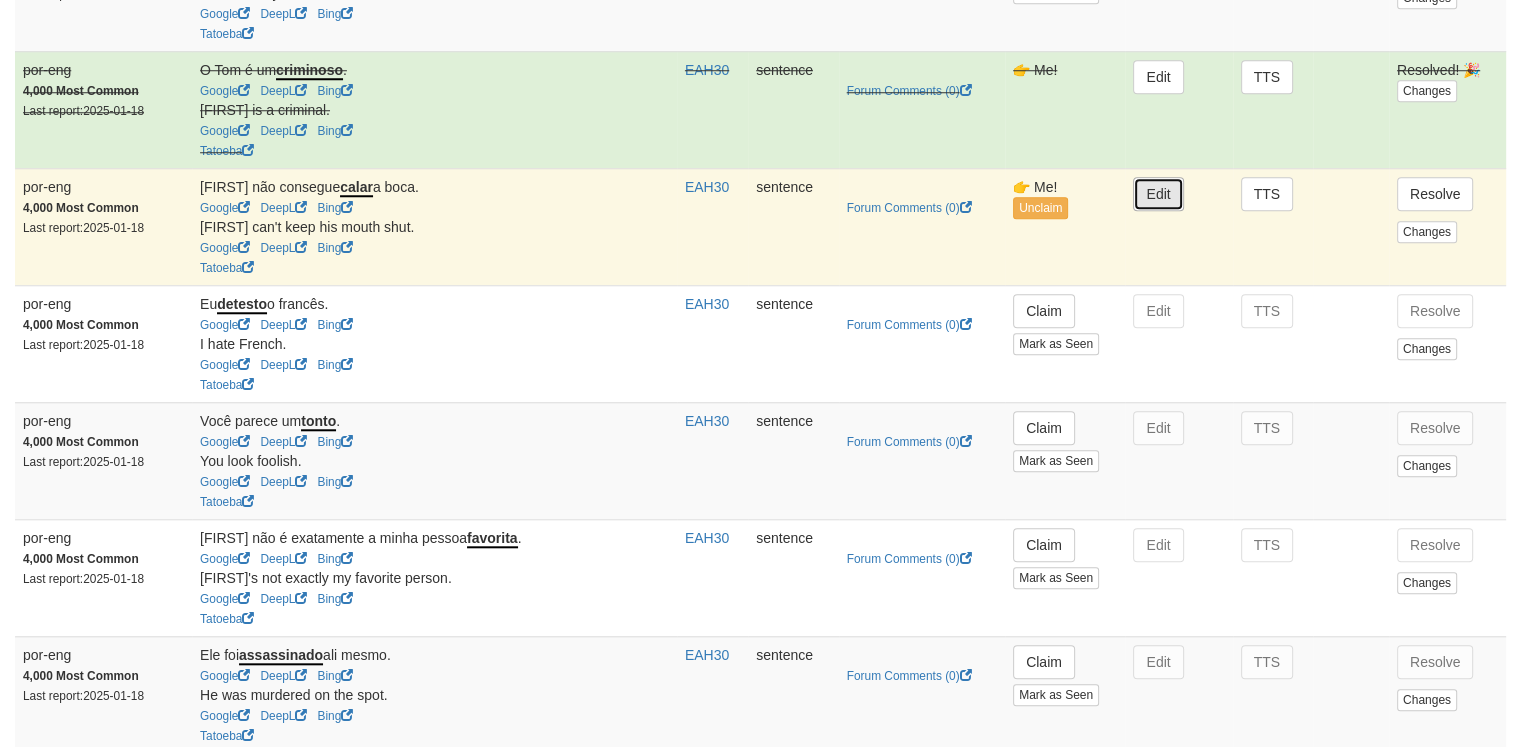 click on "Edit" at bounding box center [1158, 194] 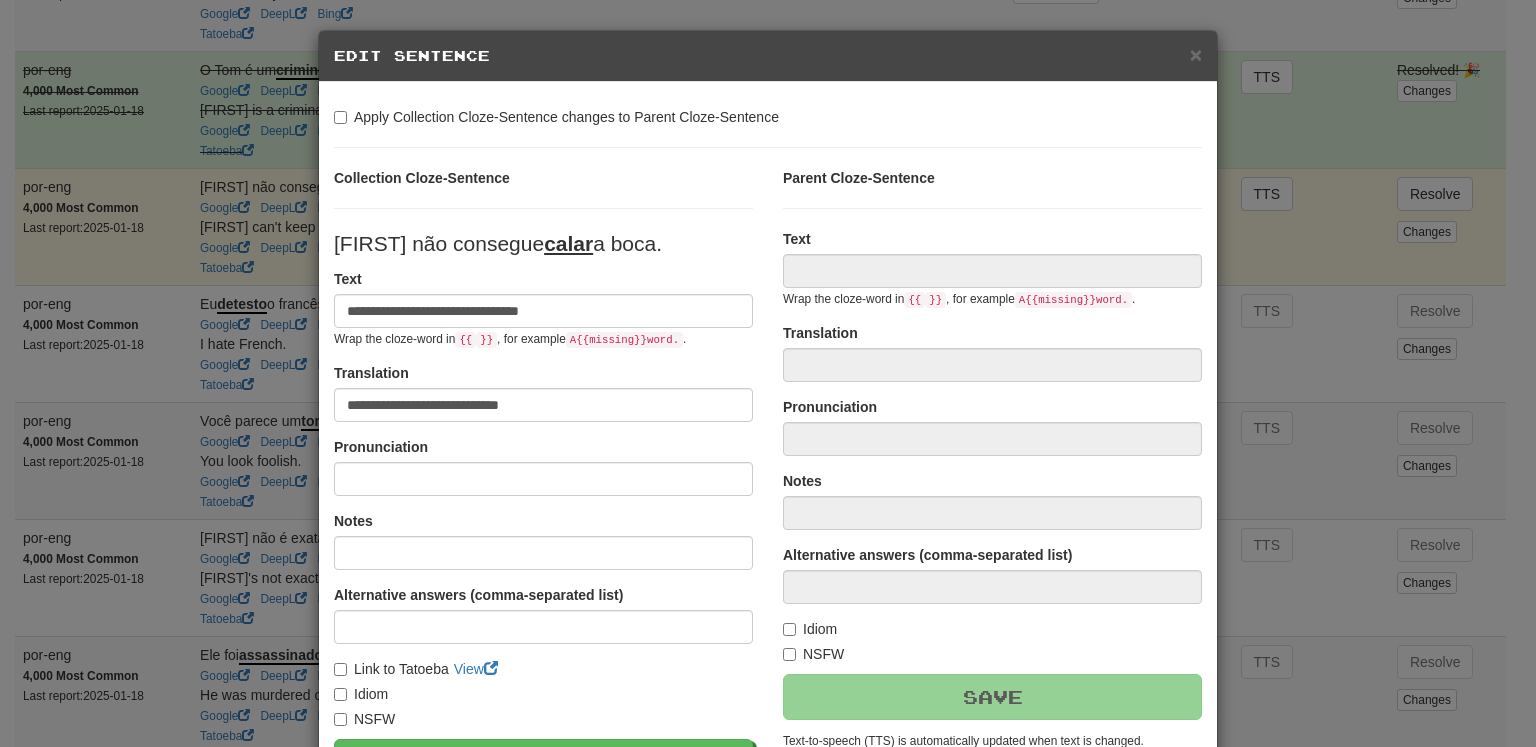 type on "**********" 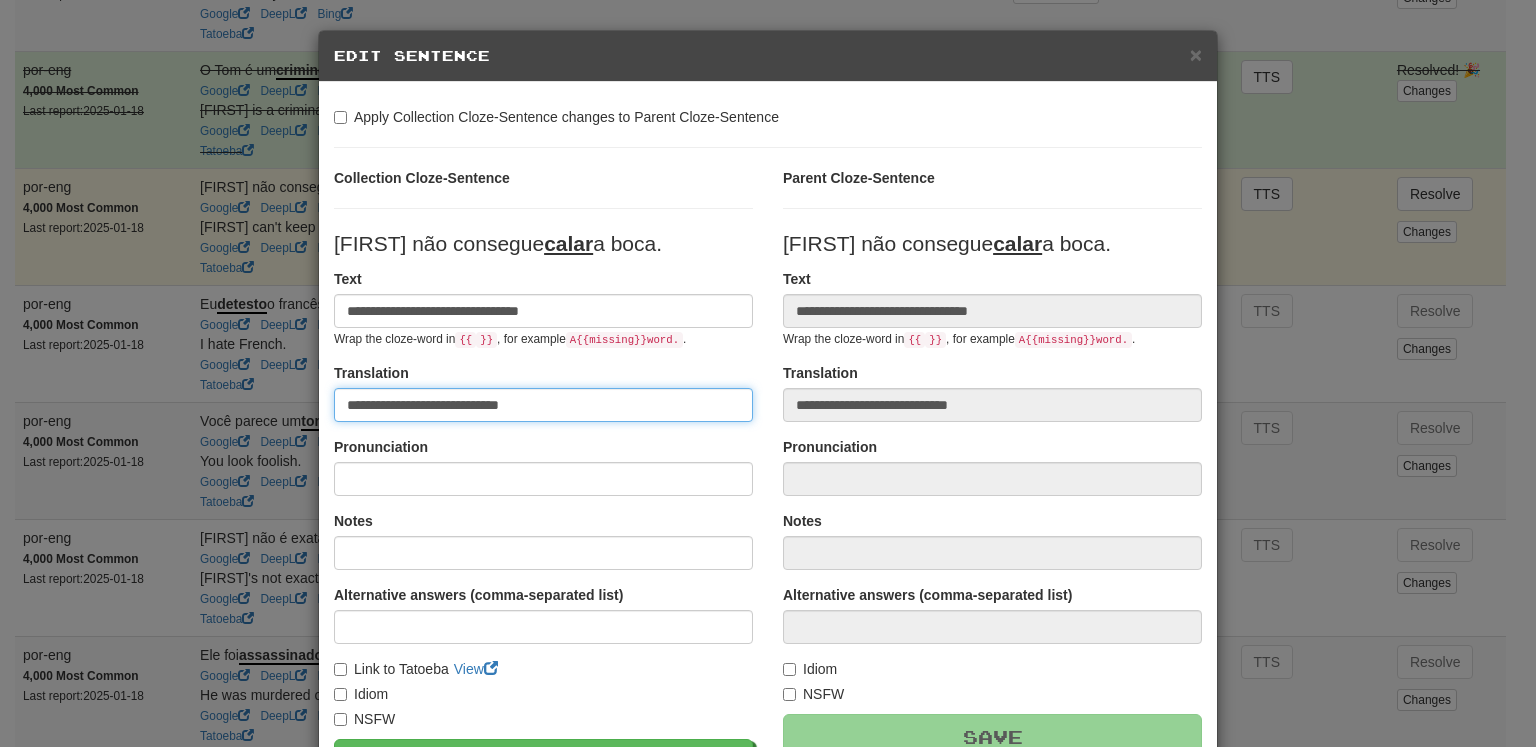 drag, startPoint x: 406, startPoint y: 402, endPoint x: 618, endPoint y: 397, distance: 212.05896 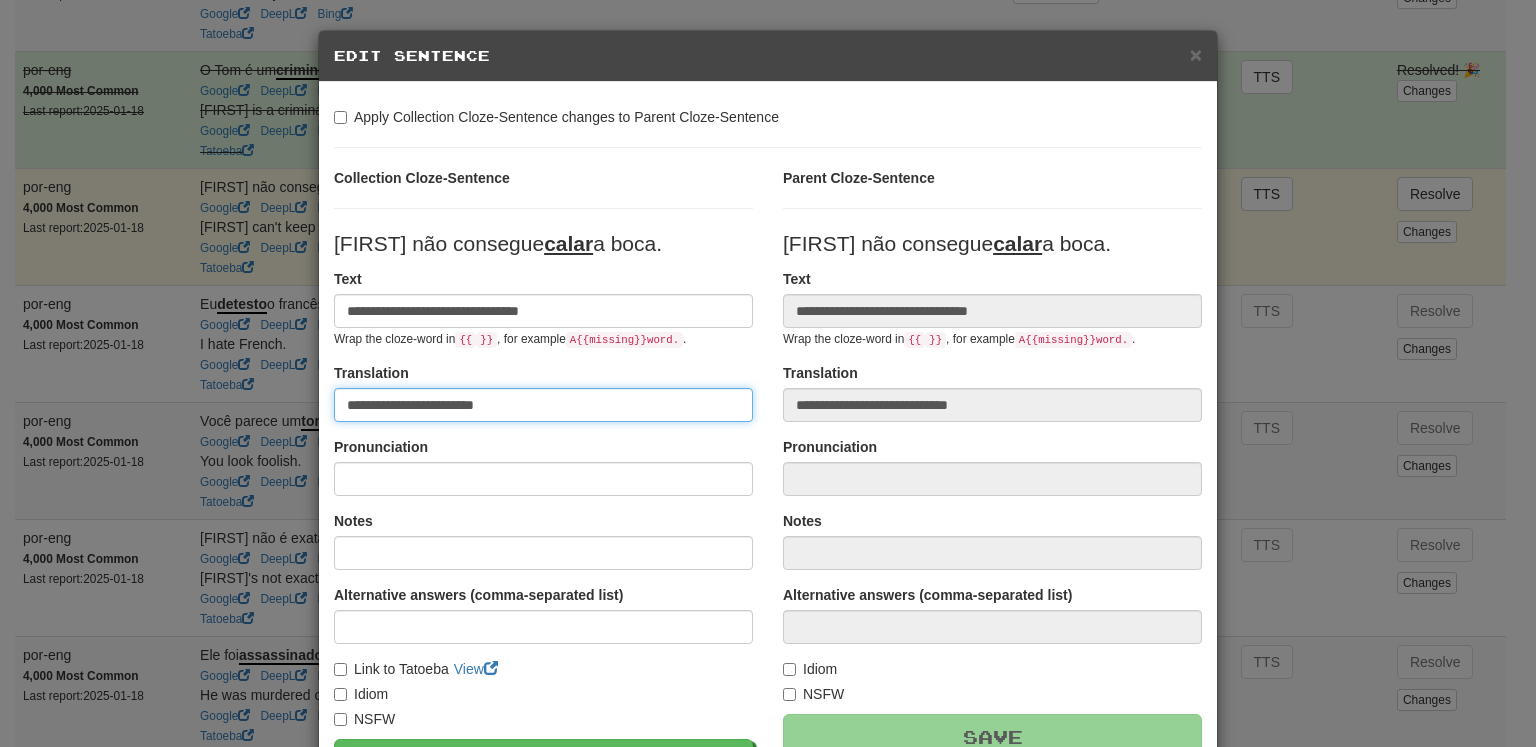 type on "**********" 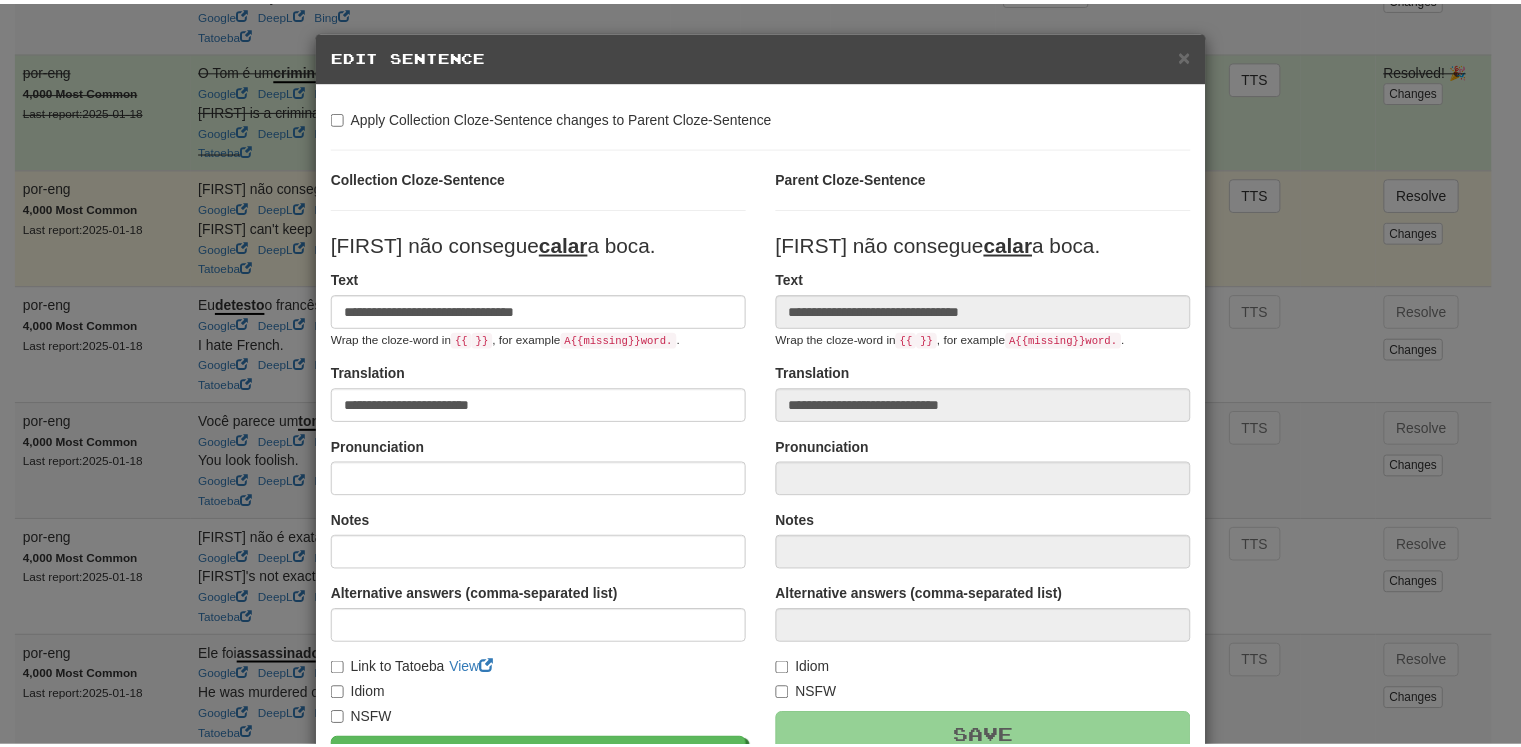 scroll, scrollTop: 228, scrollLeft: 0, axis: vertical 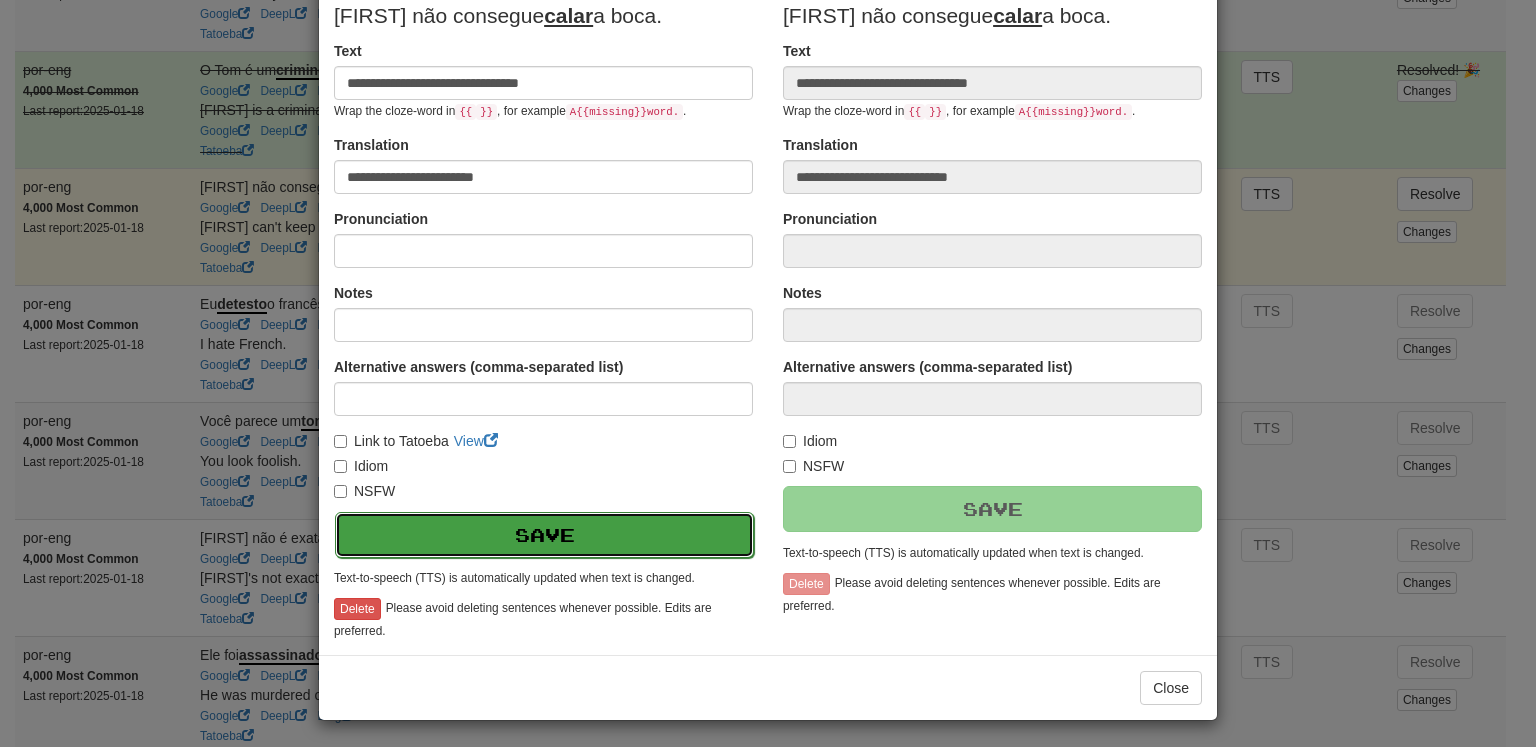 click on "Save" at bounding box center (544, 535) 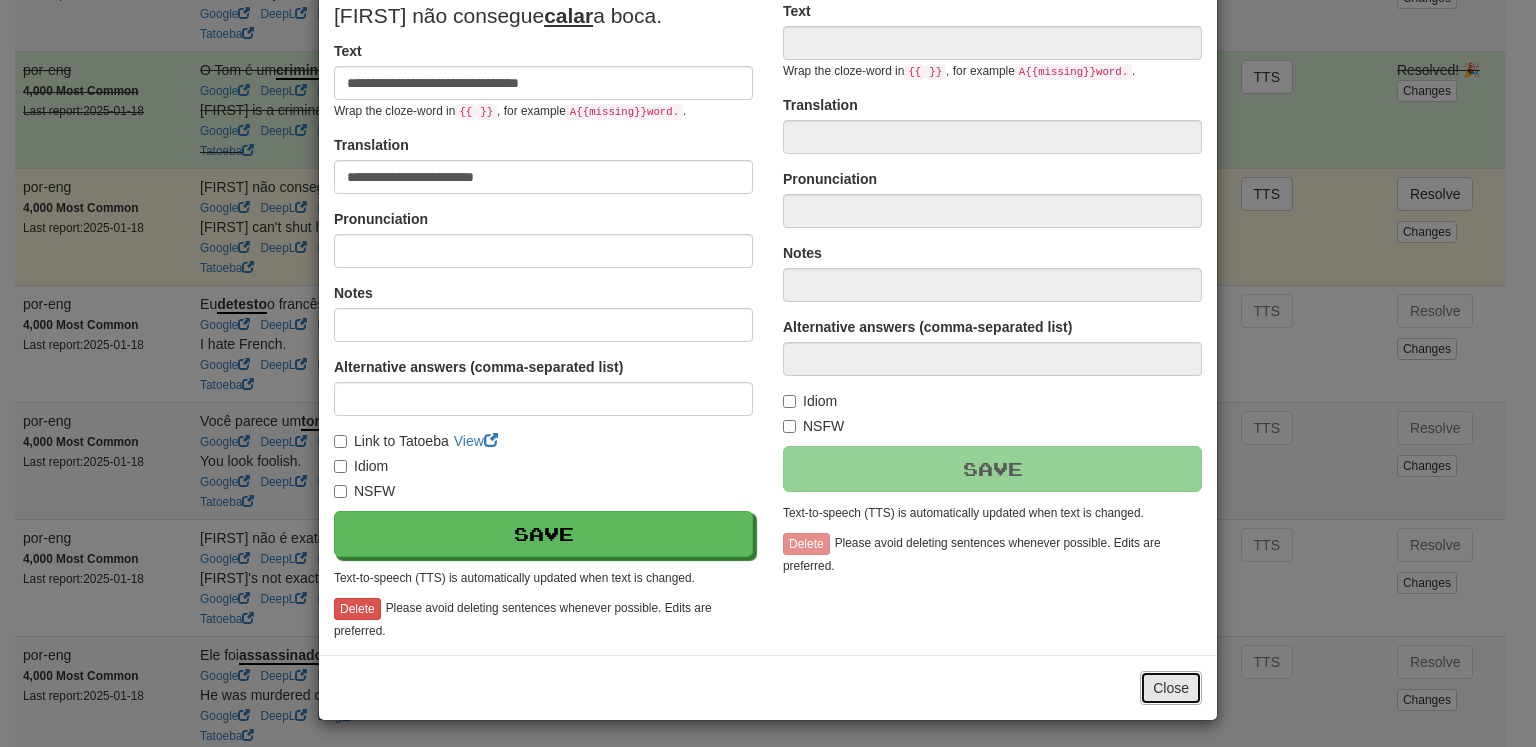 type on "**********" 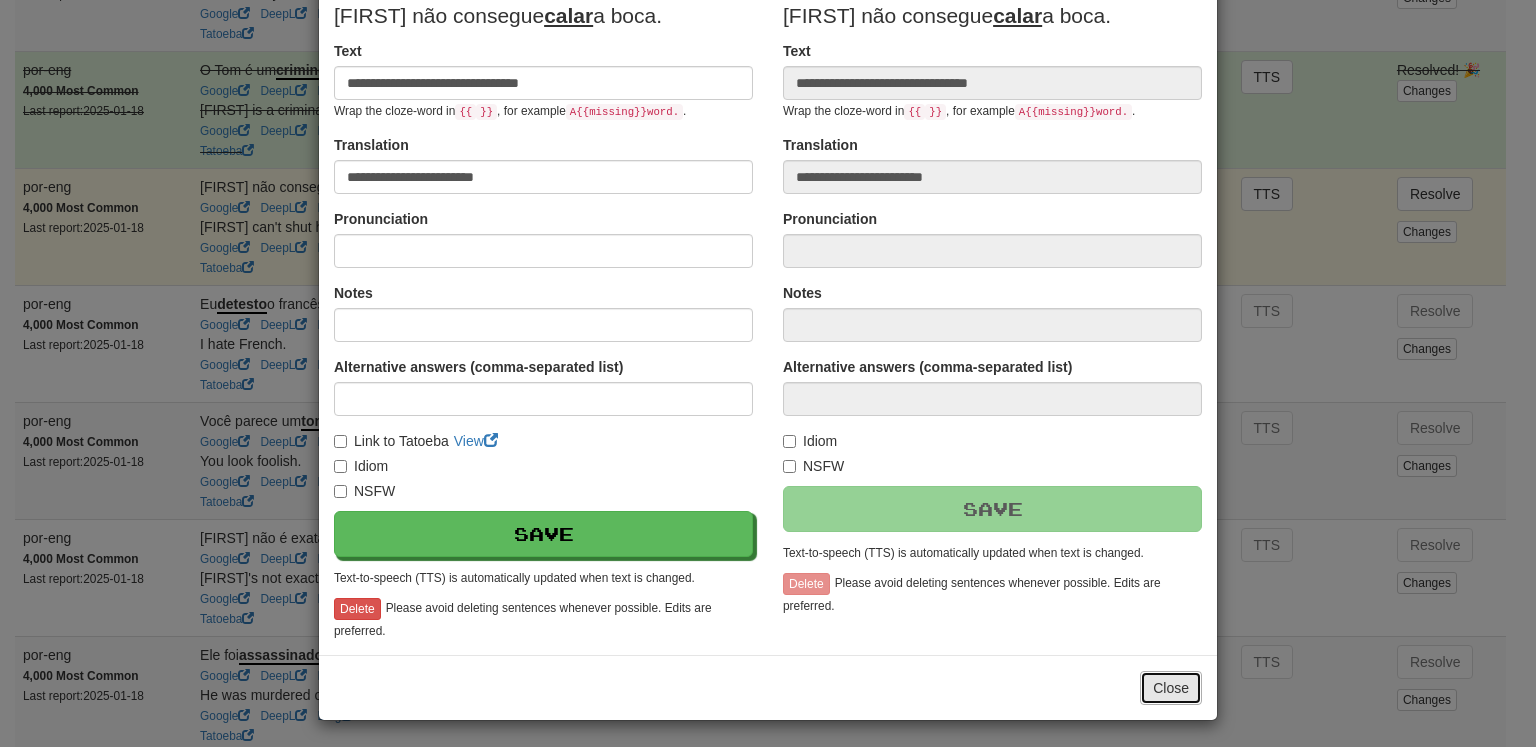 click on "Close" at bounding box center [1171, 688] 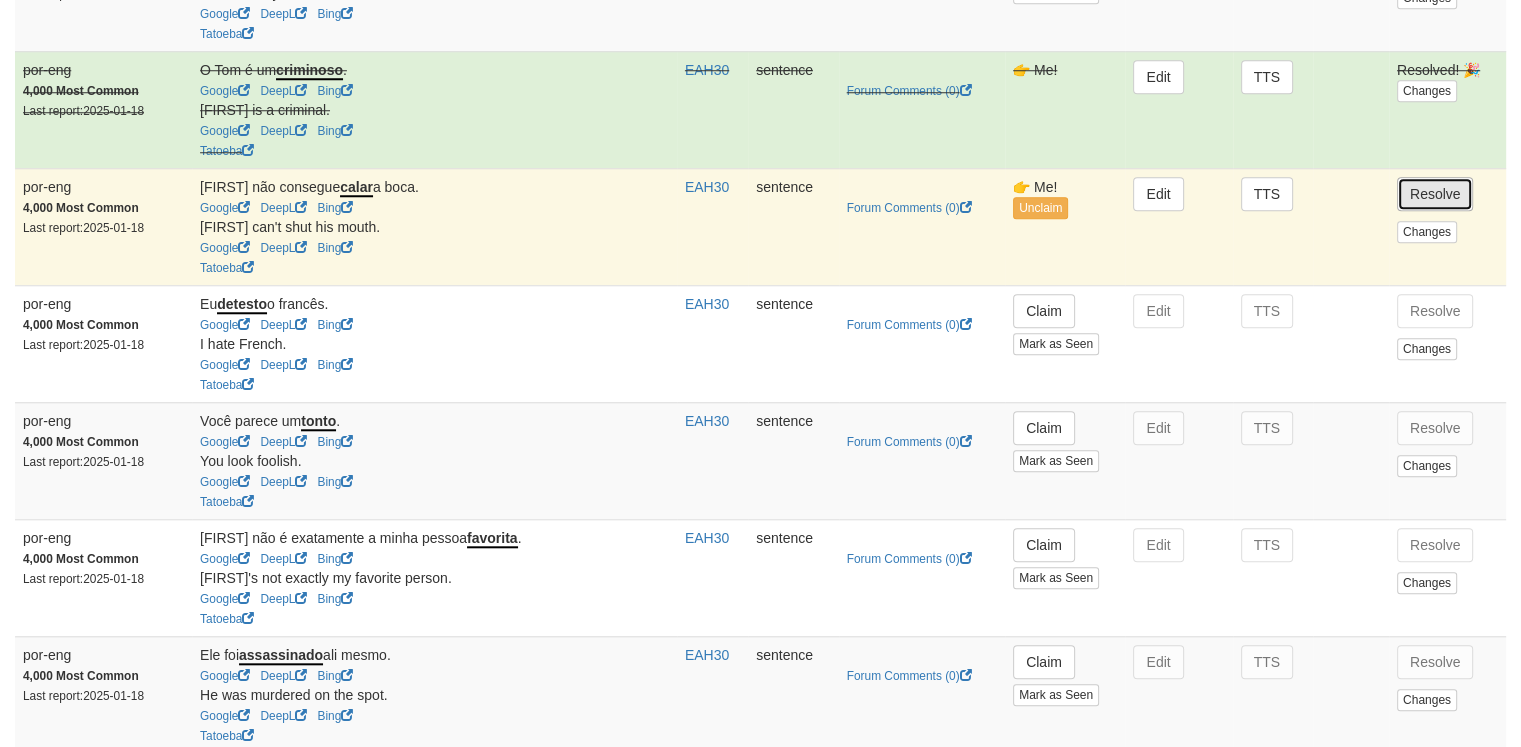 click on "Resolve" at bounding box center (1435, 194) 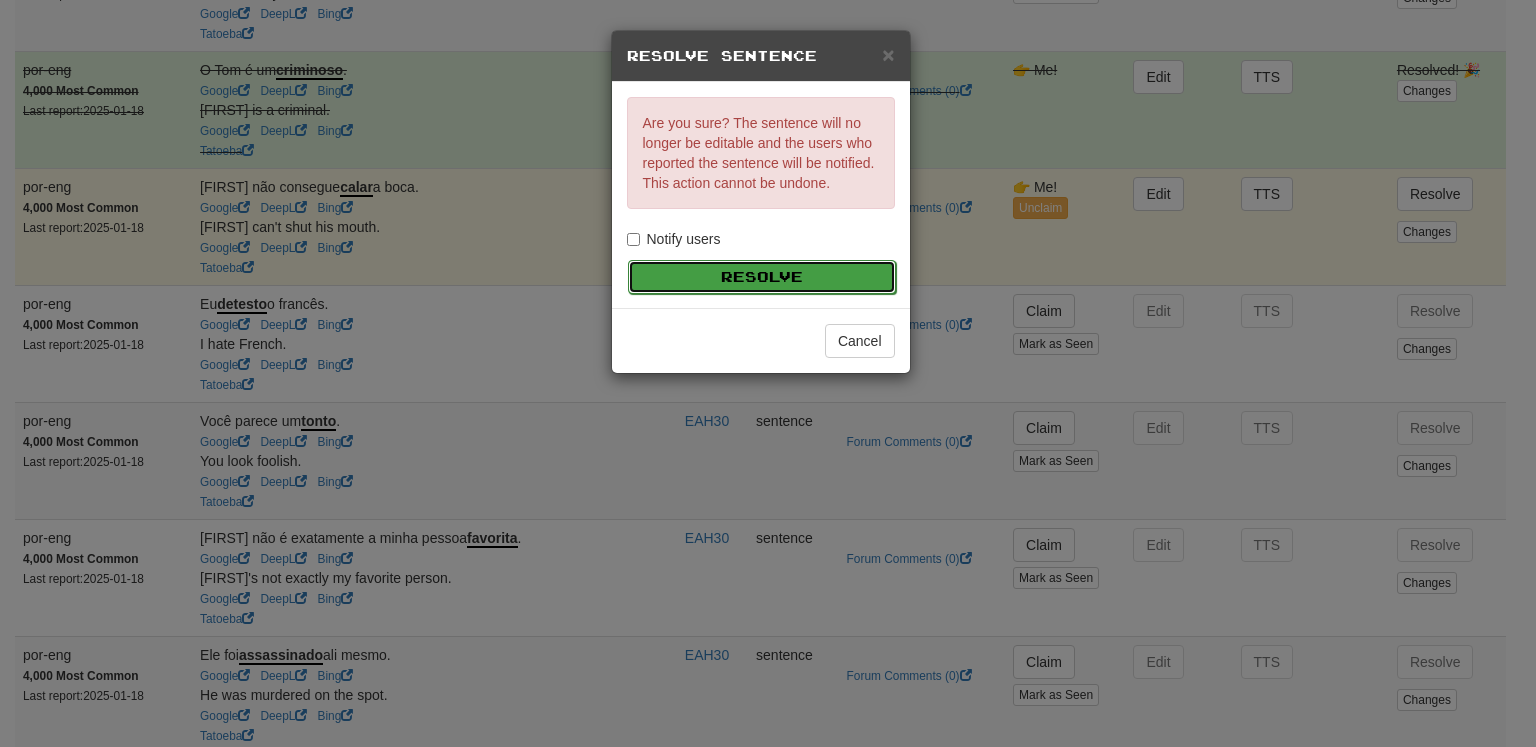 click on "Resolve" at bounding box center (762, 277) 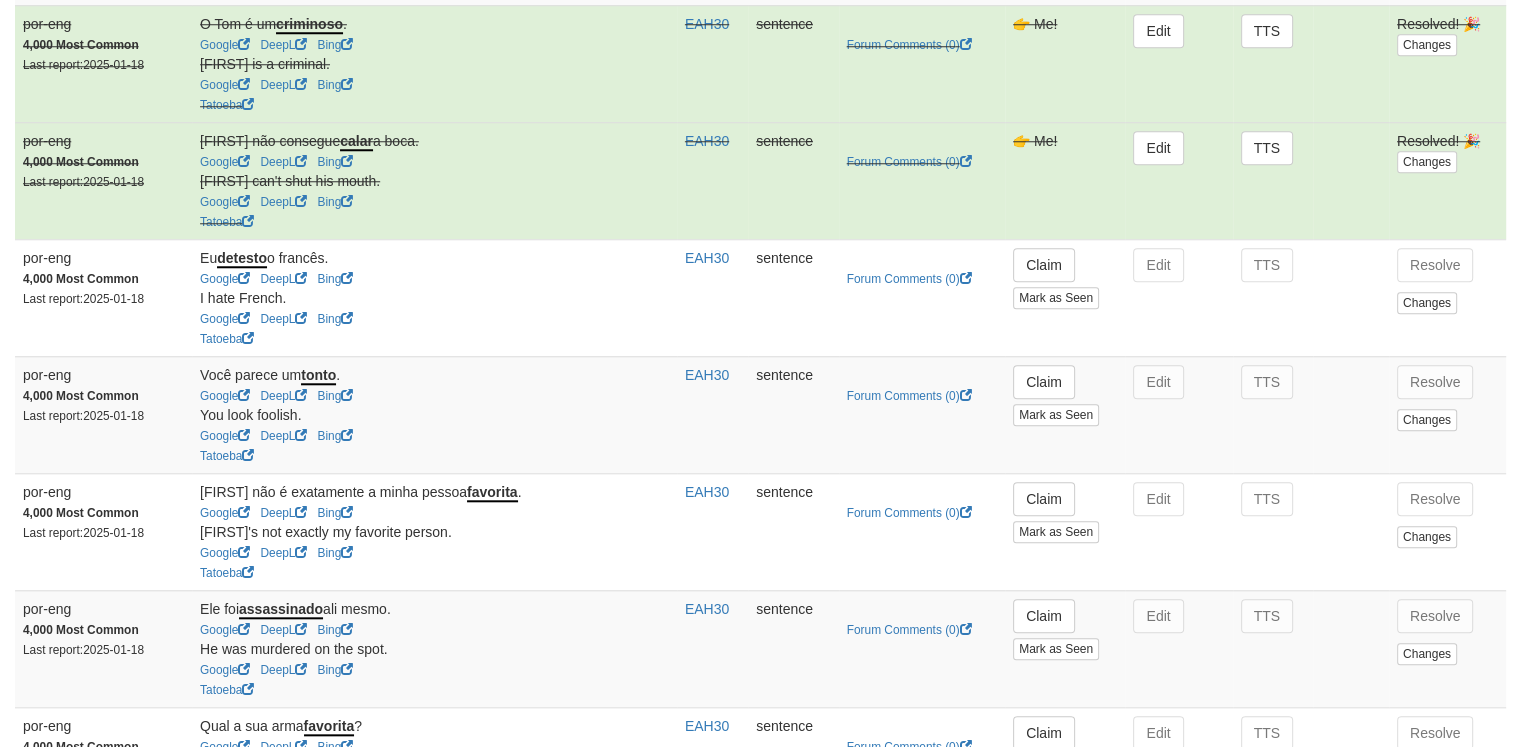 scroll, scrollTop: 1855, scrollLeft: 0, axis: vertical 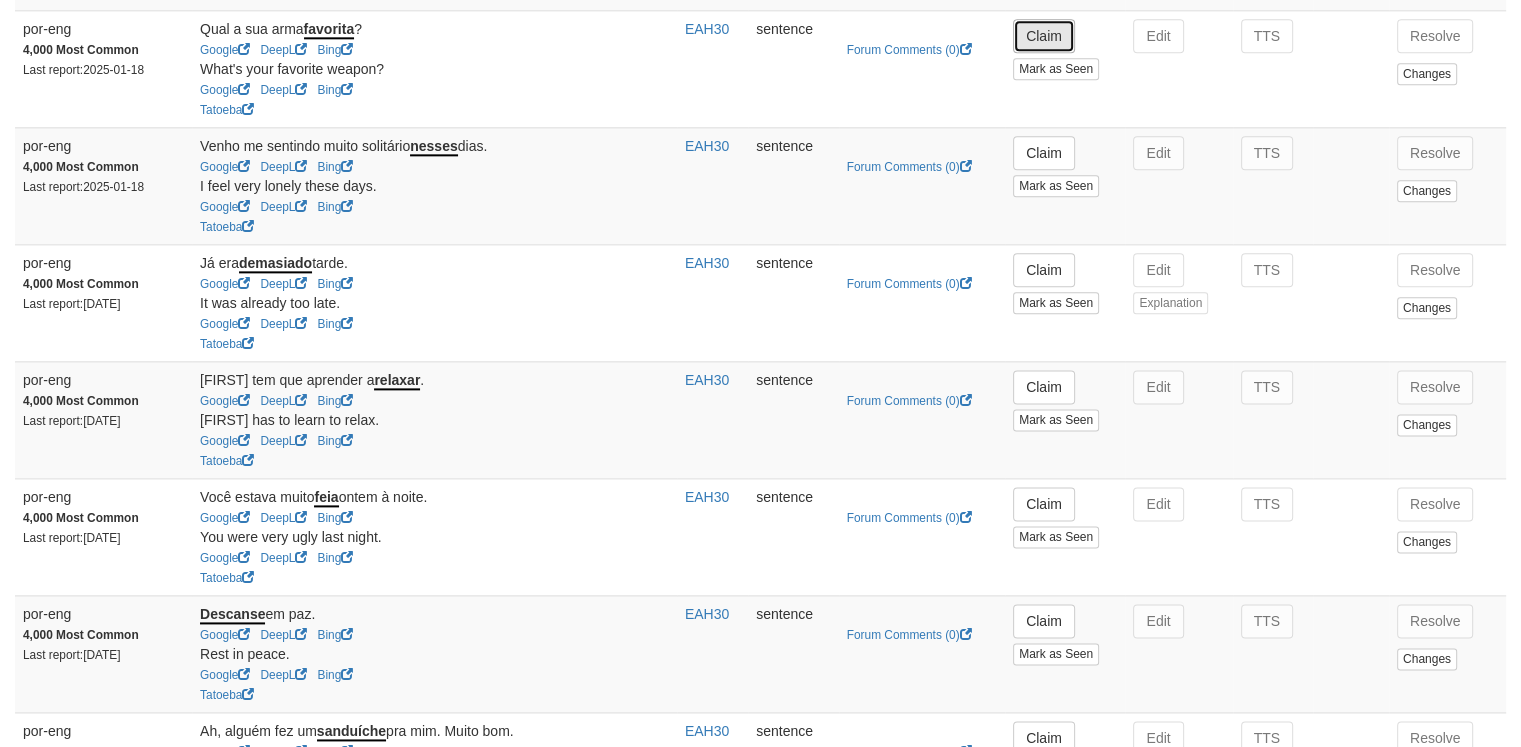 click on "Claim" at bounding box center (1044, 36) 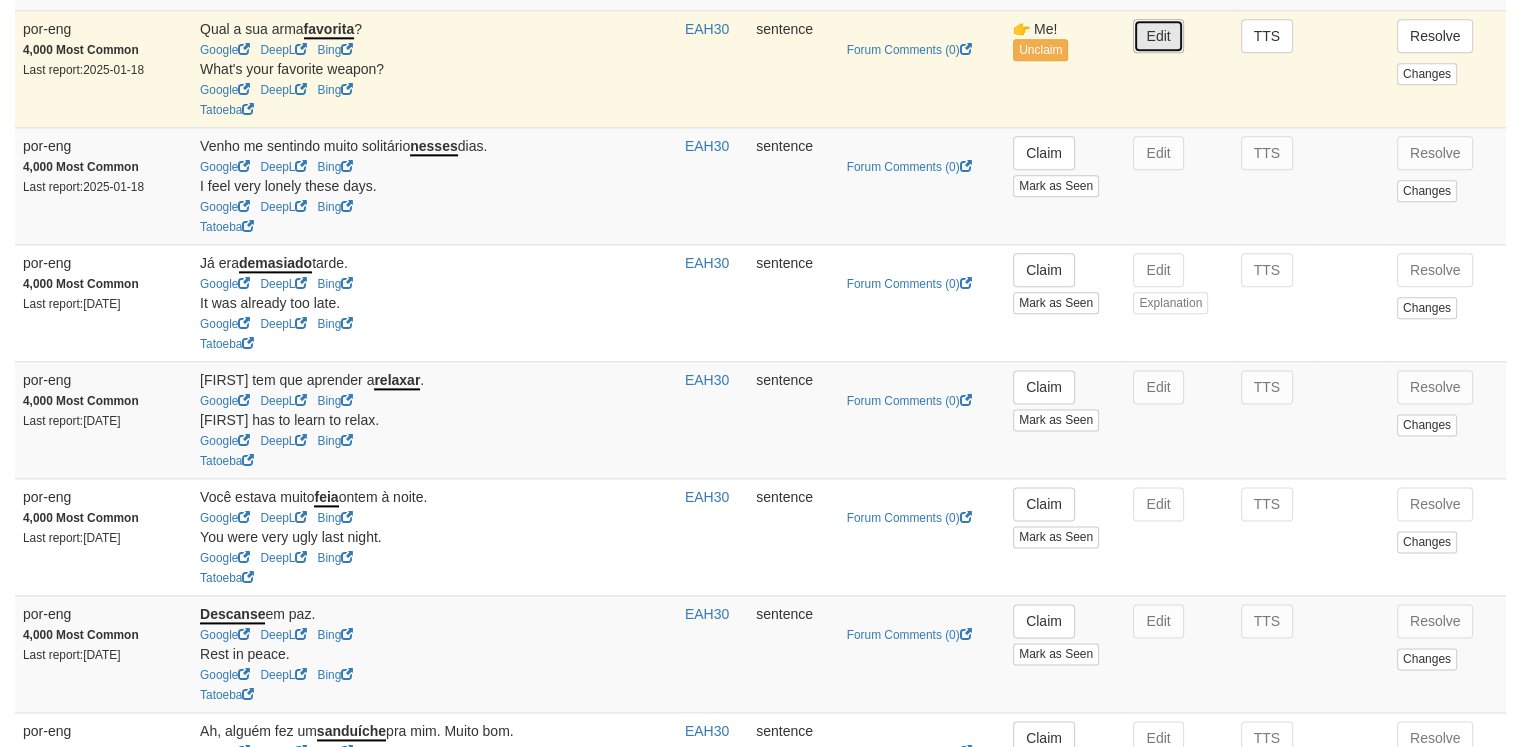 click on "Edit" at bounding box center (1158, 36) 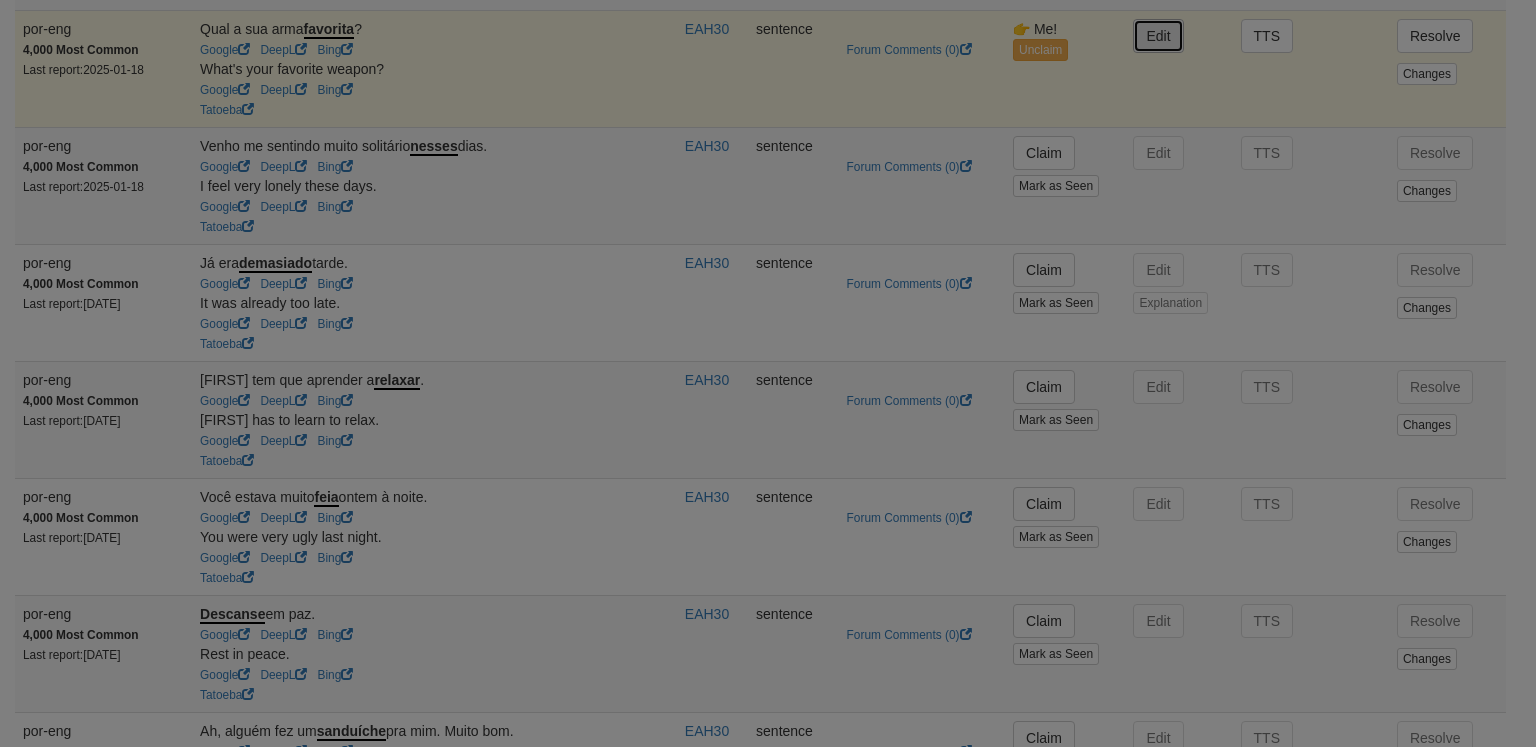 type on "**********" 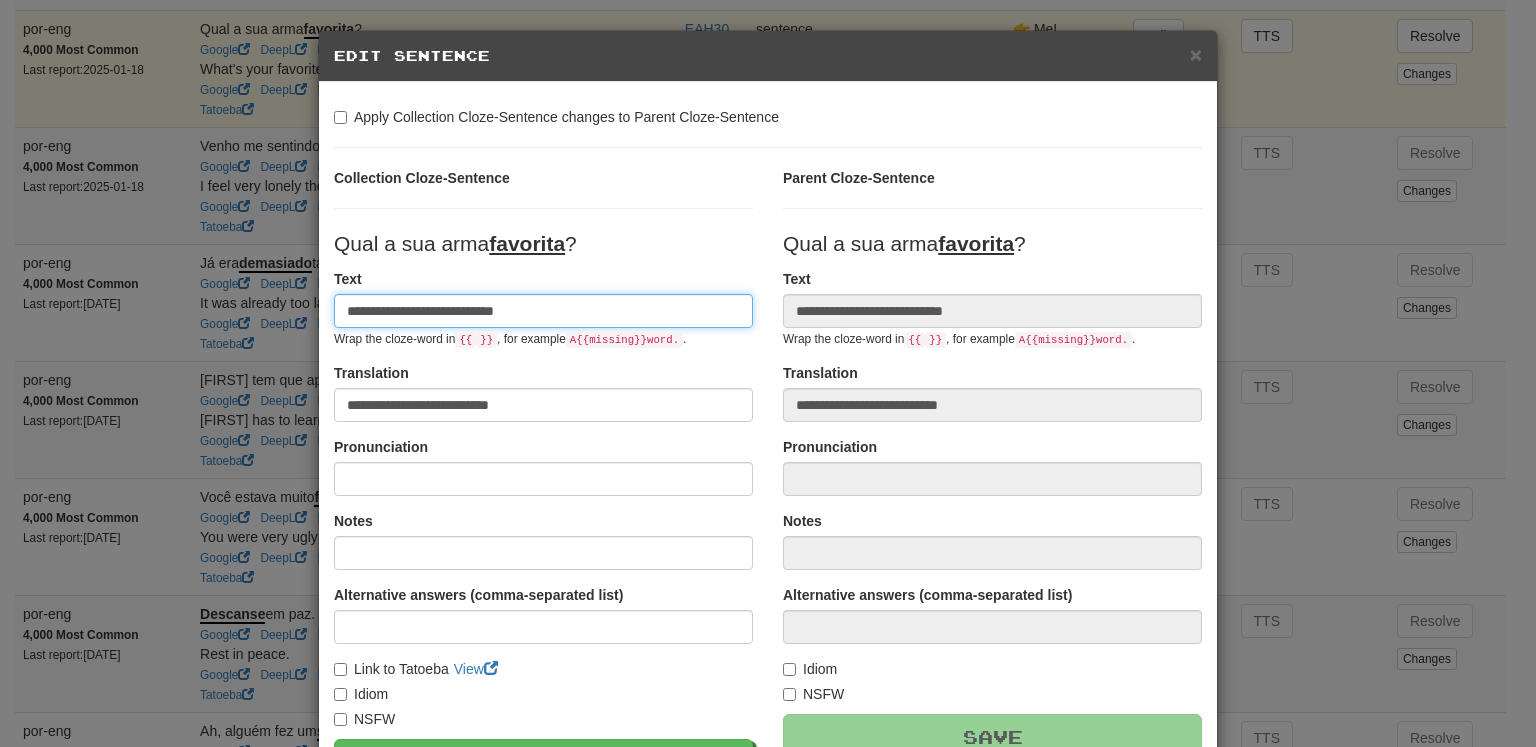 click on "**********" at bounding box center (543, 311) 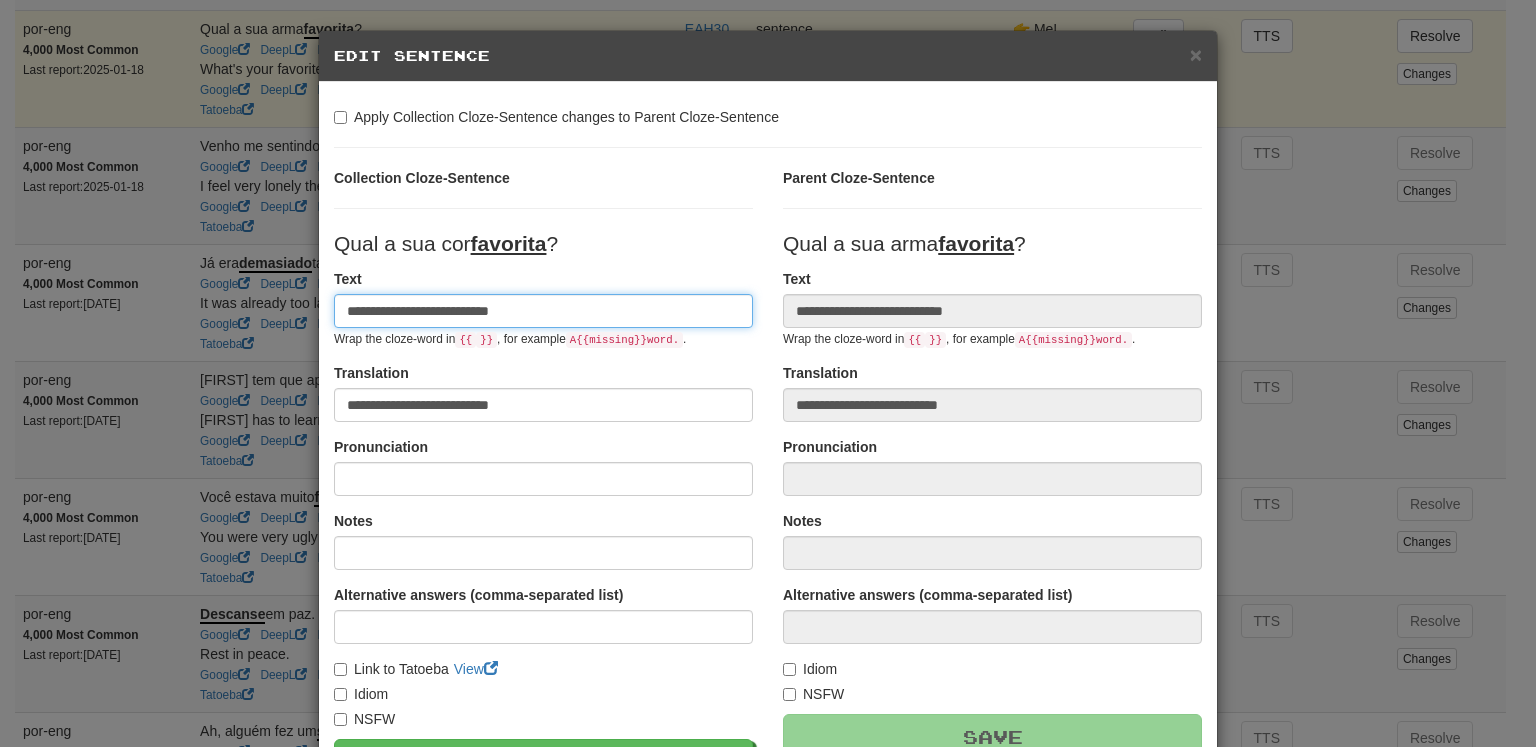 type on "**********" 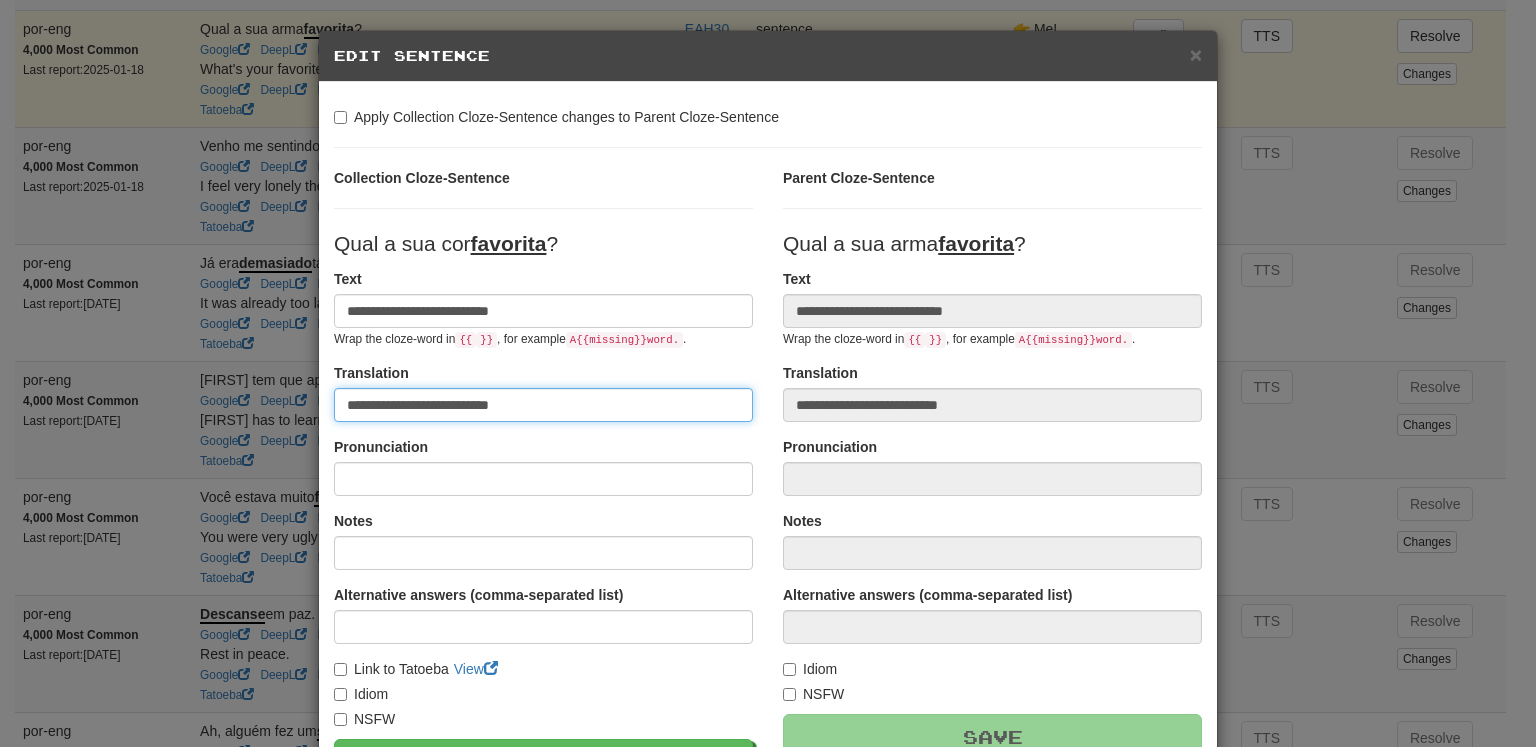 click on "**********" at bounding box center [543, 405] 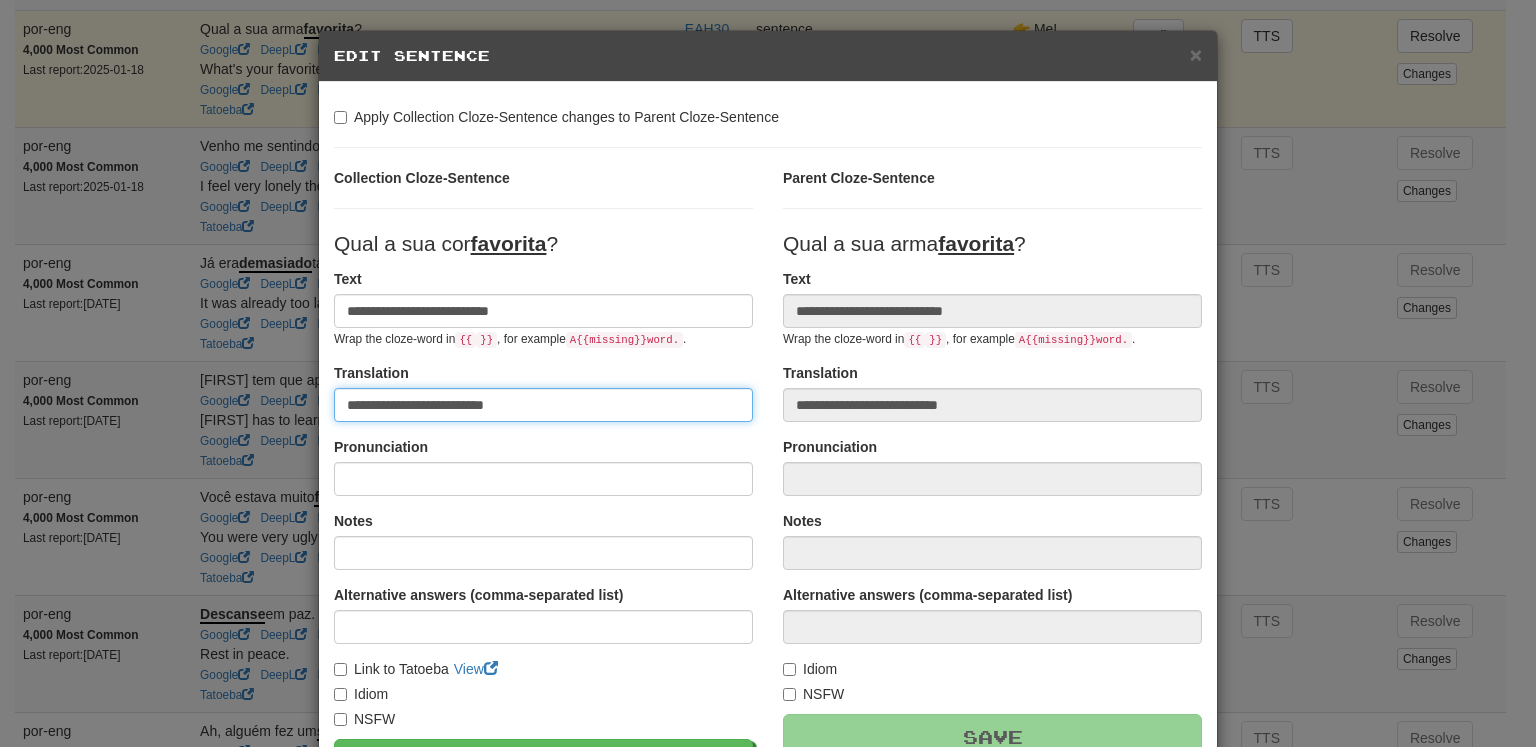 type on "**********" 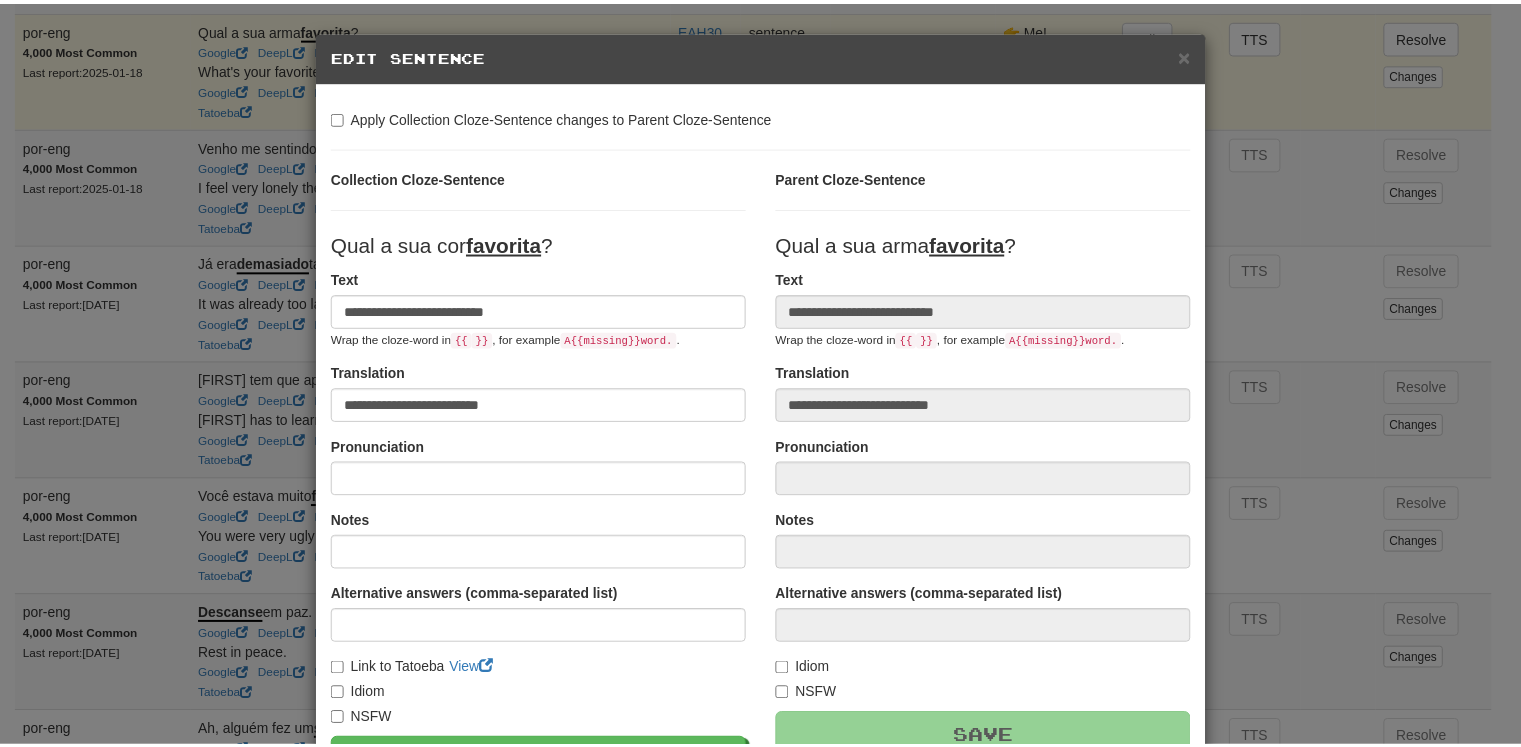 scroll, scrollTop: 228, scrollLeft: 0, axis: vertical 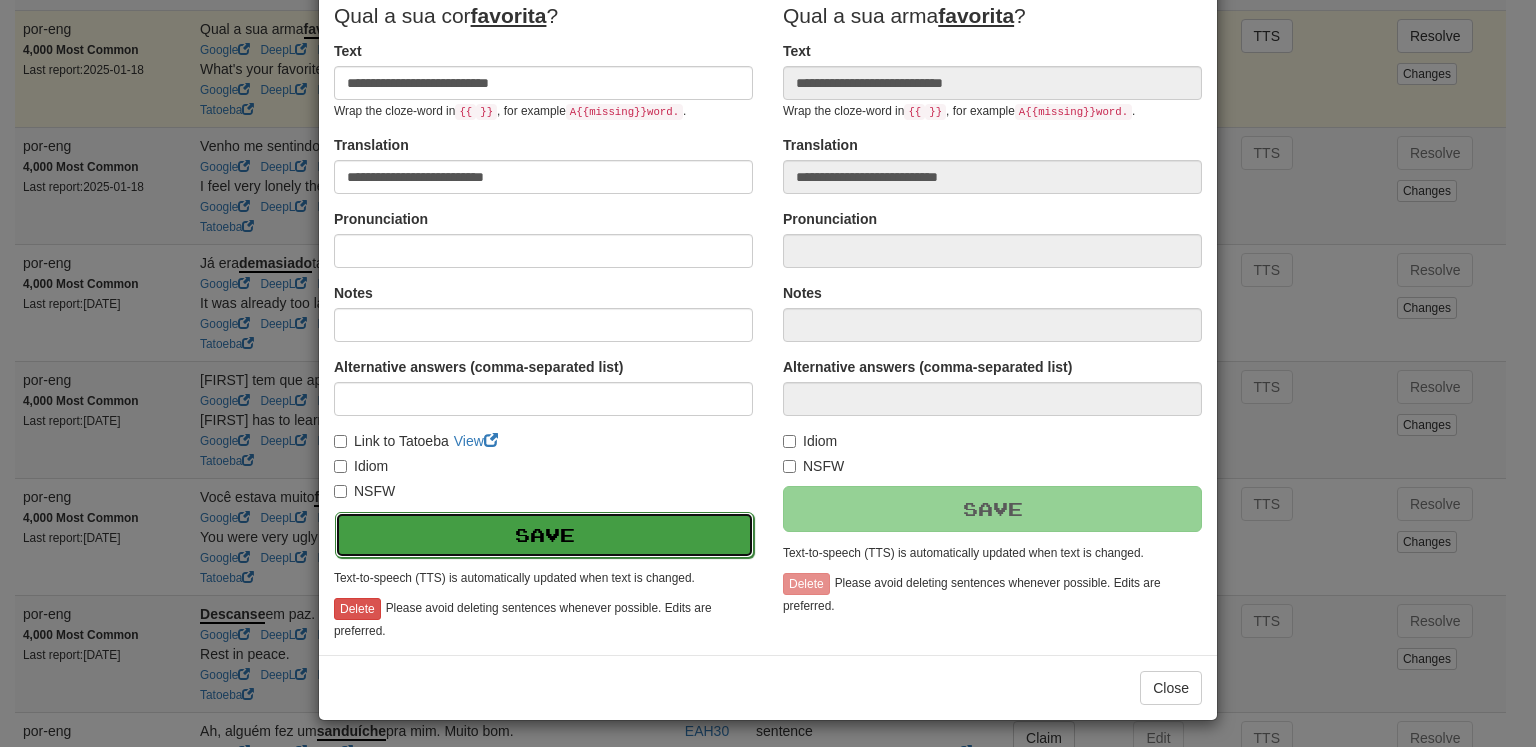 click on "Save" at bounding box center (544, 535) 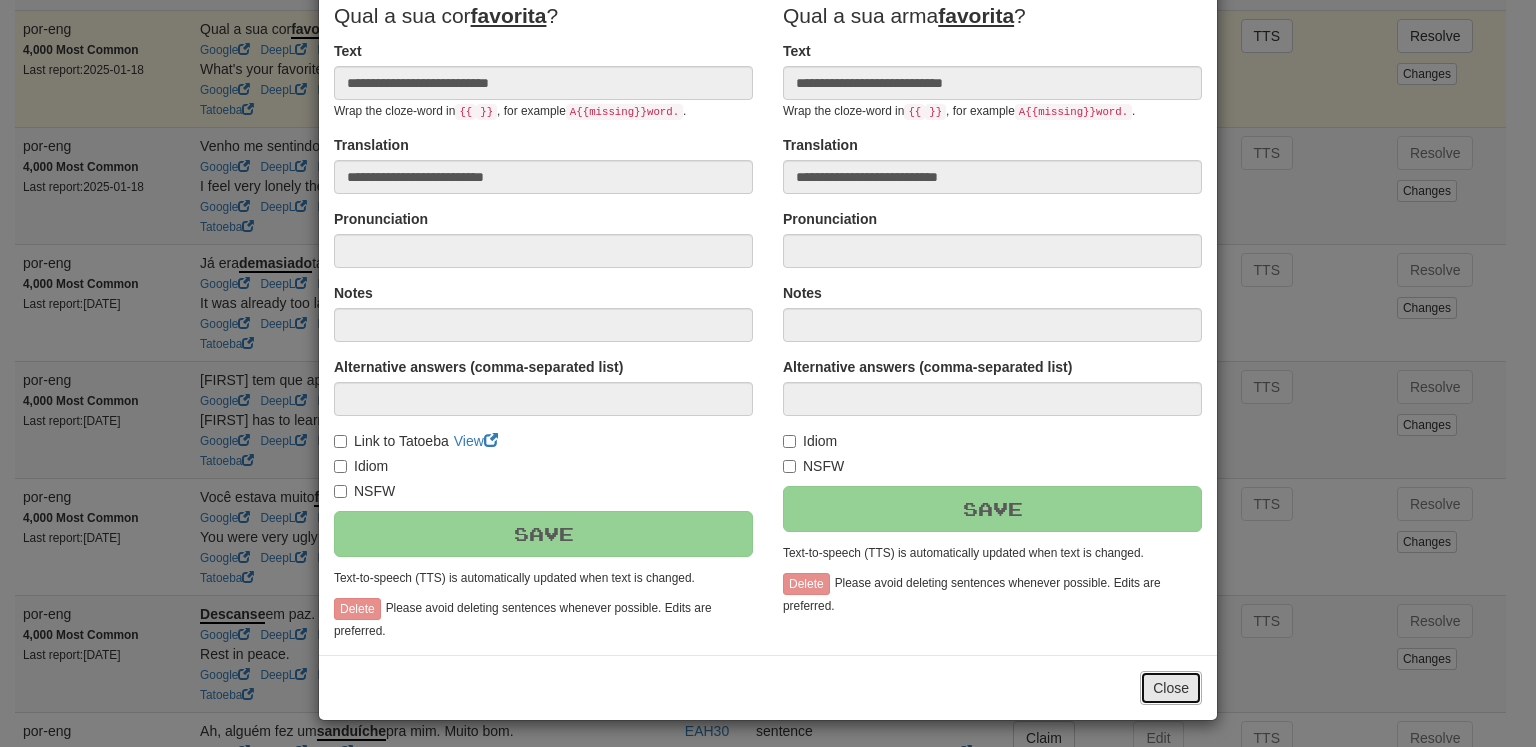 click on "Close" at bounding box center (1171, 688) 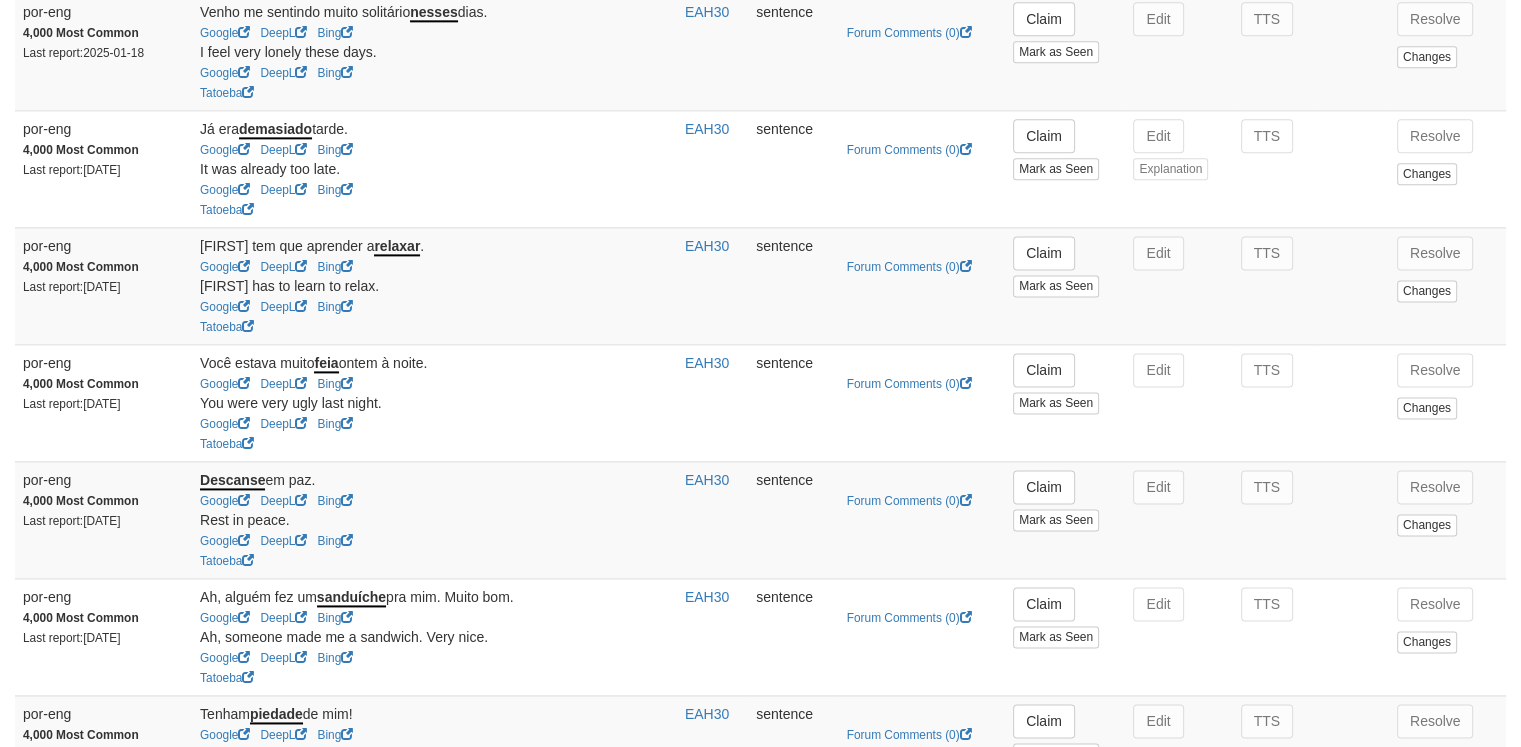 scroll, scrollTop: 2676, scrollLeft: 0, axis: vertical 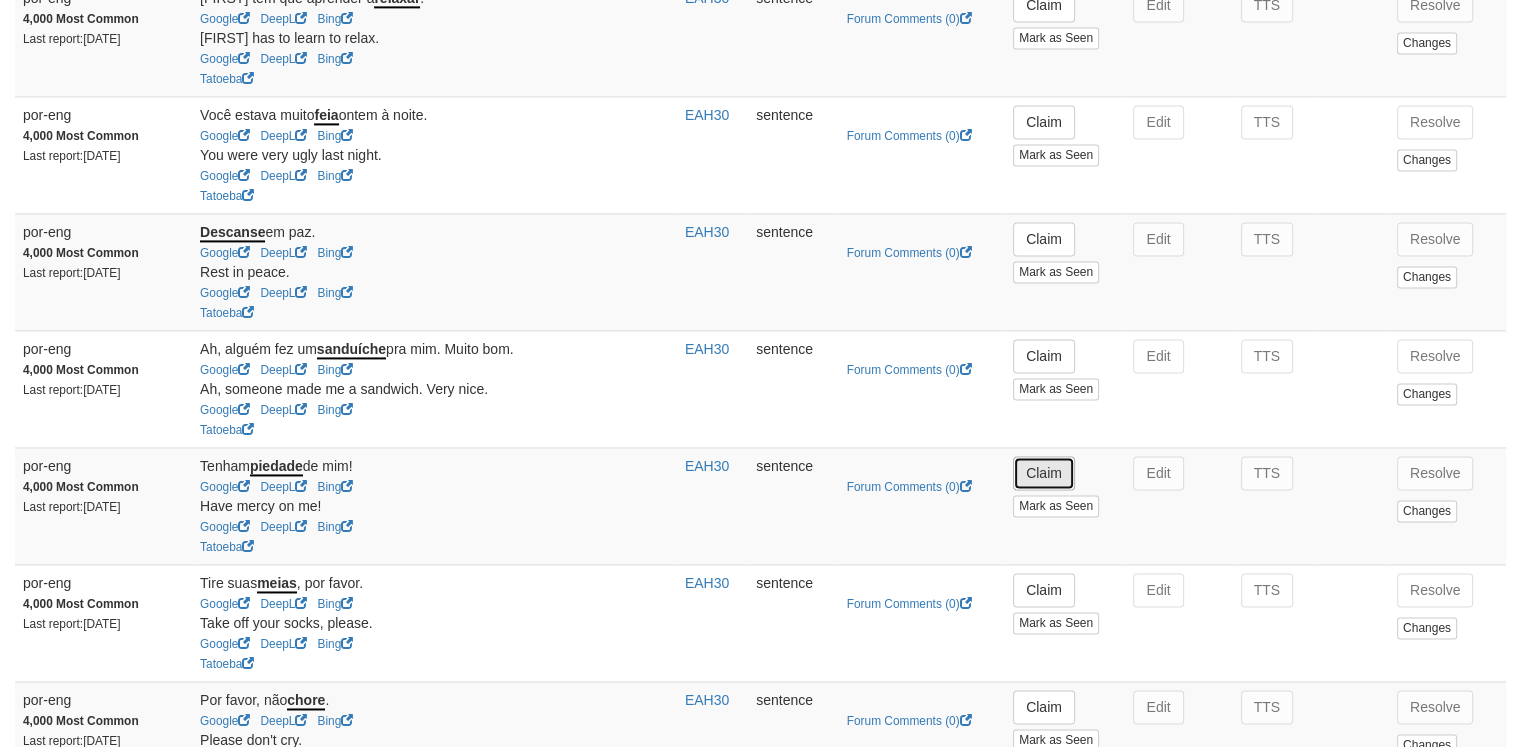 click on "Claim" at bounding box center (1044, 473) 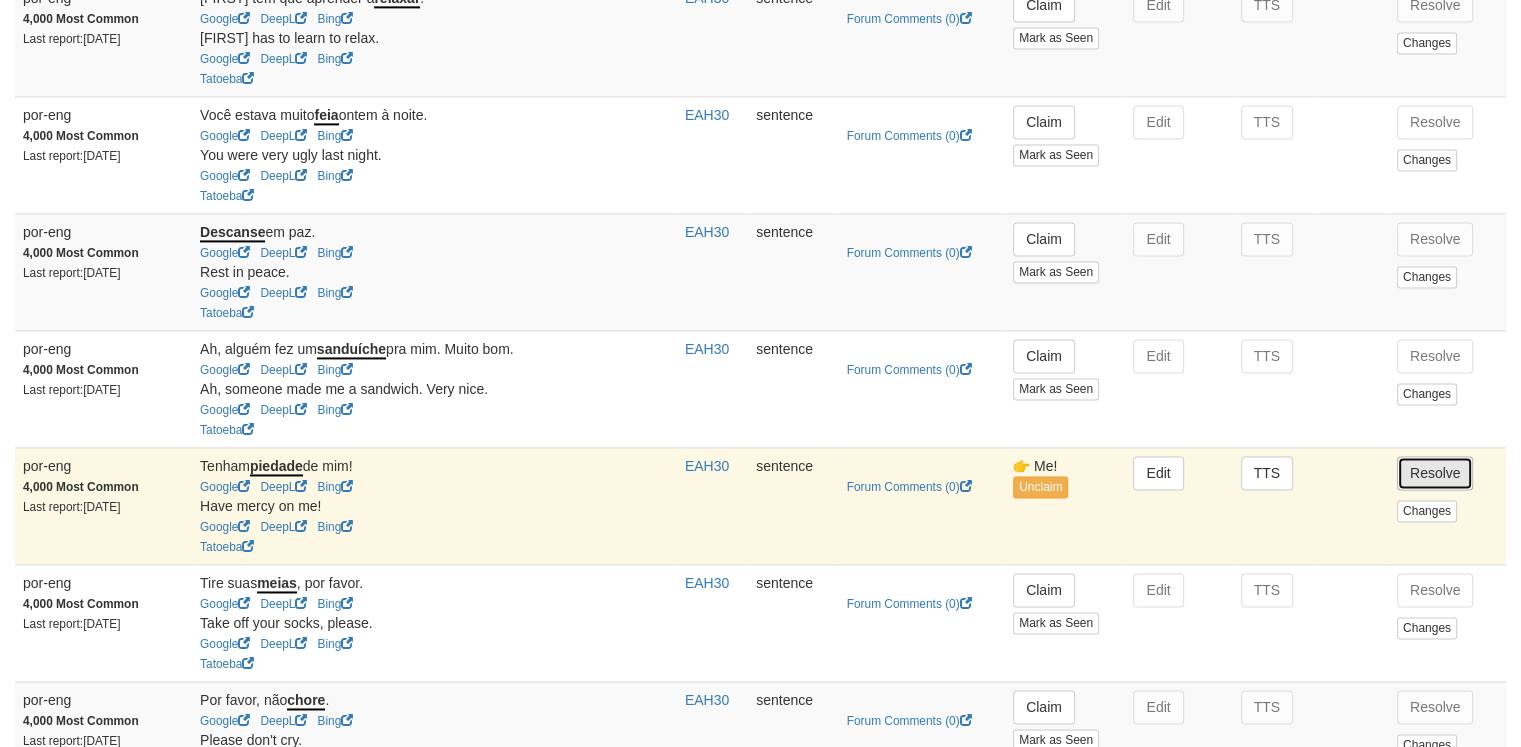 click on "Resolve" at bounding box center (1435, 473) 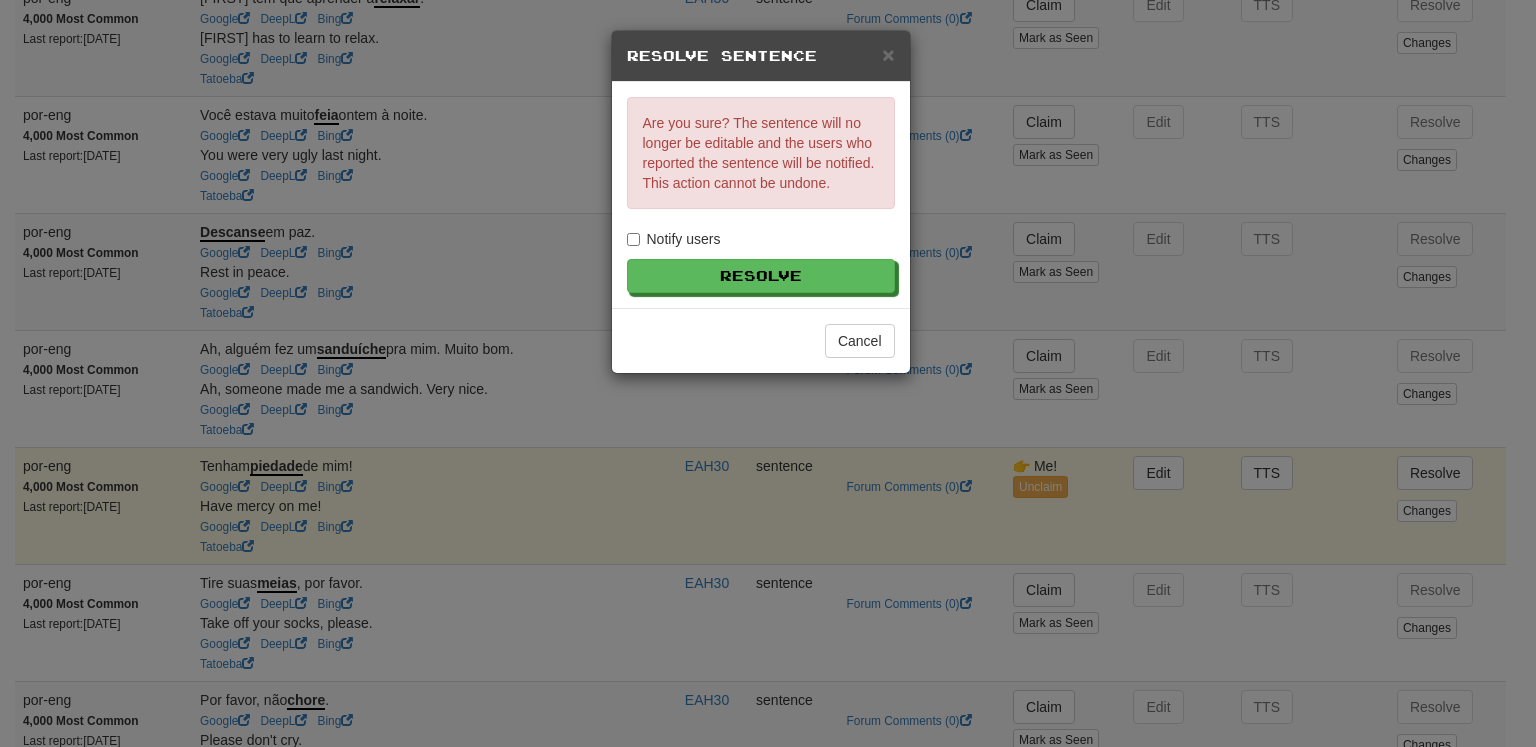 click on "Are you sure? The sentence will no longer be editable and the users who reported the sentence will be notified. This action cannot be undone. Notify users Resolve" at bounding box center (761, 195) 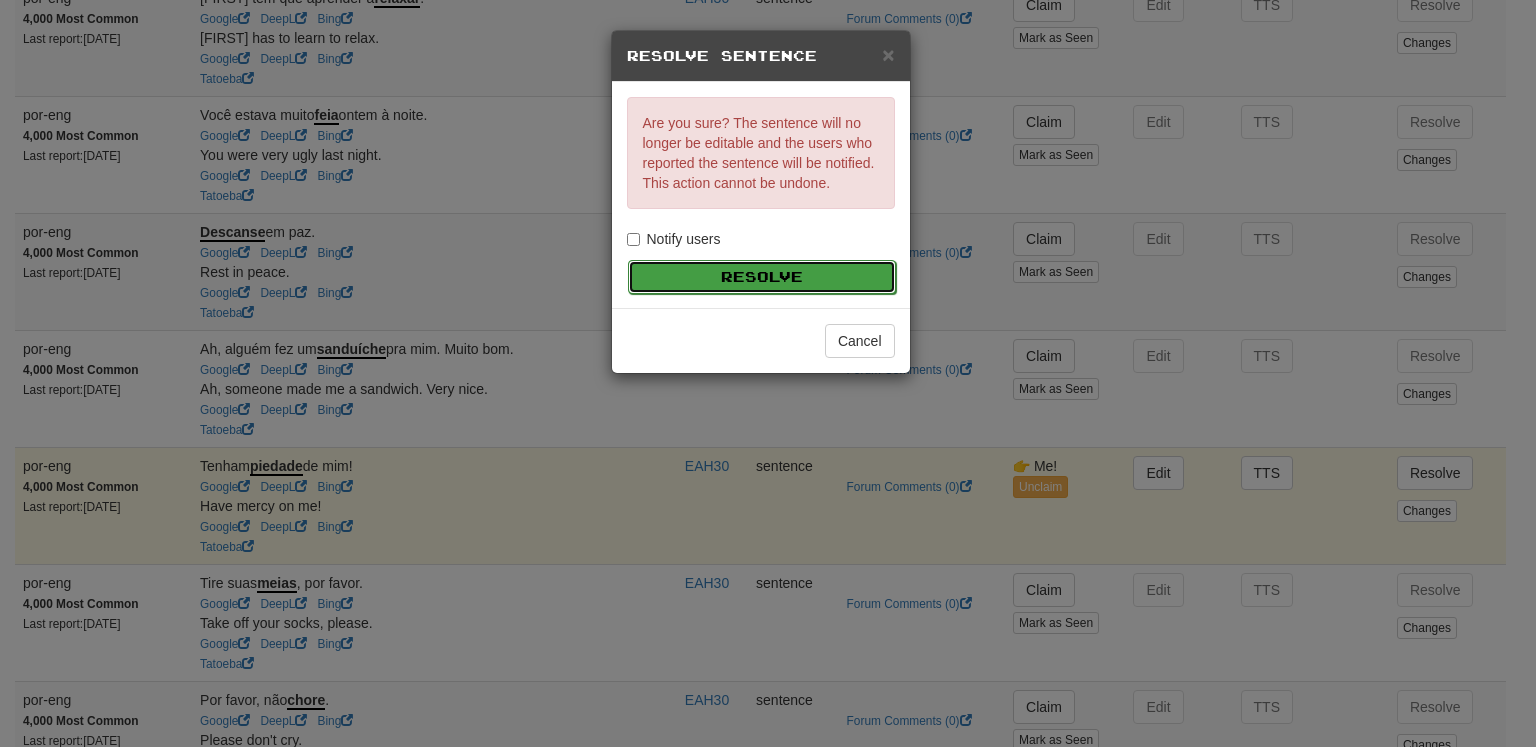 click on "Resolve" at bounding box center (762, 277) 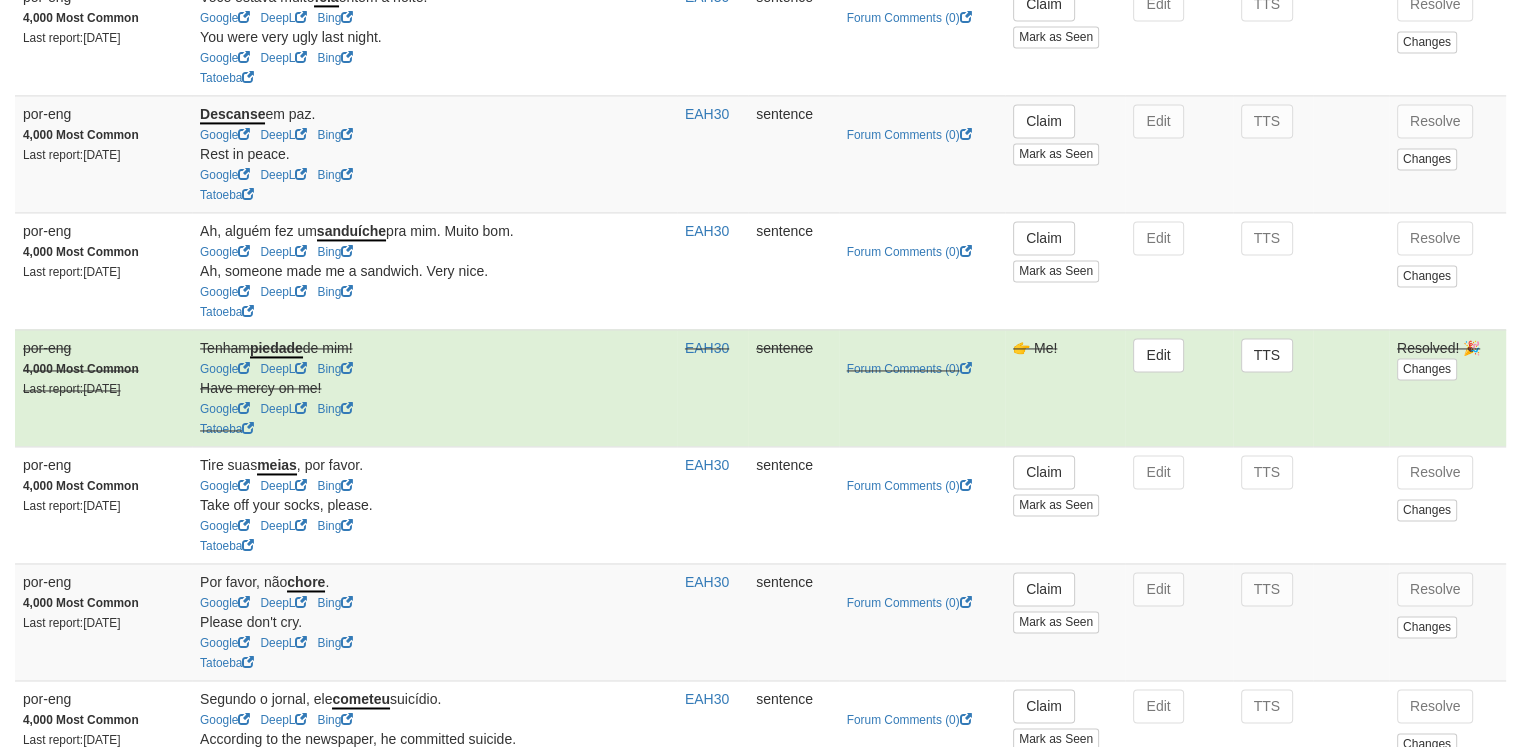 scroll, scrollTop: 3078, scrollLeft: 0, axis: vertical 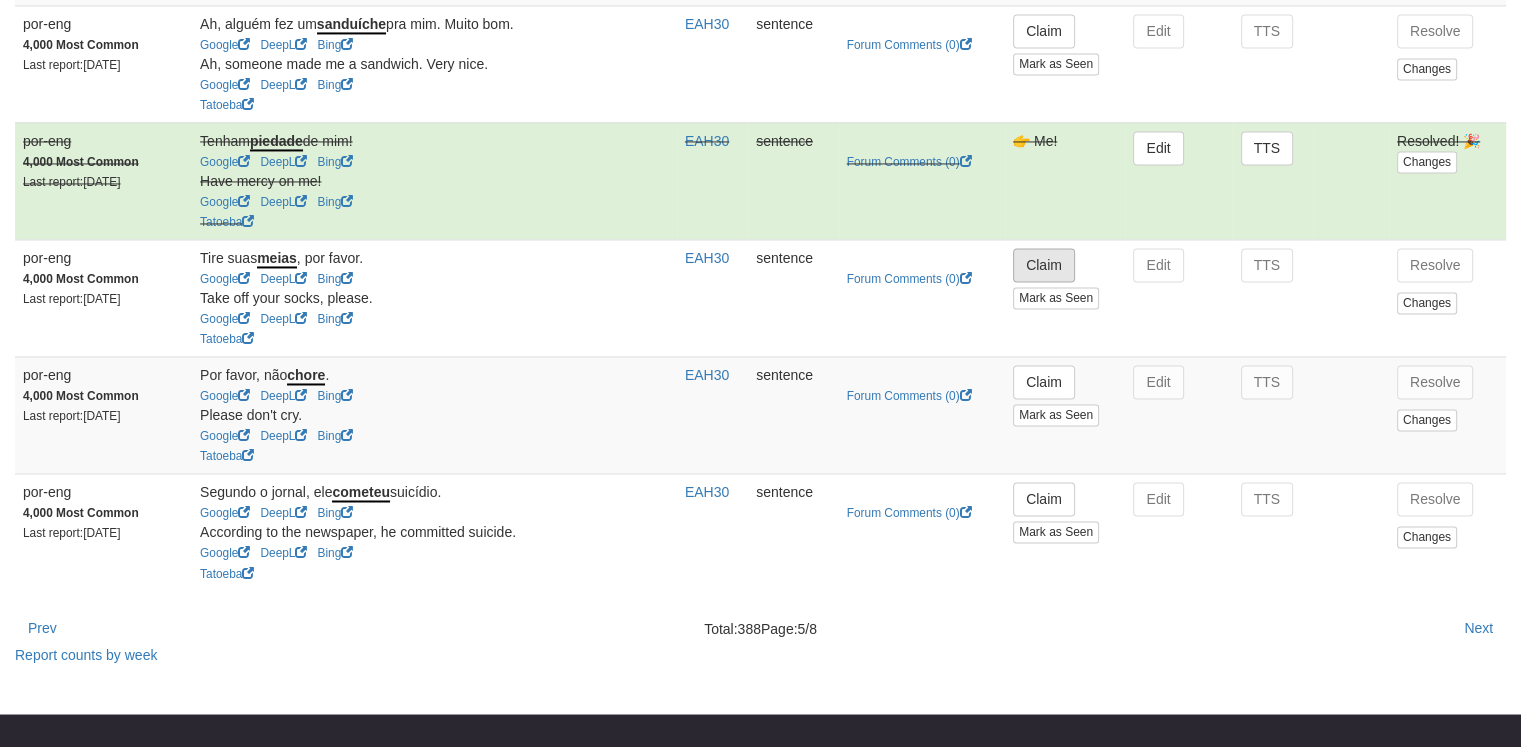 drag, startPoint x: 1034, startPoint y: 252, endPoint x: 1053, endPoint y: 274, distance: 29.068884 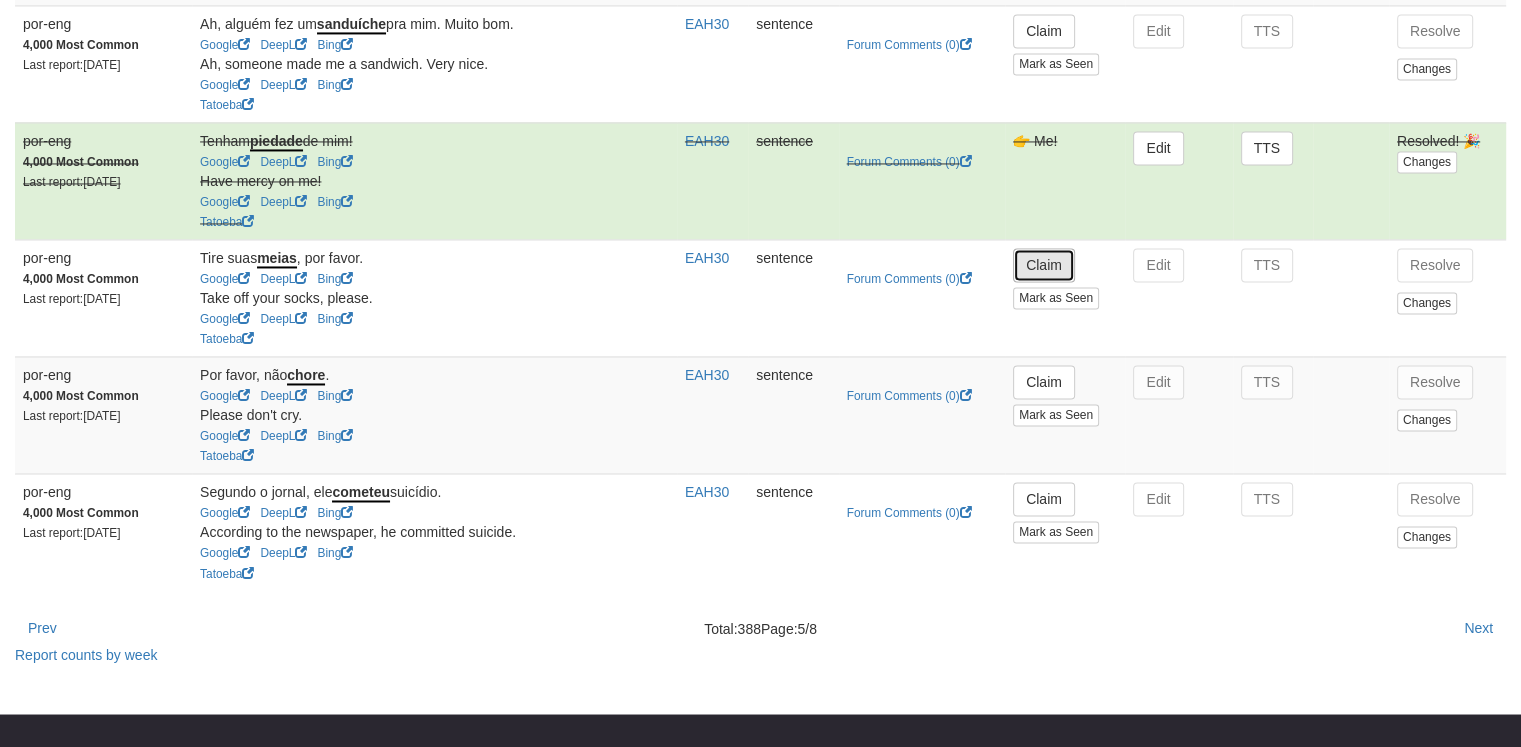 click on "Claim" at bounding box center (1044, 265) 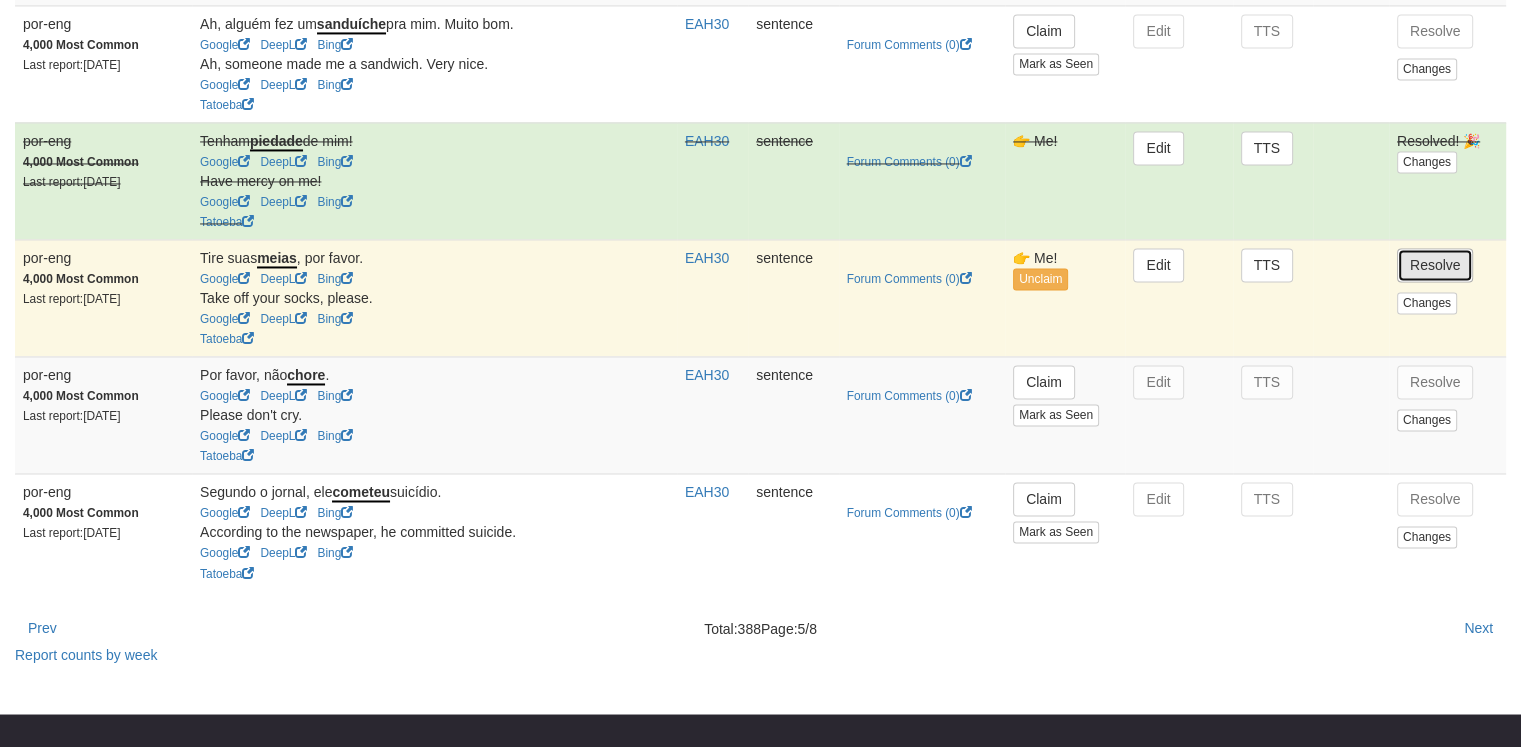 click on "Resolve" at bounding box center [1435, 265] 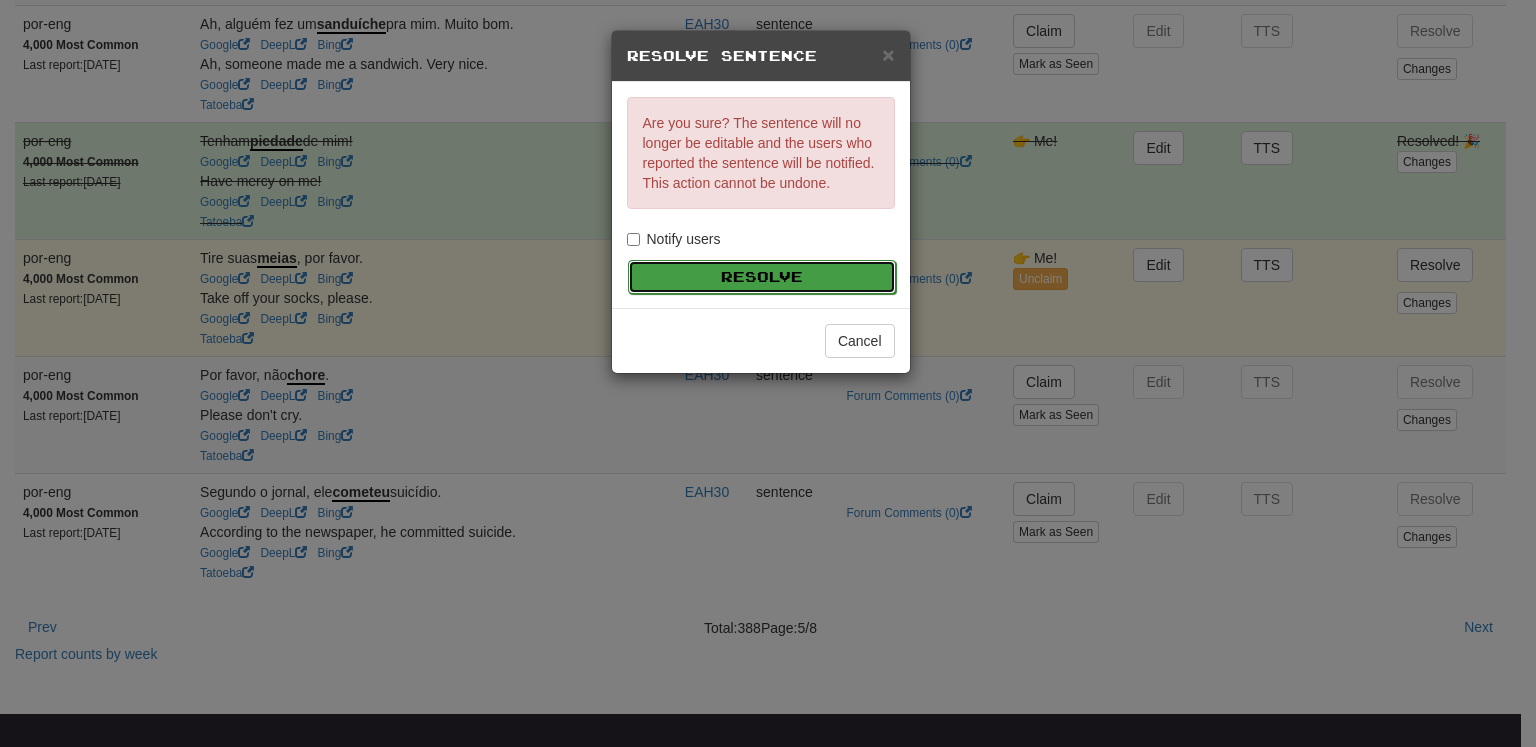 click on "Resolve" at bounding box center (762, 277) 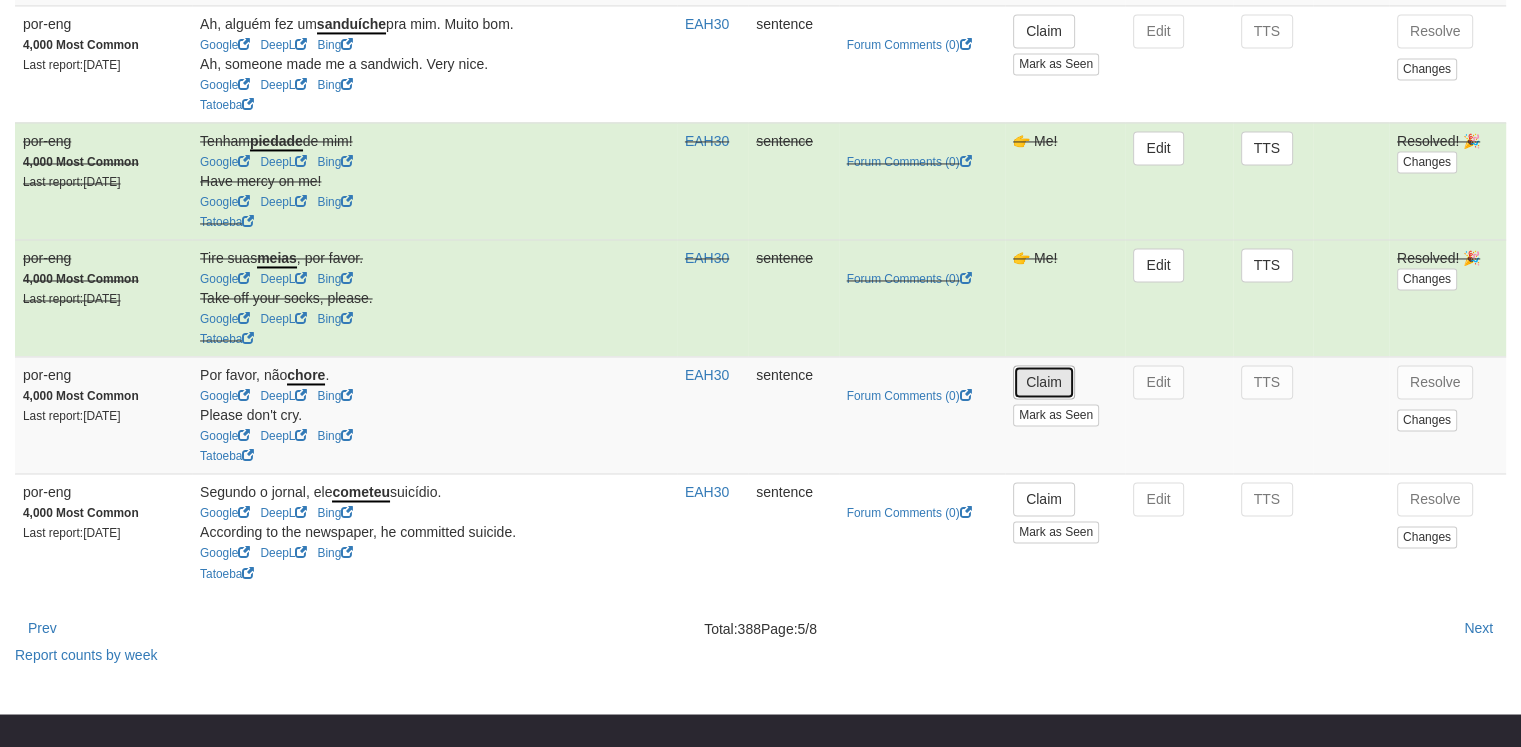 click on "Claim" at bounding box center (1044, 382) 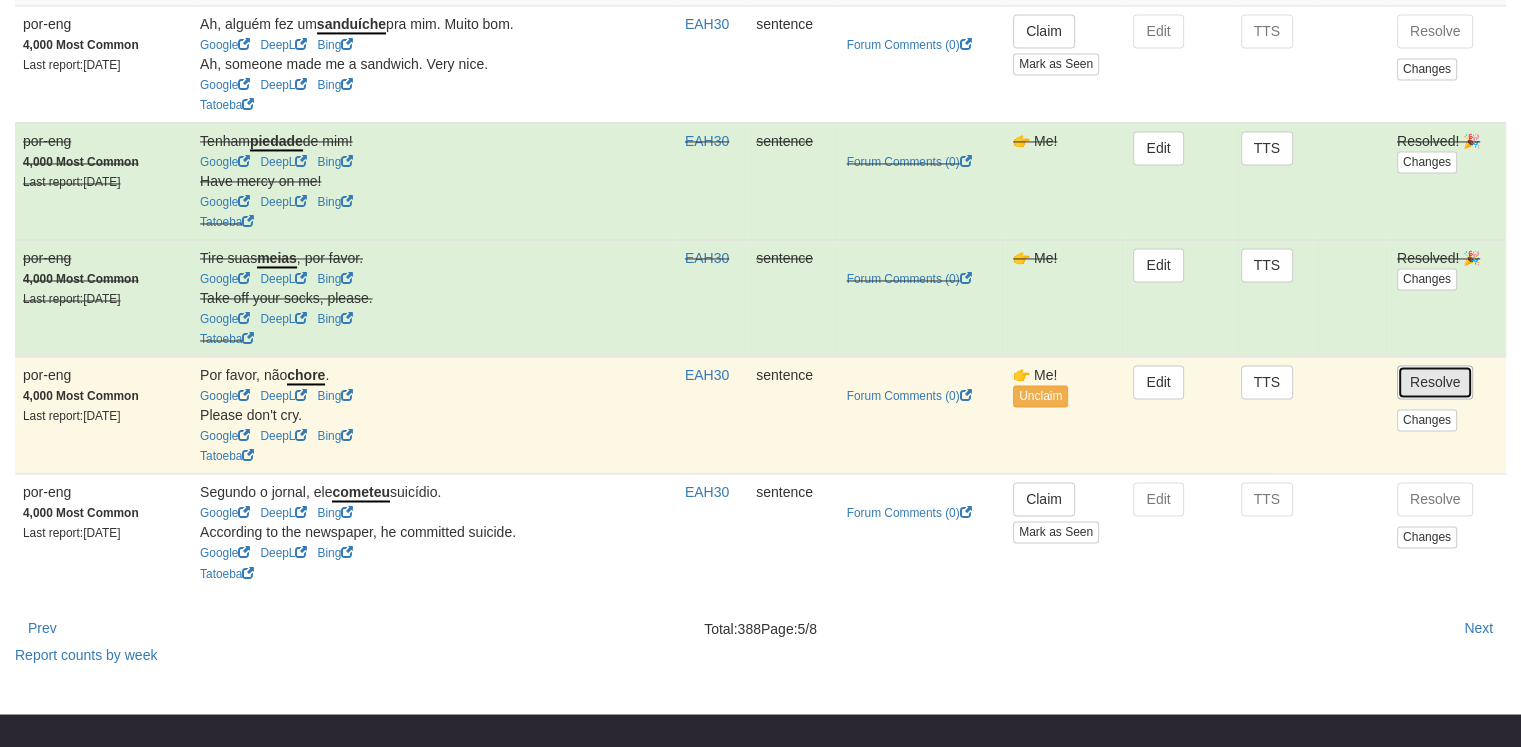 click on "Resolve" at bounding box center (1435, 382) 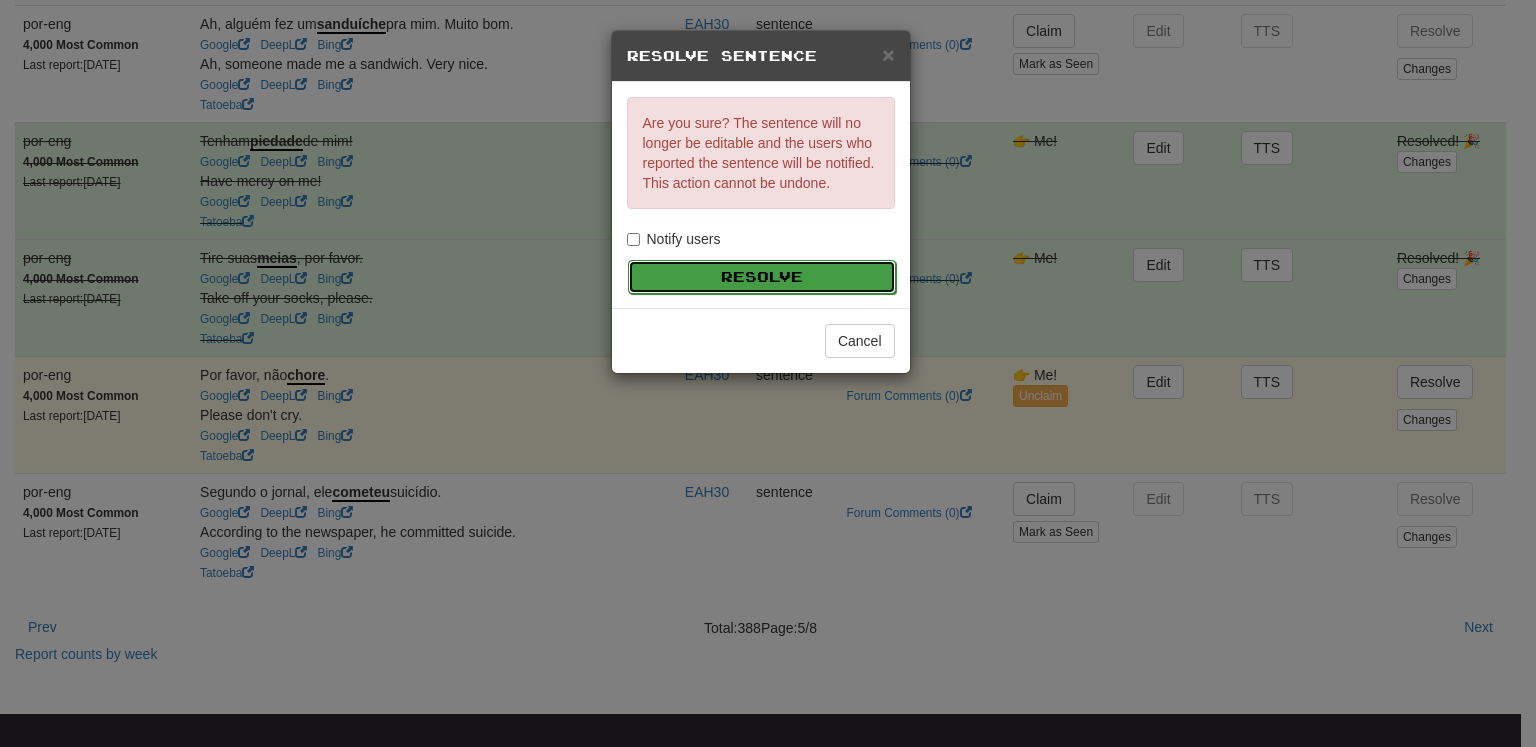 click on "Resolve" at bounding box center [762, 277] 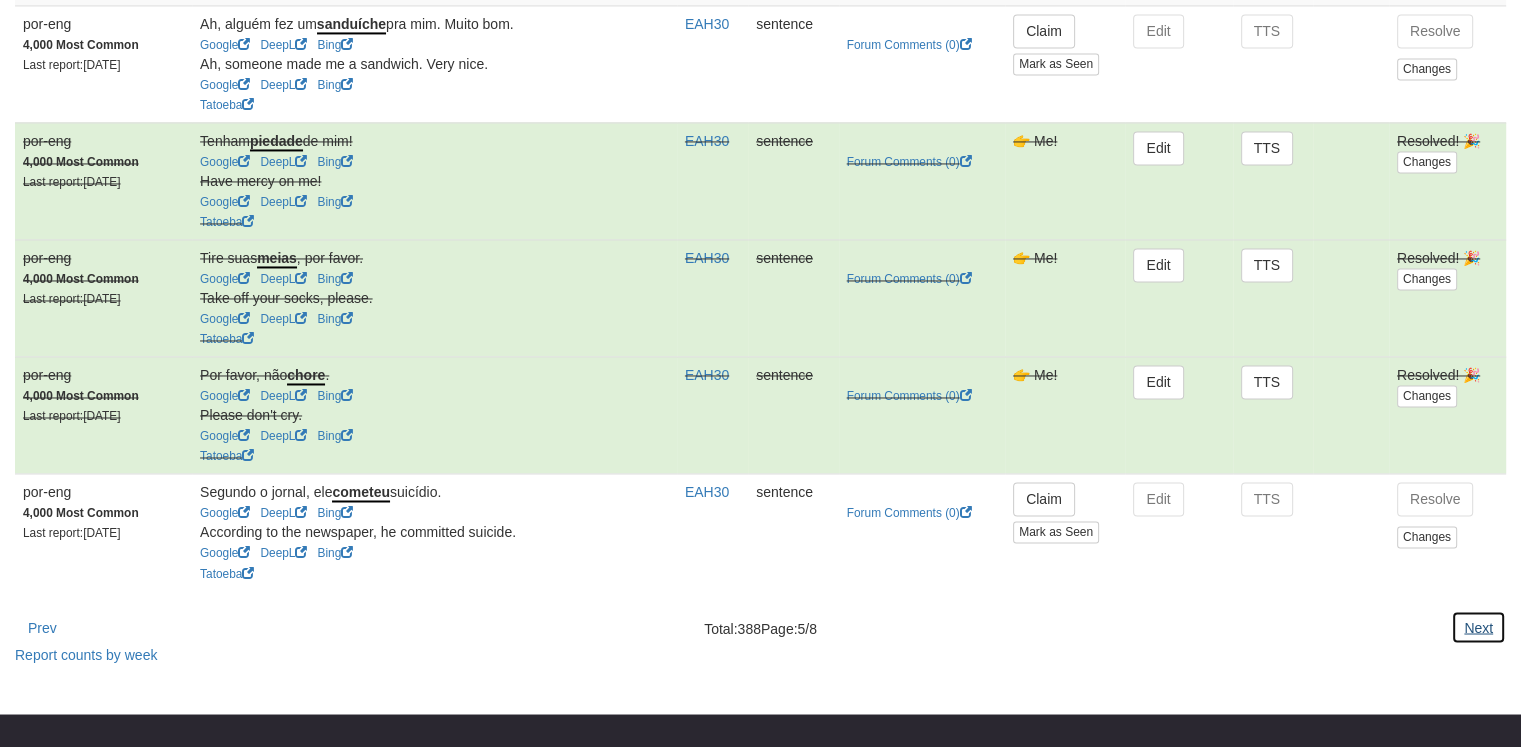 click on "Next" at bounding box center (1478, 627) 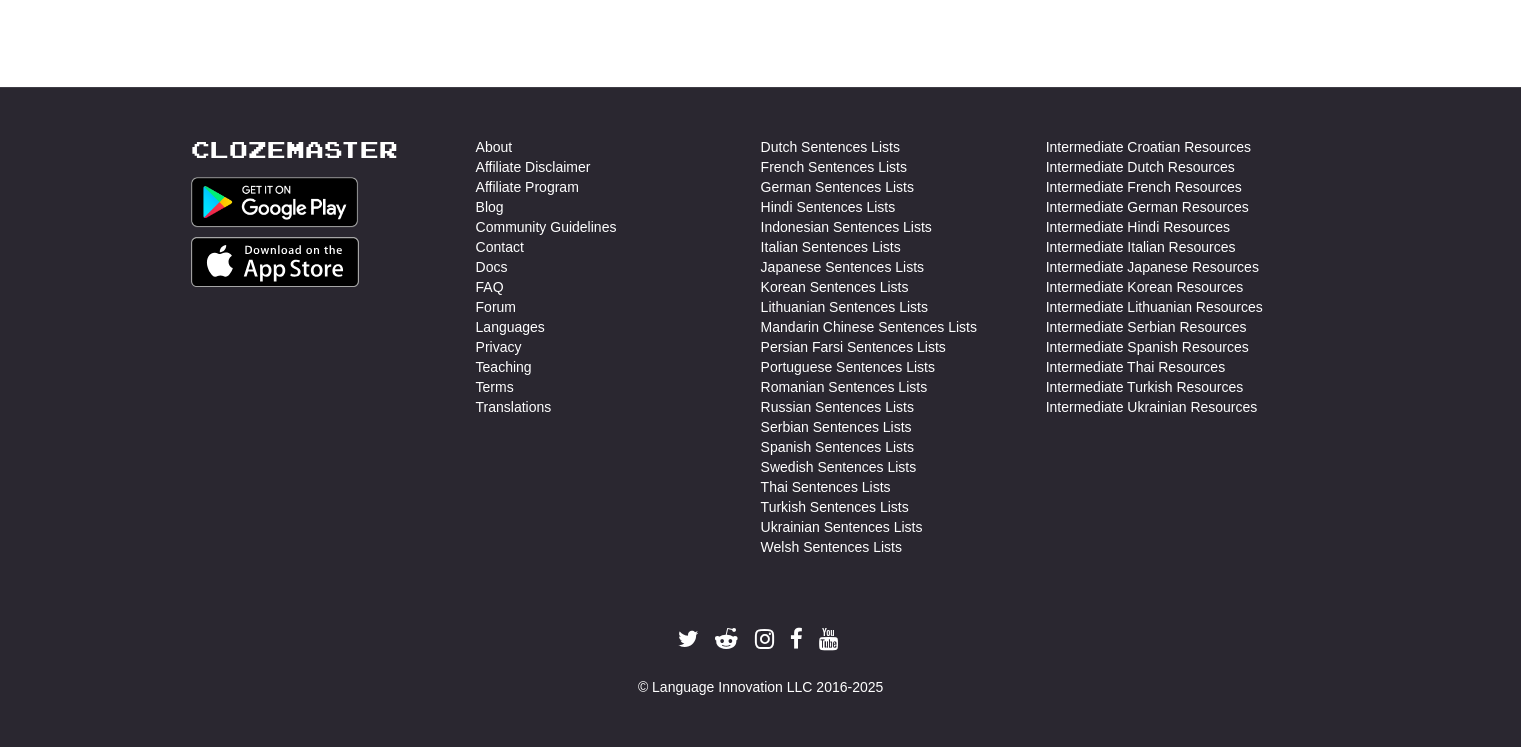 scroll, scrollTop: 0, scrollLeft: 0, axis: both 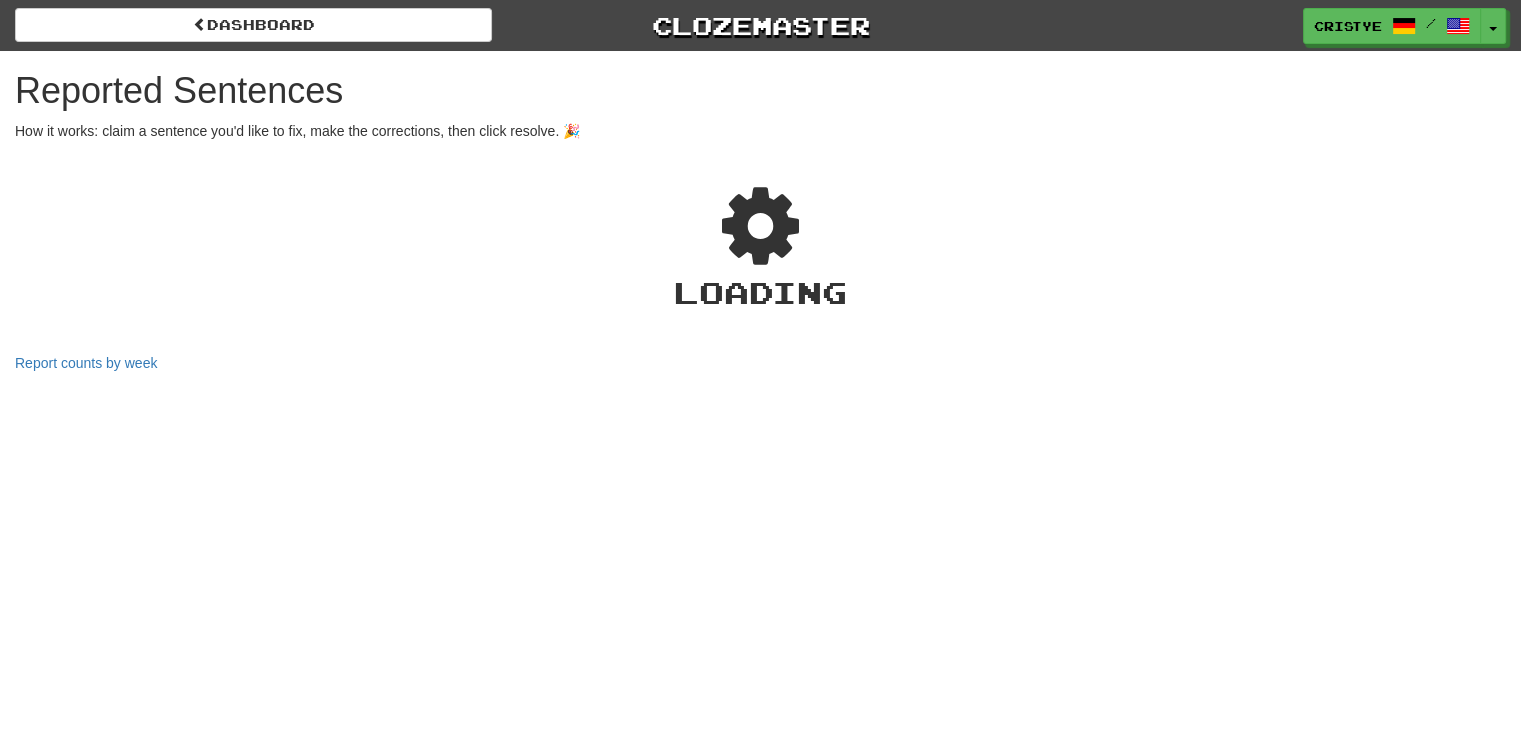 select on "***" 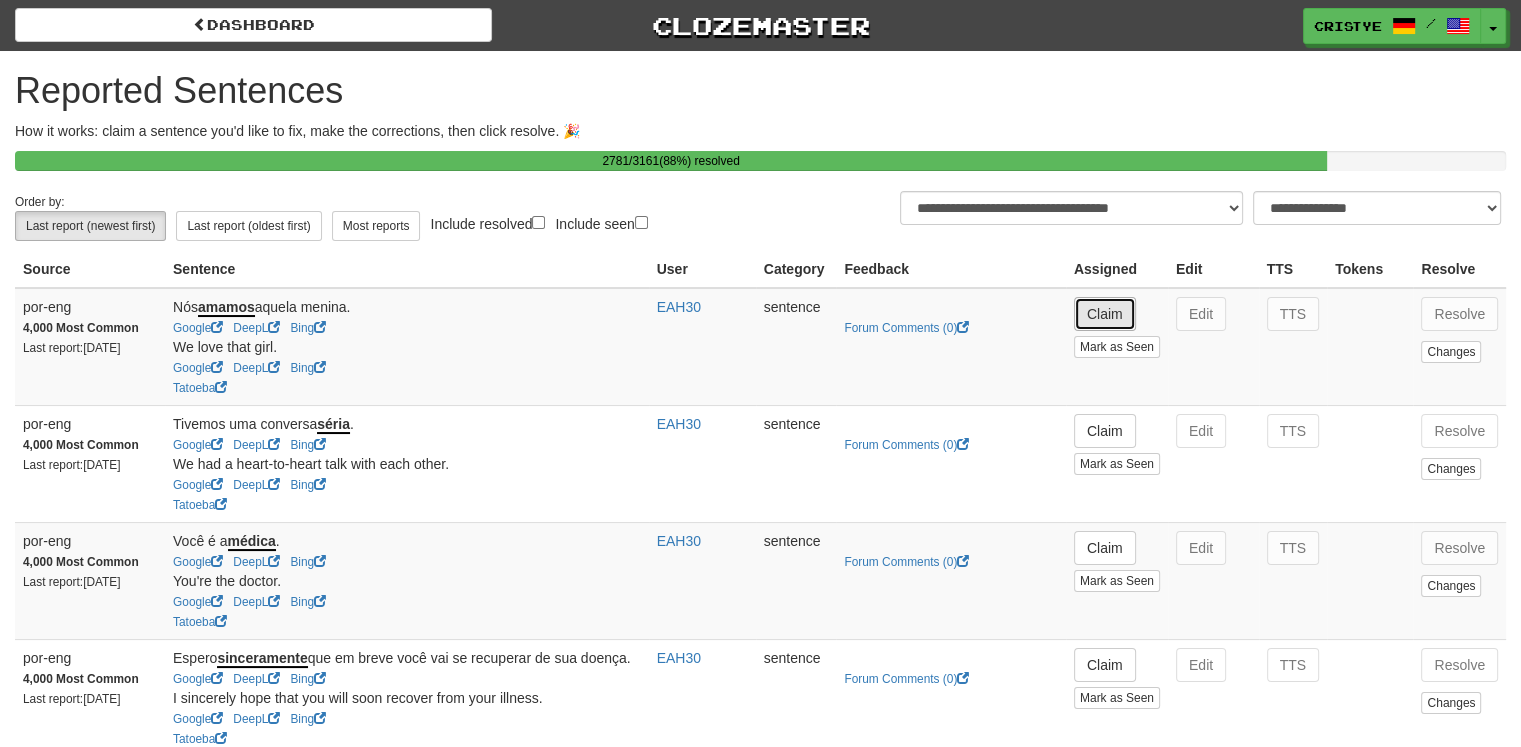 click on "Claim" at bounding box center (1105, 314) 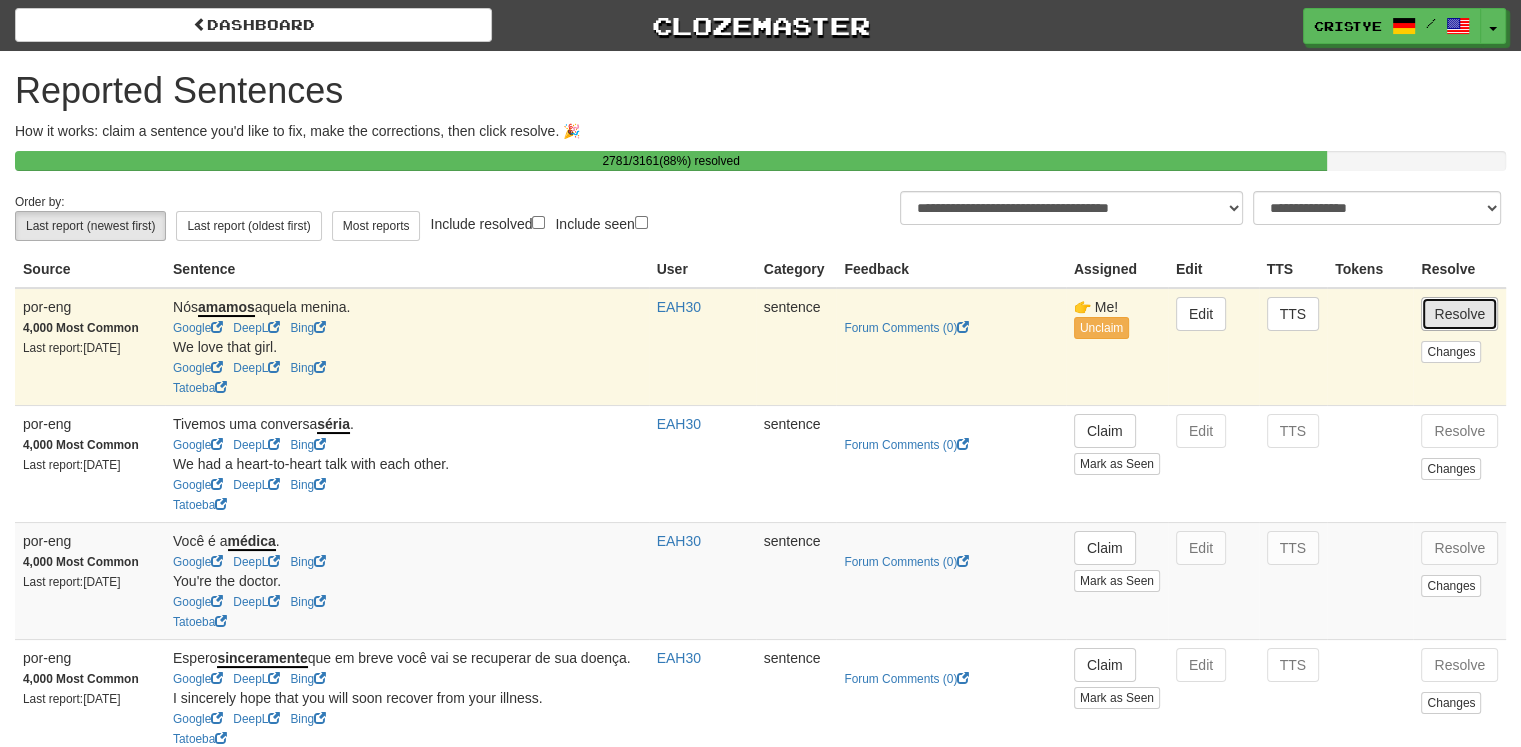 click on "Resolve" at bounding box center (1459, 314) 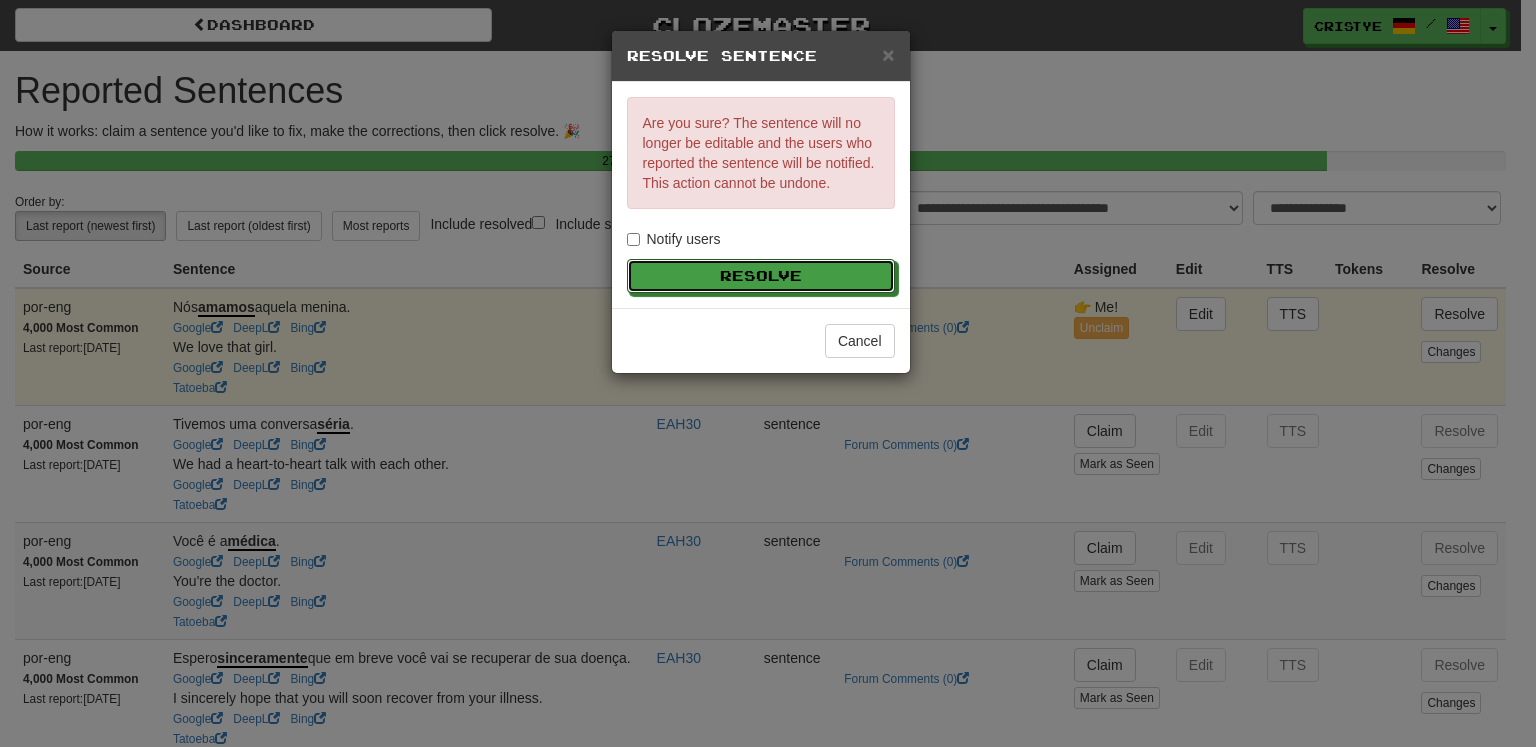 click on "Are you sure? The sentence will no longer be editable and the users who reported the sentence will be notified. This action cannot be undone. Notify users Resolve" at bounding box center [761, 195] 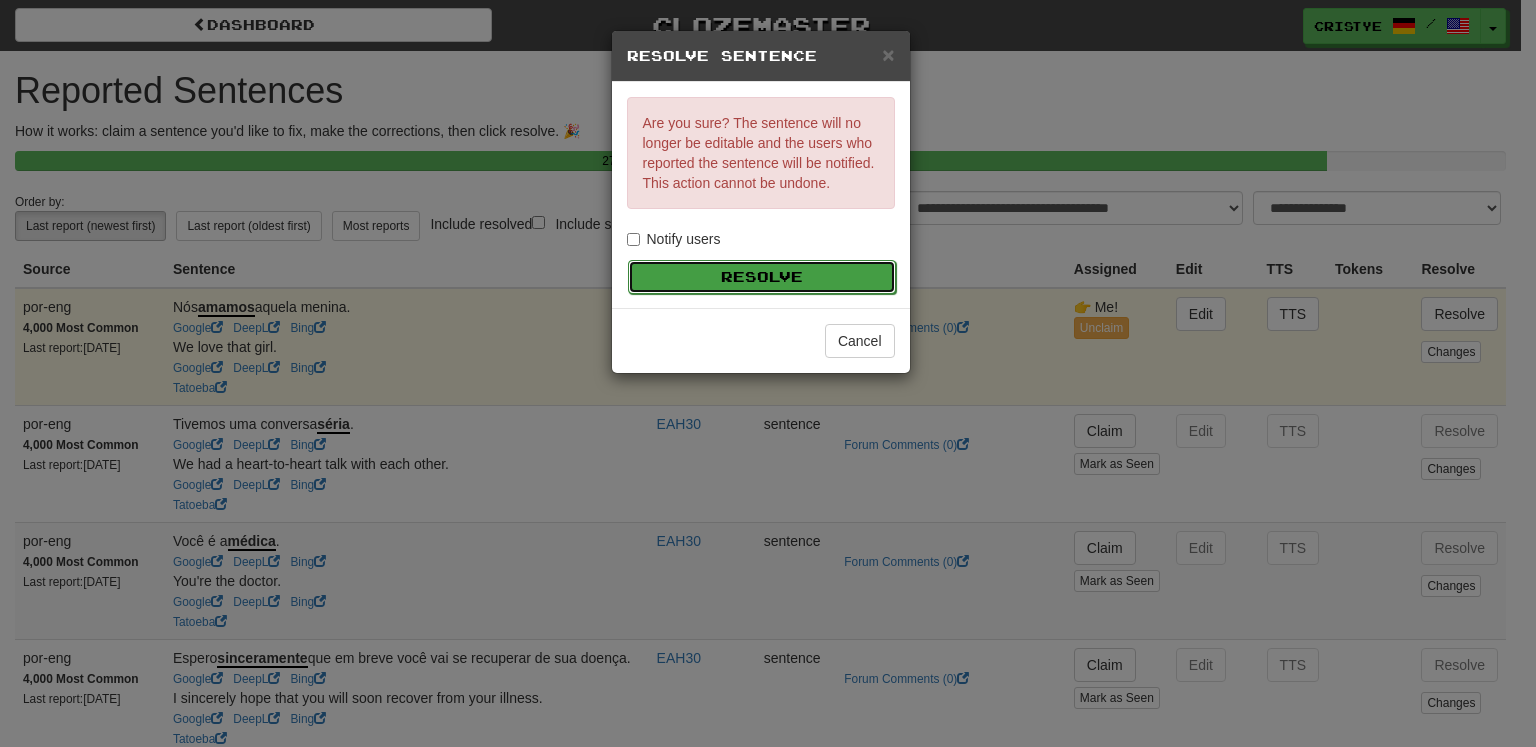 click on "Resolve" at bounding box center [762, 277] 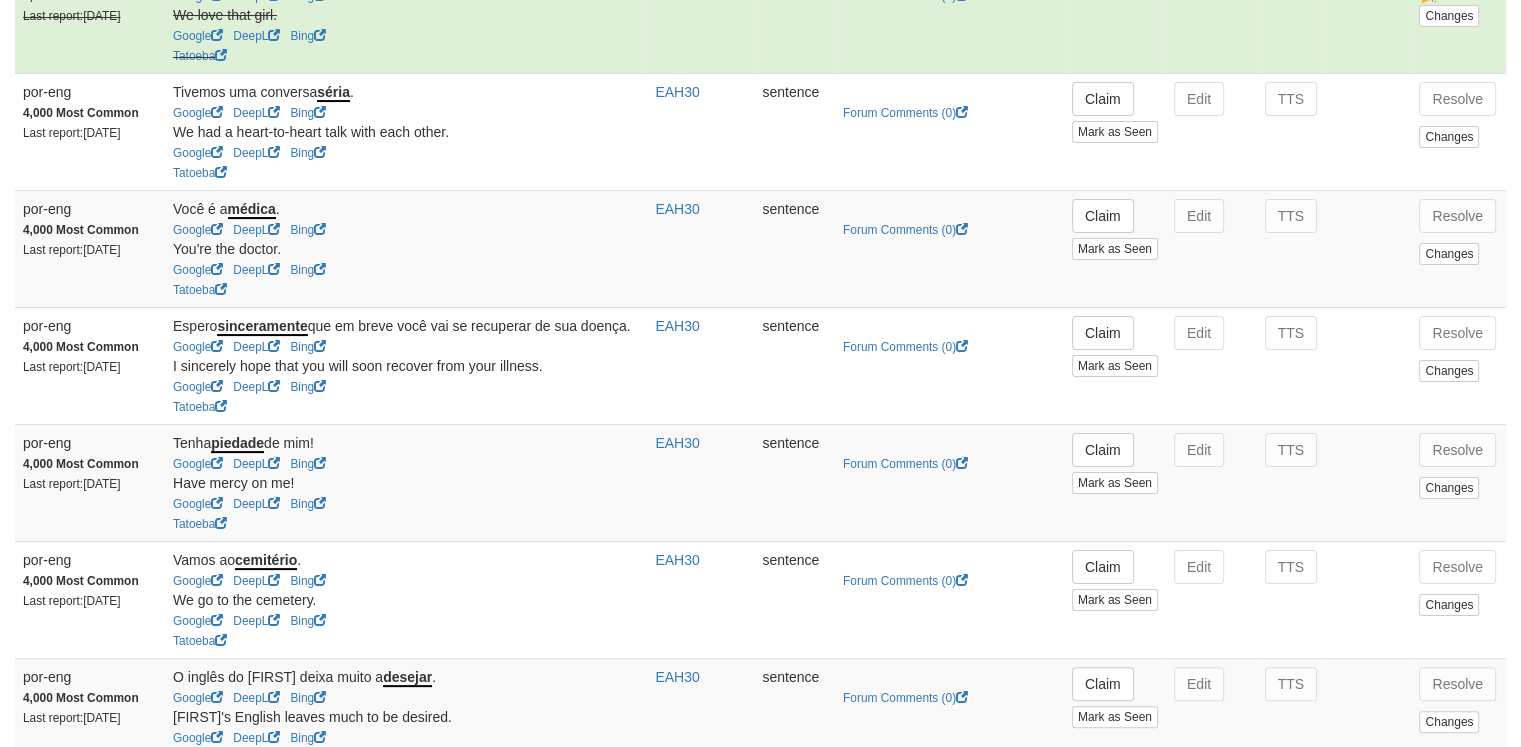 scroll, scrollTop: 0, scrollLeft: 0, axis: both 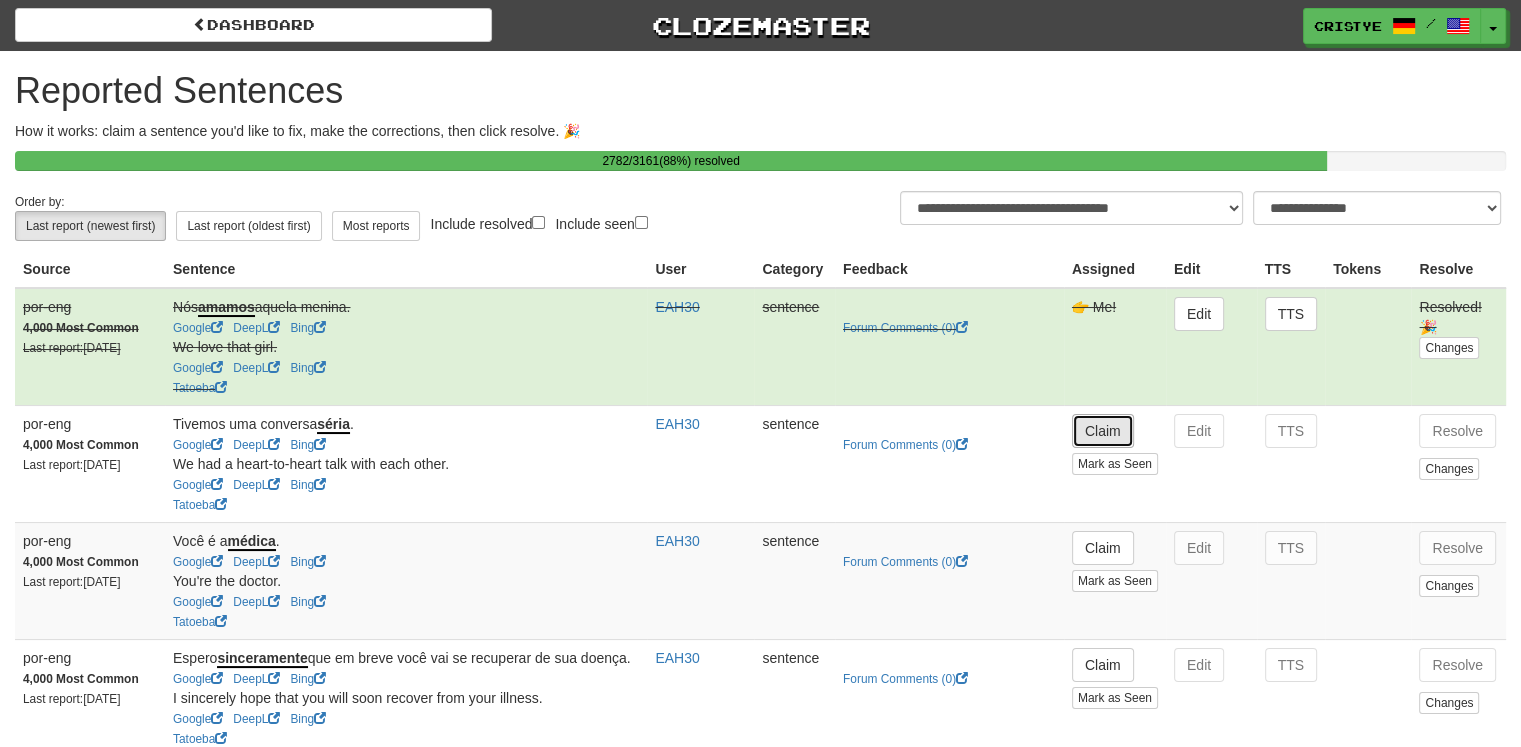 click on "Claim" at bounding box center (1103, 431) 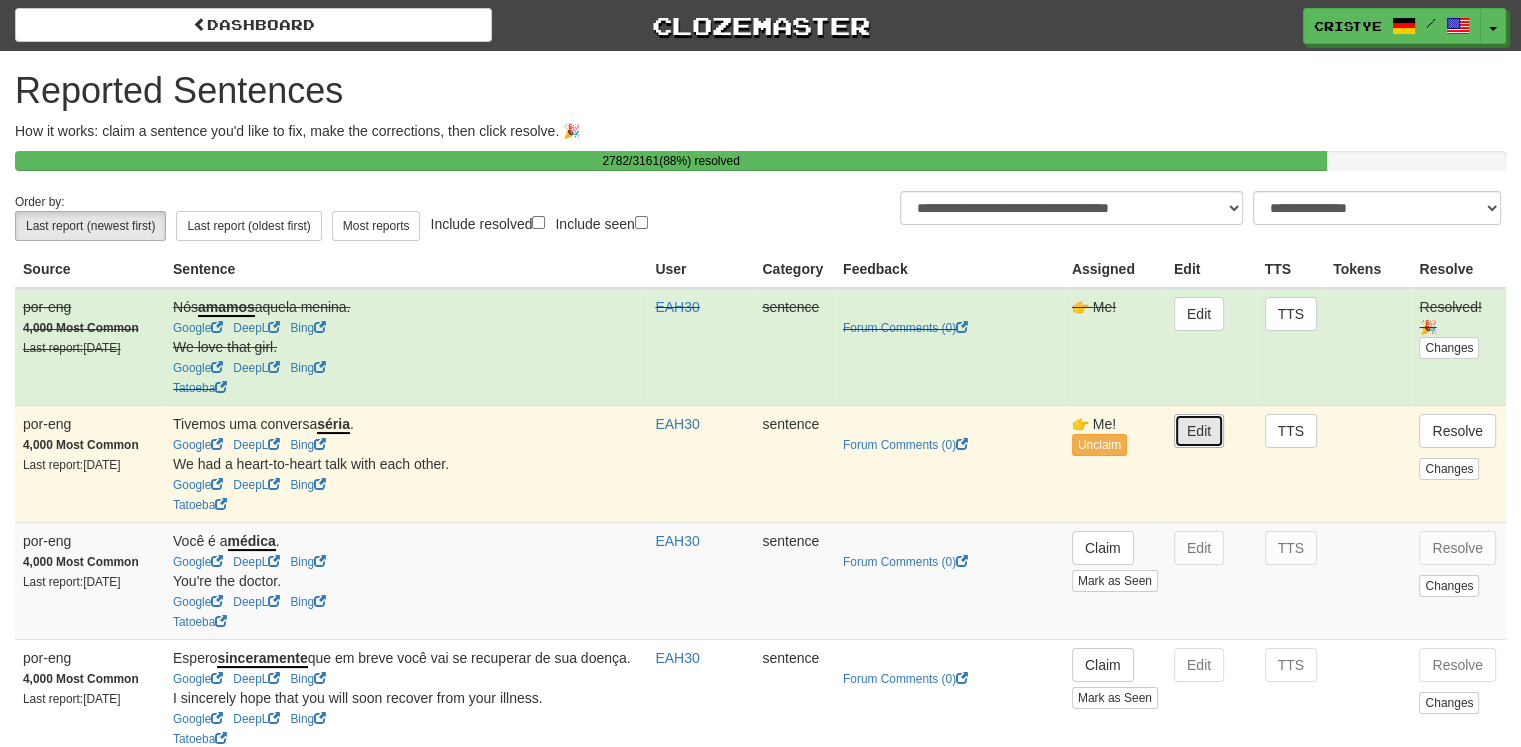 click on "Edit" at bounding box center [1199, 431] 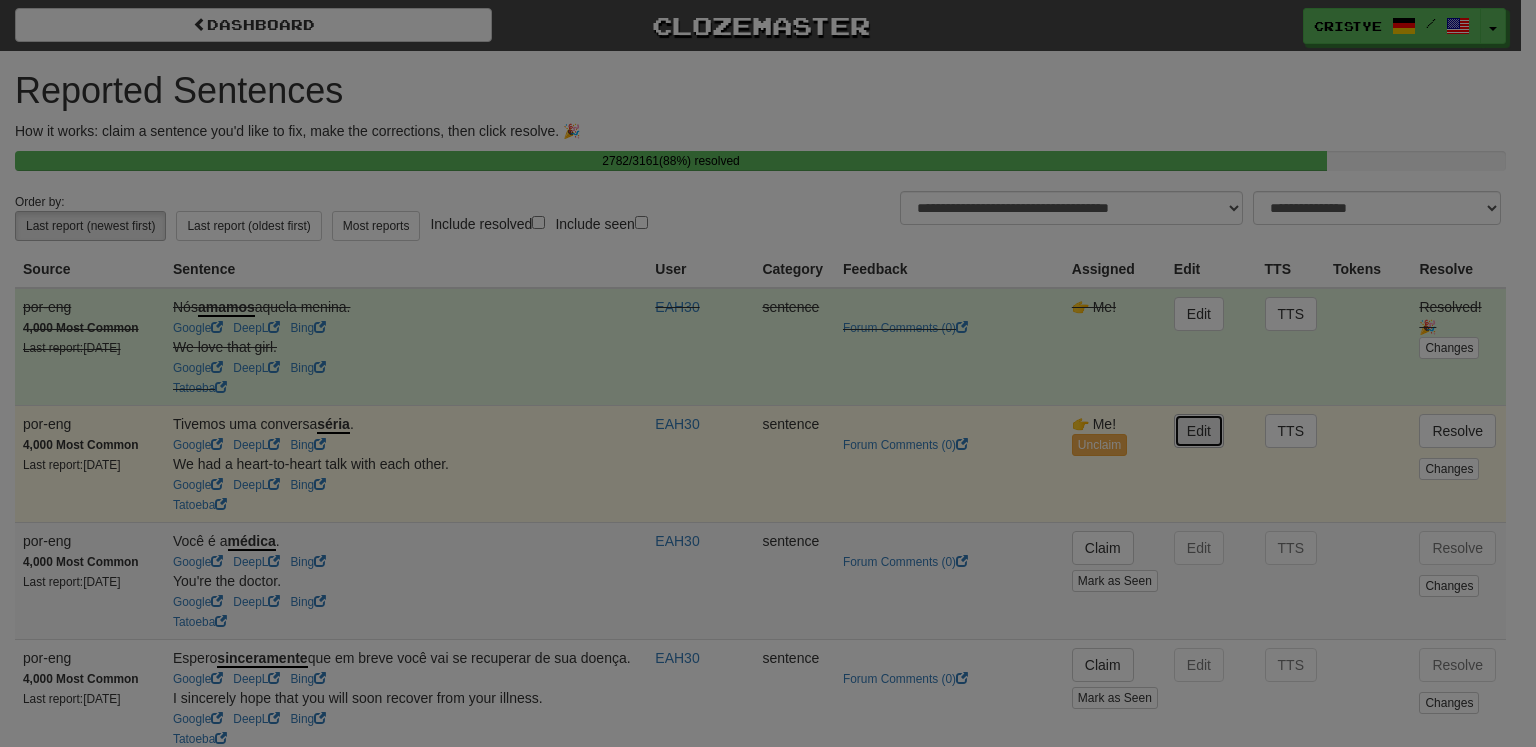 type on "**********" 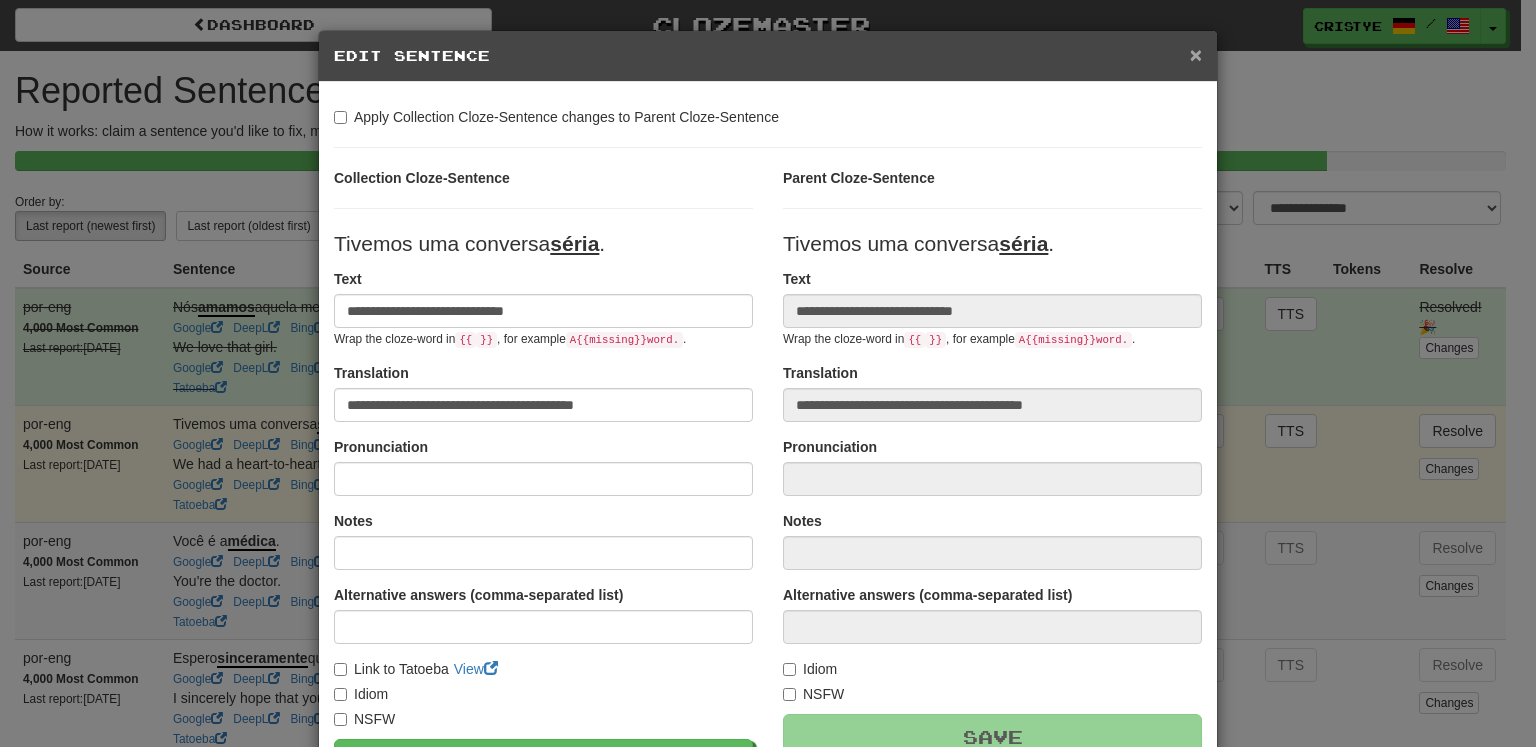 click on "×" at bounding box center (1196, 54) 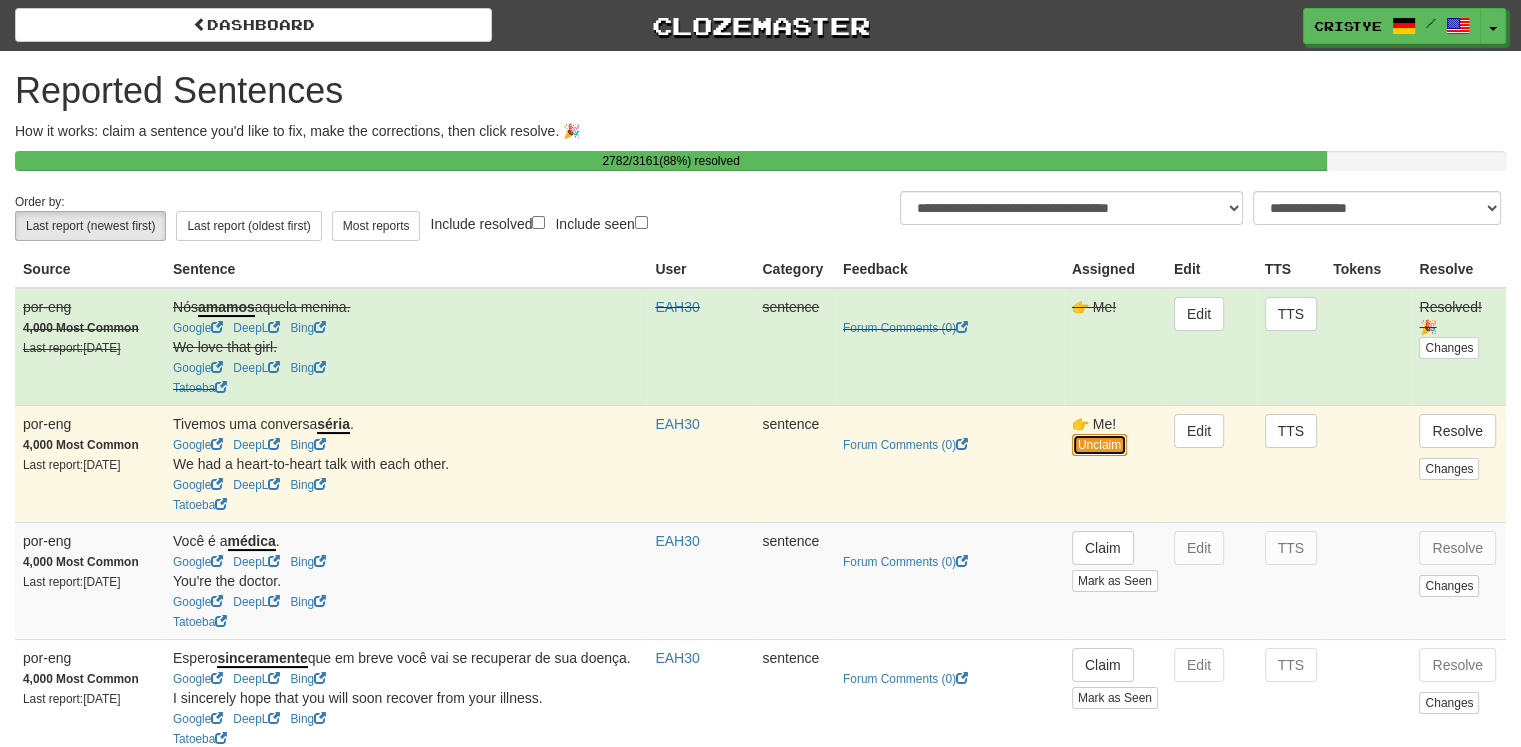 click on "Unclaim" at bounding box center (1099, 445) 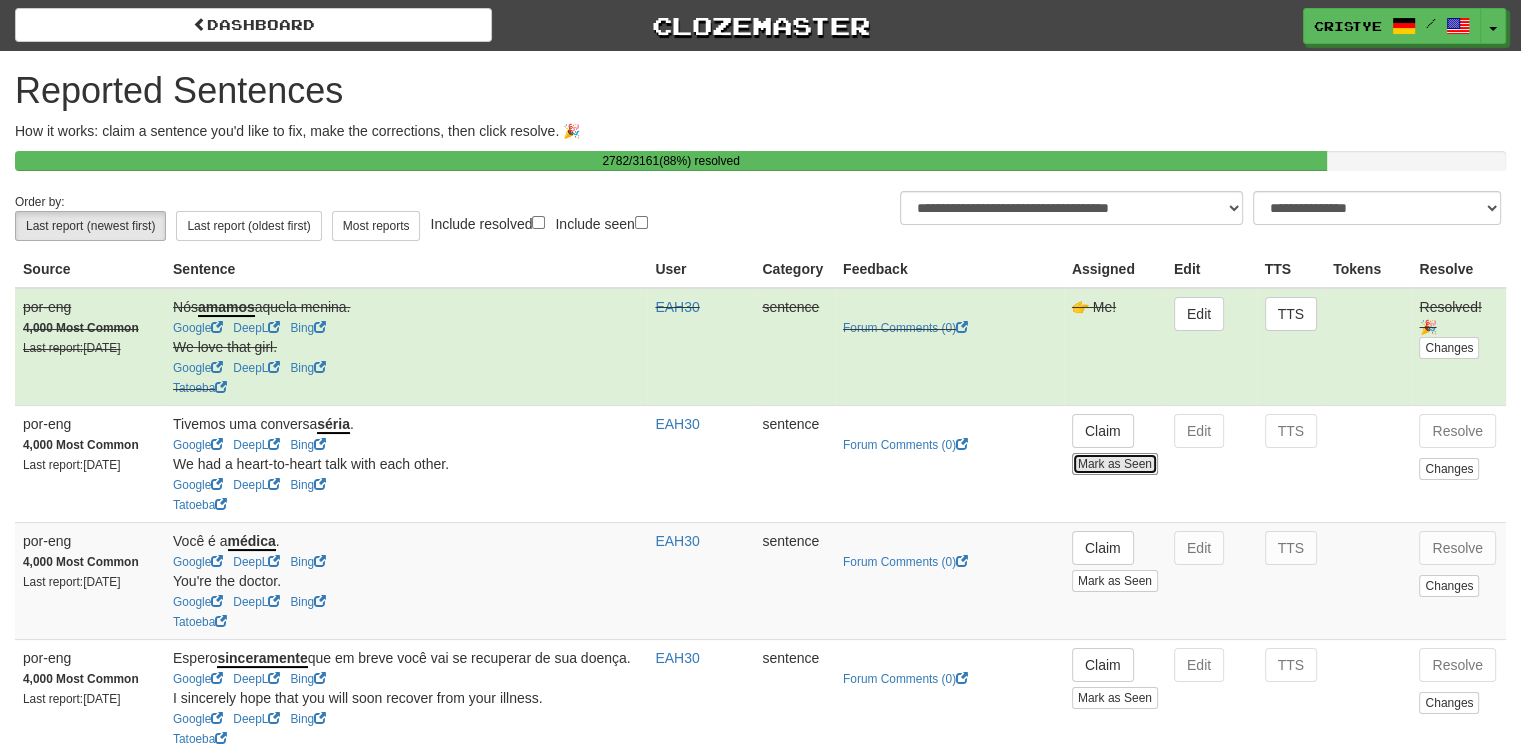 click on "Mark as Seen" at bounding box center (1115, 464) 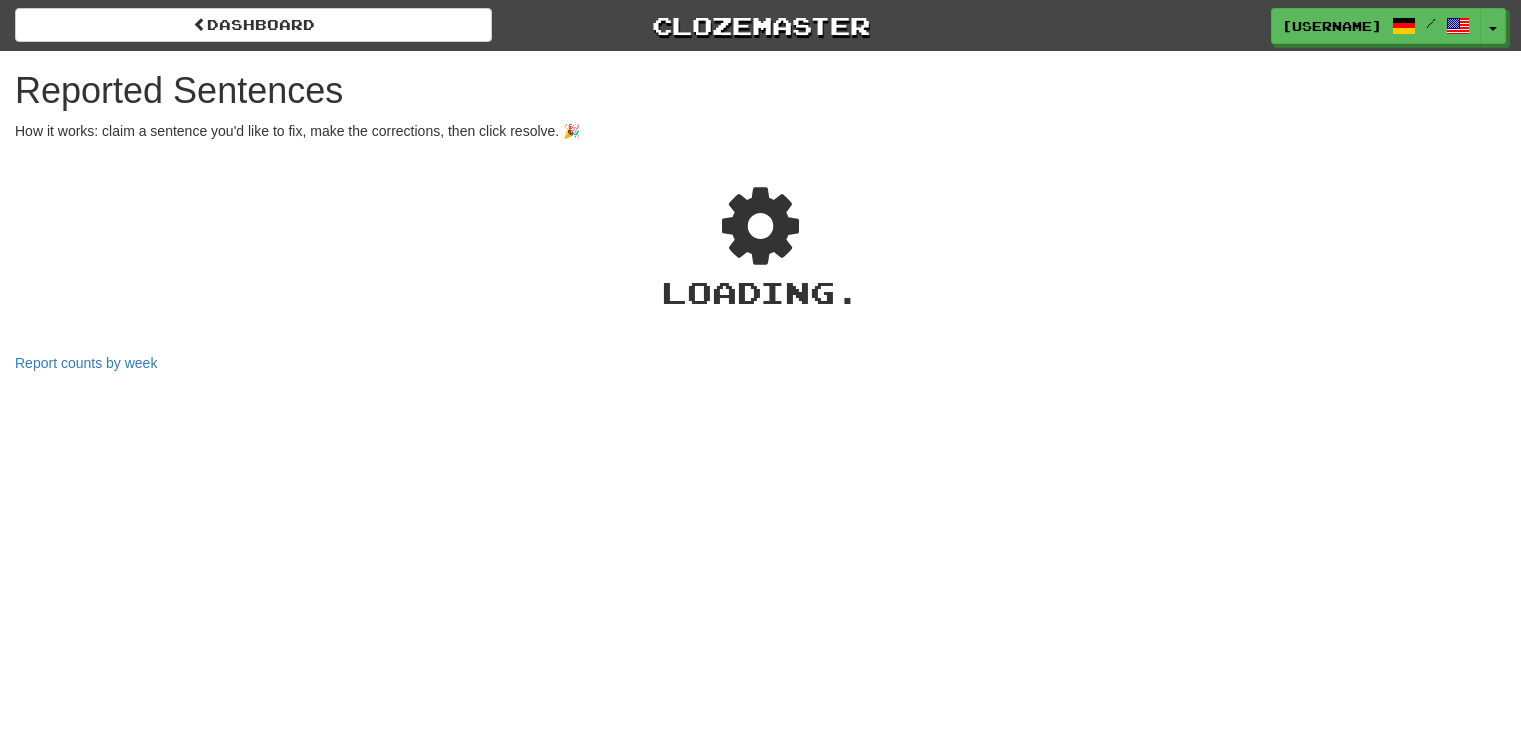 scroll, scrollTop: 0, scrollLeft: 0, axis: both 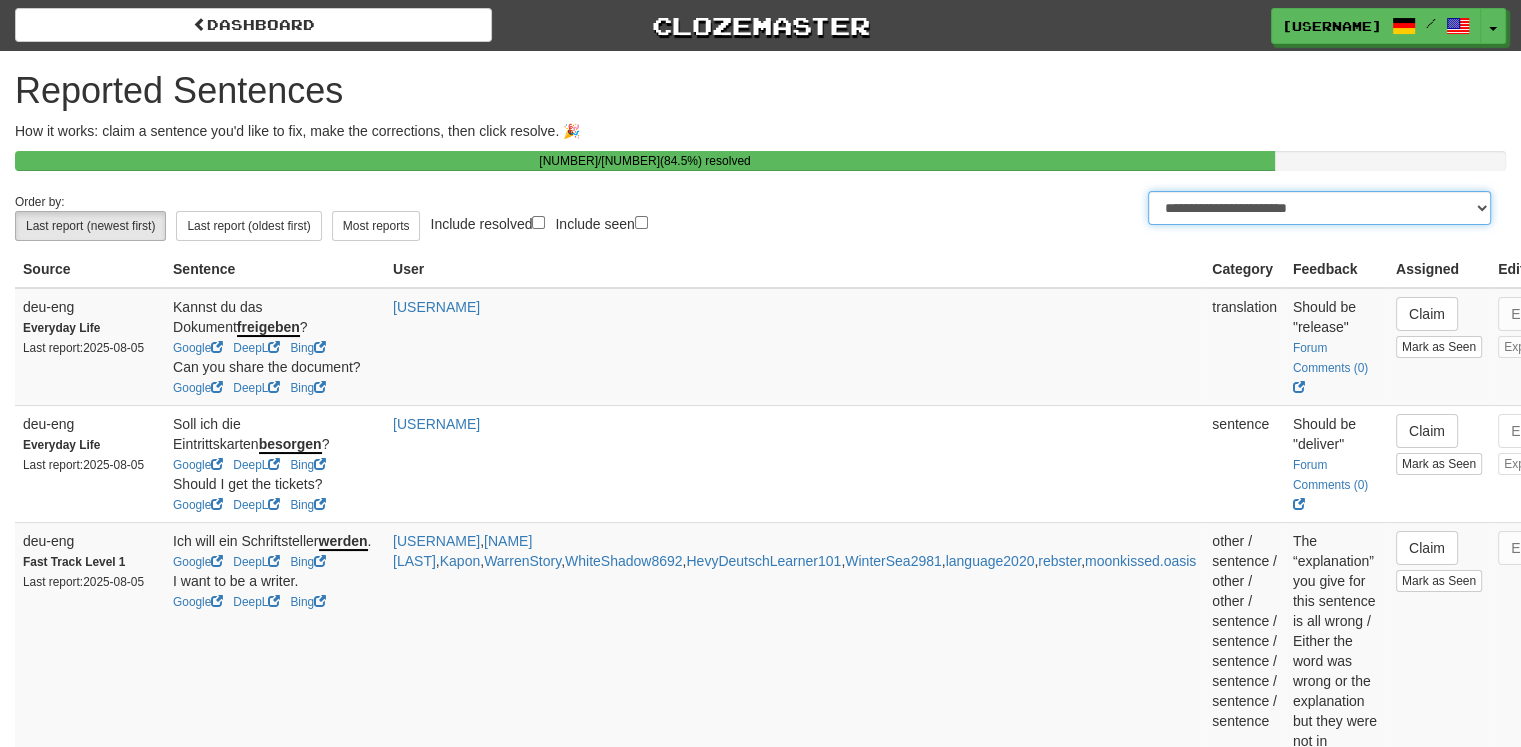 click on "**********" at bounding box center [1319, 208] 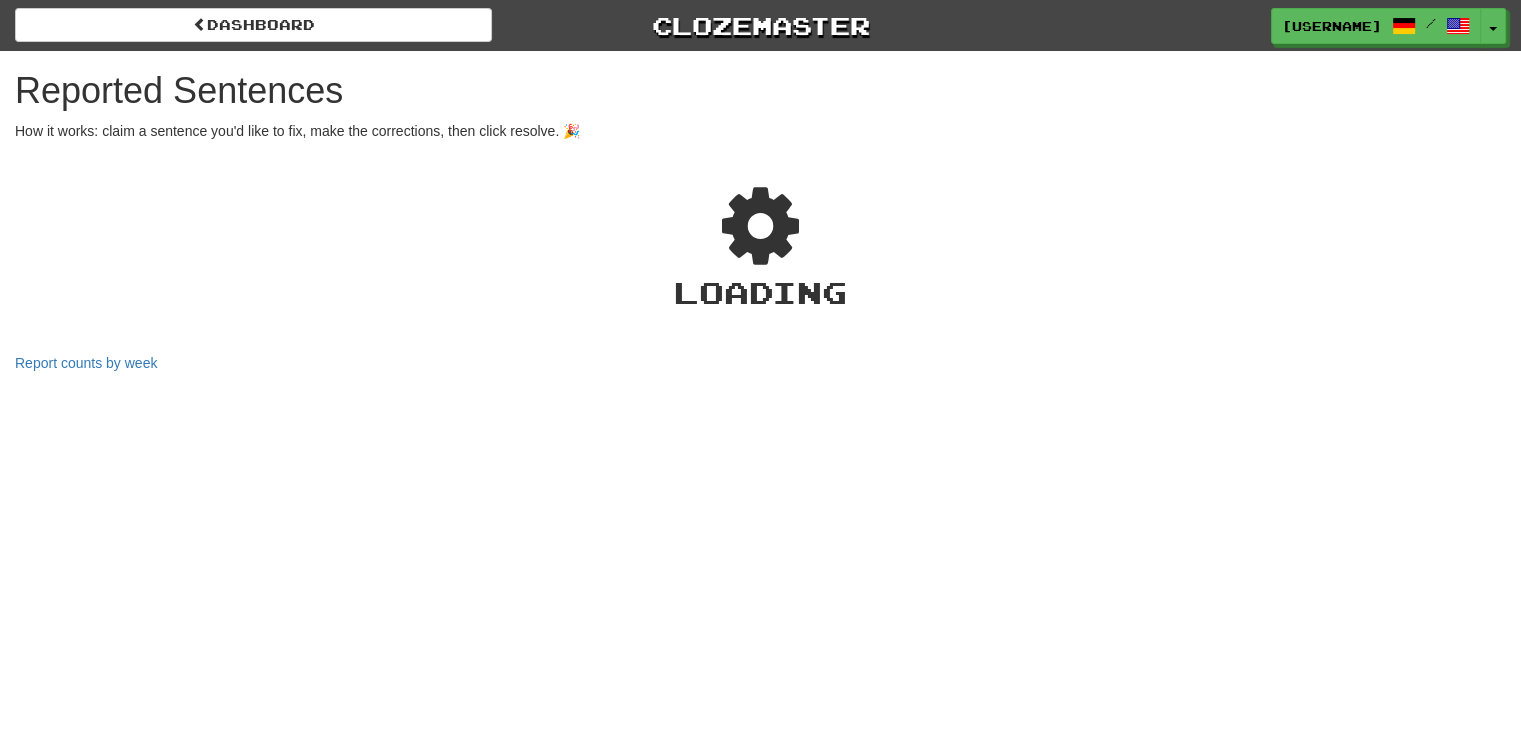select on "***" 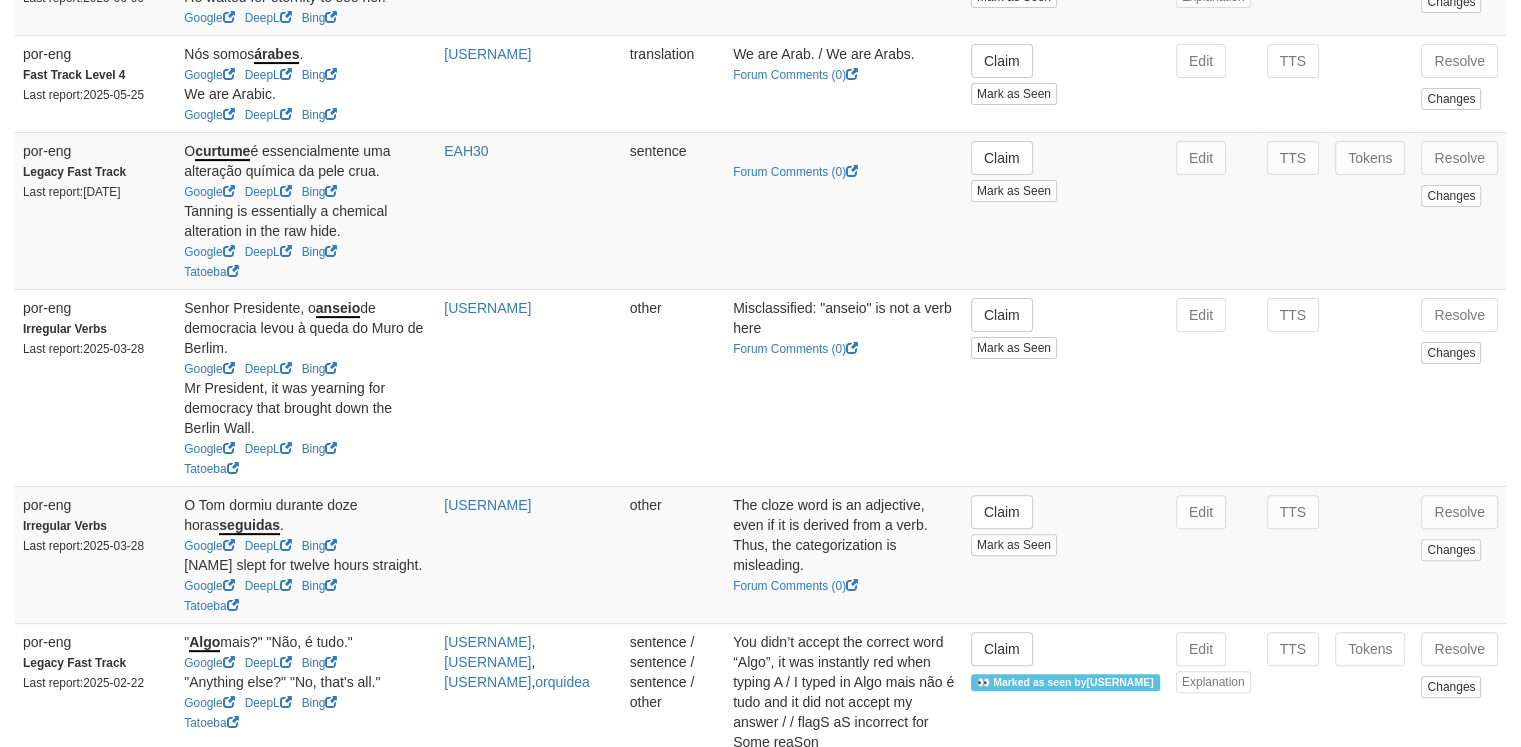 scroll, scrollTop: 604, scrollLeft: 0, axis: vertical 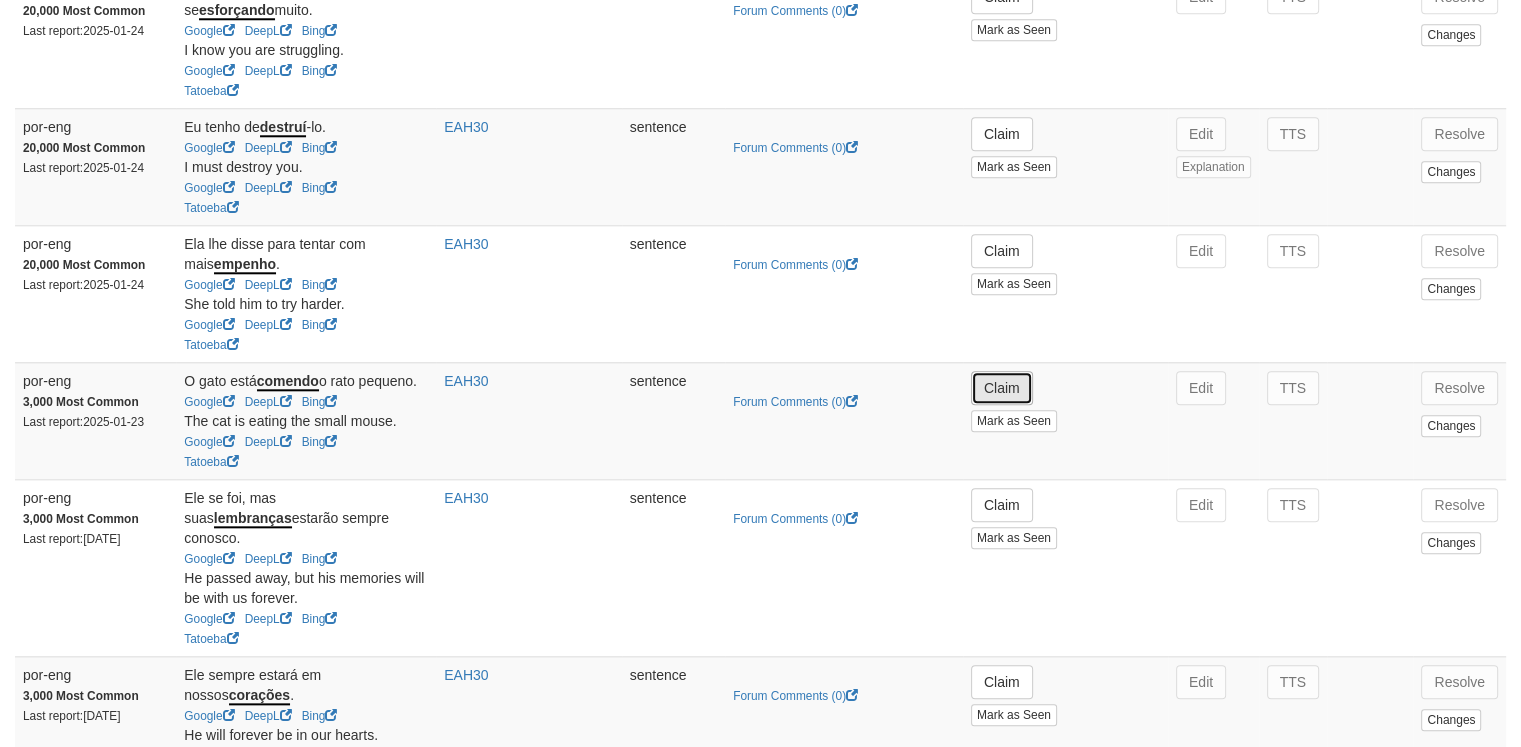click on "Claim" at bounding box center [1002, 388] 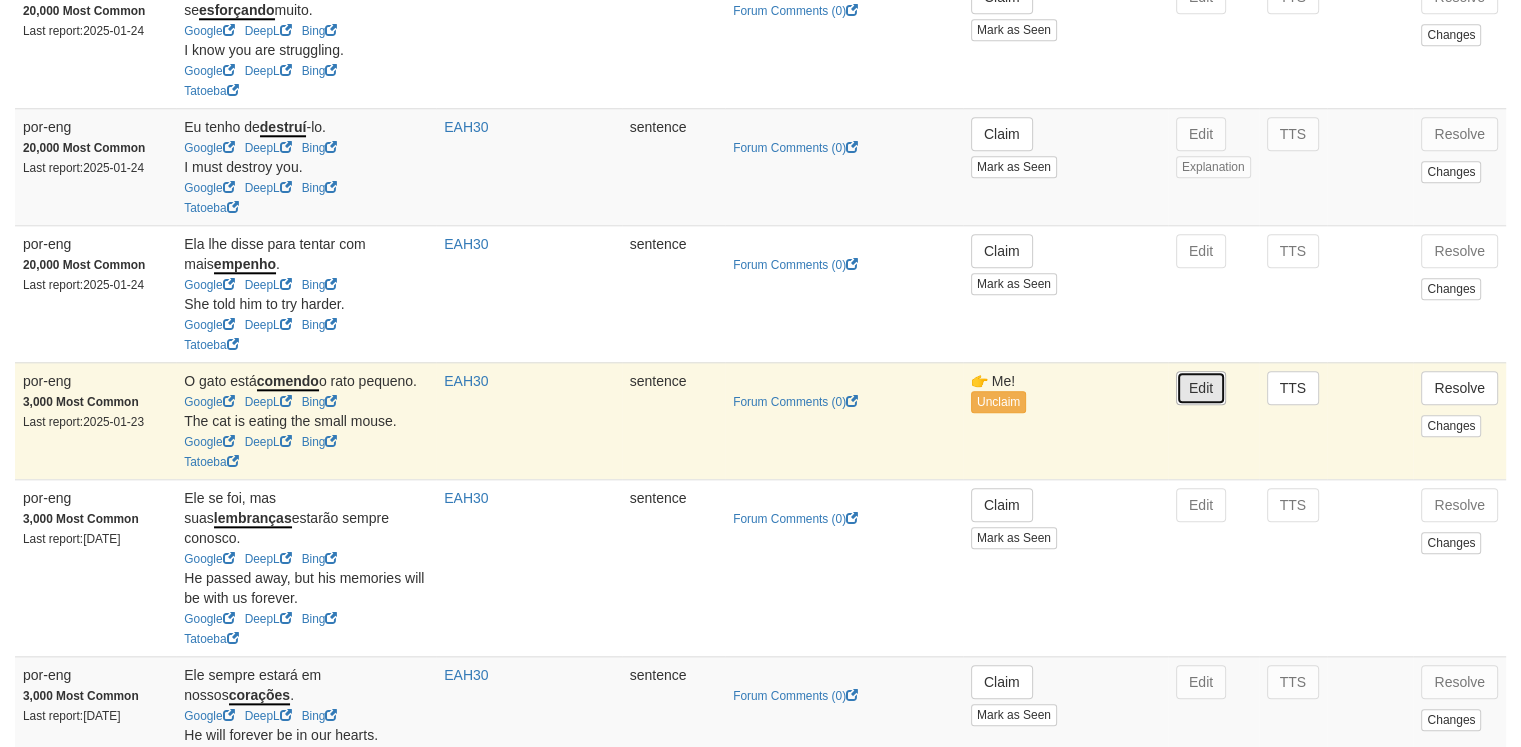 click on "Edit" at bounding box center [1201, 388] 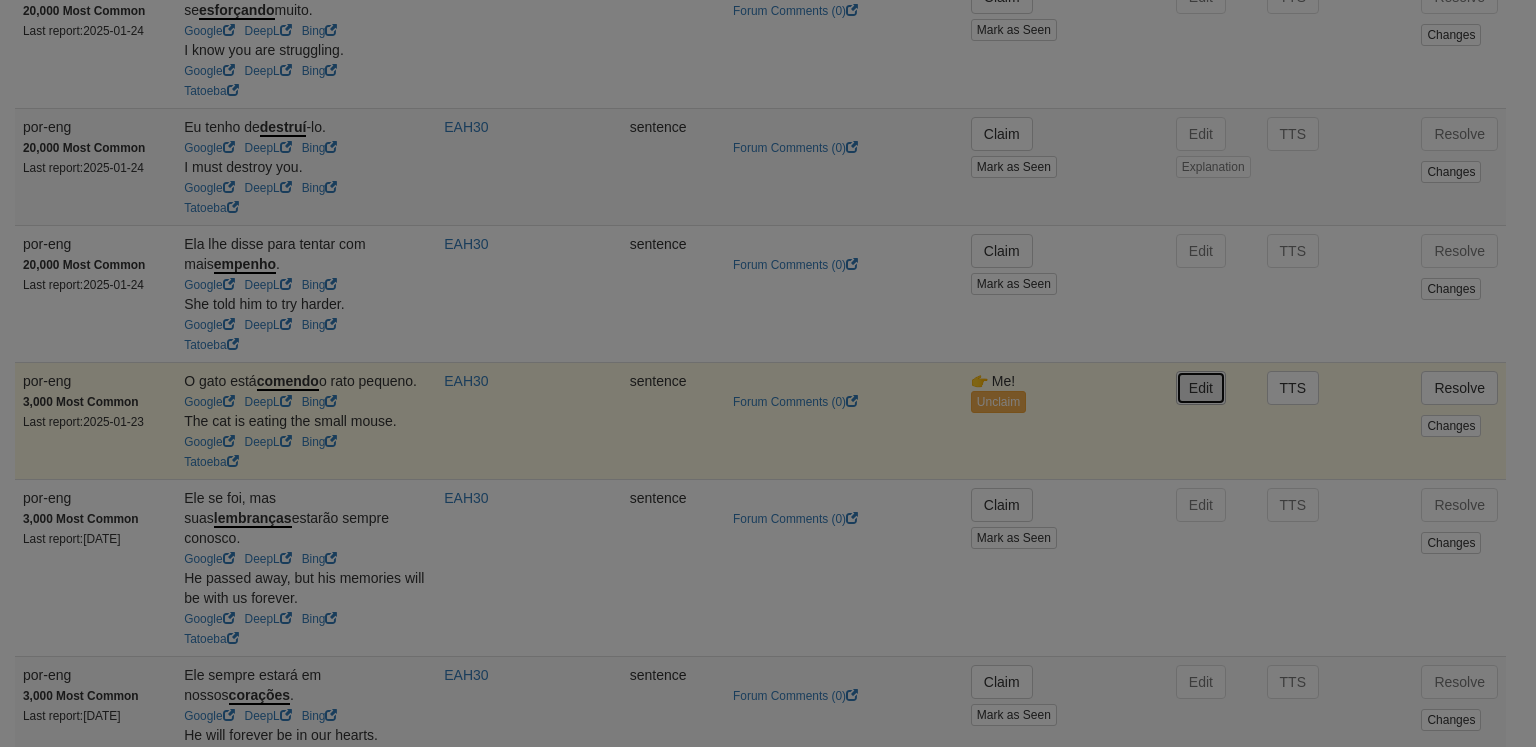 type on "**********" 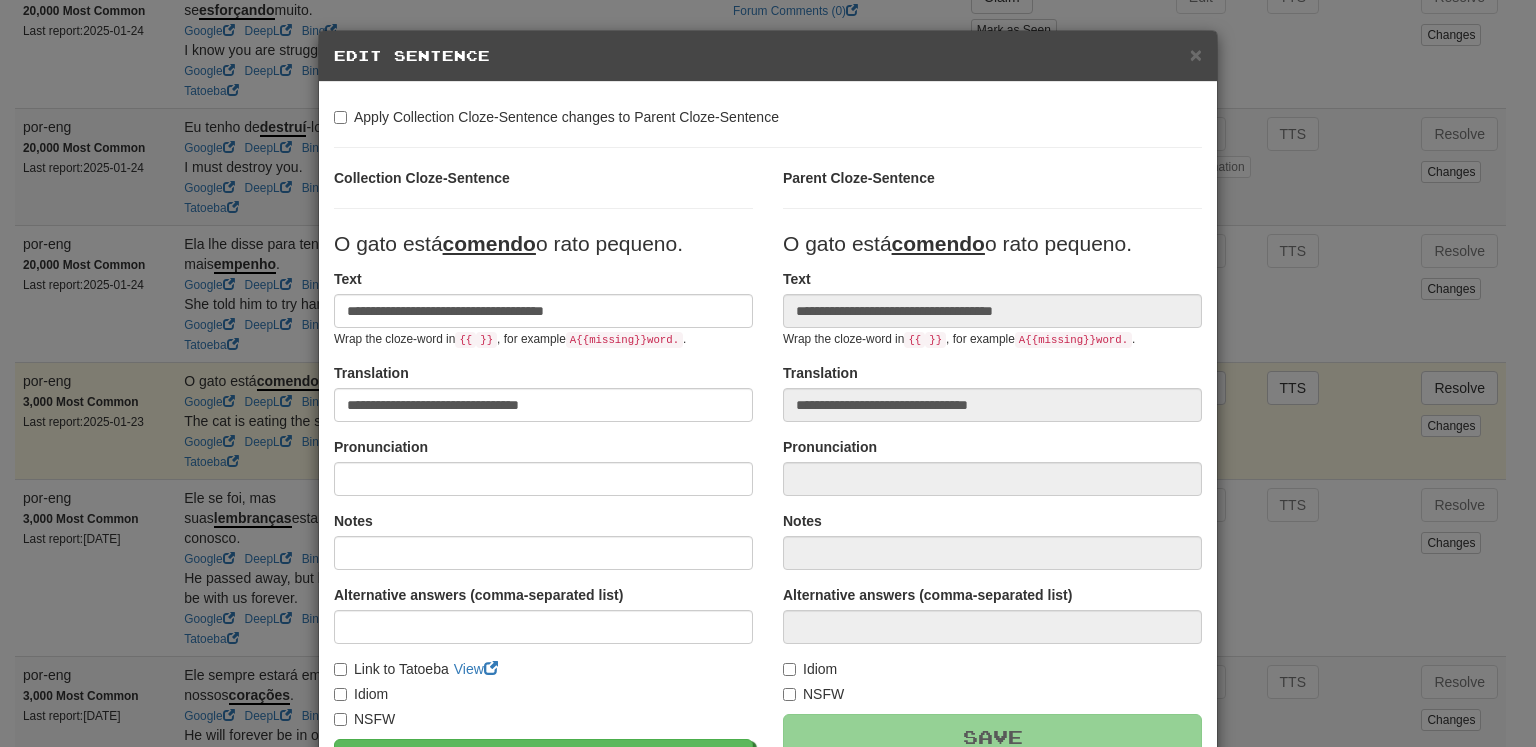 click on "× Edit Sentence" at bounding box center [768, 56] 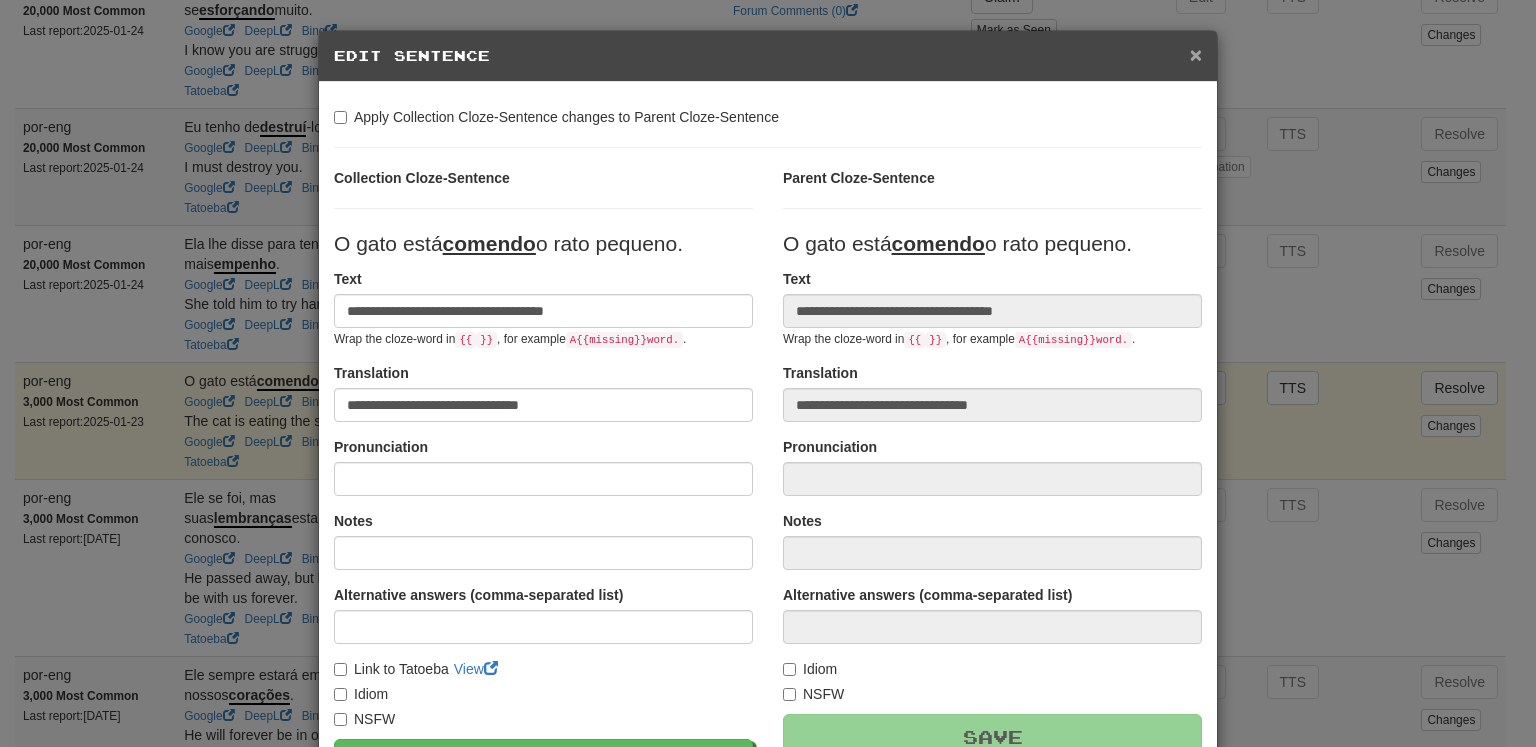 click on "×" at bounding box center (1196, 54) 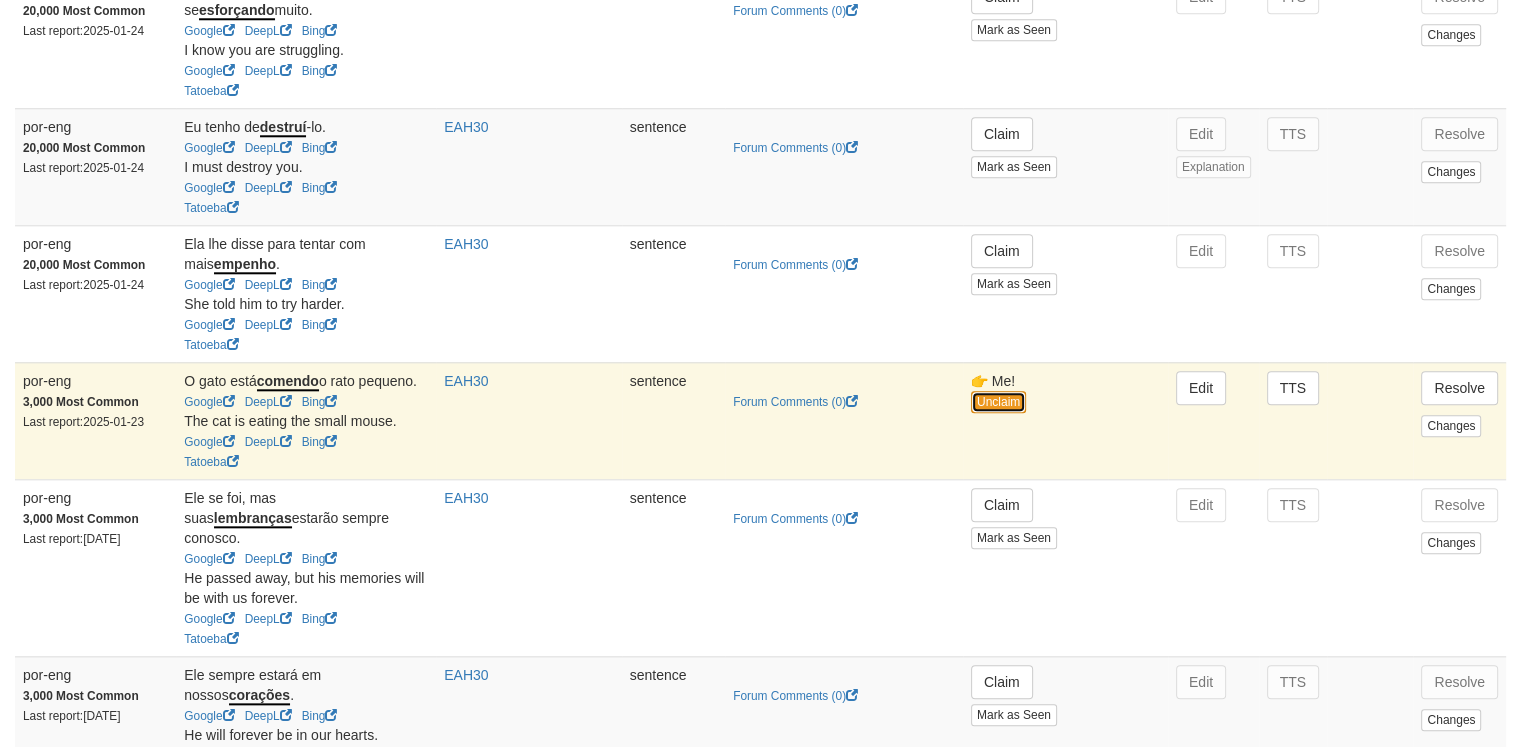click on "Unclaim" at bounding box center [998, 402] 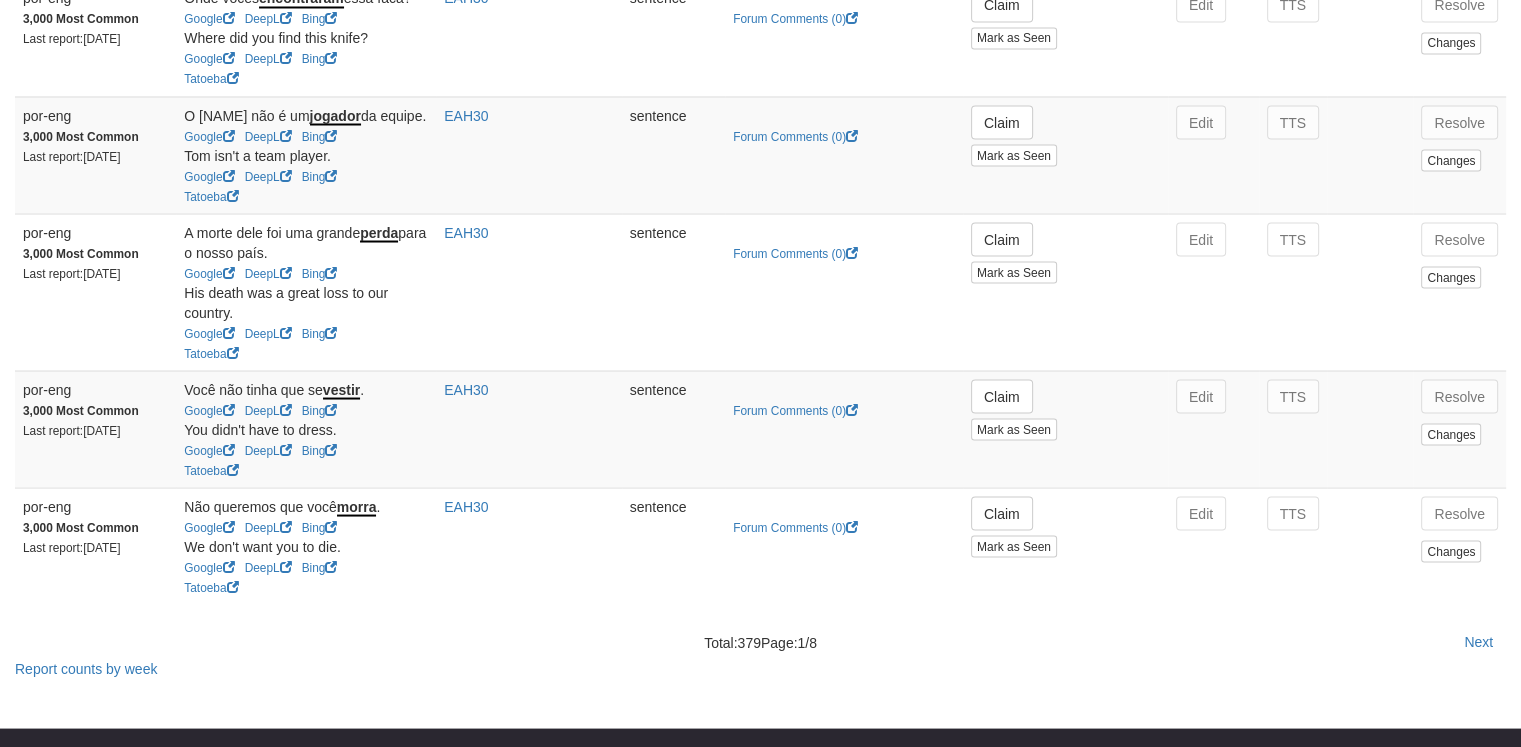 scroll, scrollTop: 4225, scrollLeft: 0, axis: vertical 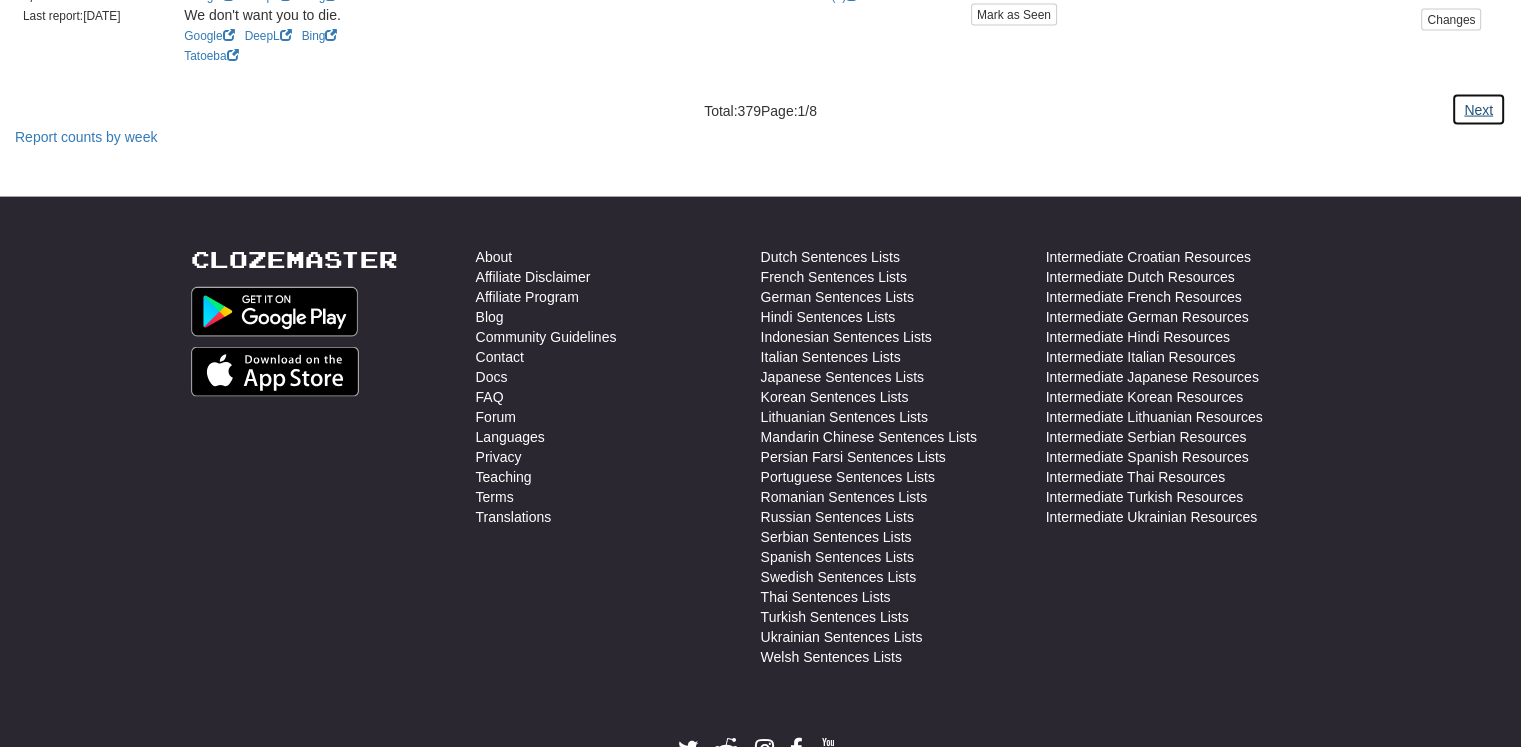 click on "Next" at bounding box center [1478, 110] 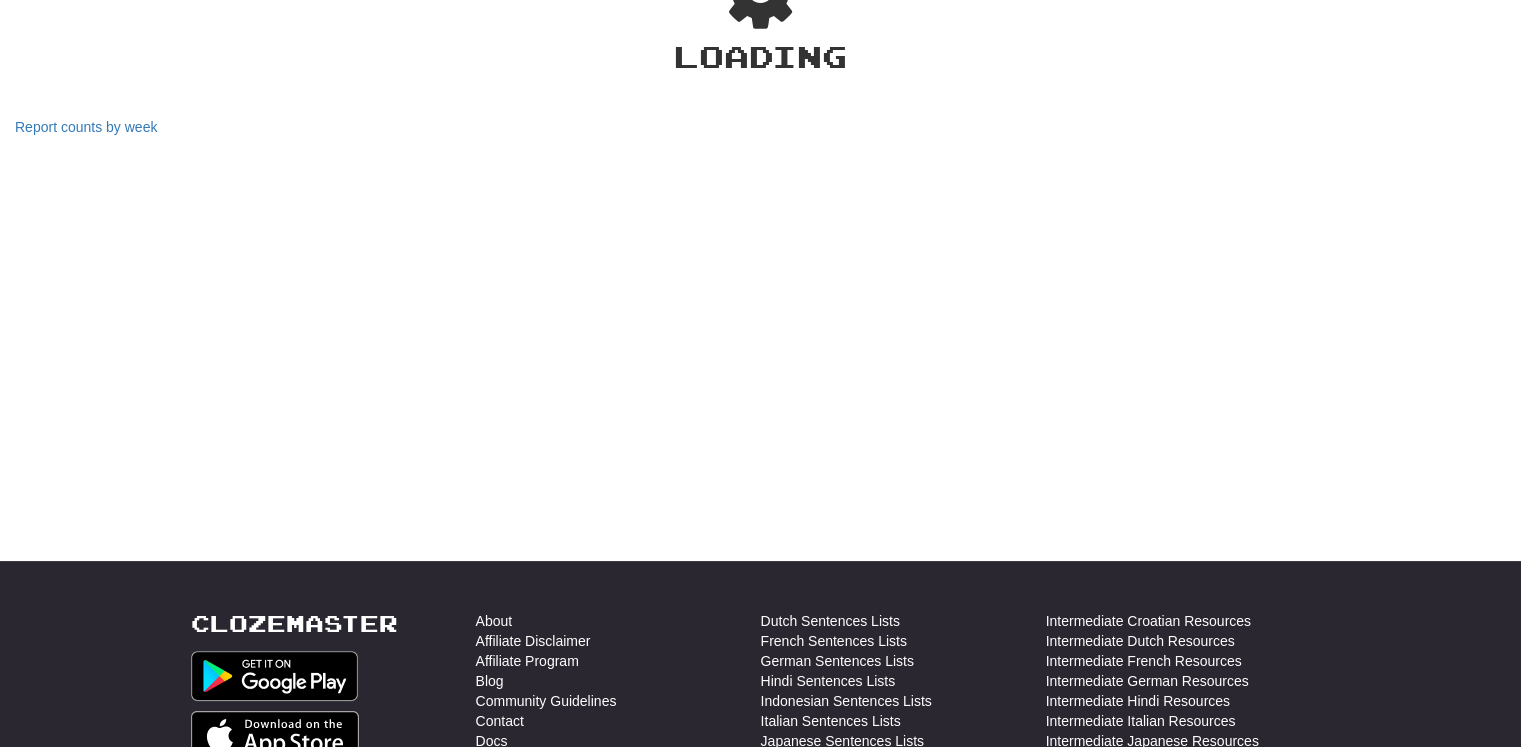 select on "***" 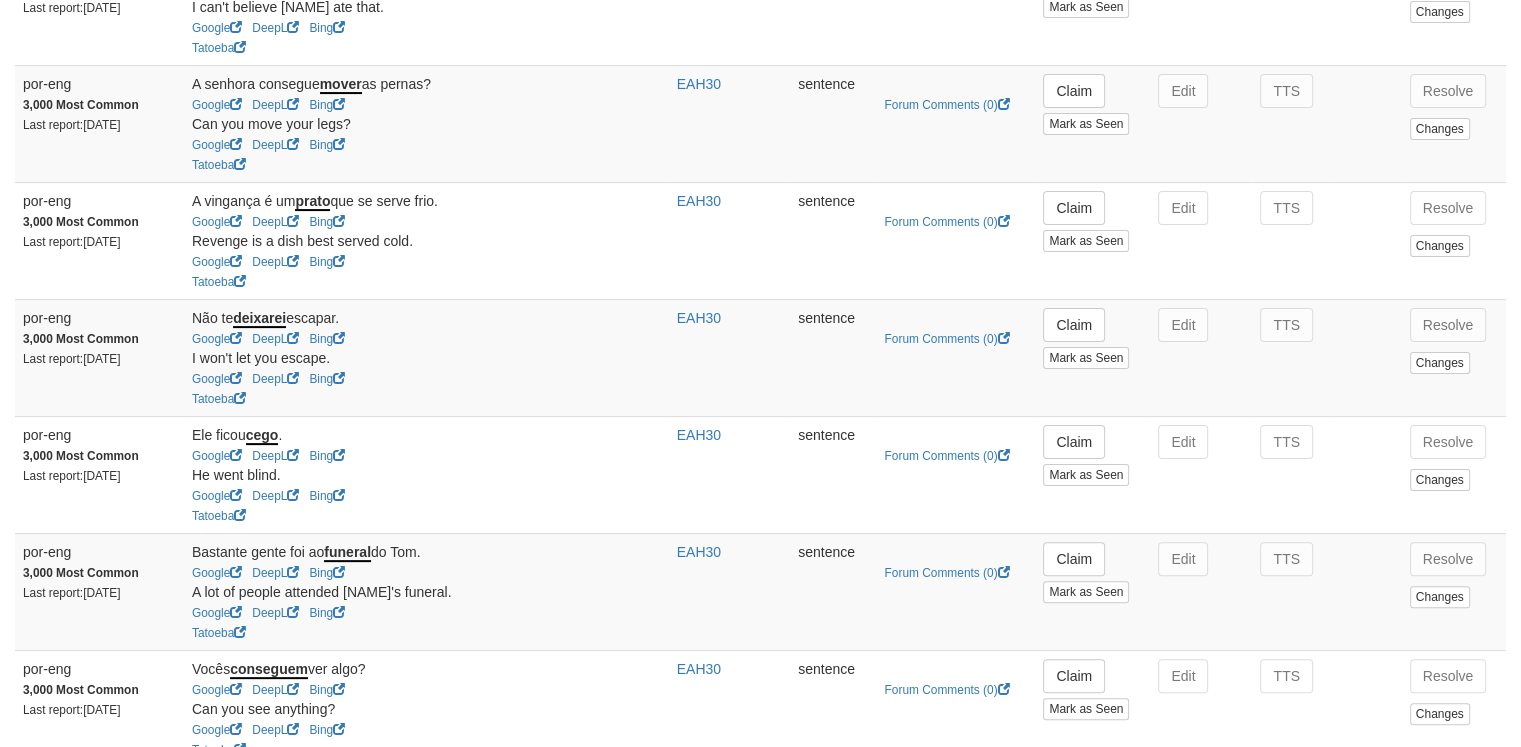 scroll, scrollTop: 456, scrollLeft: 0, axis: vertical 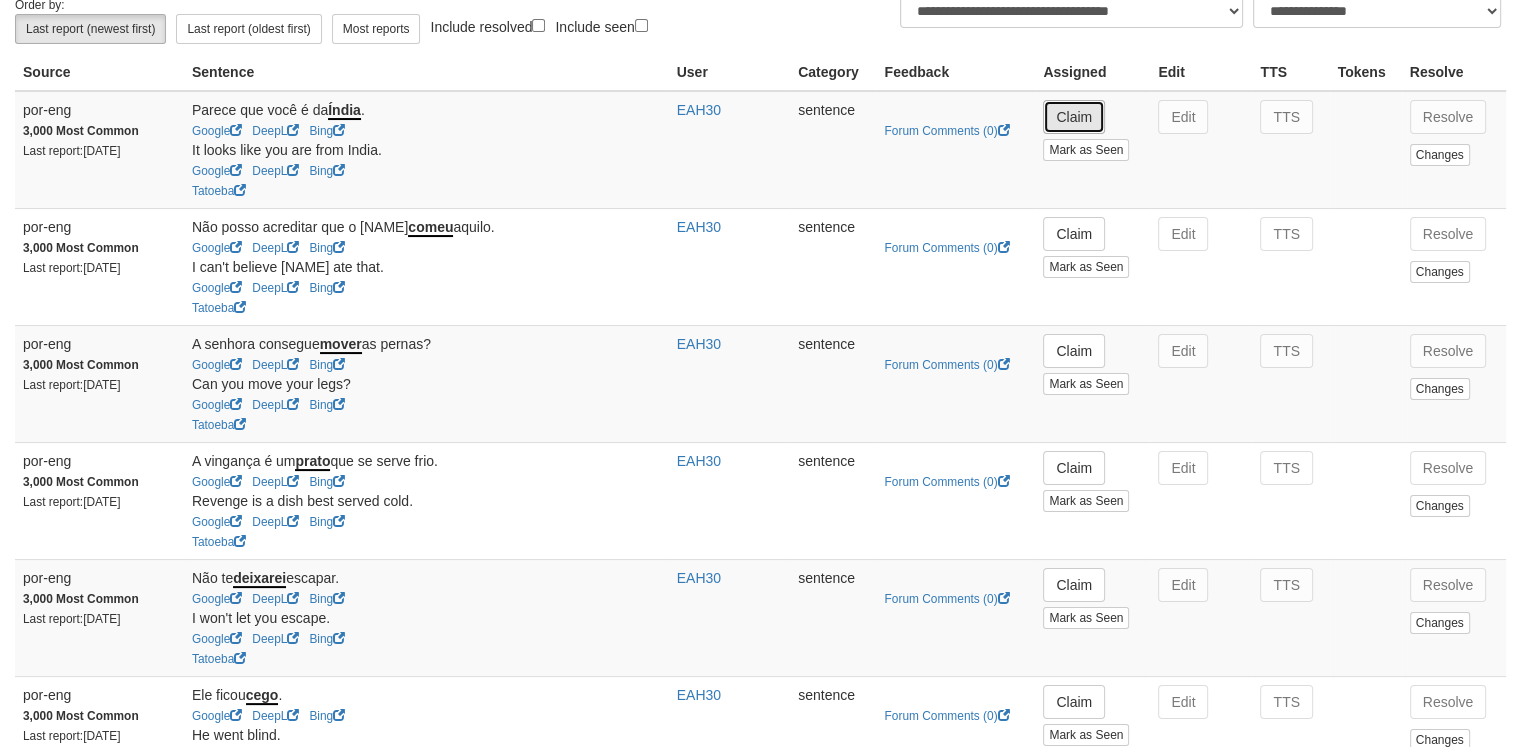 click on "Claim" at bounding box center [1074, 117] 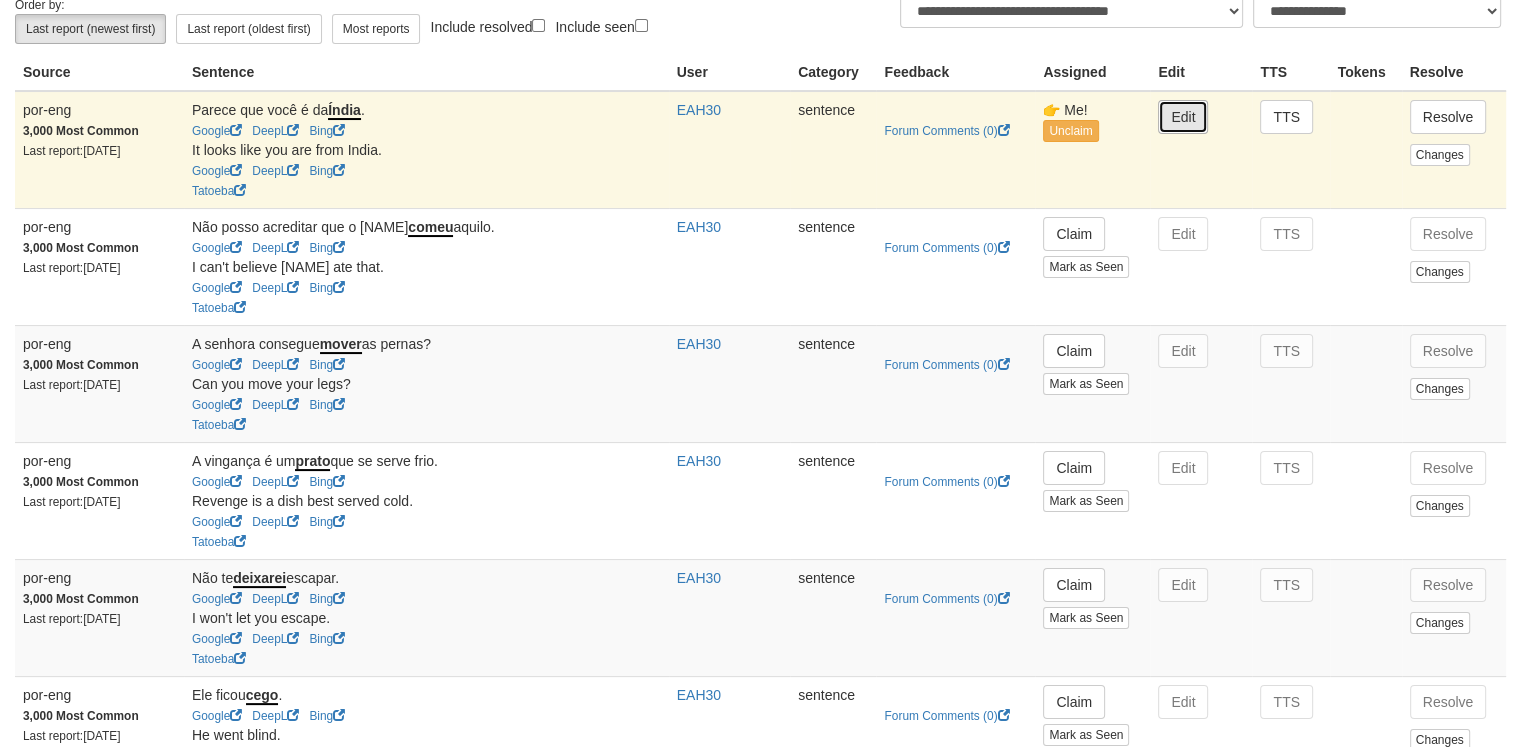 click on "Edit" at bounding box center (1183, 117) 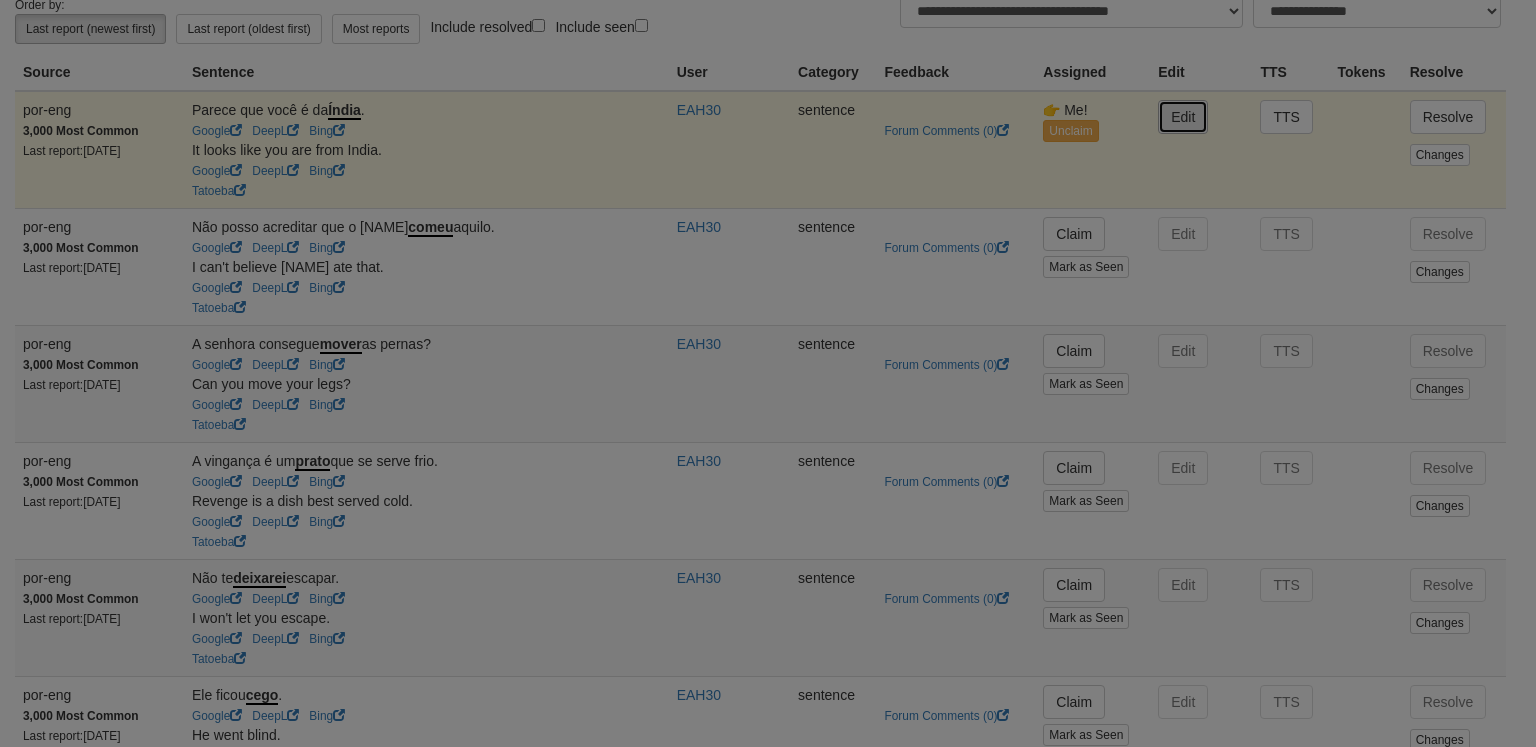 type on "**********" 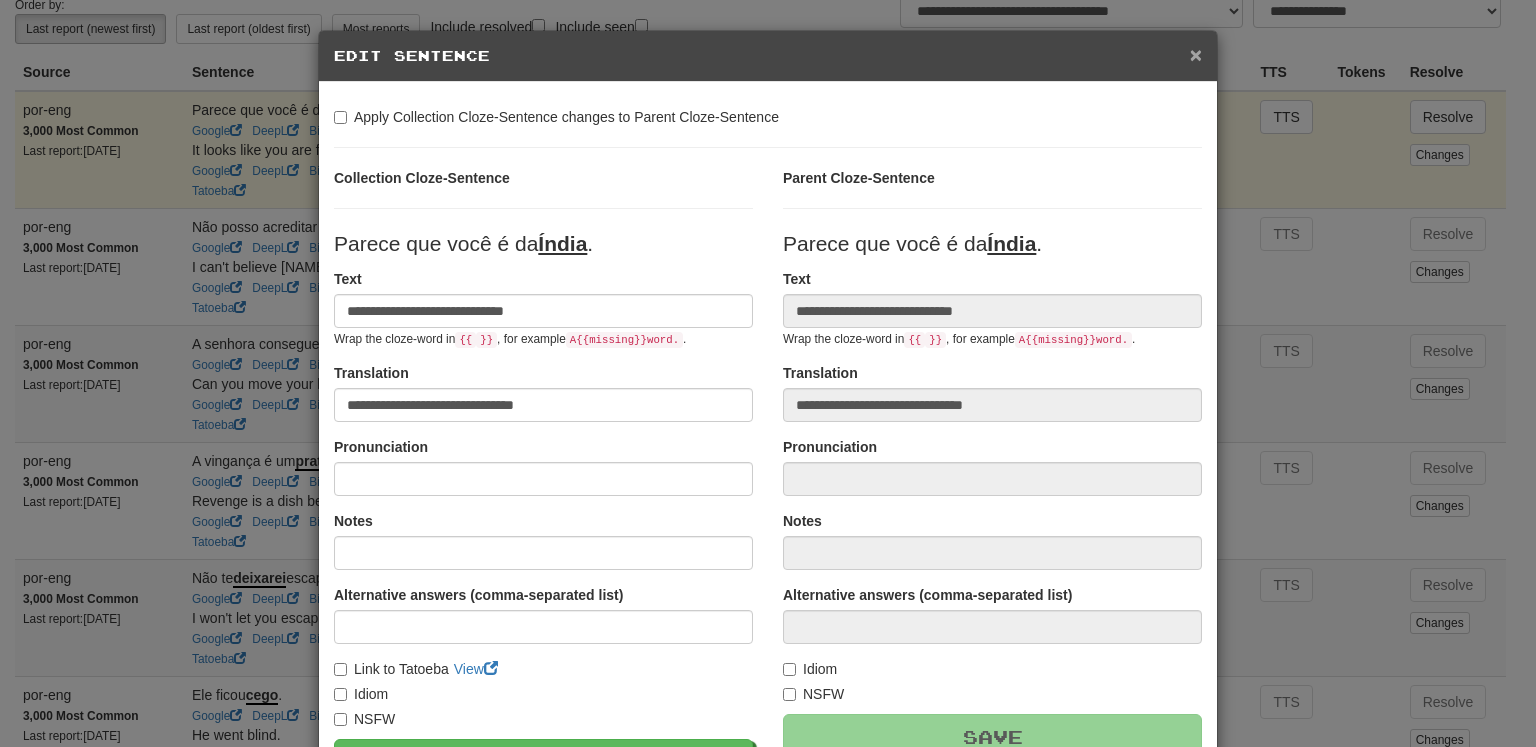 click on "×" at bounding box center (1196, 54) 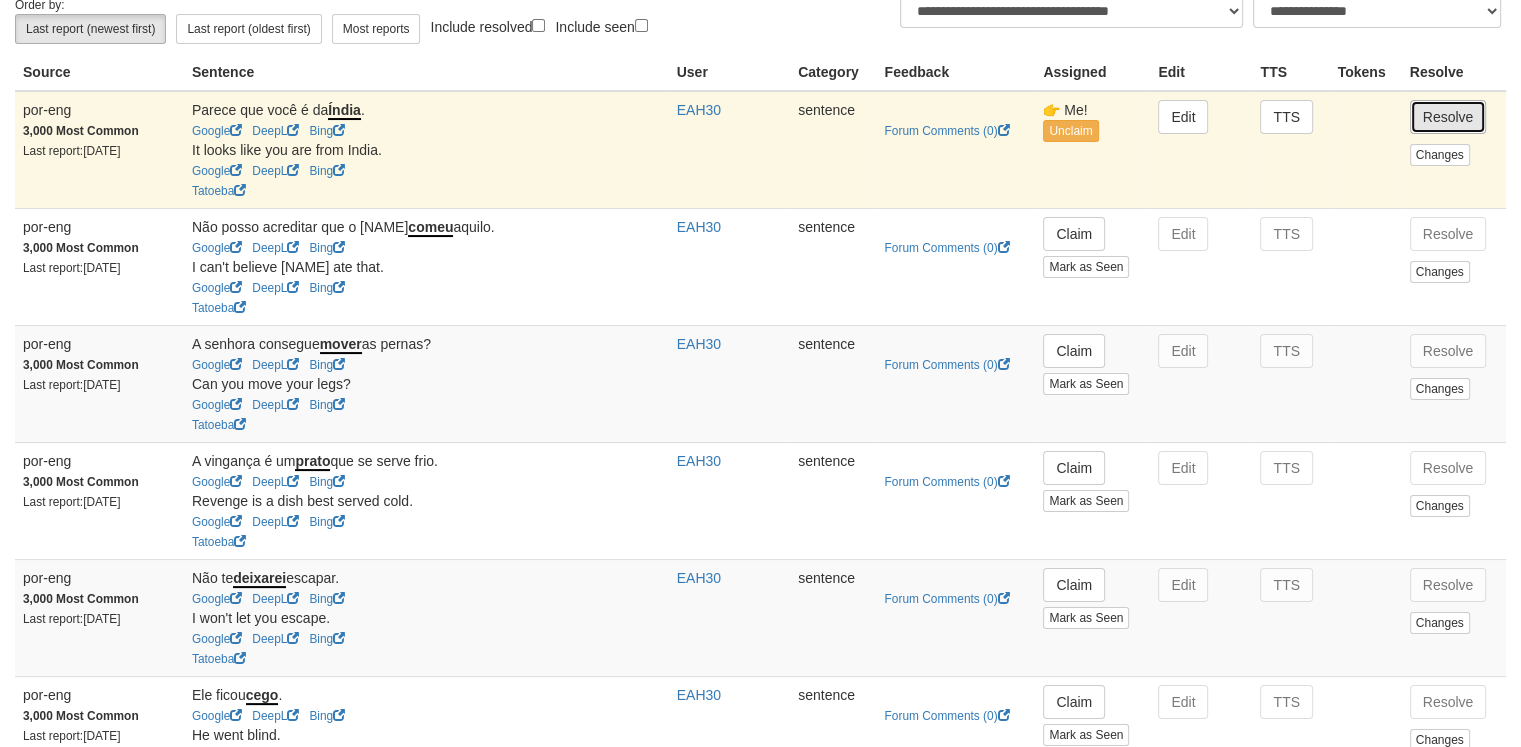 click on "Resolve" at bounding box center [1448, 117] 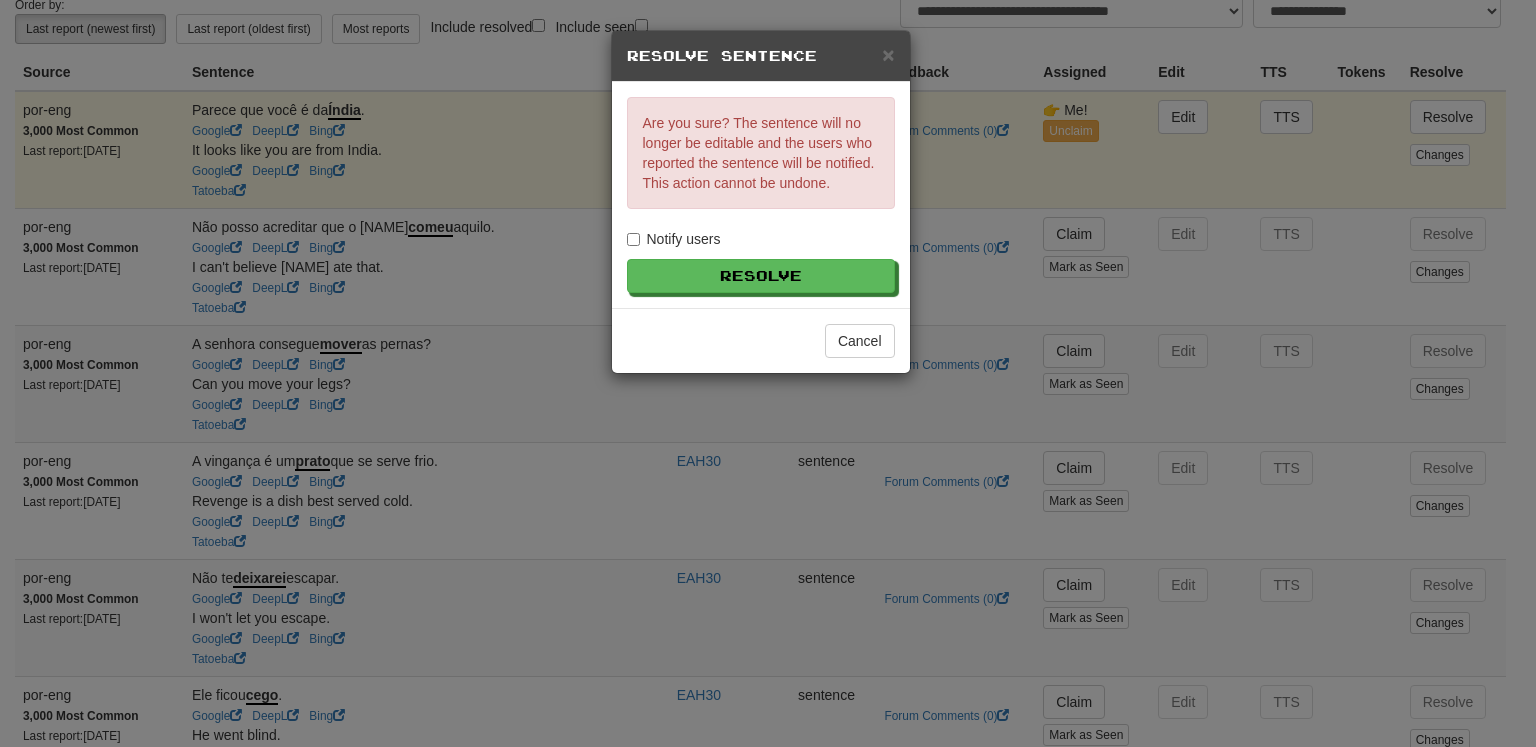click on "Notify users" at bounding box center (674, 239) 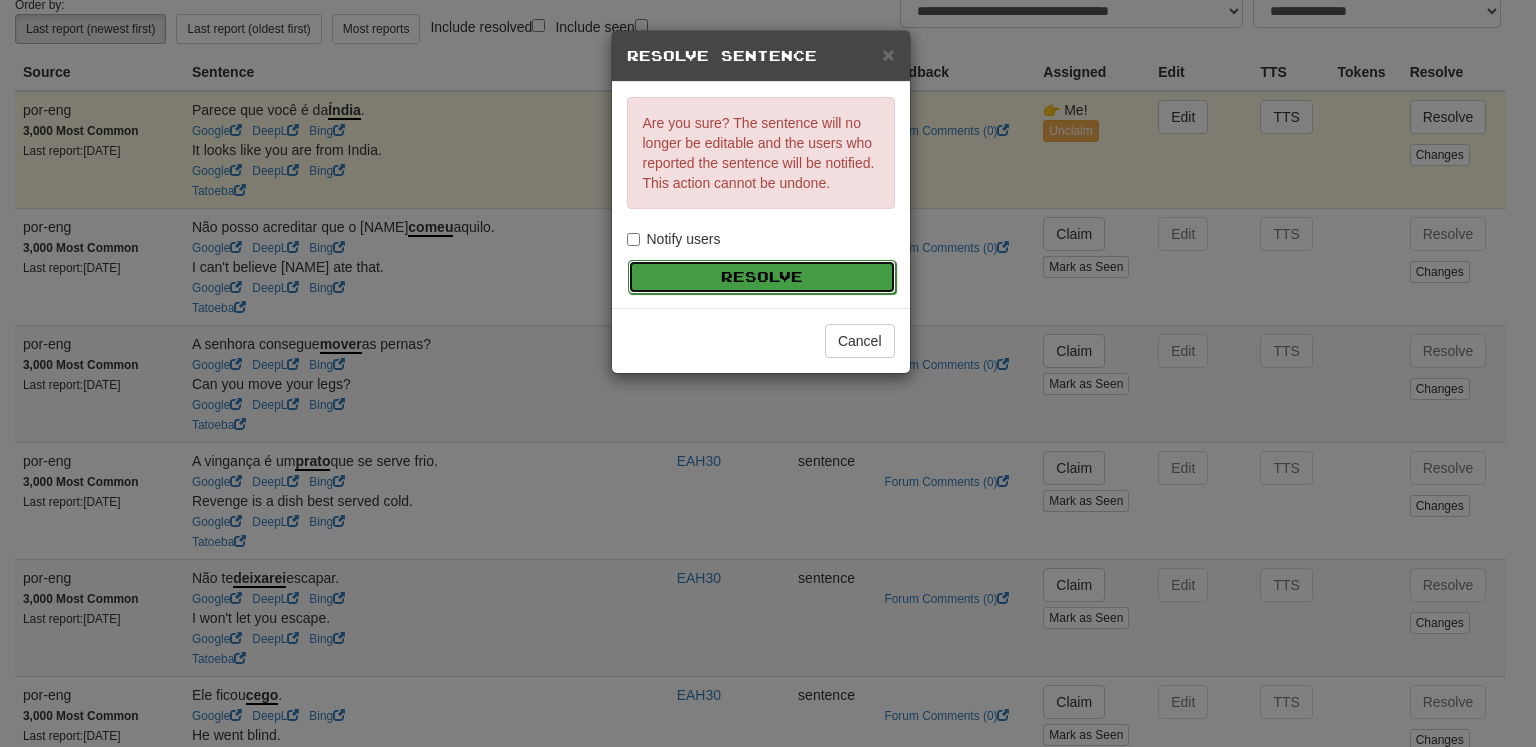 click on "Resolve" at bounding box center [762, 277] 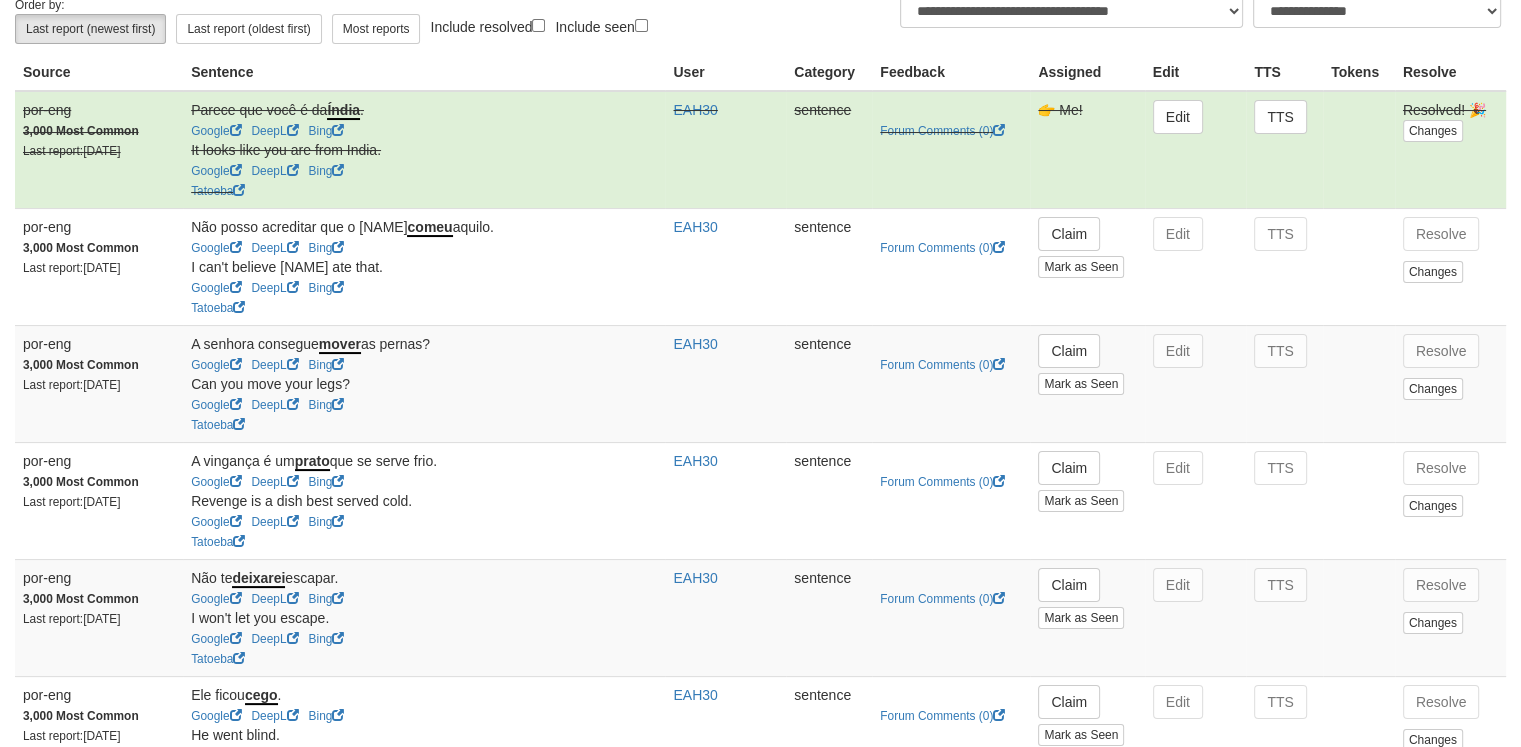 click on "Claim Mark as Seen" at bounding box center (1087, 266) 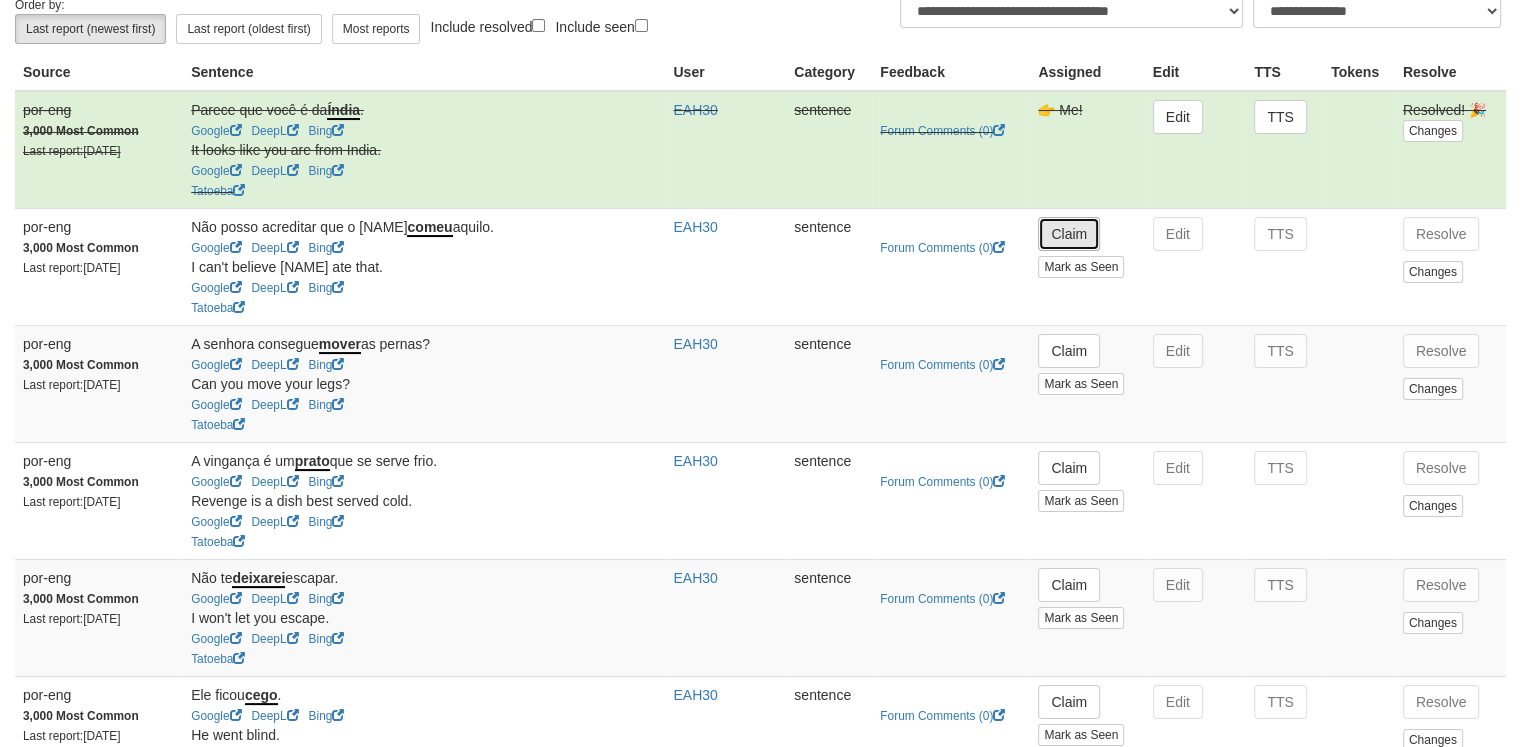 click on "Claim" at bounding box center (1069, 234) 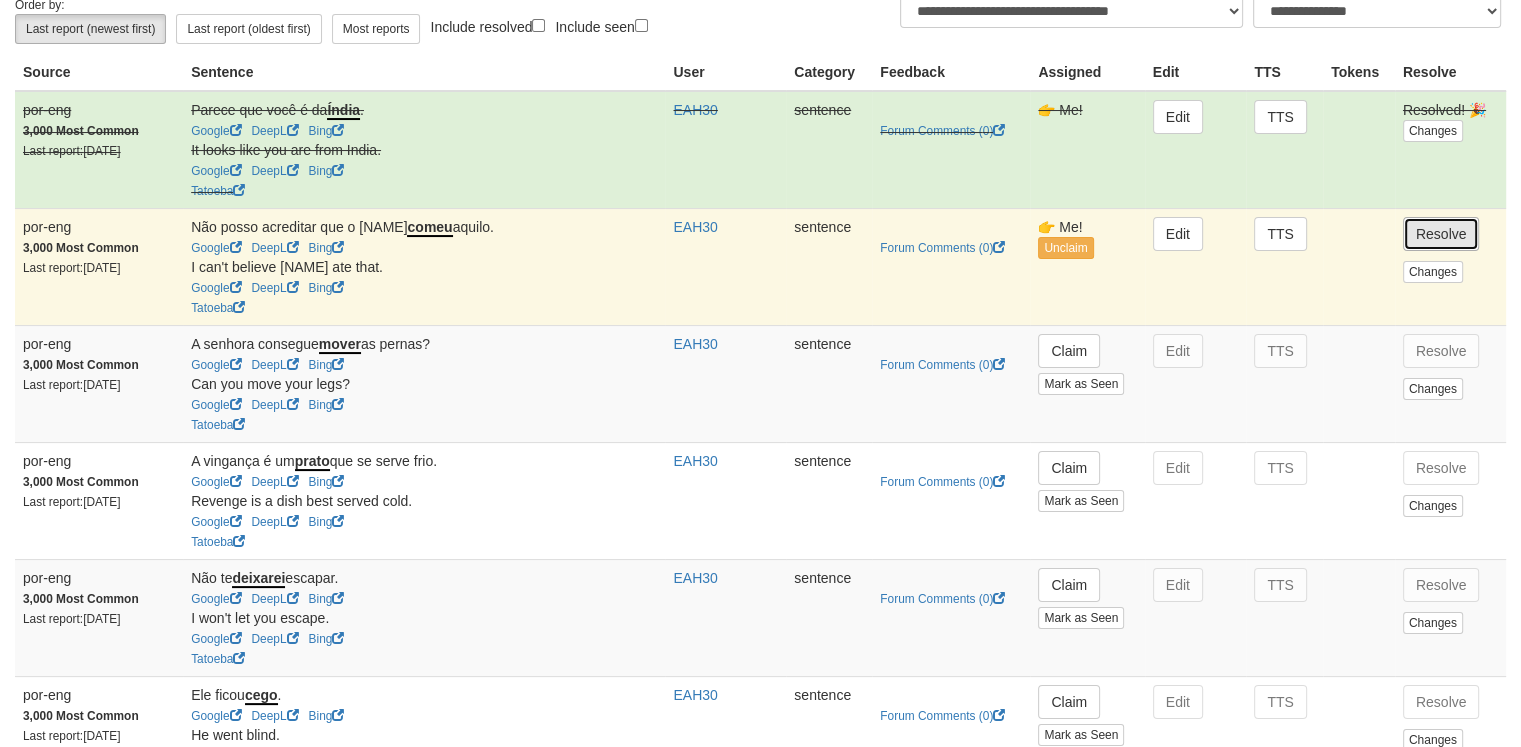 click on "Resolve" at bounding box center (1441, 234) 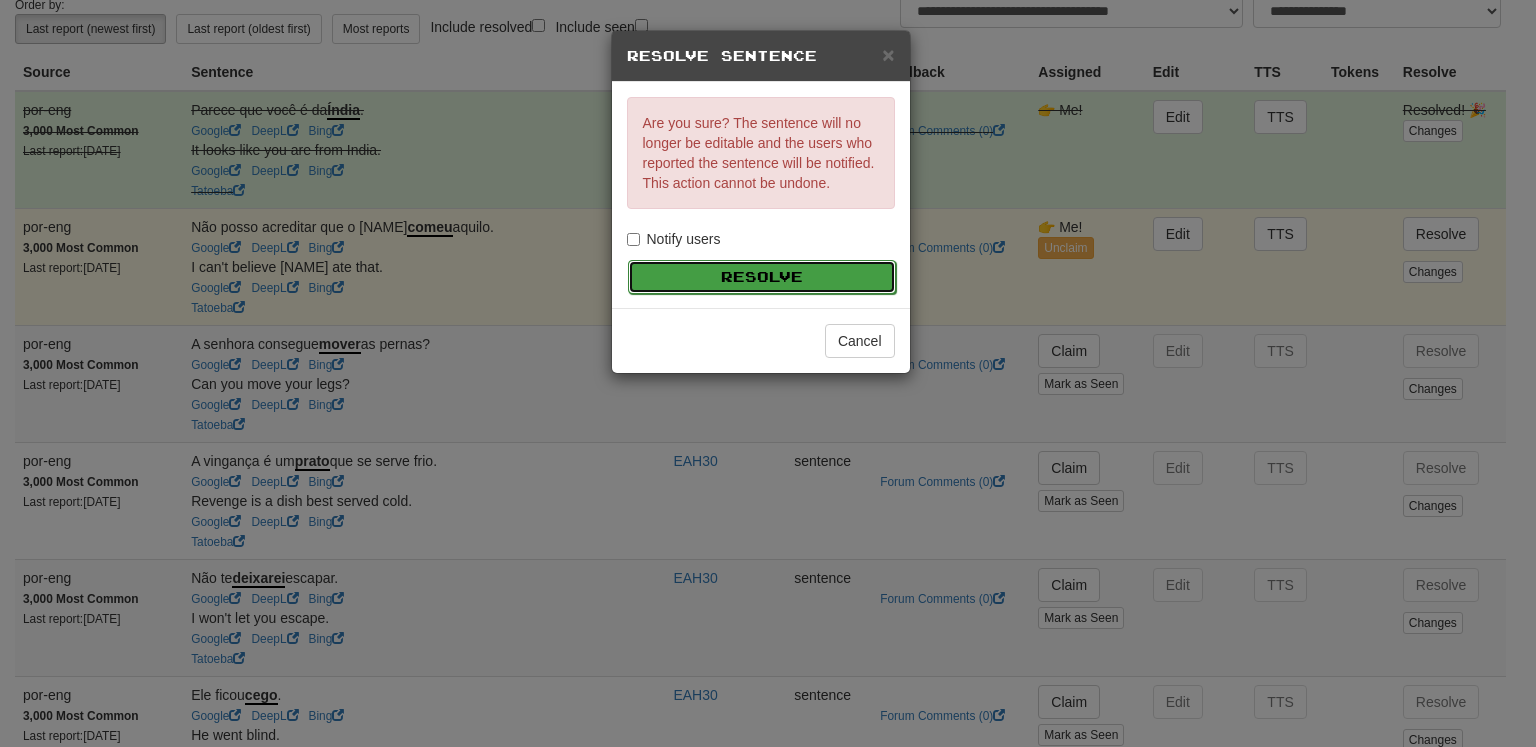 click on "Resolve" at bounding box center [762, 277] 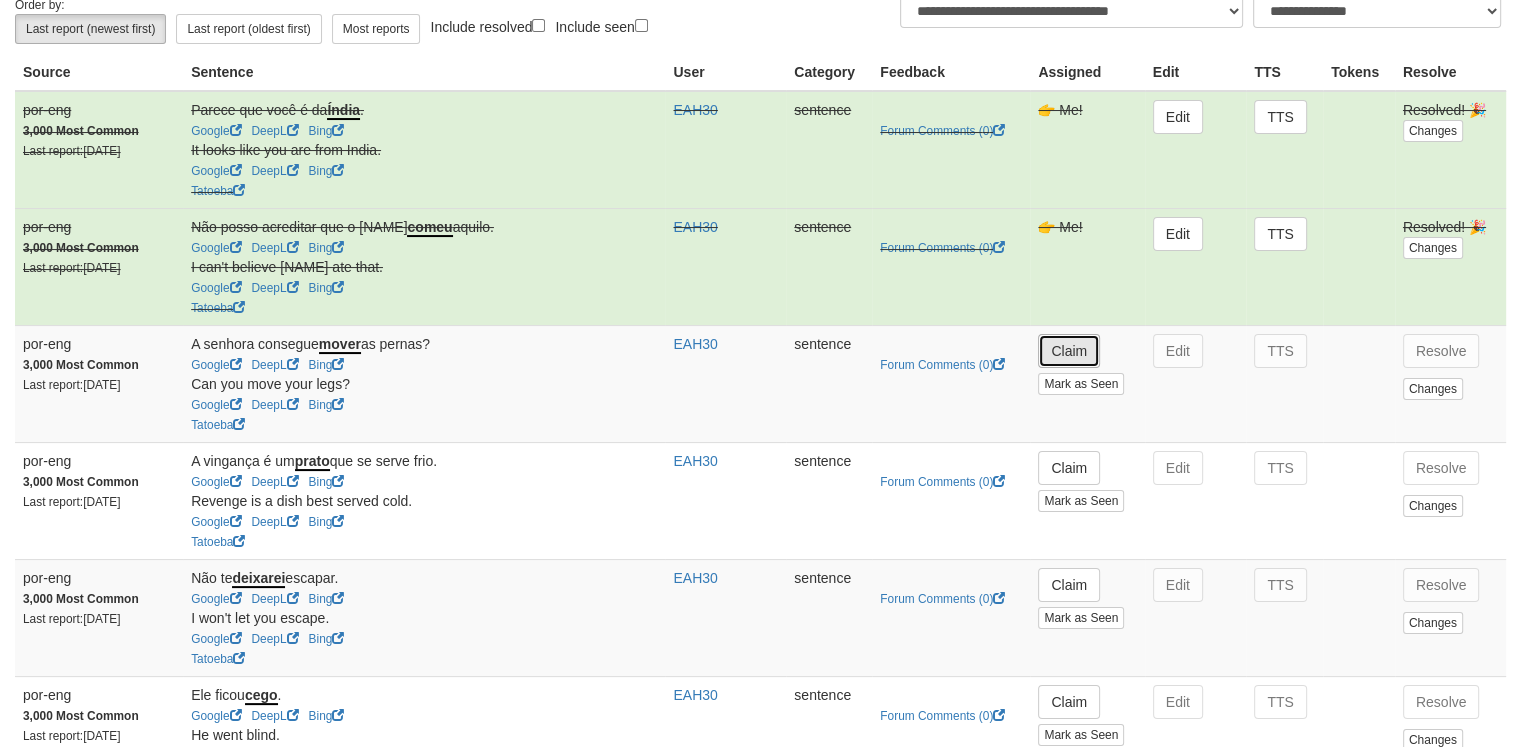 click on "Claim" at bounding box center (1069, 351) 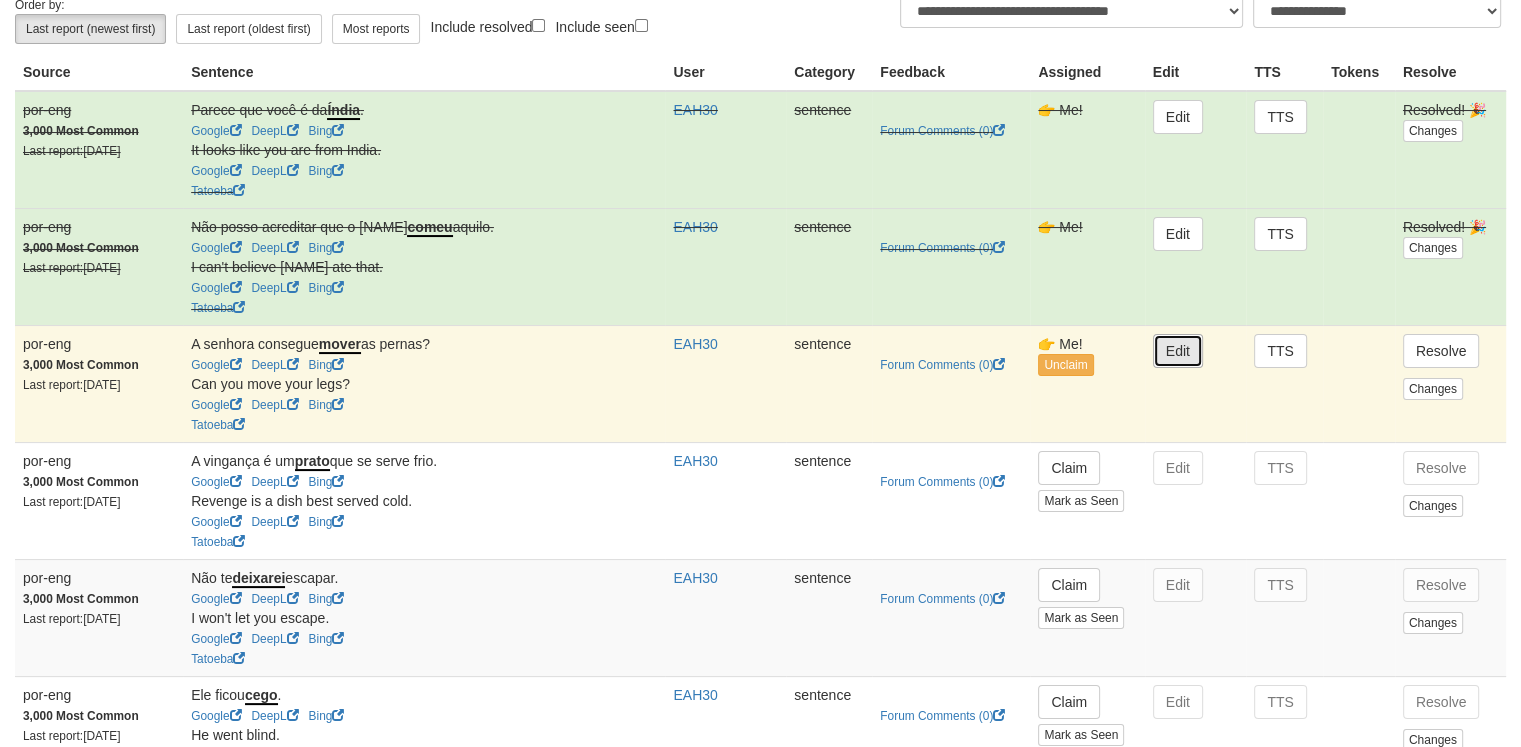 click on "Edit" at bounding box center [1178, 351] 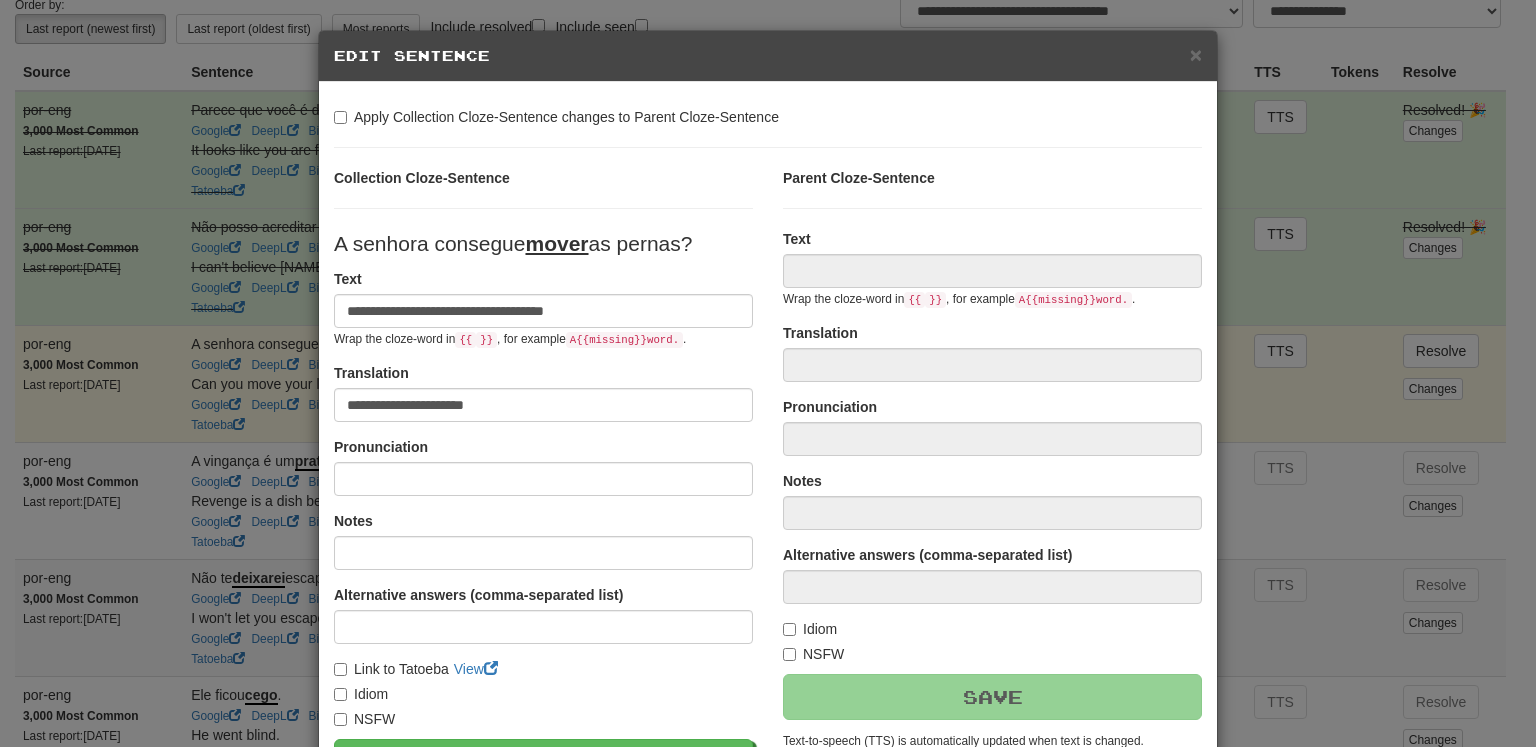 type on "**********" 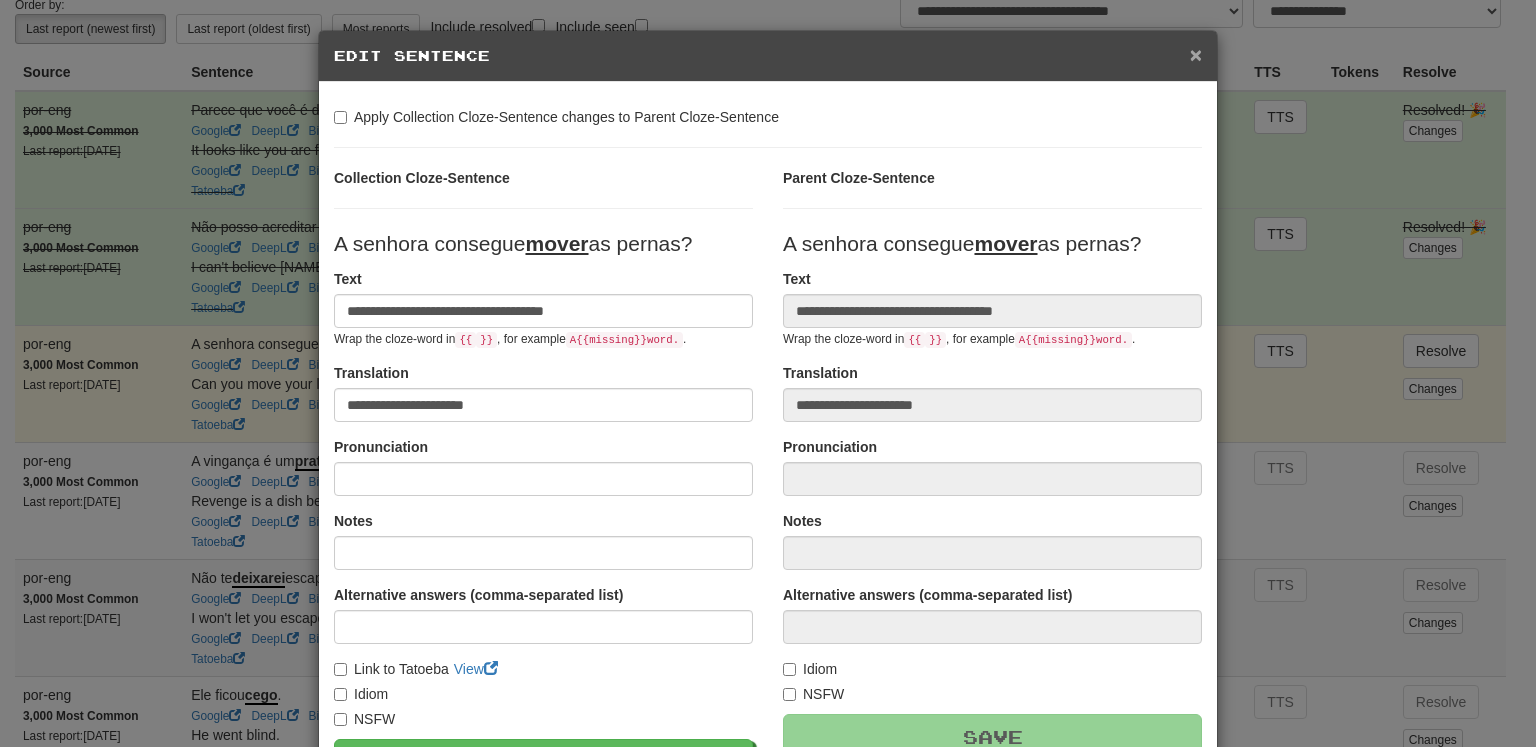 click on "×" at bounding box center (1196, 54) 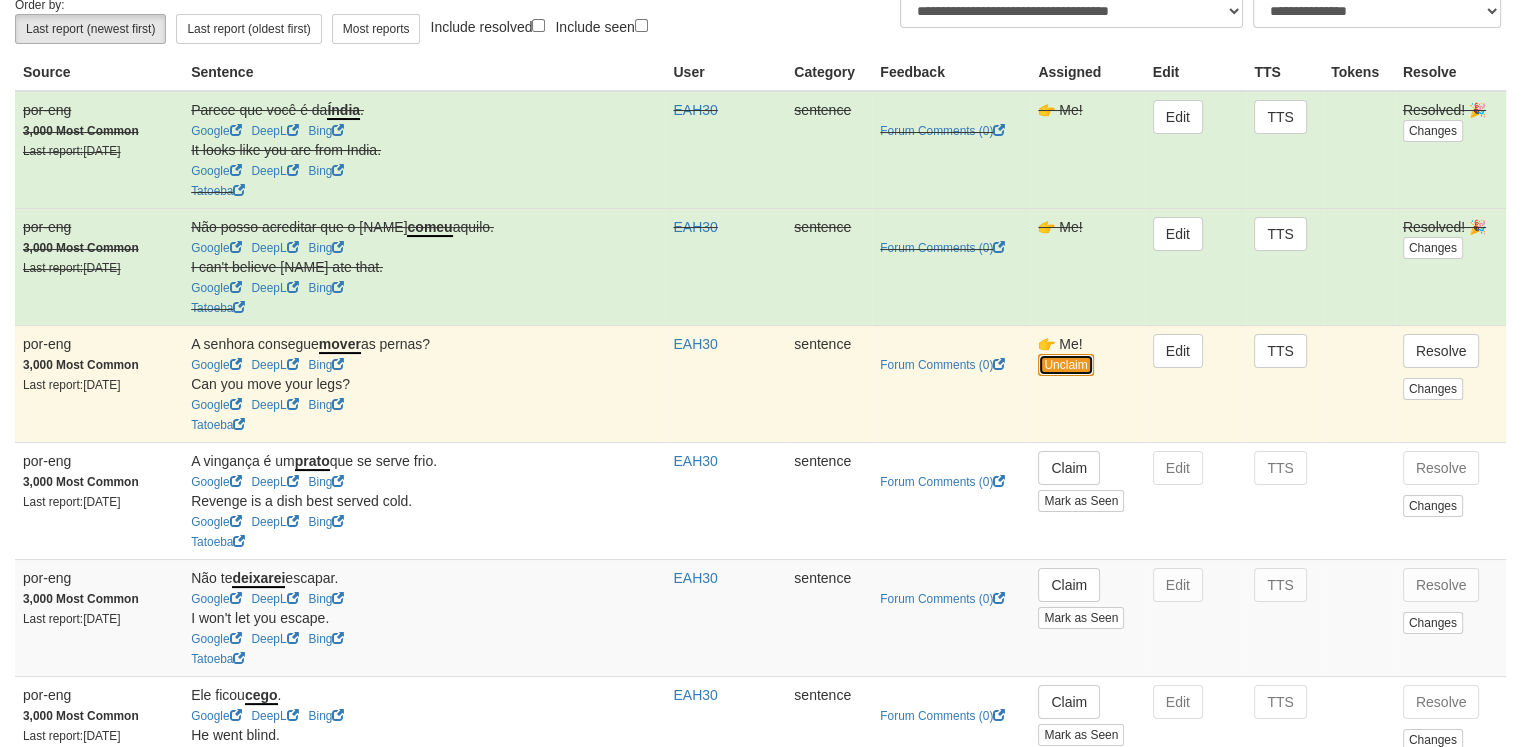 click on "Unclaim" at bounding box center [1065, 365] 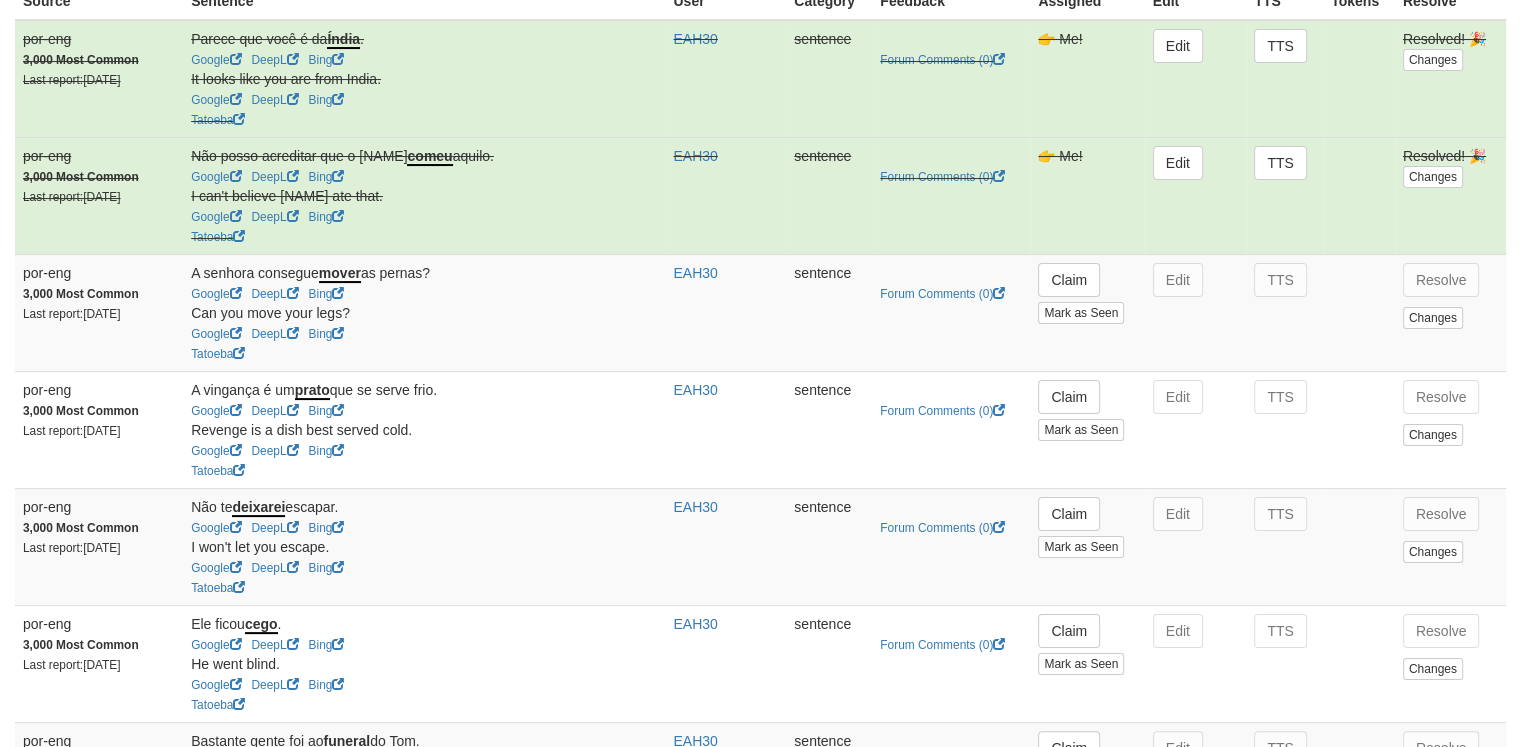 scroll, scrollTop: 304, scrollLeft: 0, axis: vertical 